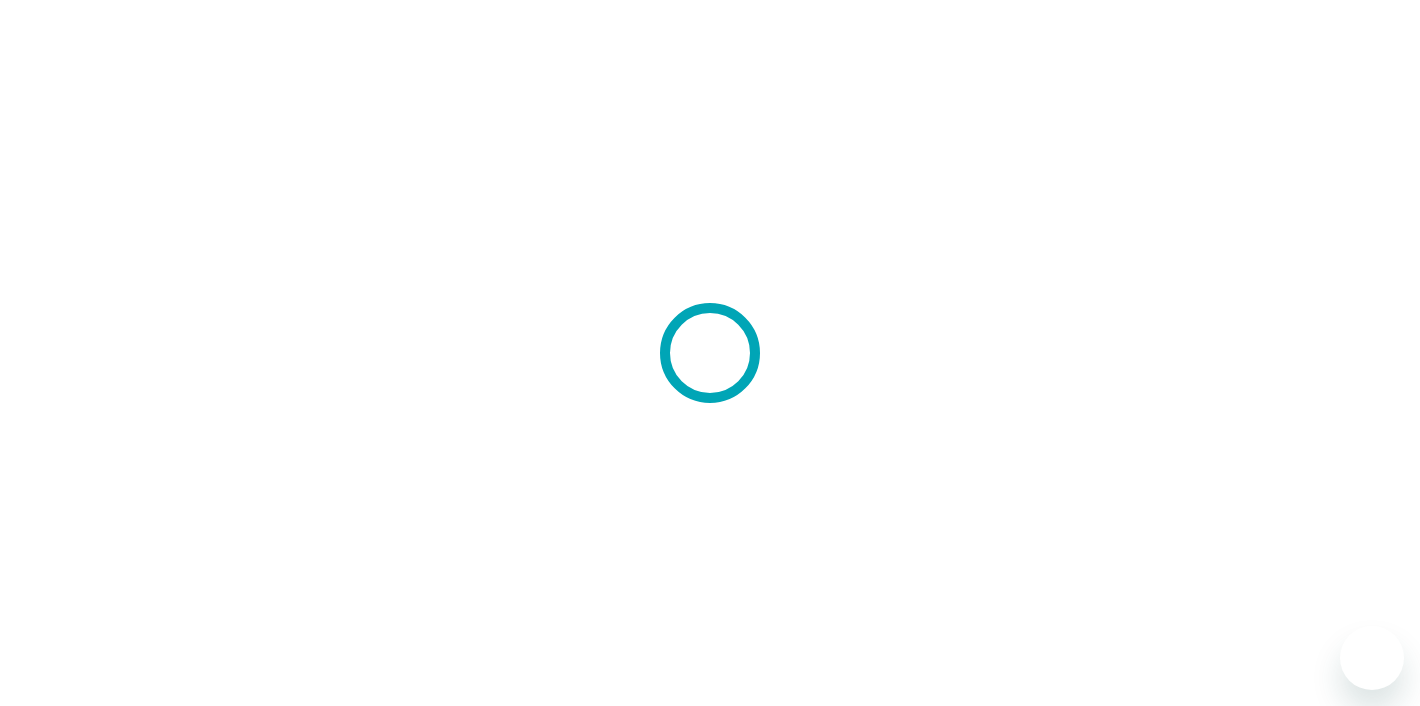 scroll, scrollTop: 0, scrollLeft: 0, axis: both 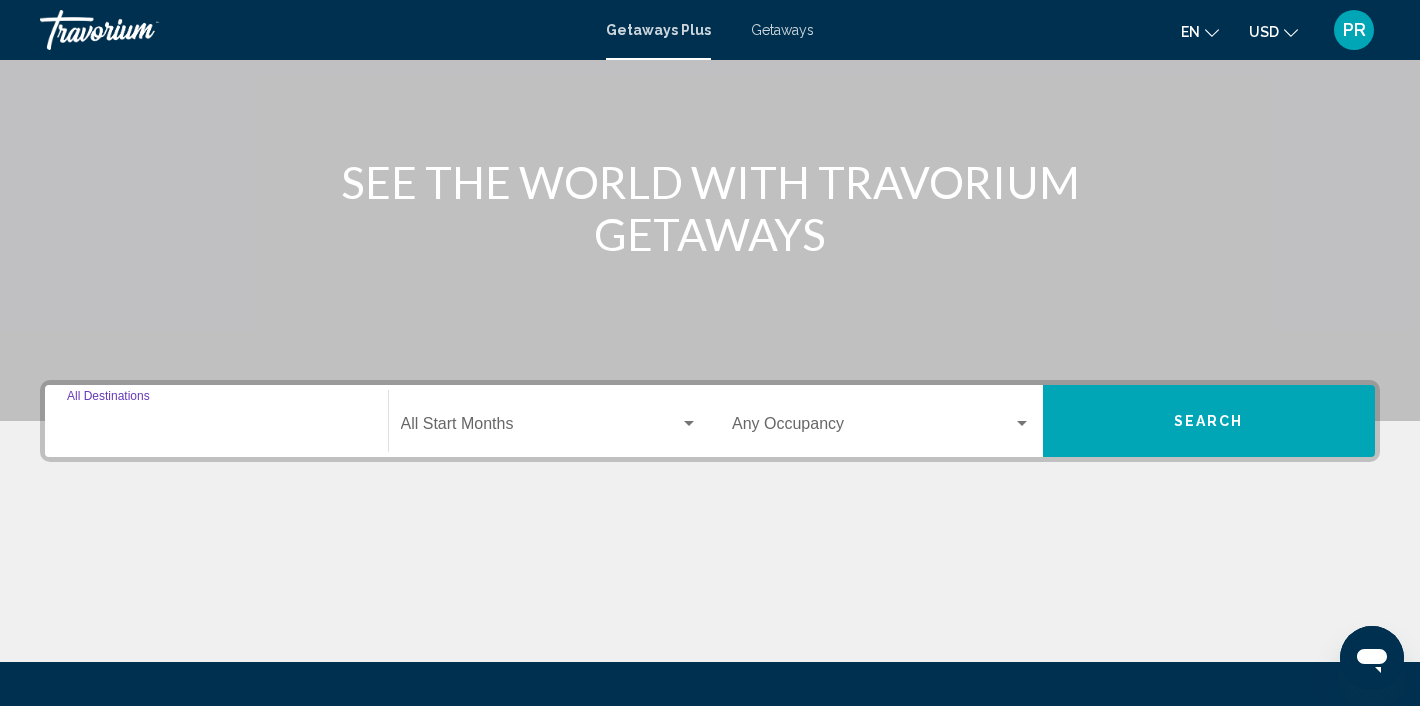 click on "Destination All Destinations" at bounding box center [216, 428] 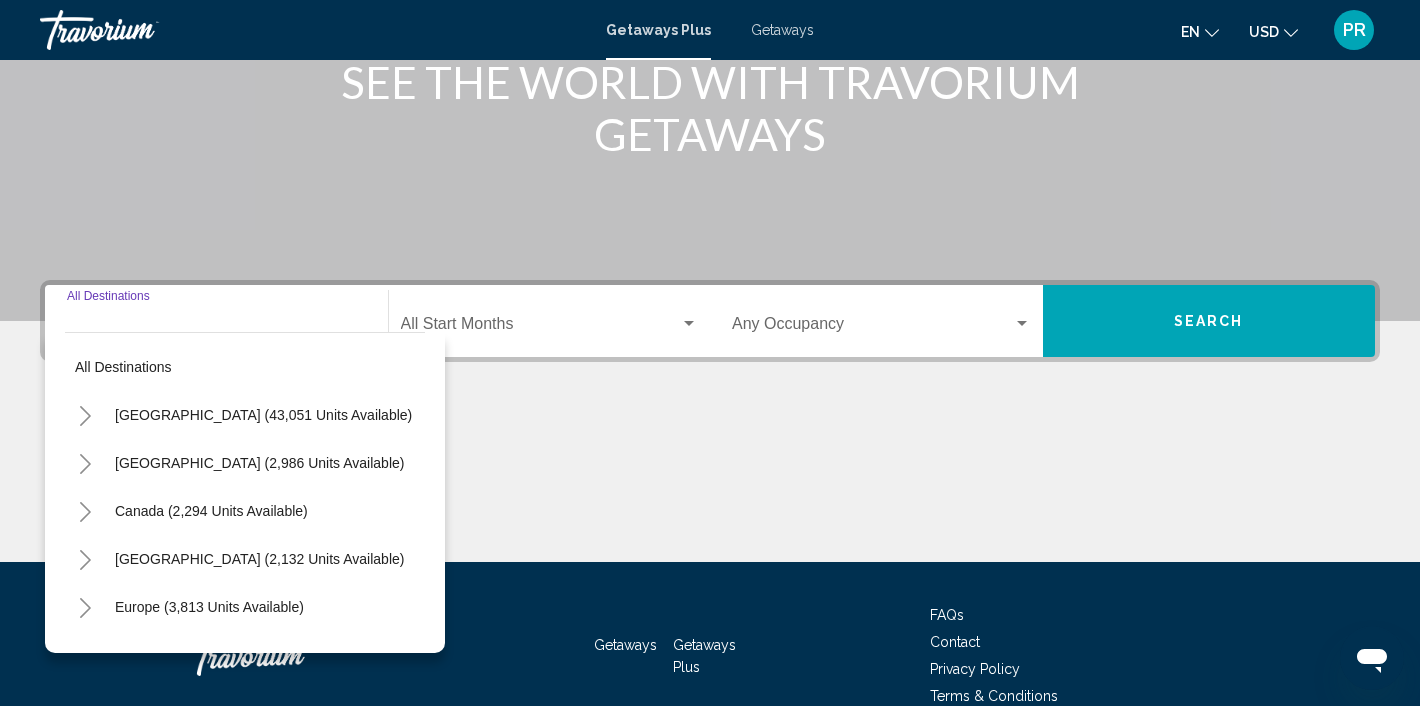scroll, scrollTop: 380, scrollLeft: 0, axis: vertical 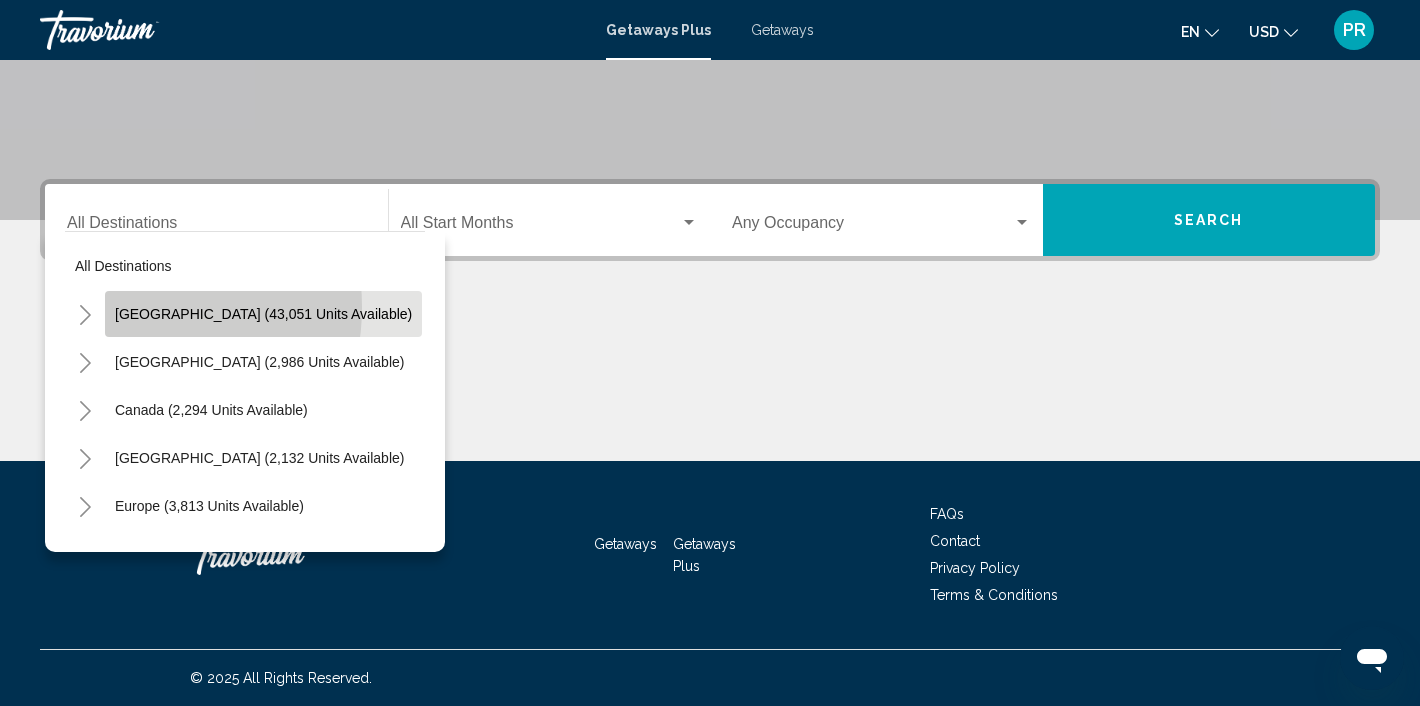 click on "United States (43,051 units available)" 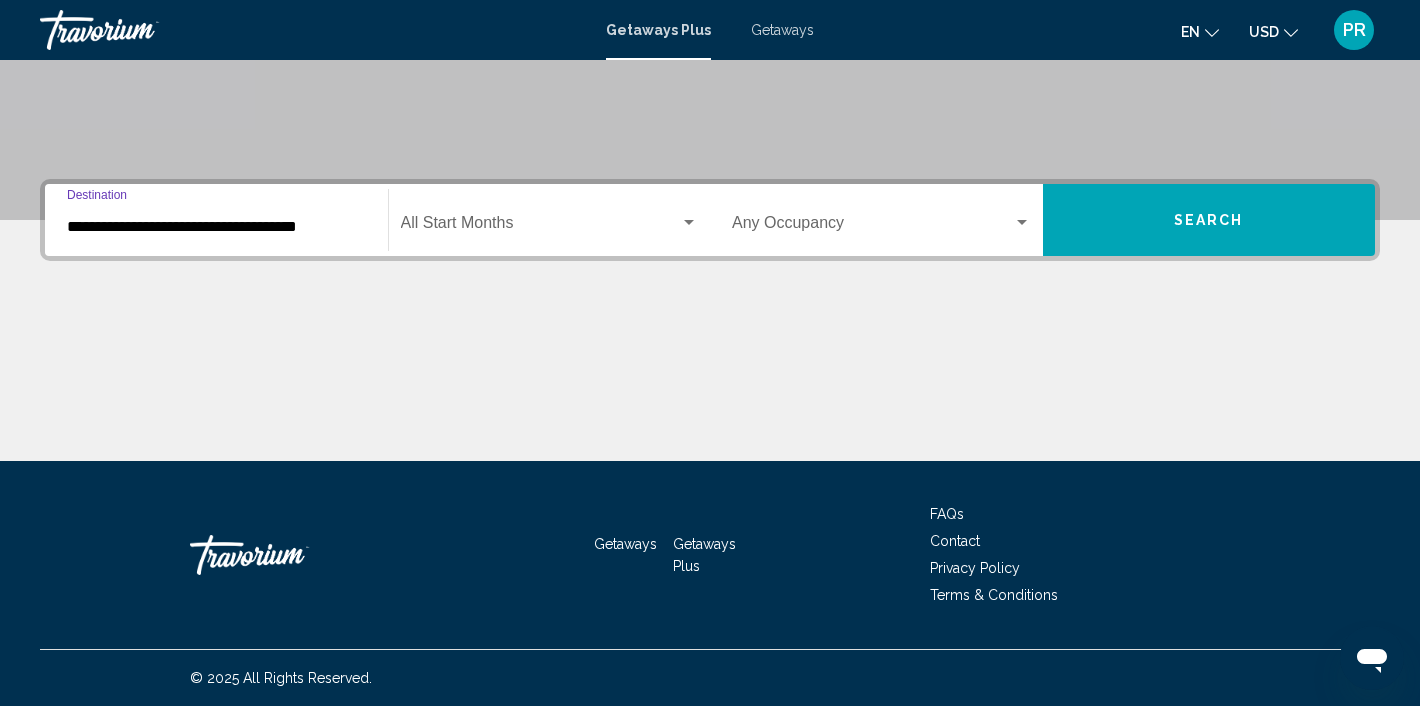 click on "**********" at bounding box center [216, 227] 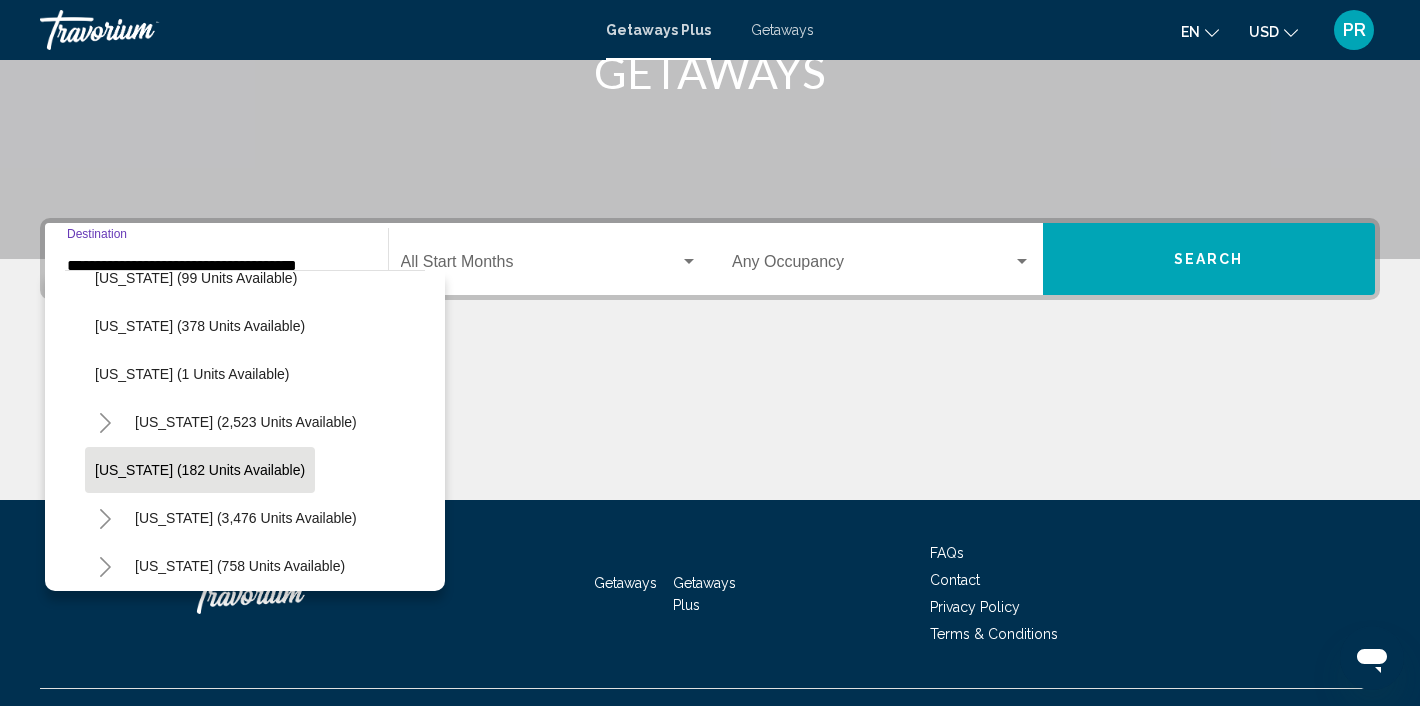 scroll, scrollTop: 844, scrollLeft: 0, axis: vertical 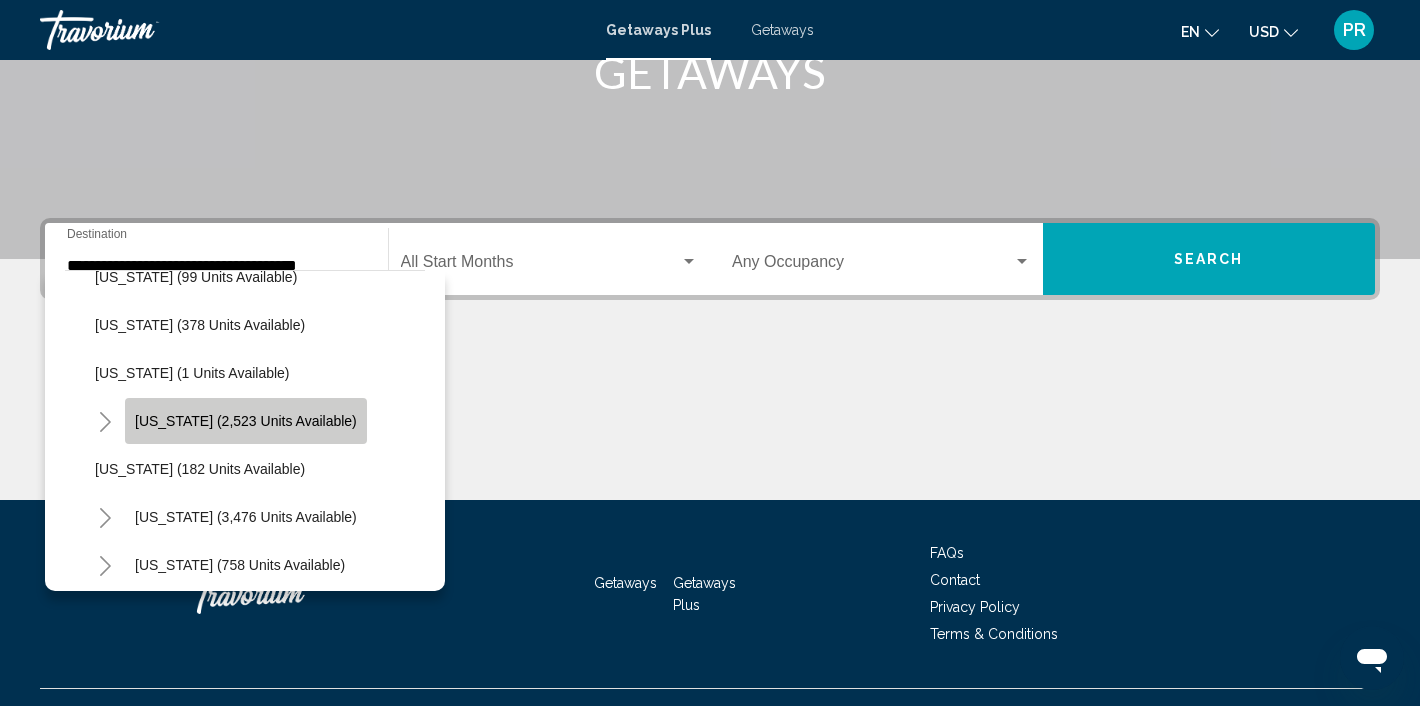 click on "Missouri (2,523 units available)" 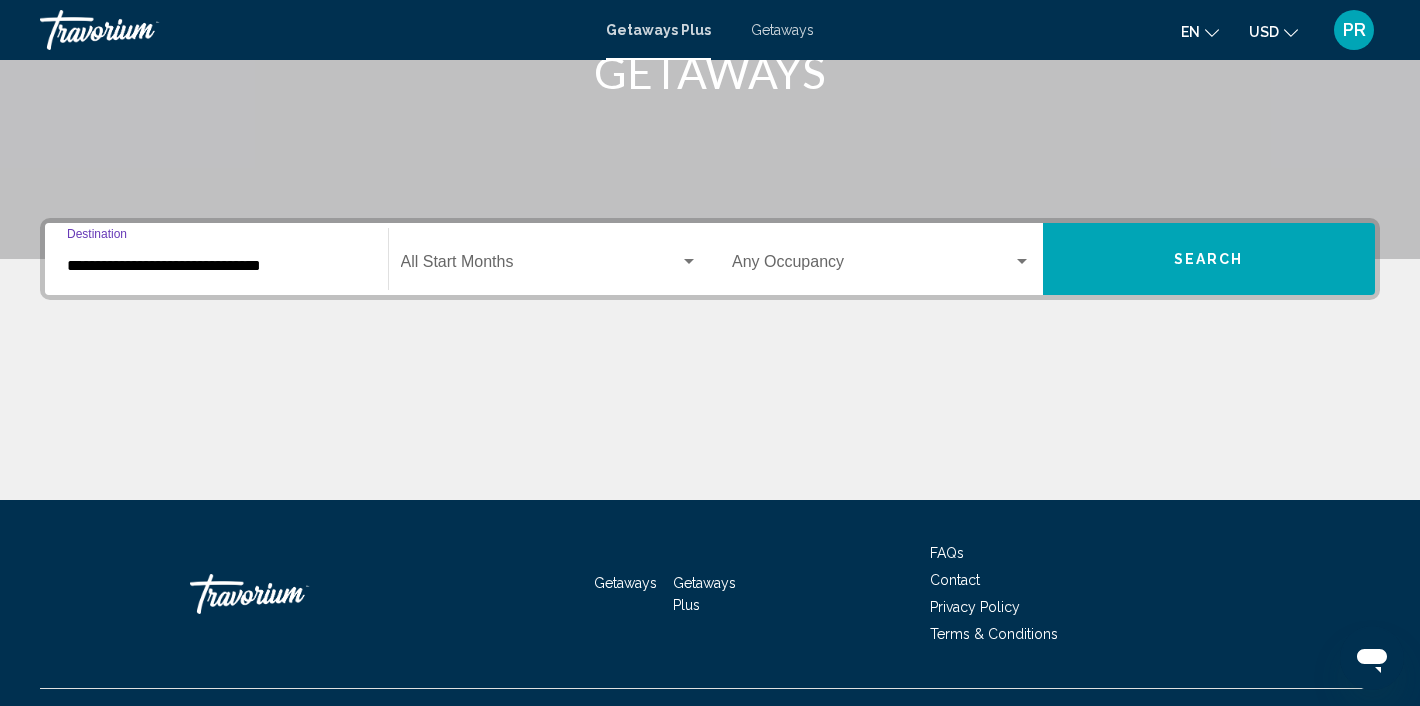 scroll, scrollTop: 380, scrollLeft: 0, axis: vertical 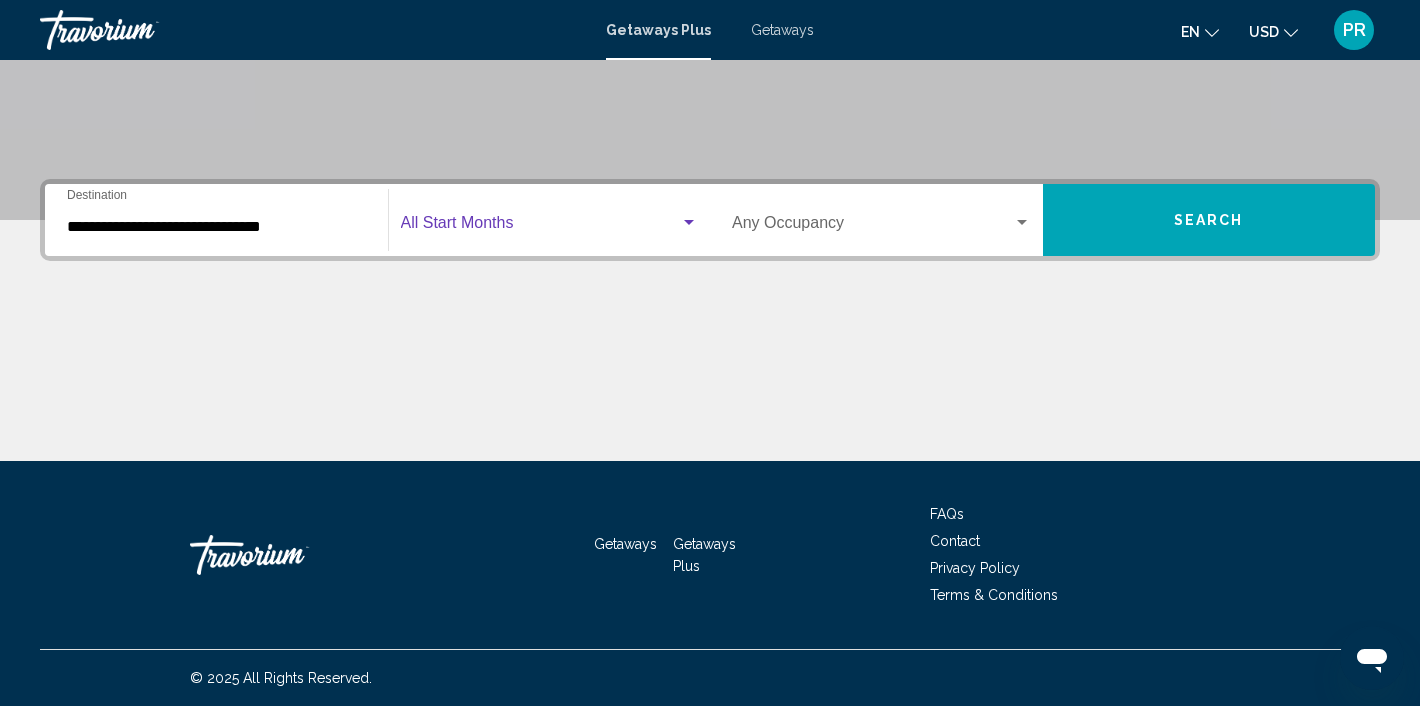 click at bounding box center (541, 227) 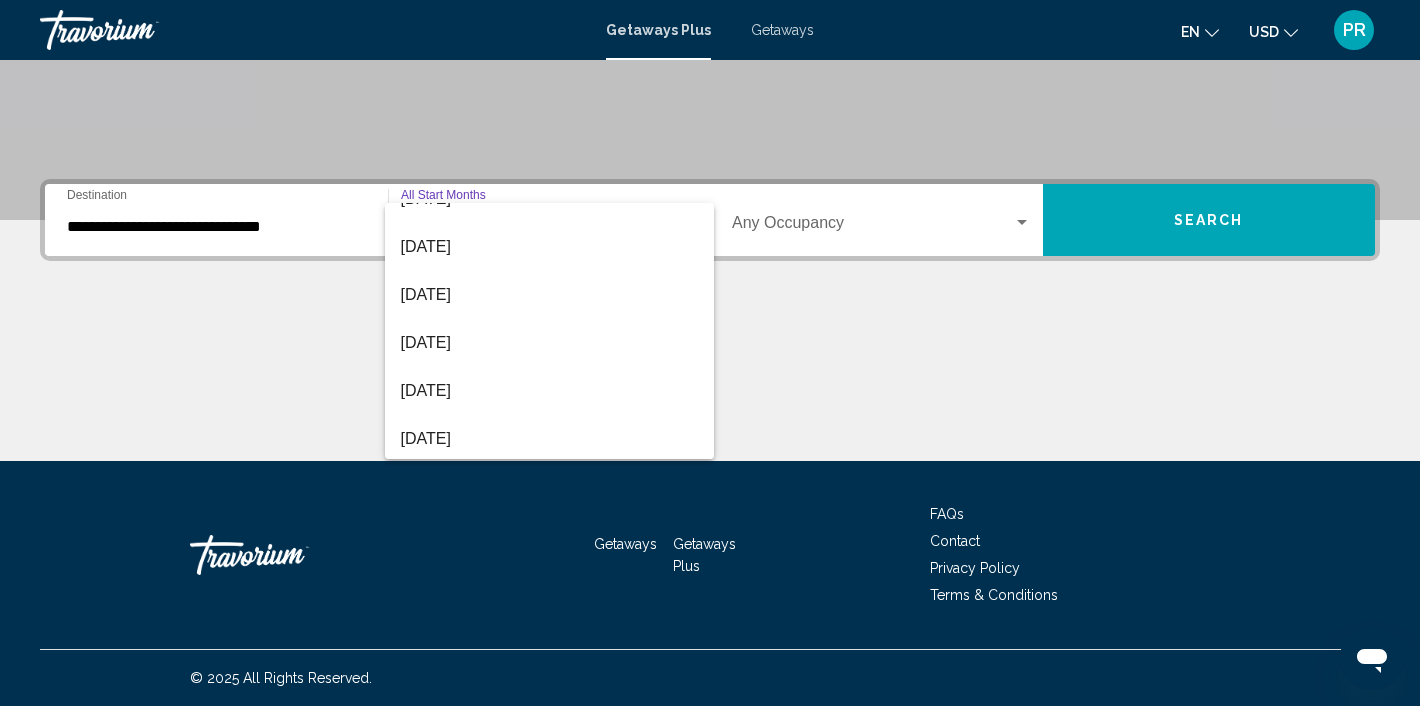 scroll, scrollTop: 416, scrollLeft: 0, axis: vertical 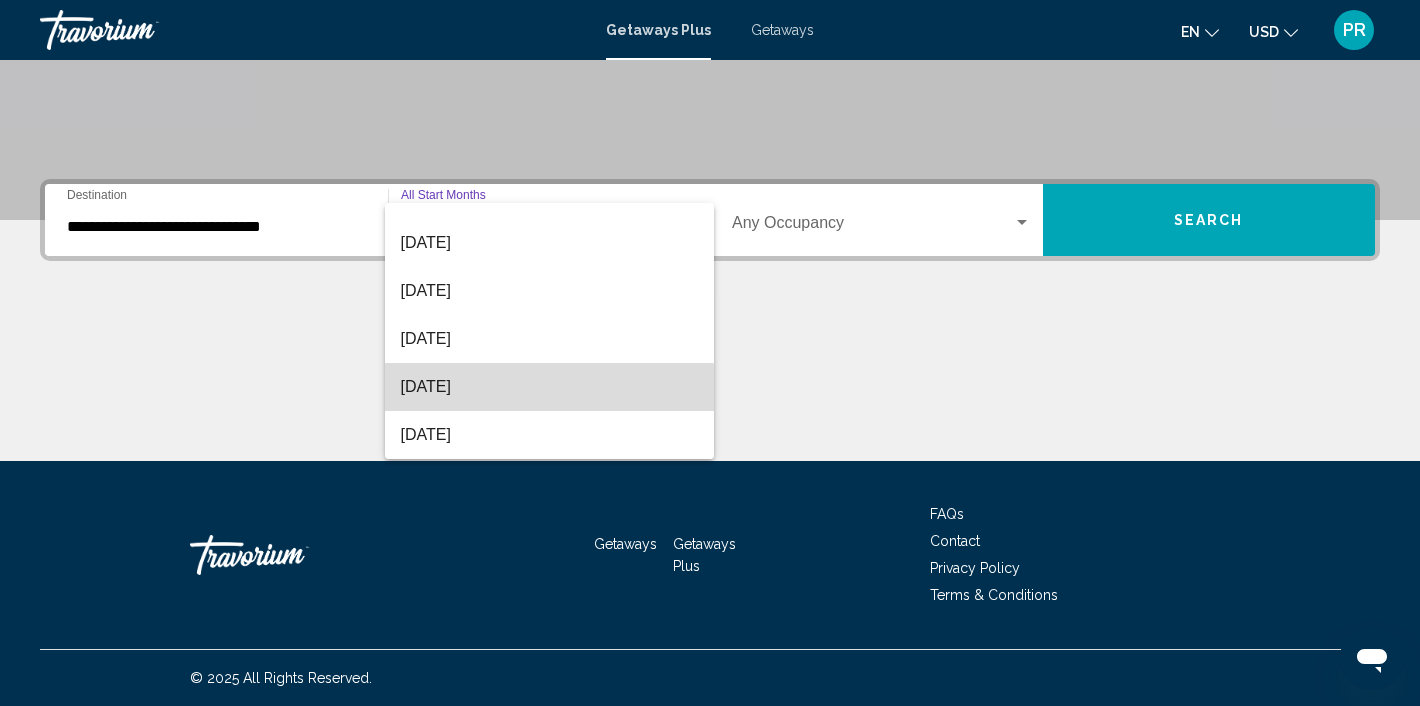 click on "June 2026" at bounding box center (550, 387) 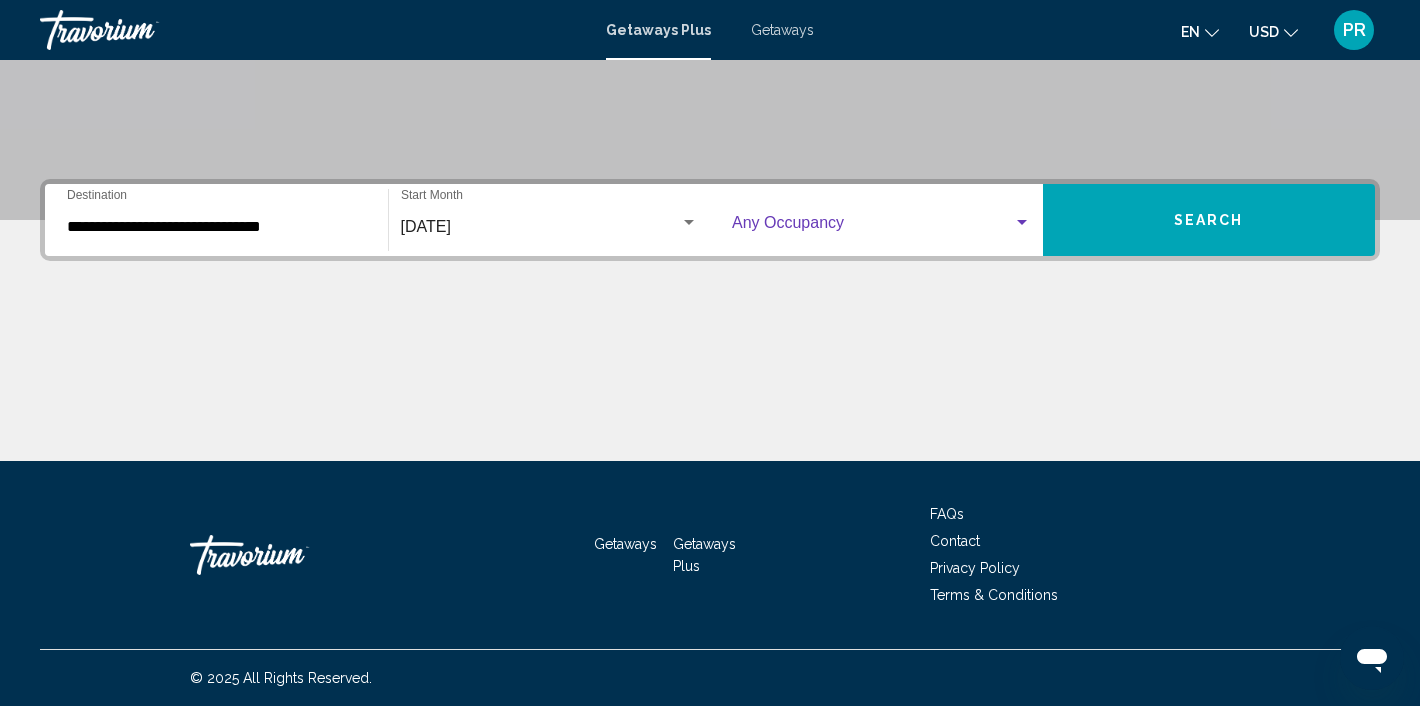 click at bounding box center [872, 227] 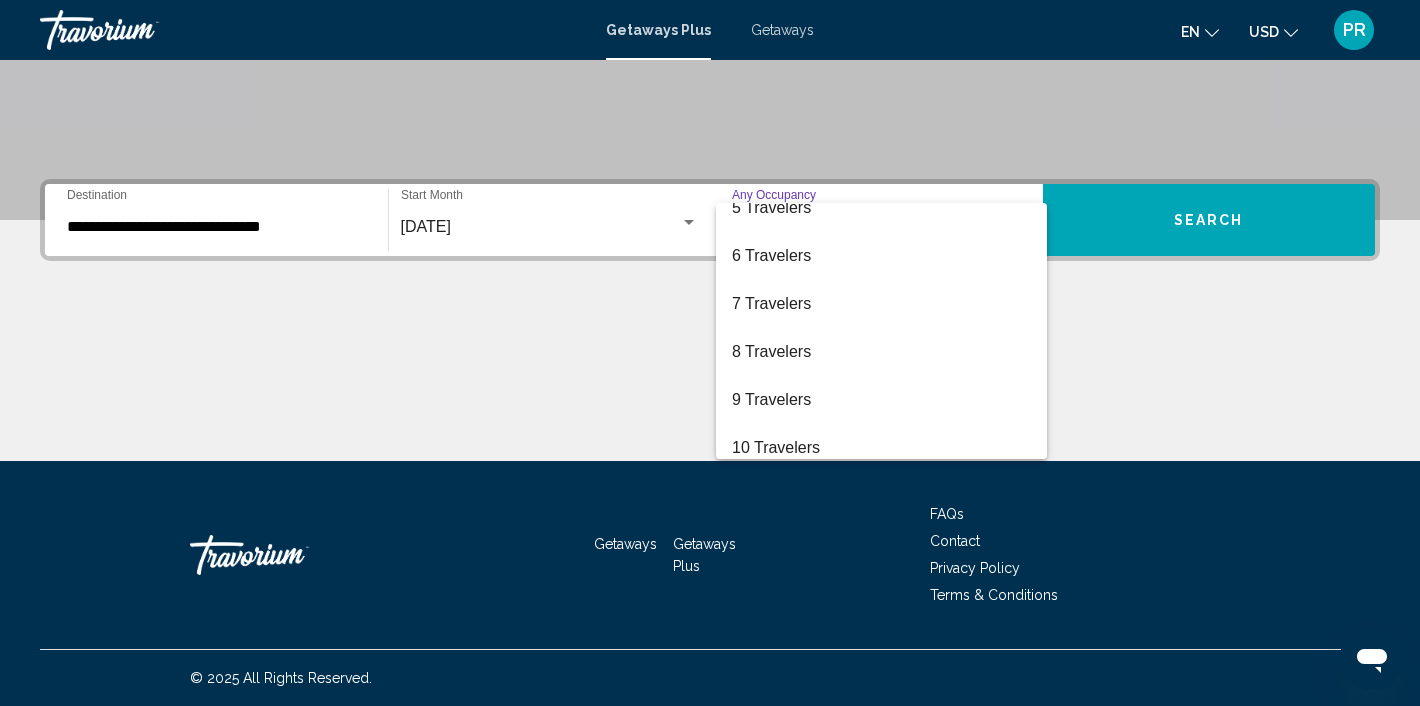 scroll, scrollTop: 224, scrollLeft: 0, axis: vertical 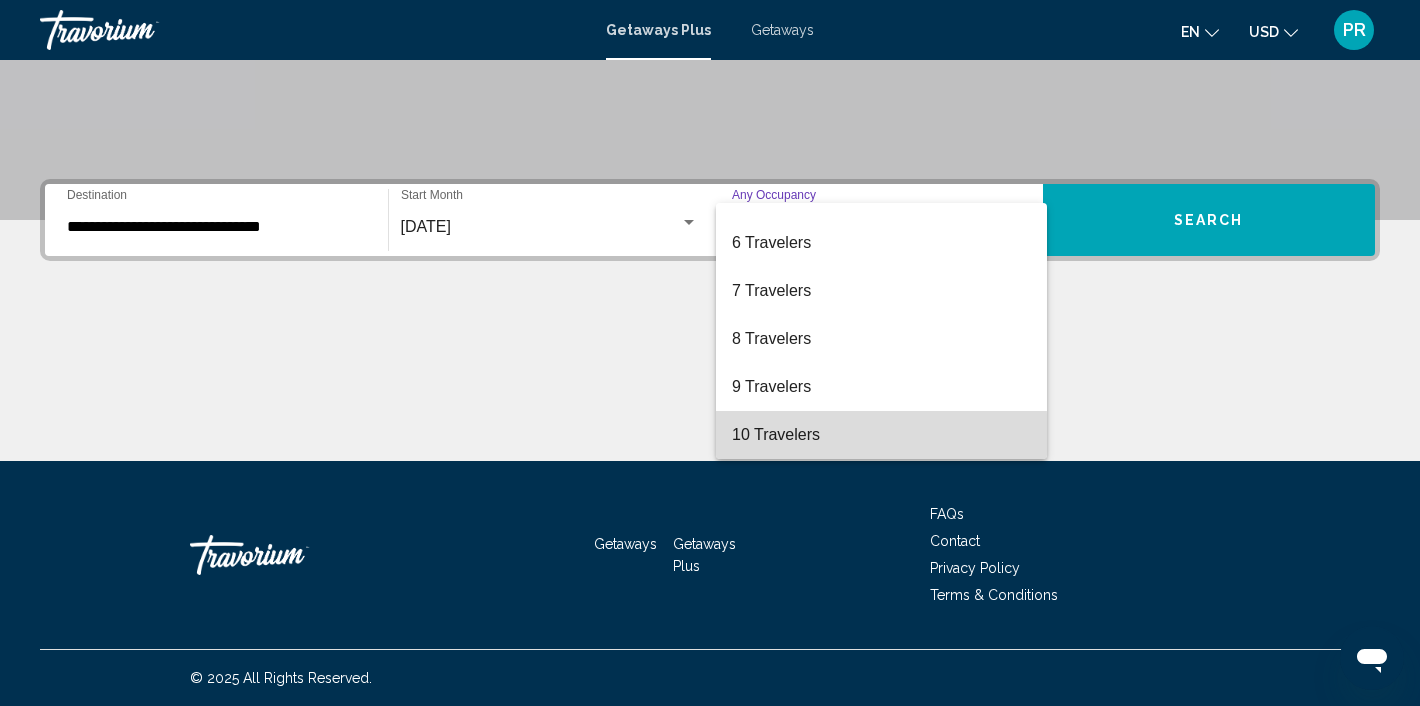 click on "10 Travelers" at bounding box center (881, 435) 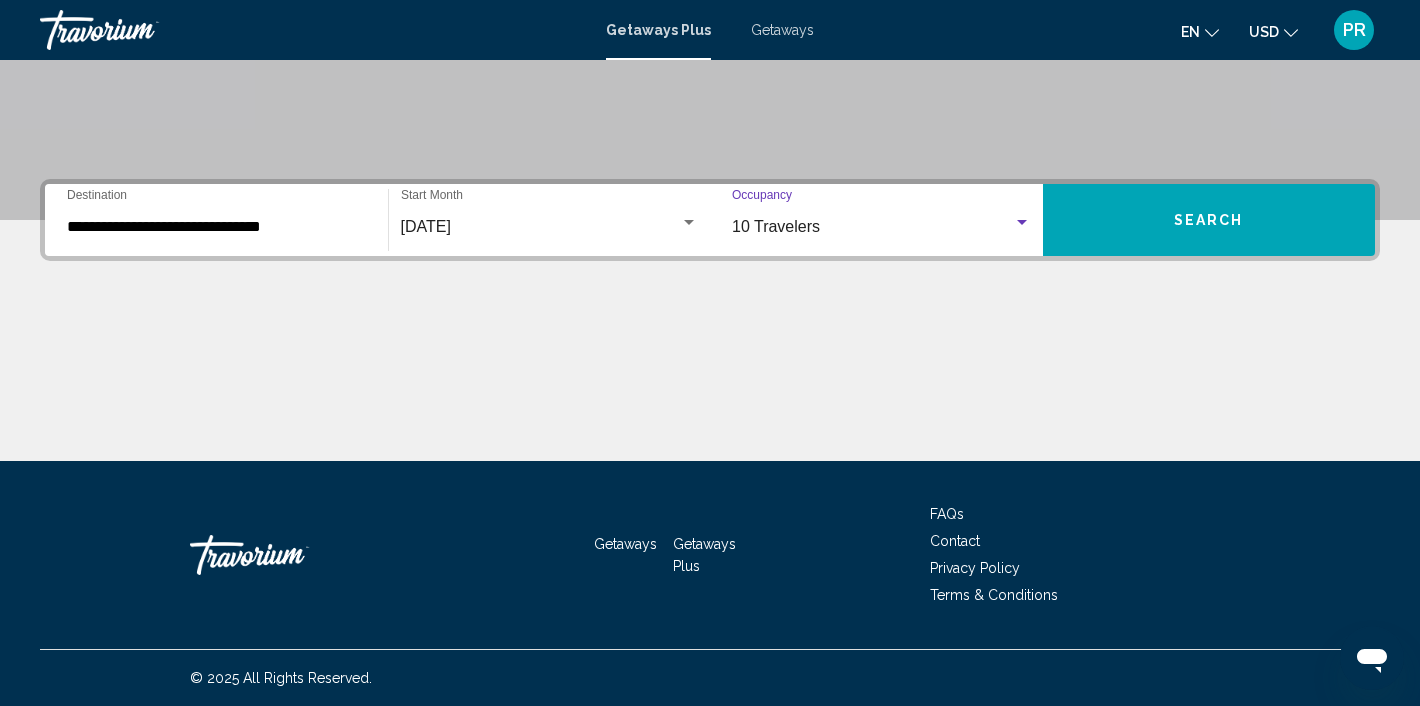 click on "Search" at bounding box center (1209, 220) 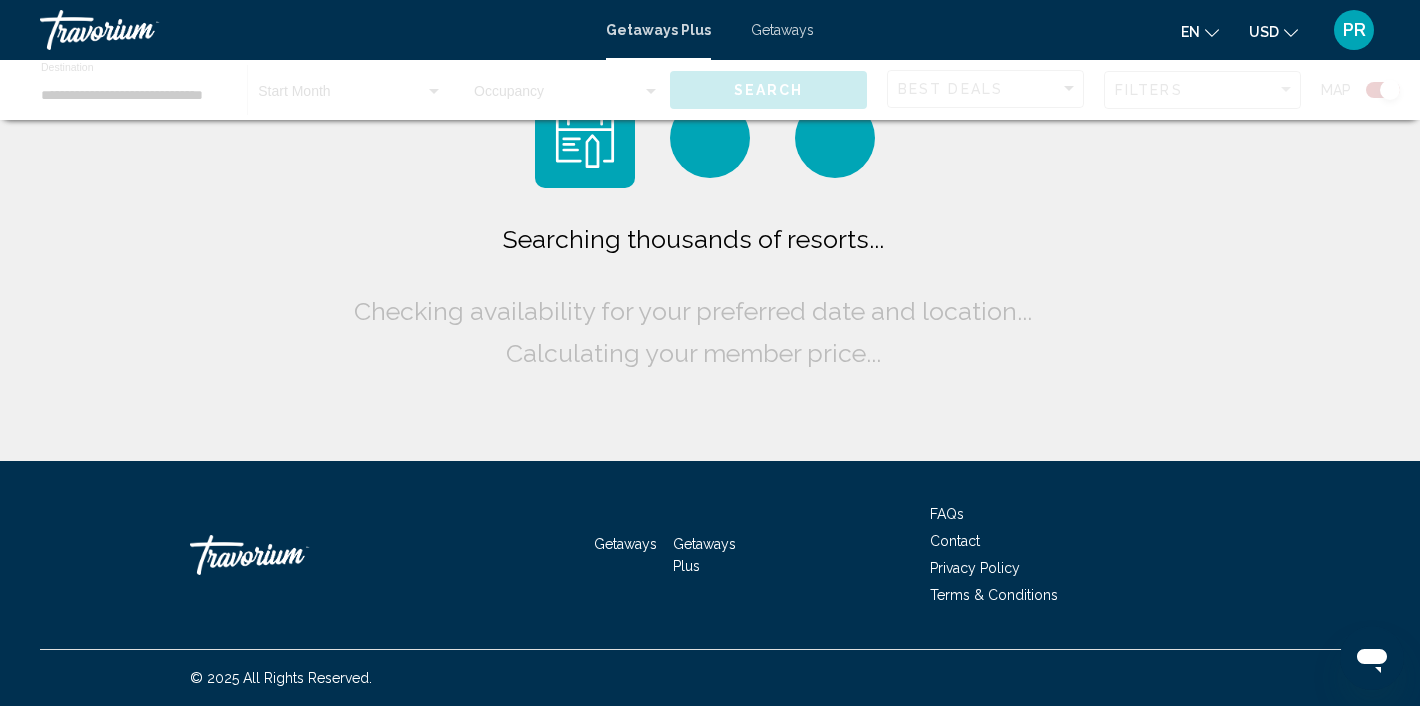 scroll, scrollTop: 0, scrollLeft: 0, axis: both 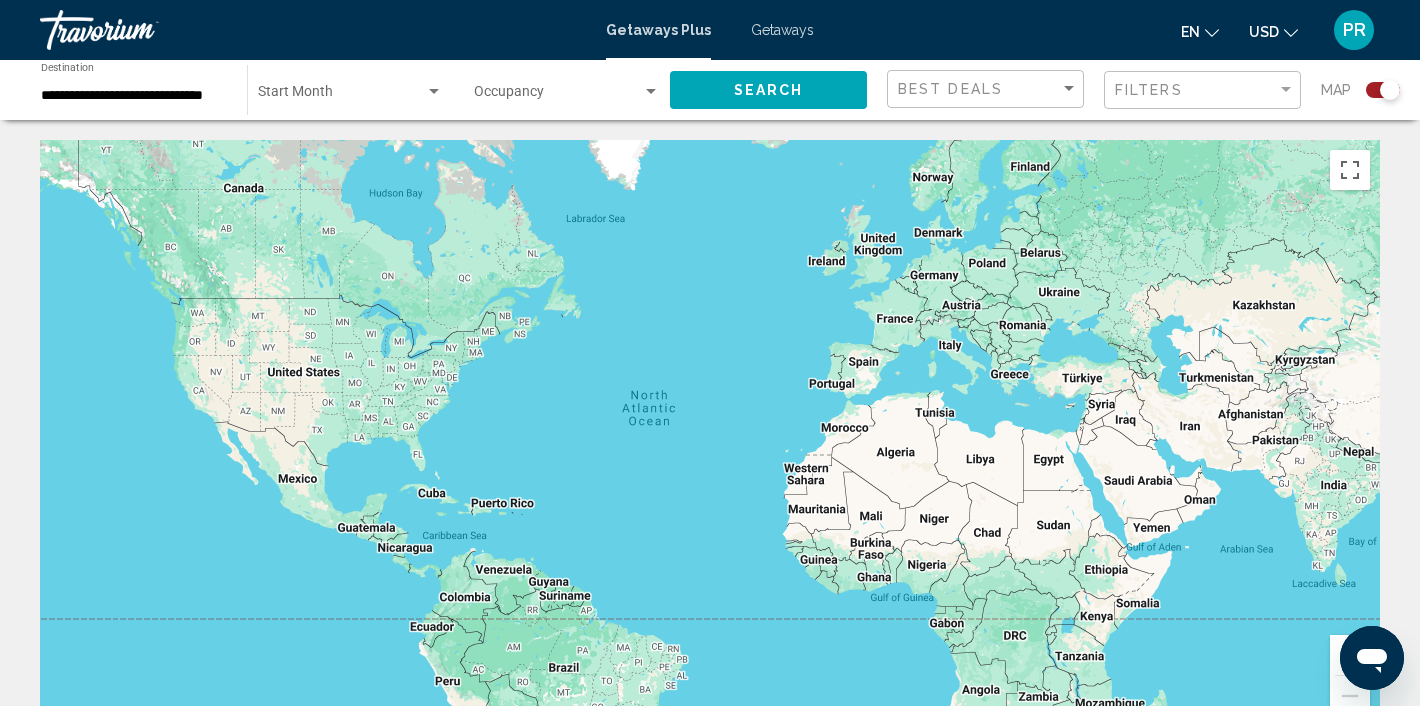 click 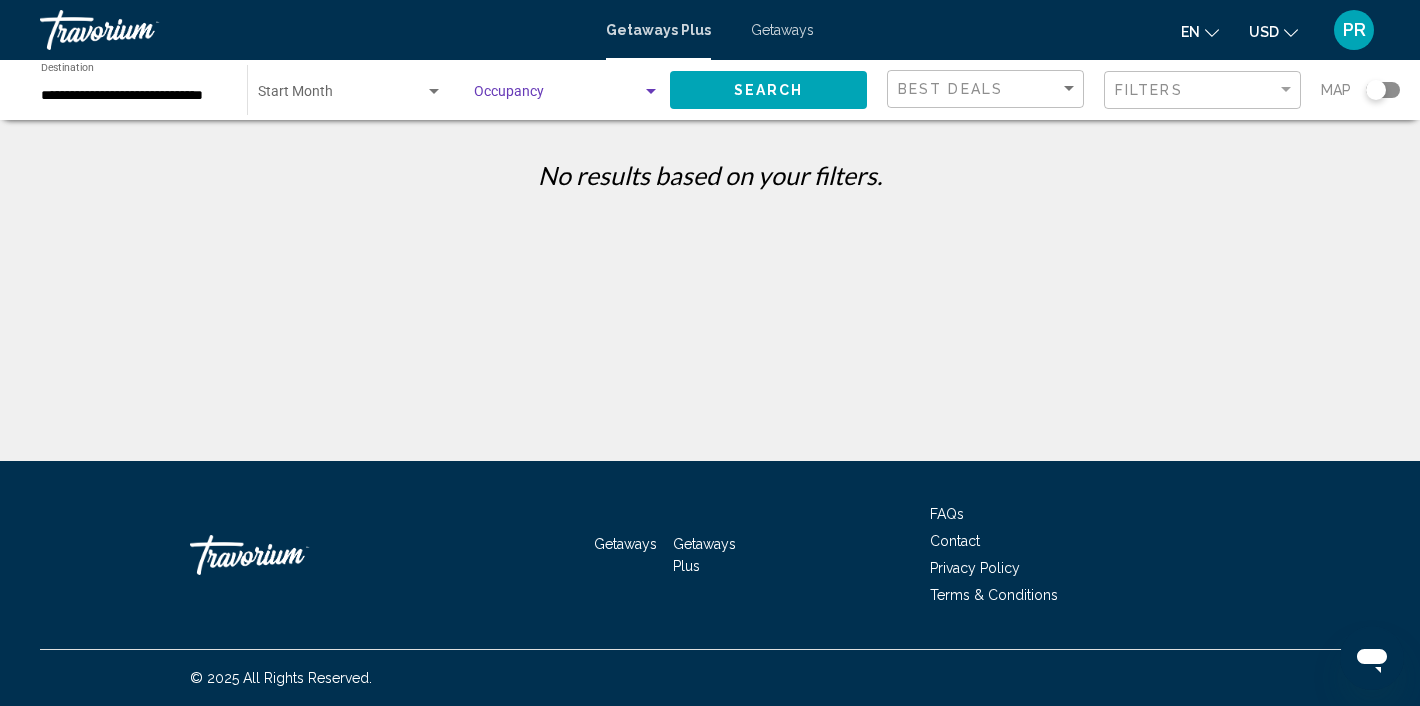 click at bounding box center (651, 92) 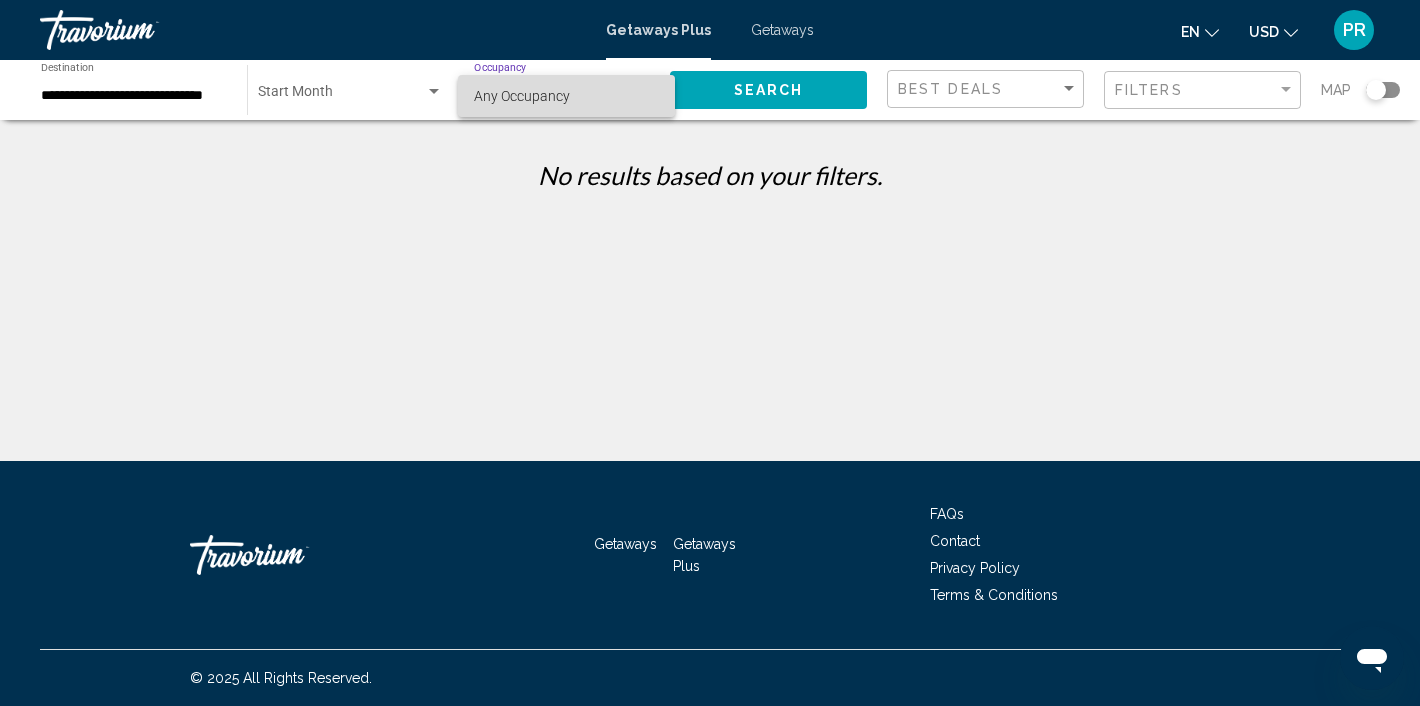 click on "Any Occupancy" at bounding box center (567, 96) 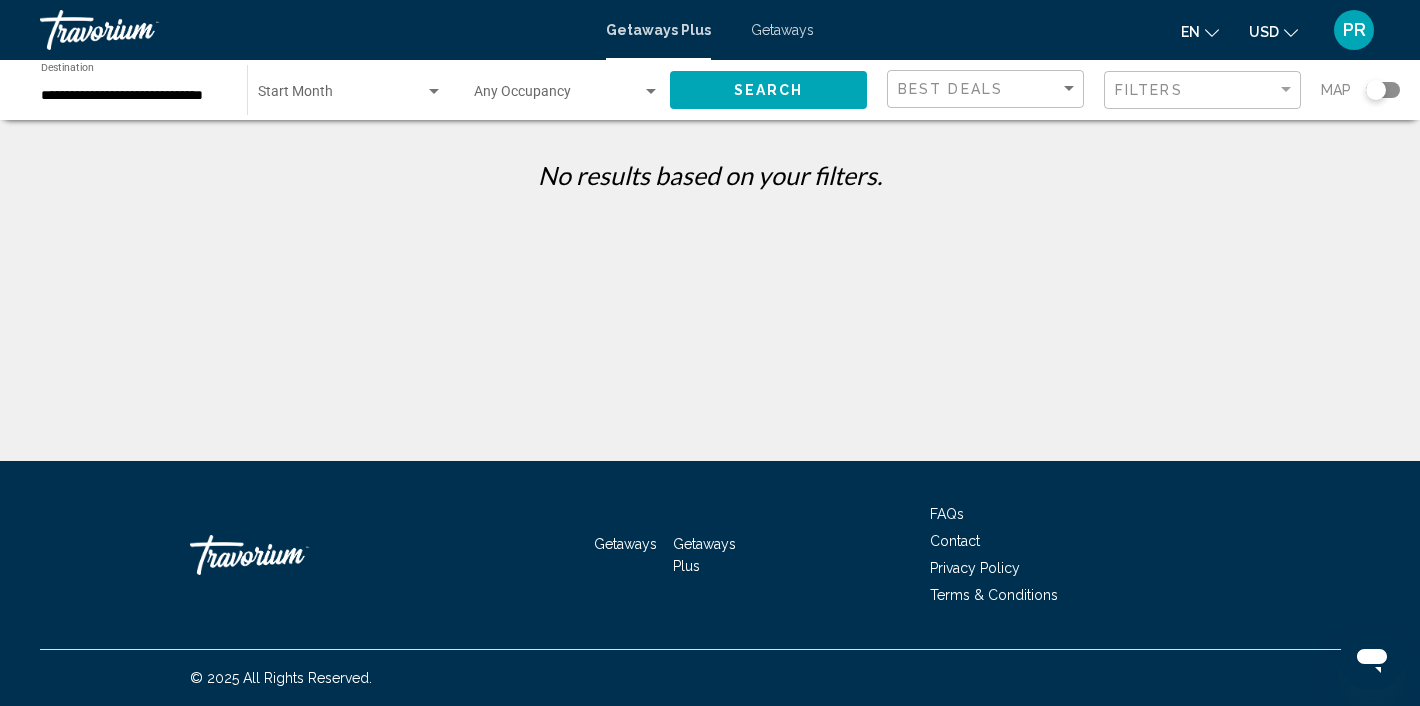 click on "Occupancy Any Occupancy" 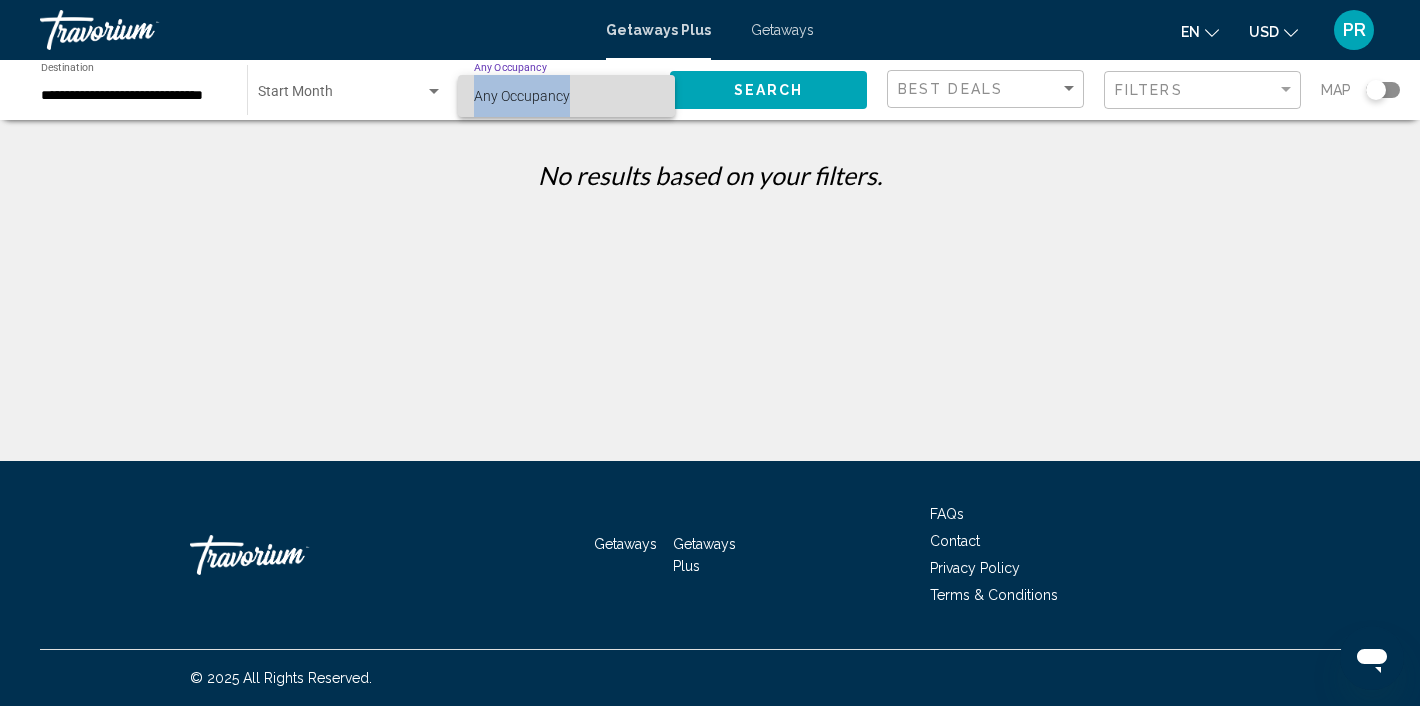 click on "Any Occupancy" at bounding box center [567, 96] 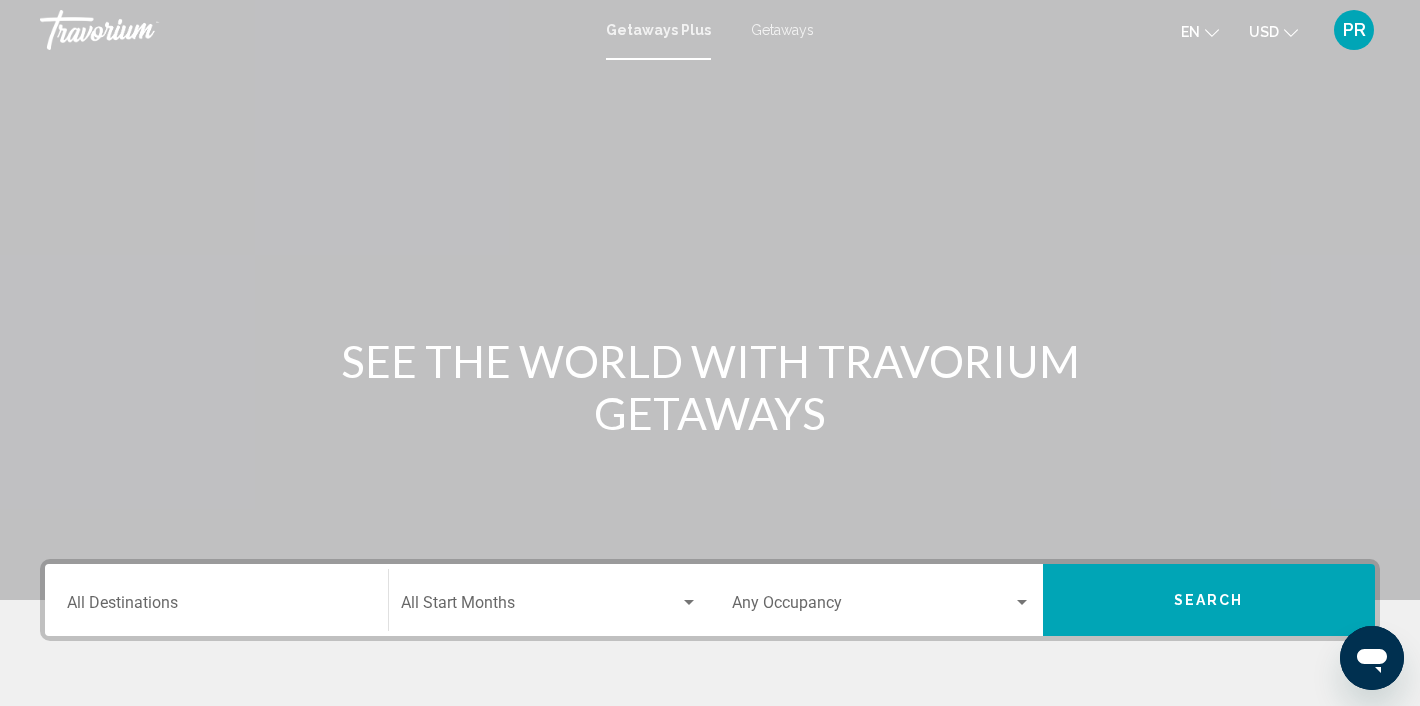 click on "Destination All Destinations" at bounding box center (216, 600) 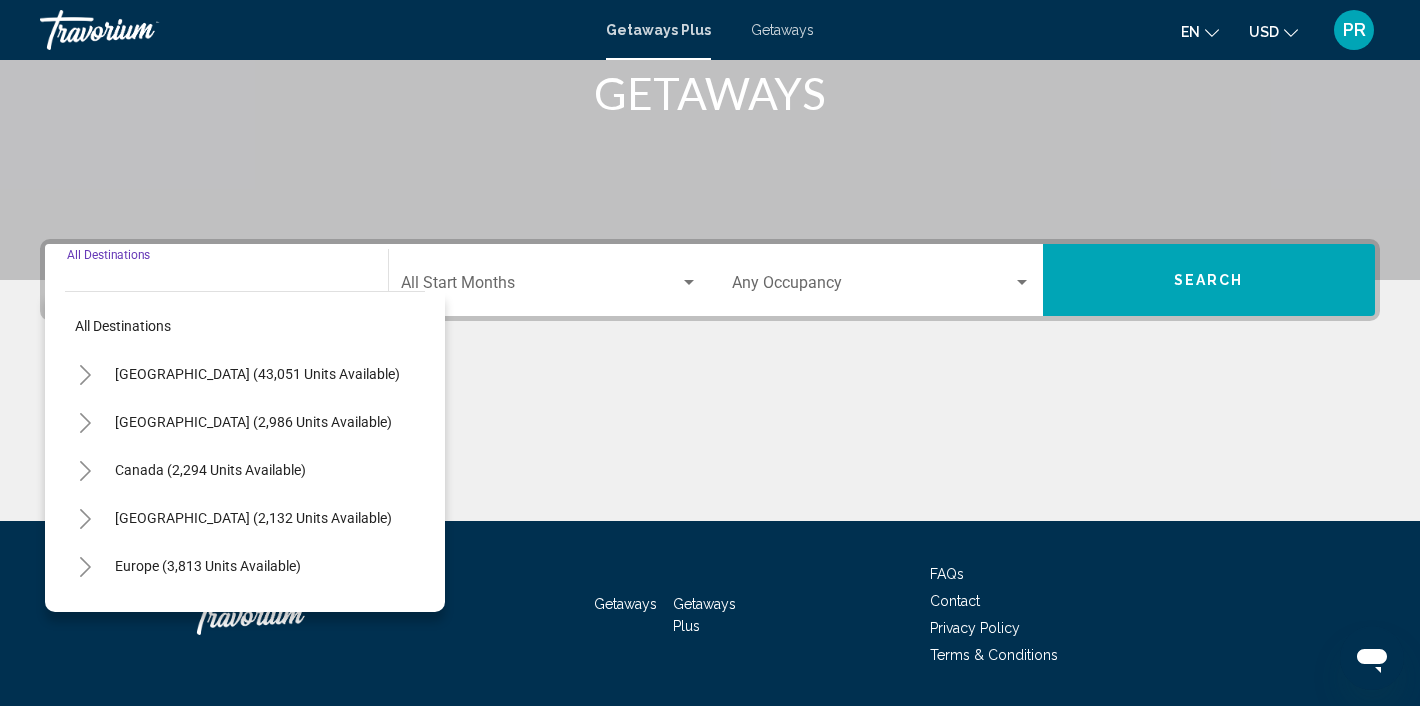 scroll, scrollTop: 380, scrollLeft: 0, axis: vertical 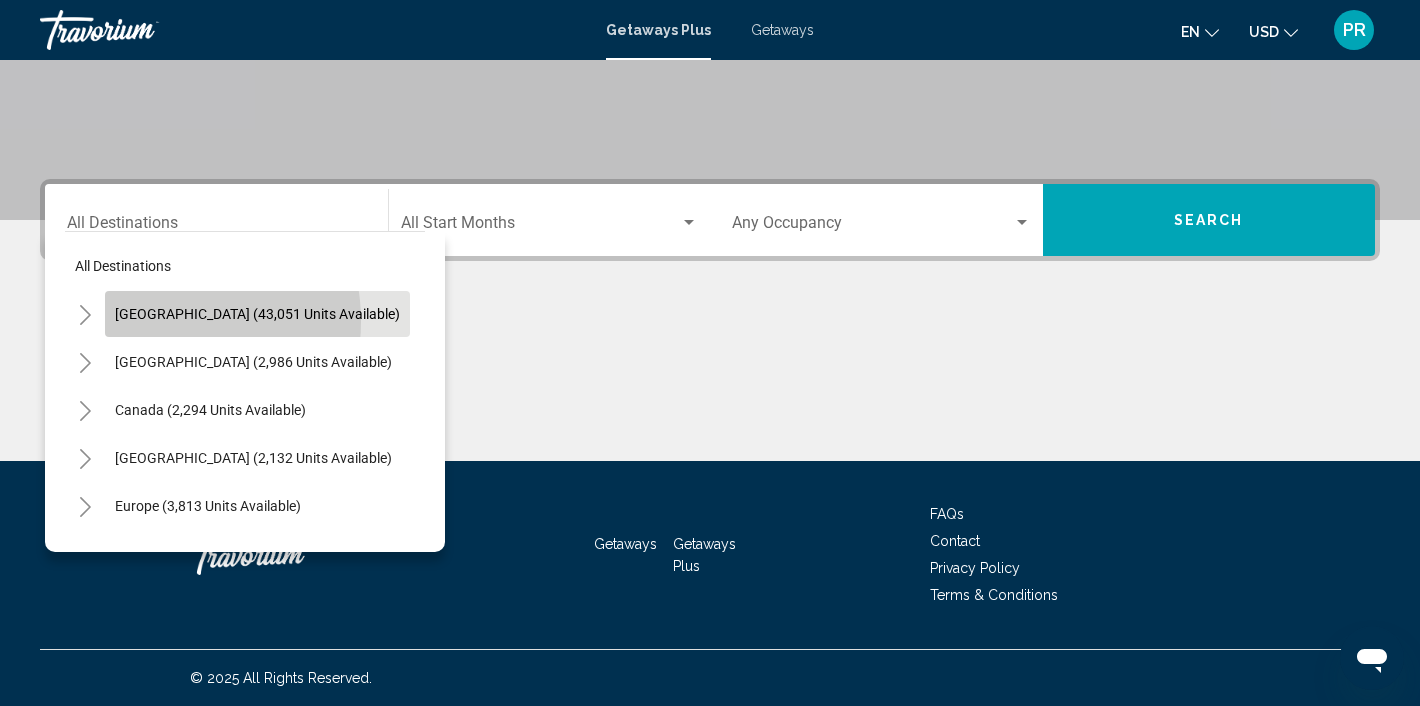 click on "[GEOGRAPHIC_DATA] (43,051 units available)" 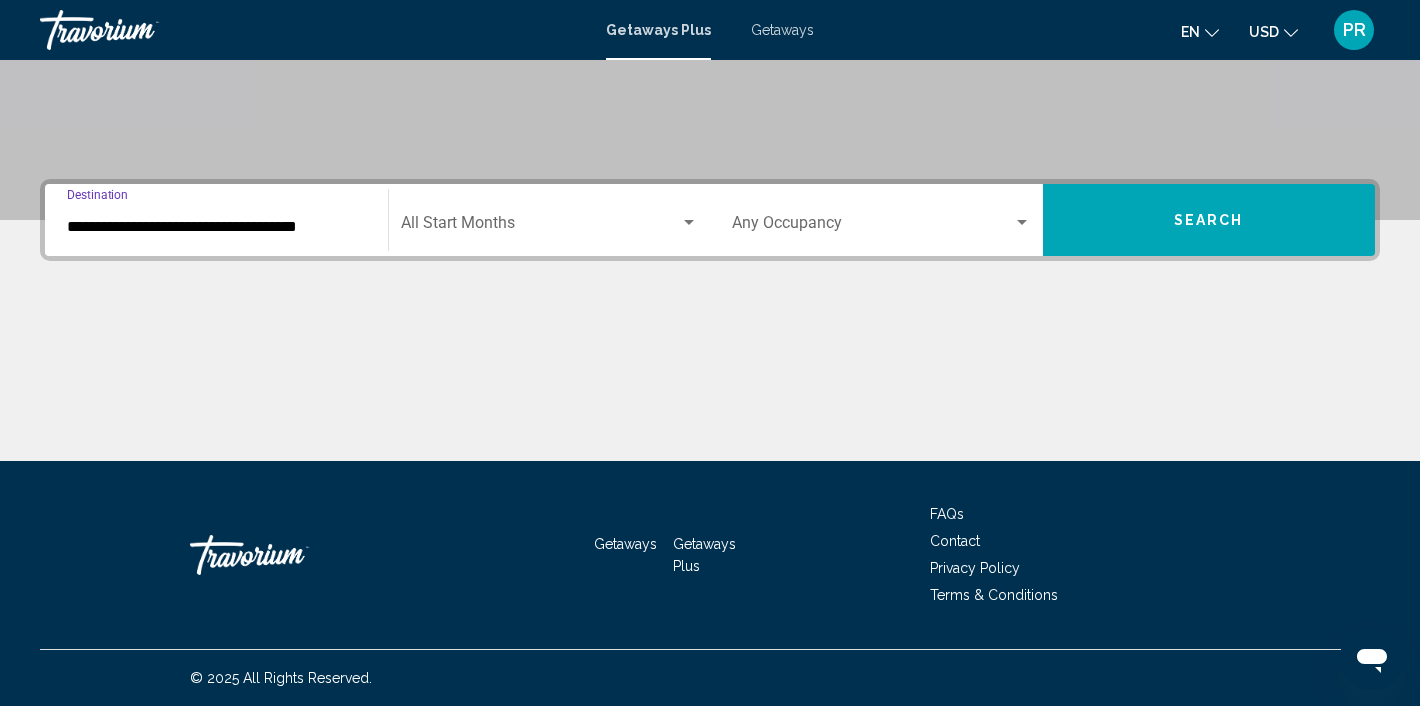 scroll, scrollTop: 0, scrollLeft: 0, axis: both 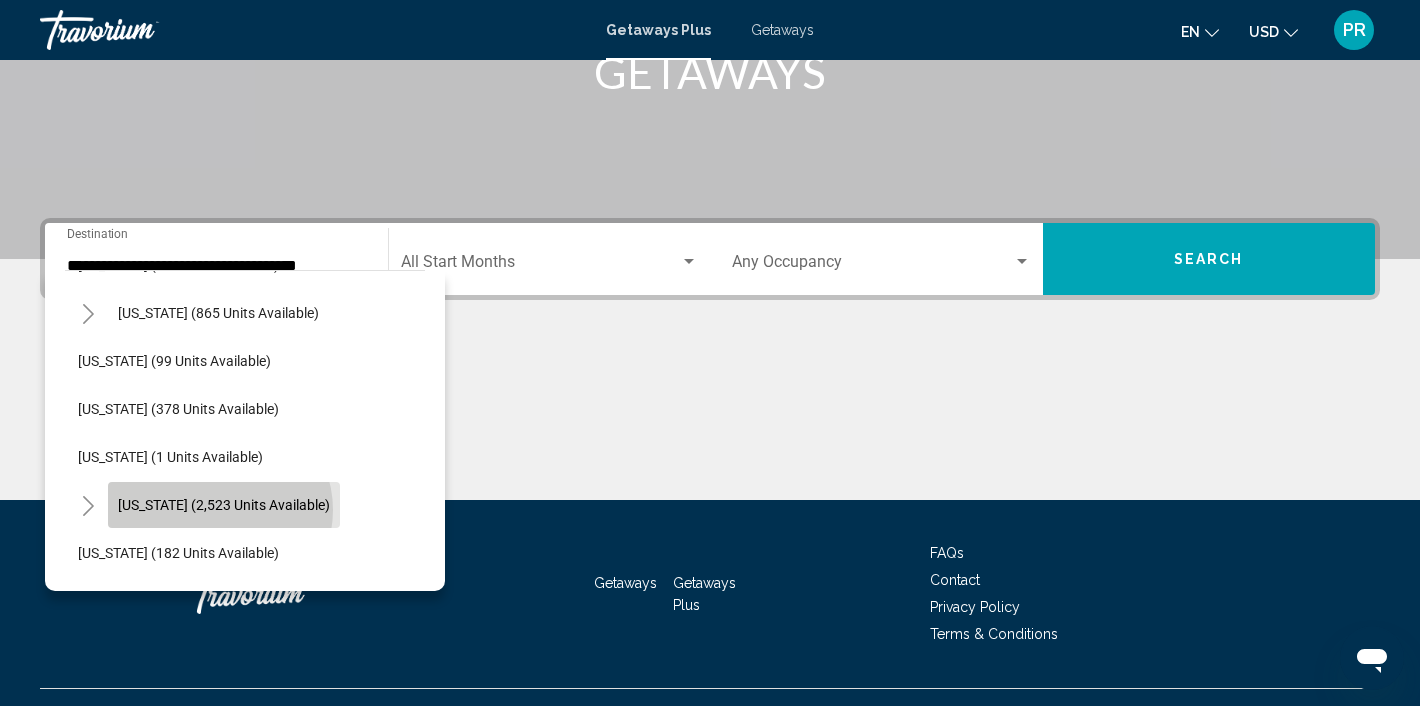 click on "[US_STATE] (2,523 units available)" 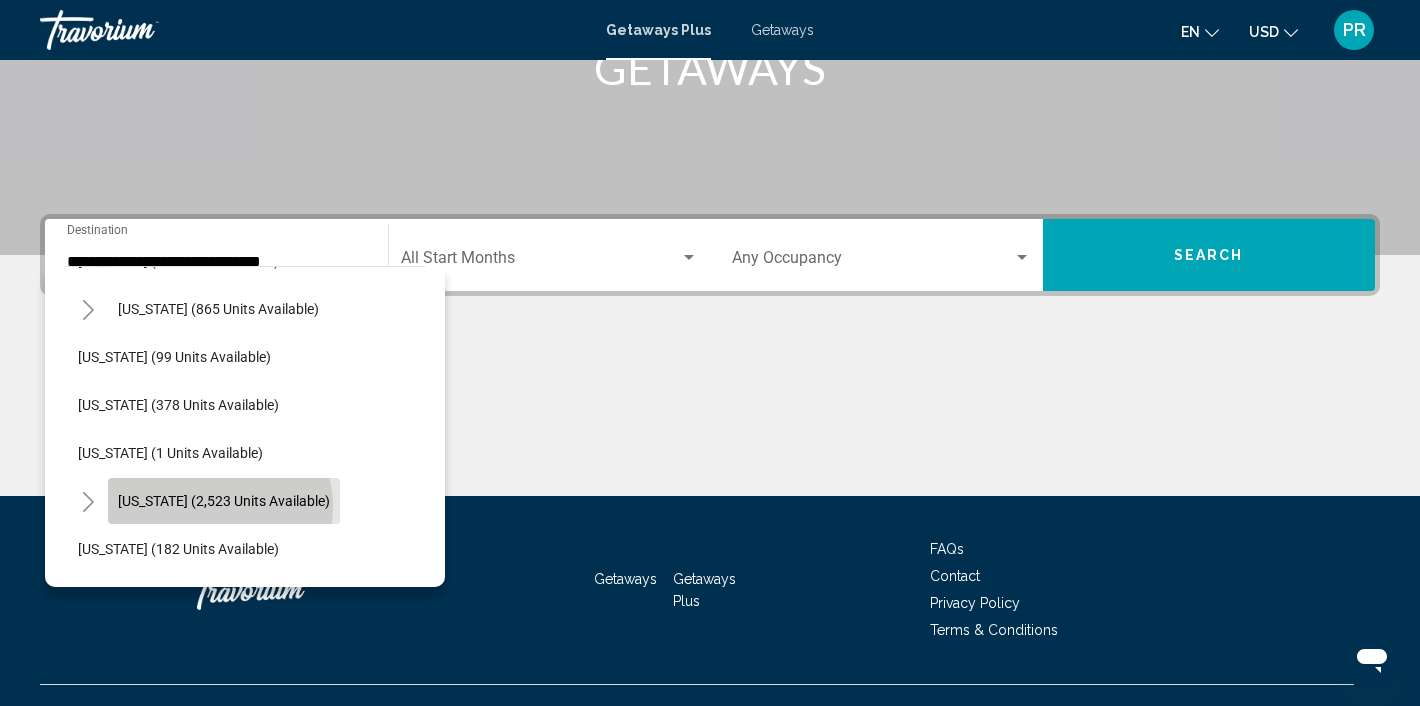 scroll, scrollTop: 380, scrollLeft: 0, axis: vertical 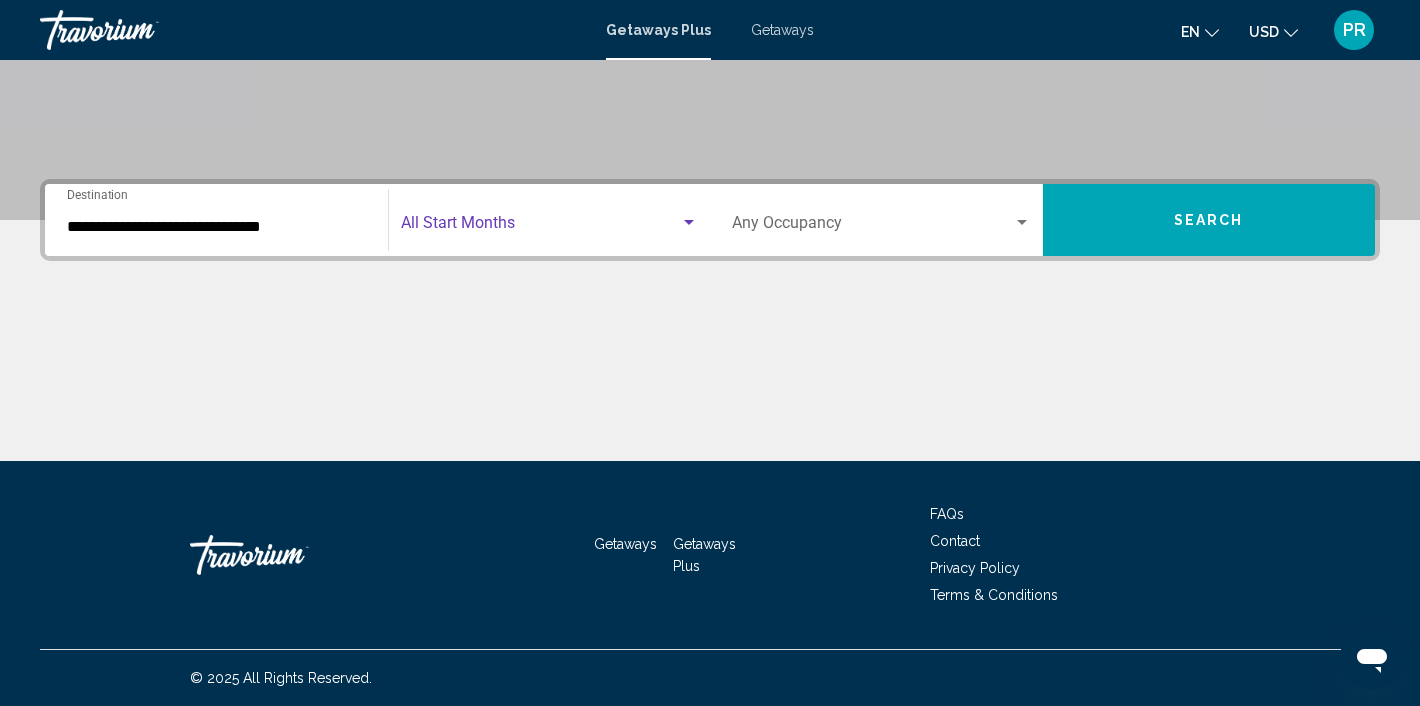 click at bounding box center (541, 227) 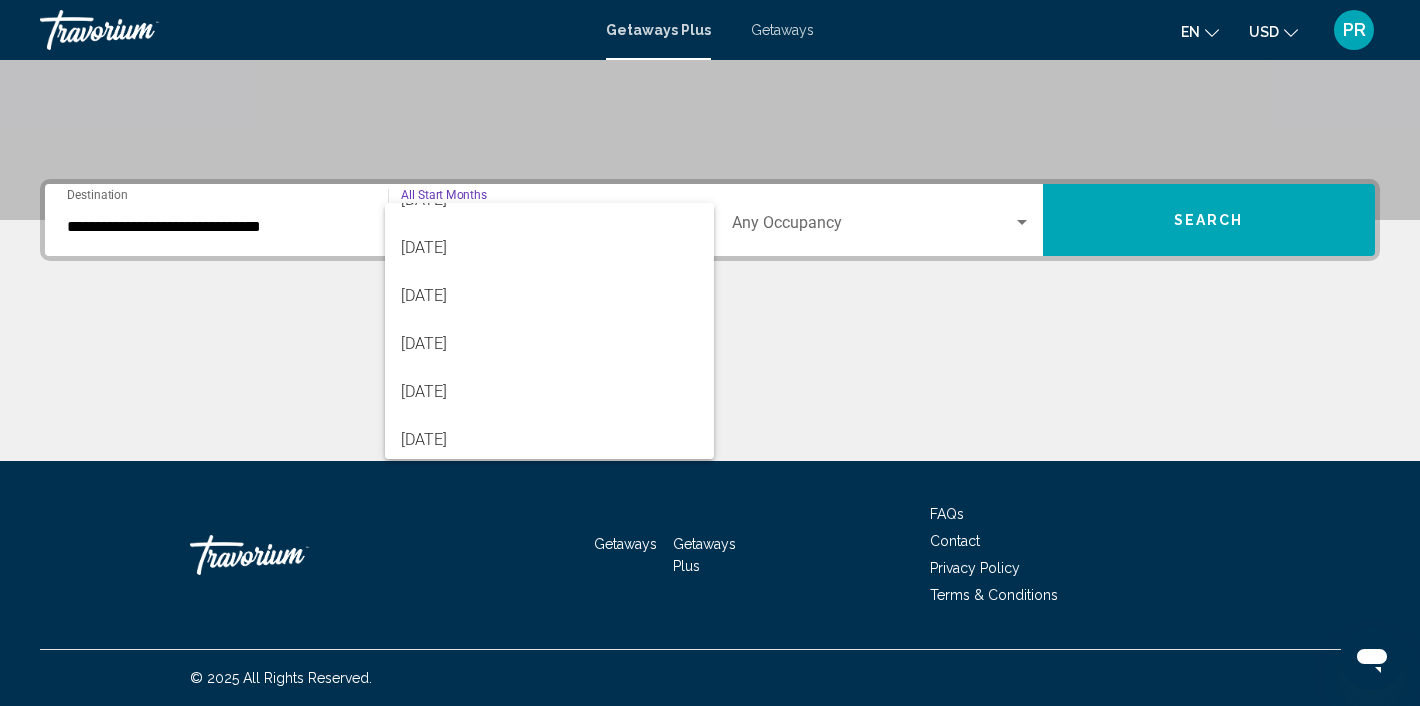 scroll, scrollTop: 416, scrollLeft: 0, axis: vertical 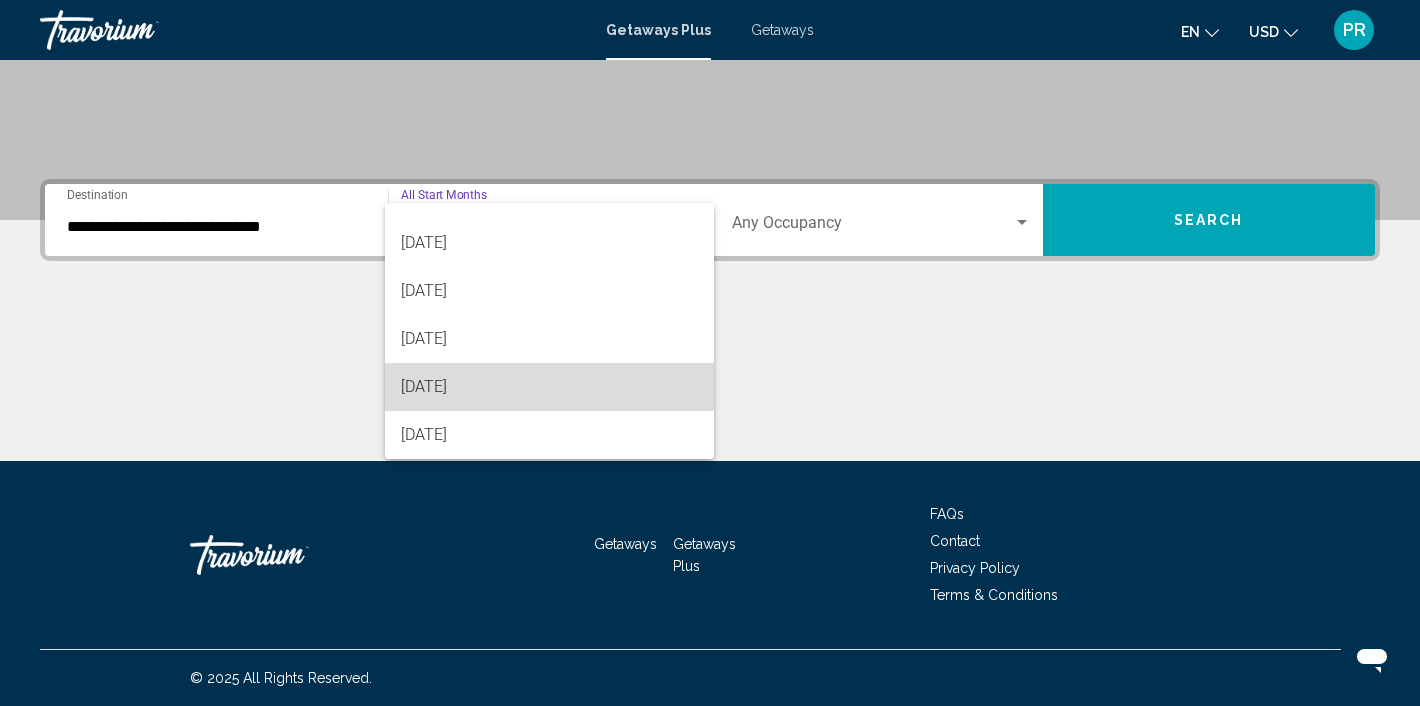 click on "June 2026" at bounding box center [550, 387] 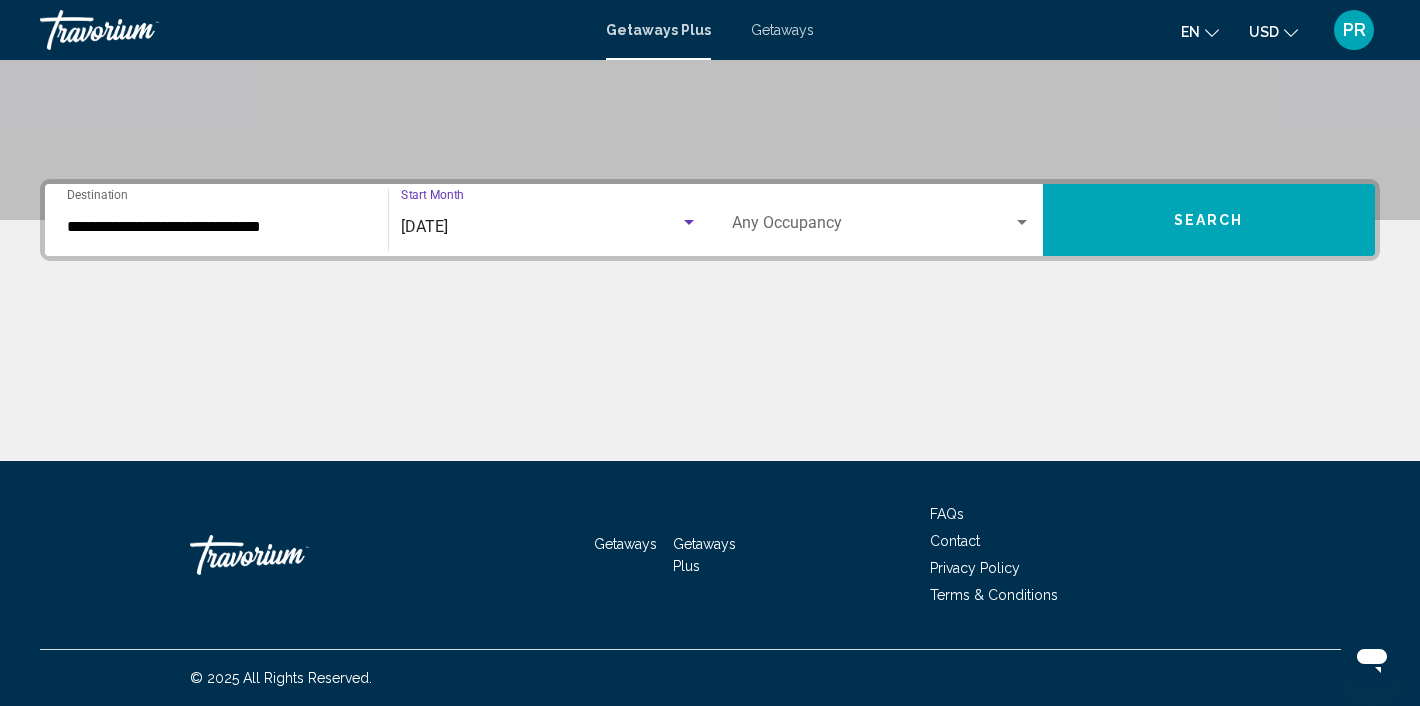click at bounding box center [872, 227] 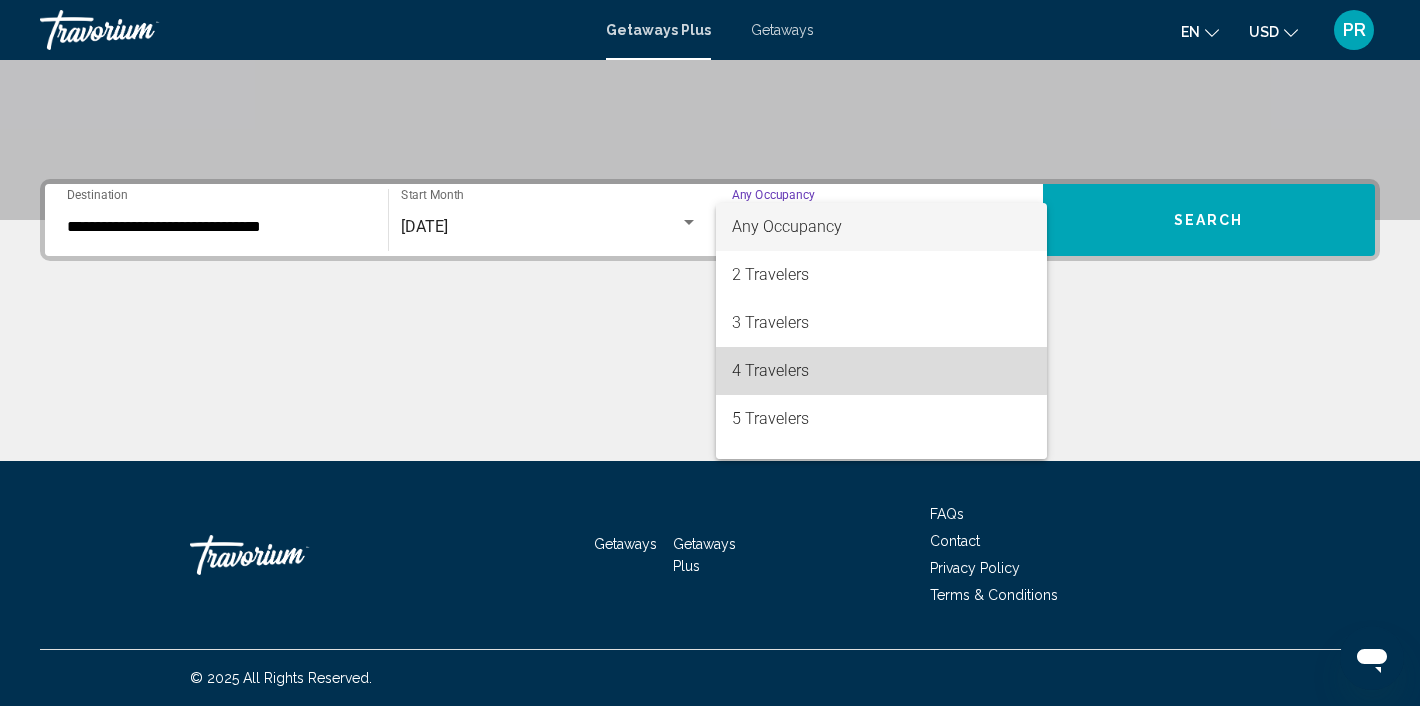 click on "4 Travelers" at bounding box center (881, 371) 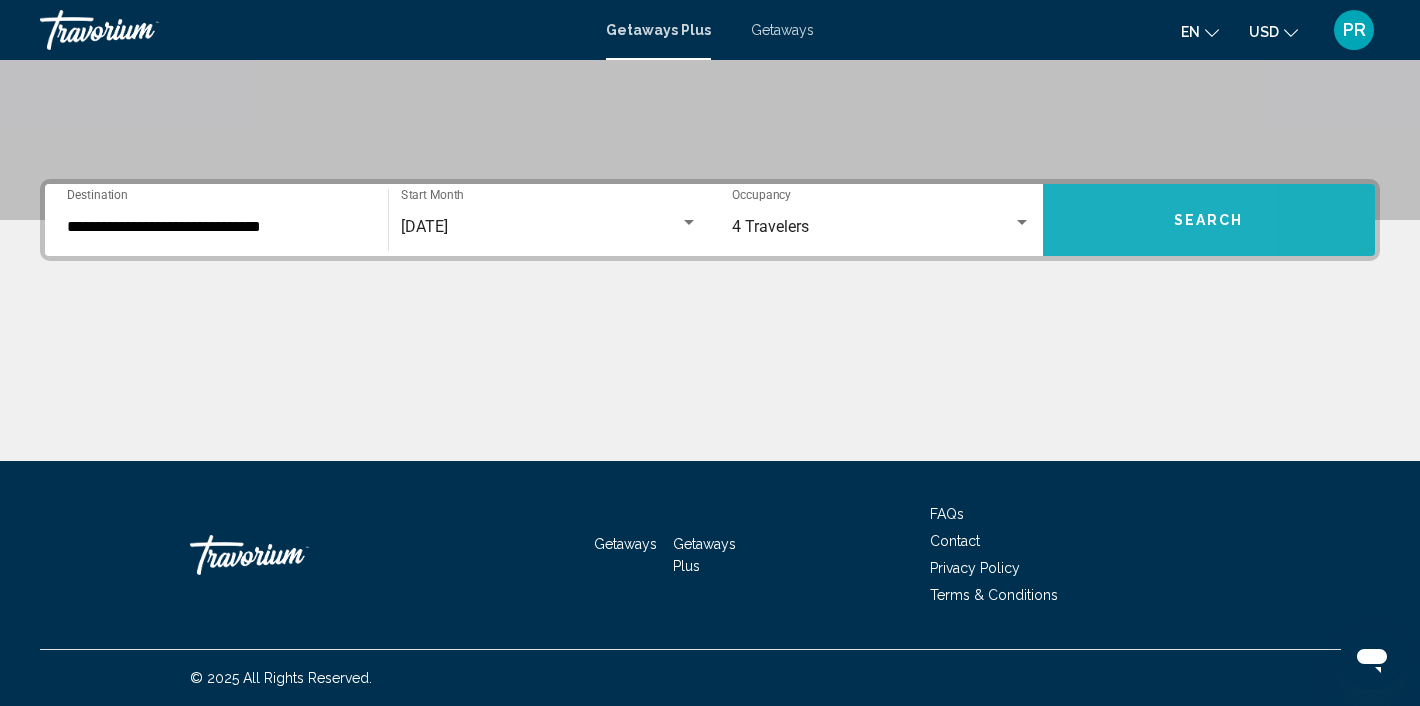 click on "Search" at bounding box center [1209, 220] 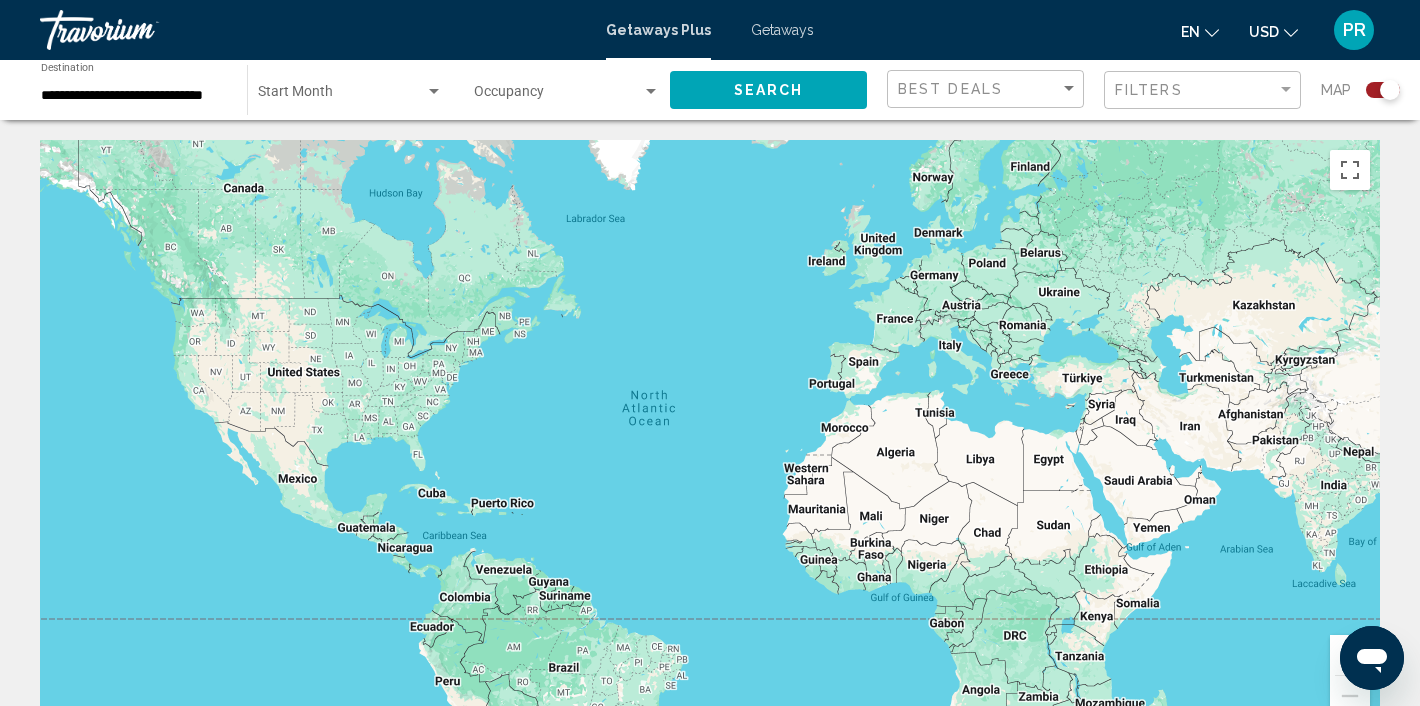 click 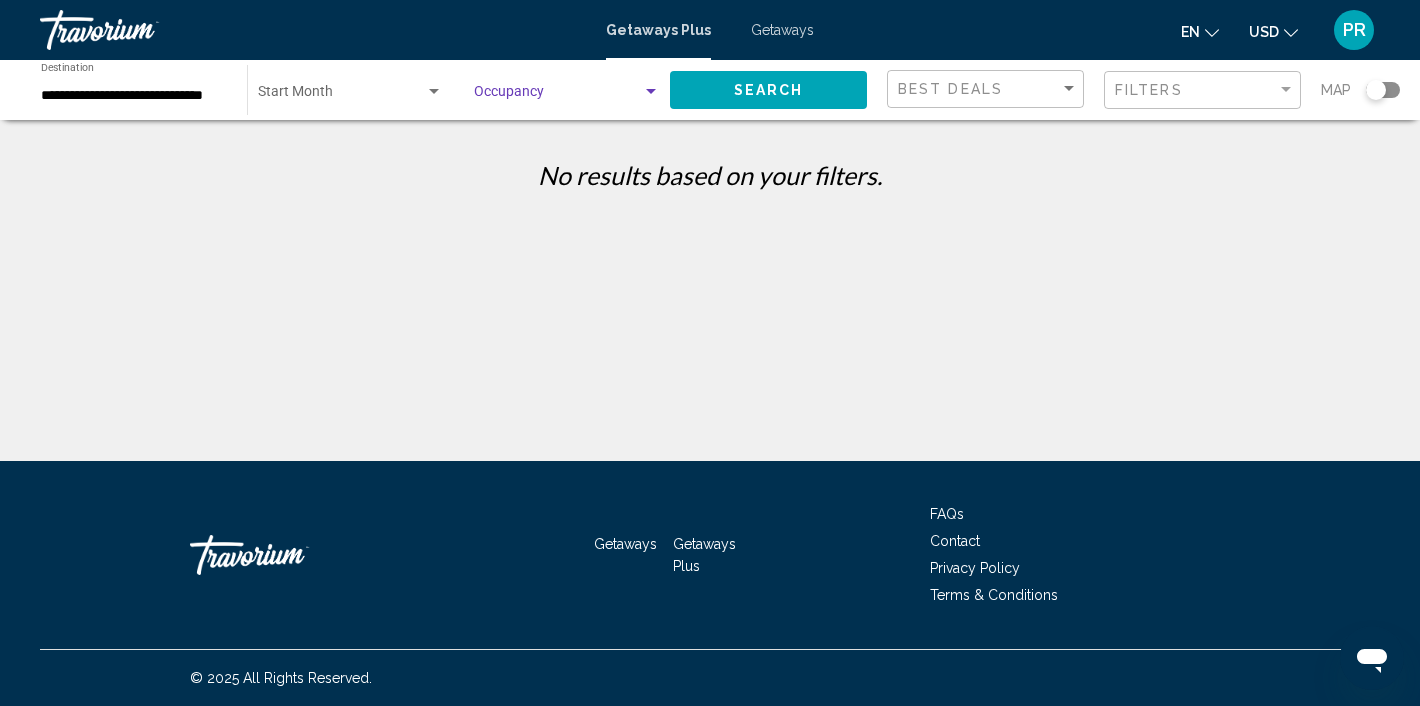 click at bounding box center (651, 92) 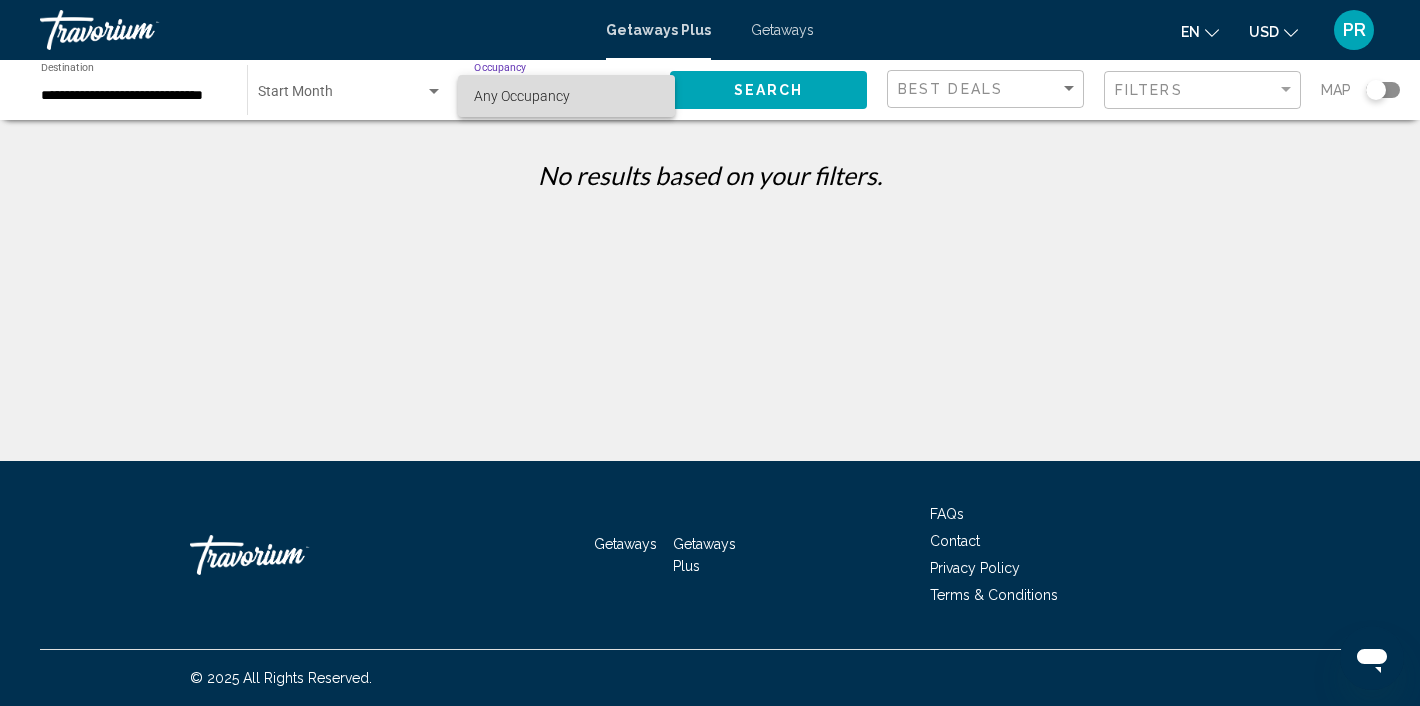 click on "Any Occupancy" at bounding box center (567, 96) 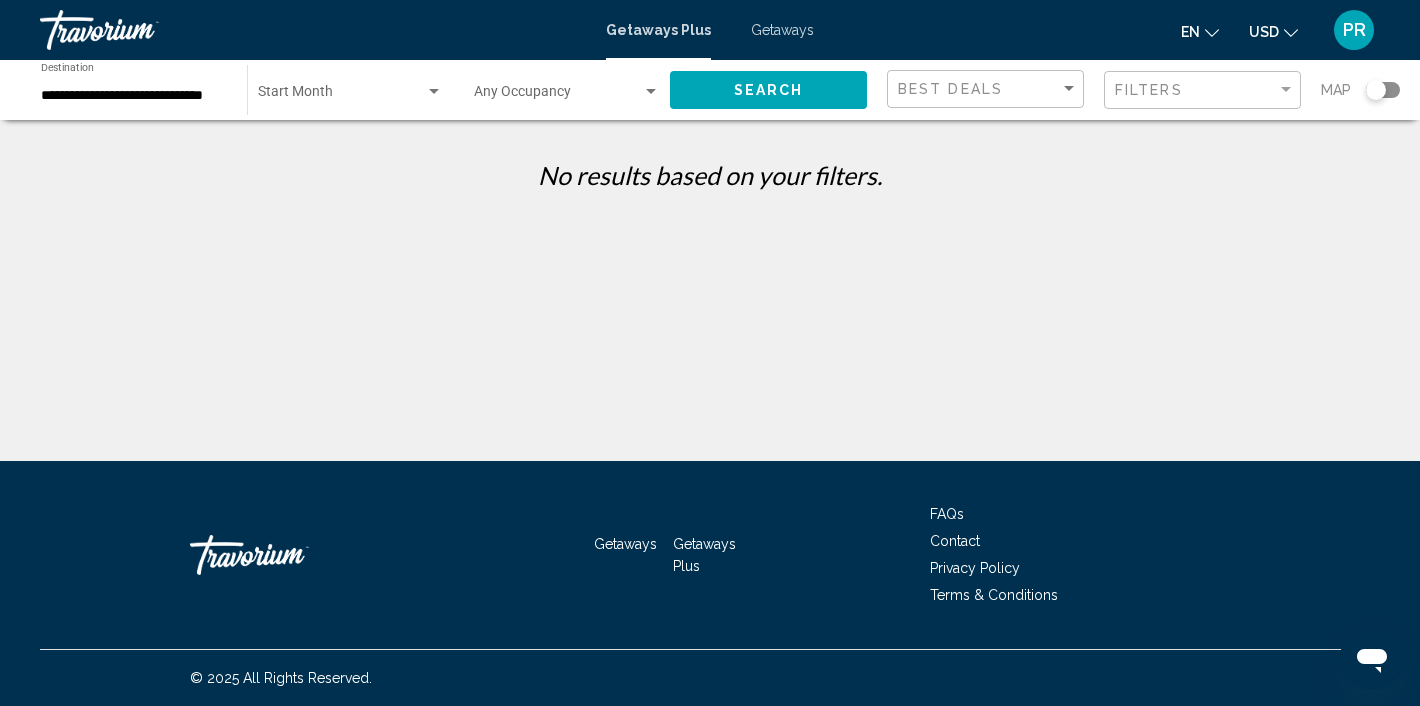click at bounding box center (140, 30) 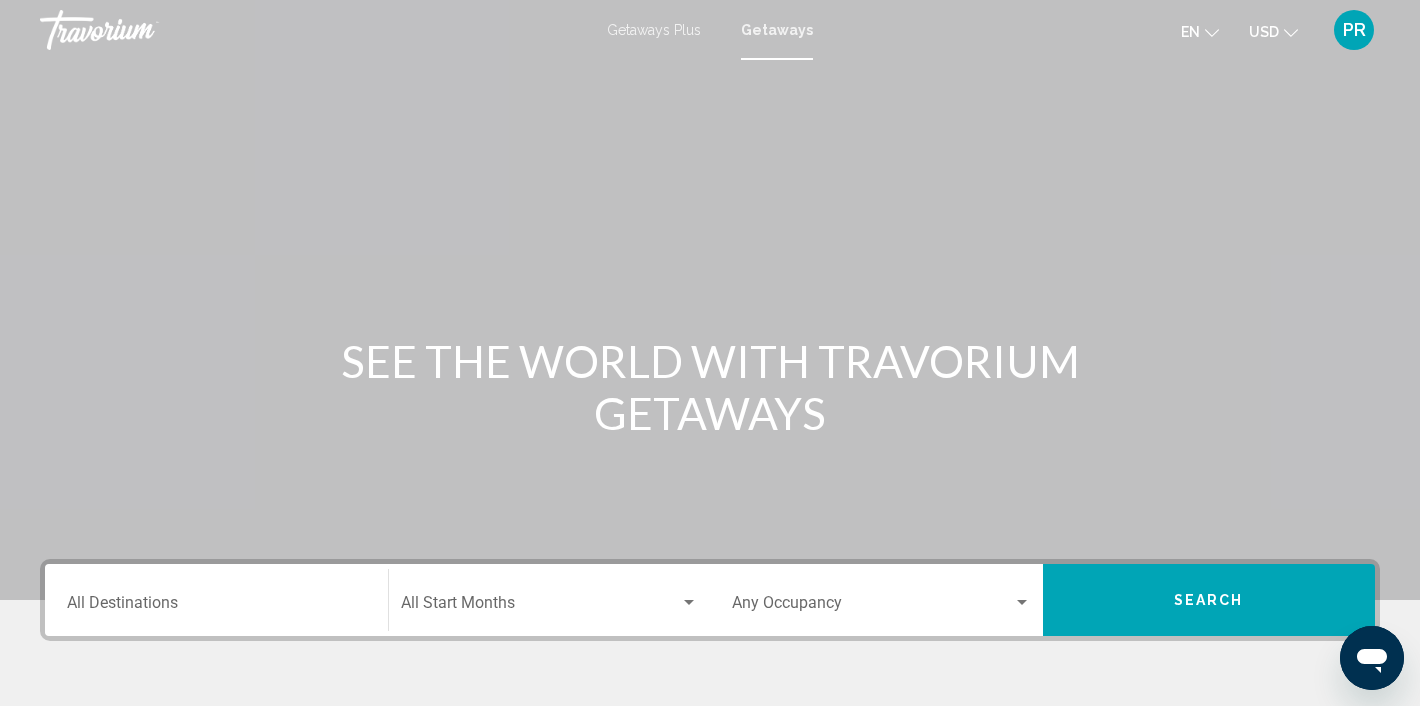 click on "Destination All Destinations" at bounding box center (216, 607) 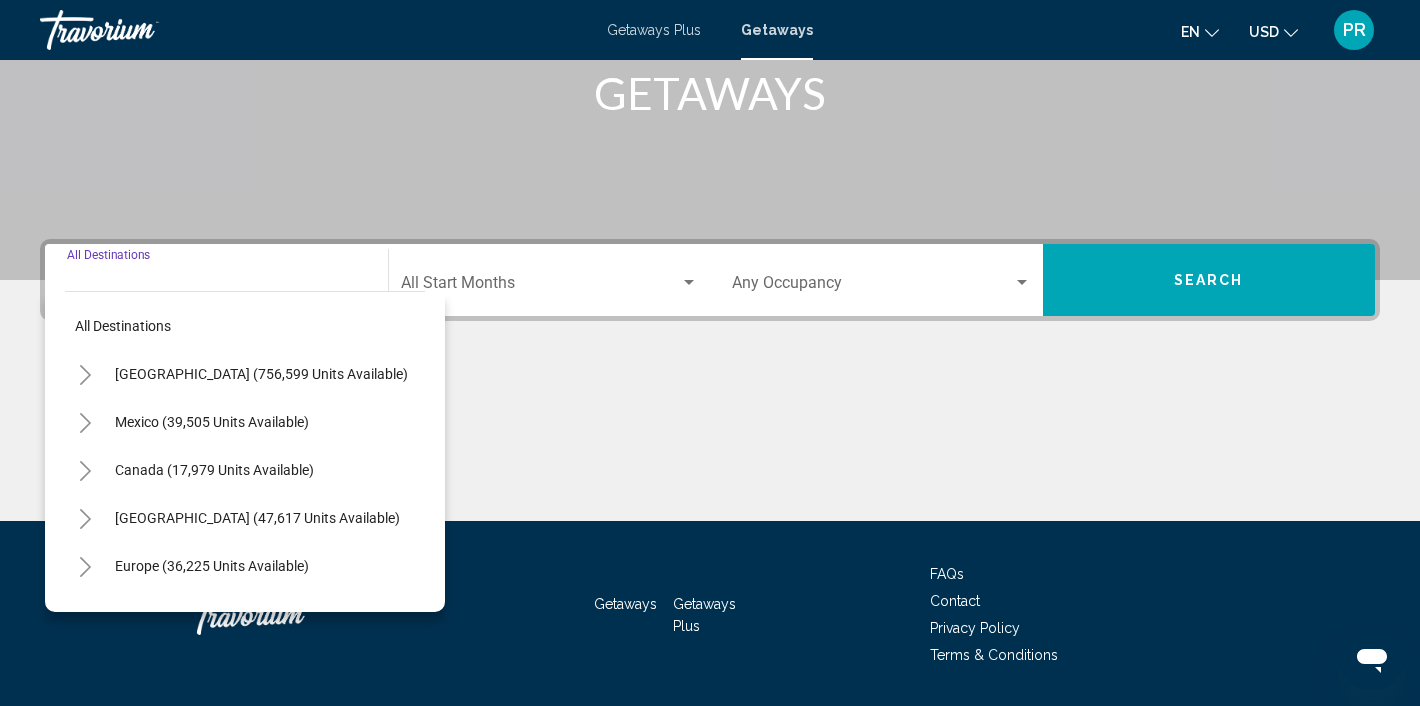 scroll, scrollTop: 380, scrollLeft: 0, axis: vertical 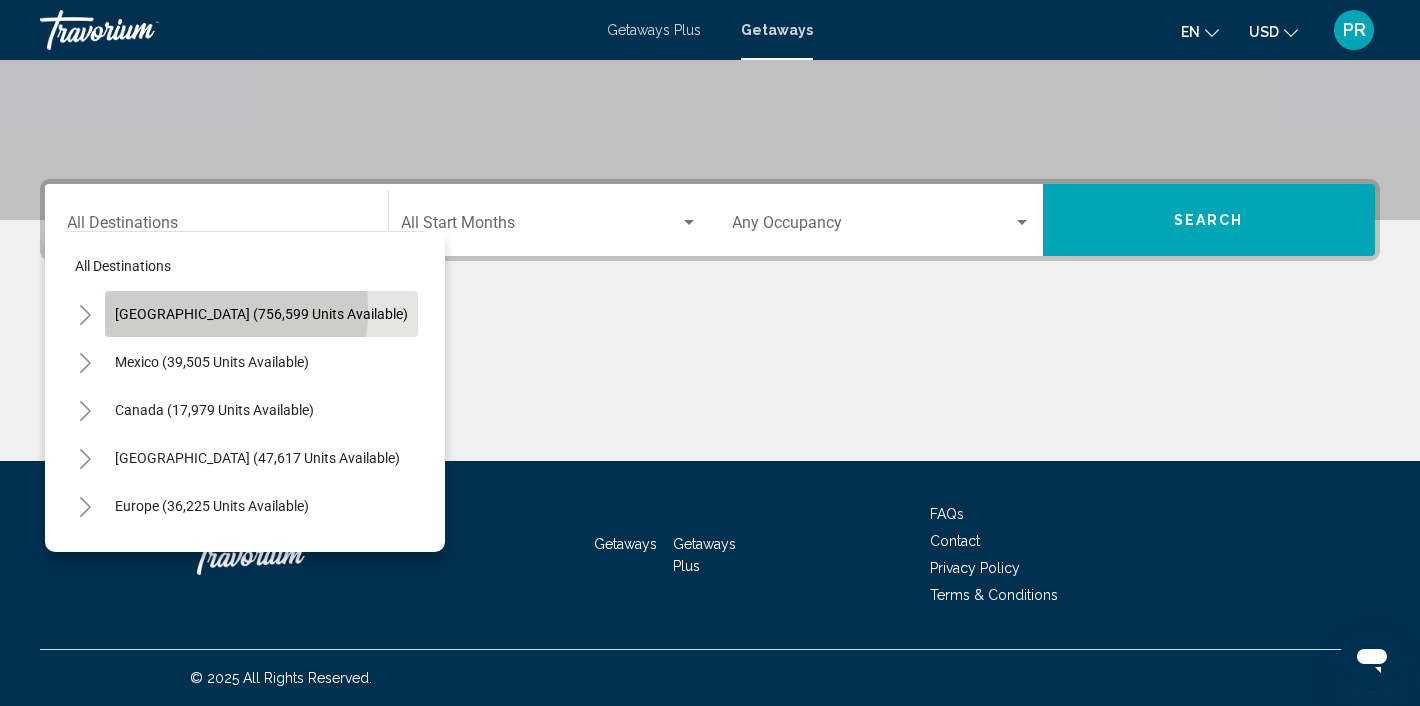 click on "United States (756,599 units available)" 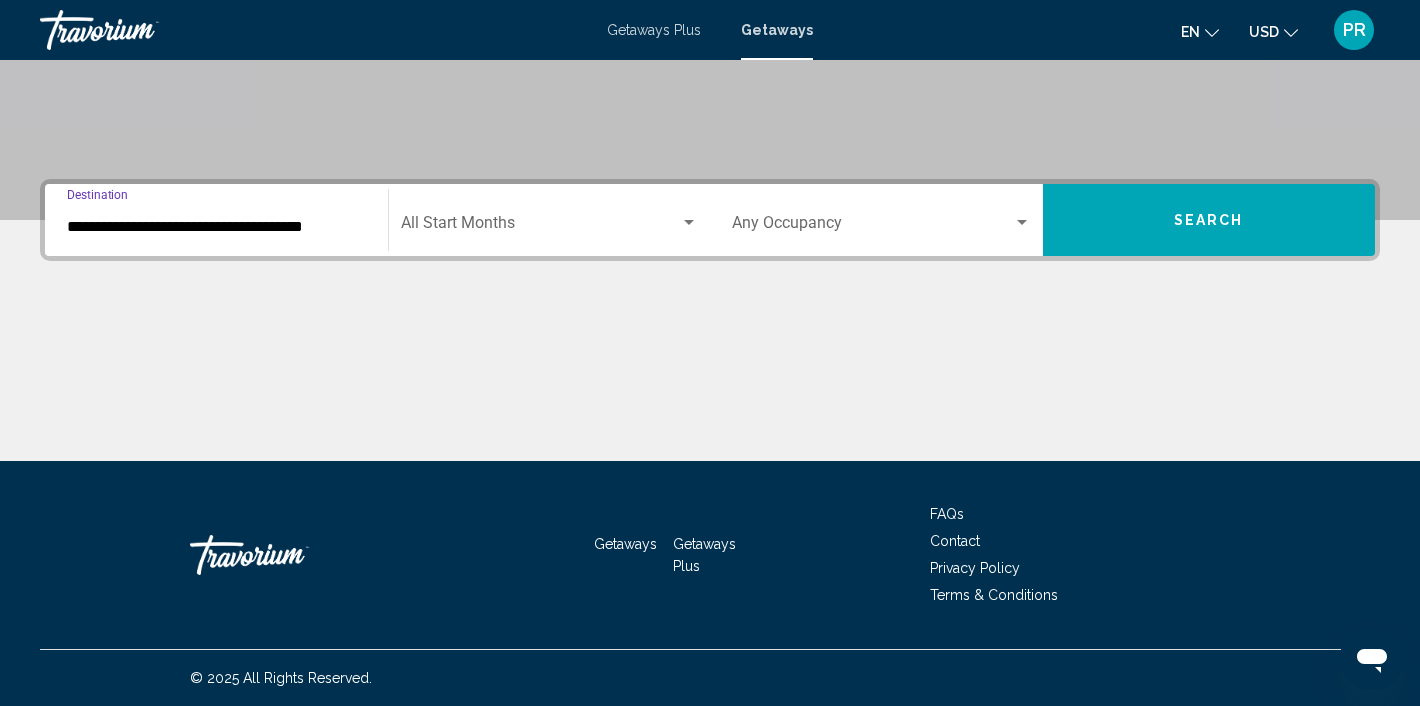 click on "**********" at bounding box center (216, 227) 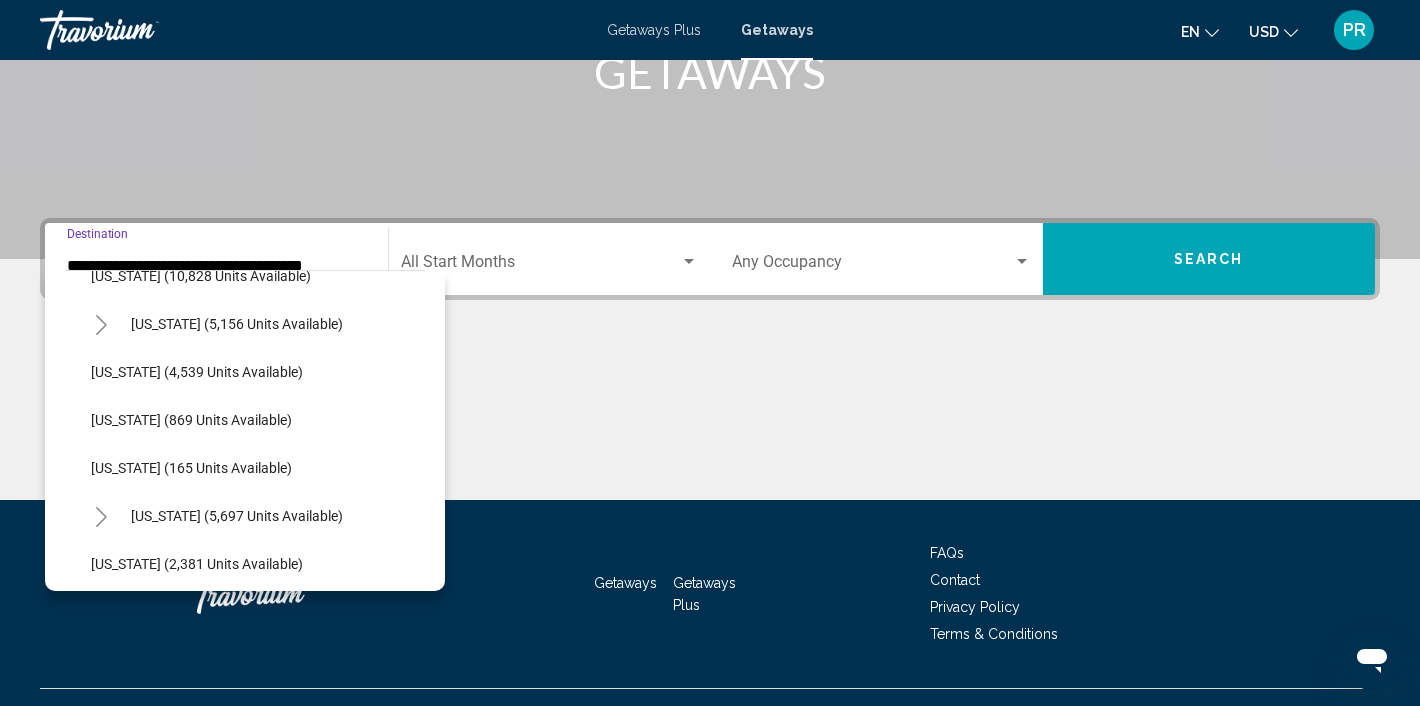 scroll, scrollTop: 896, scrollLeft: 4, axis: both 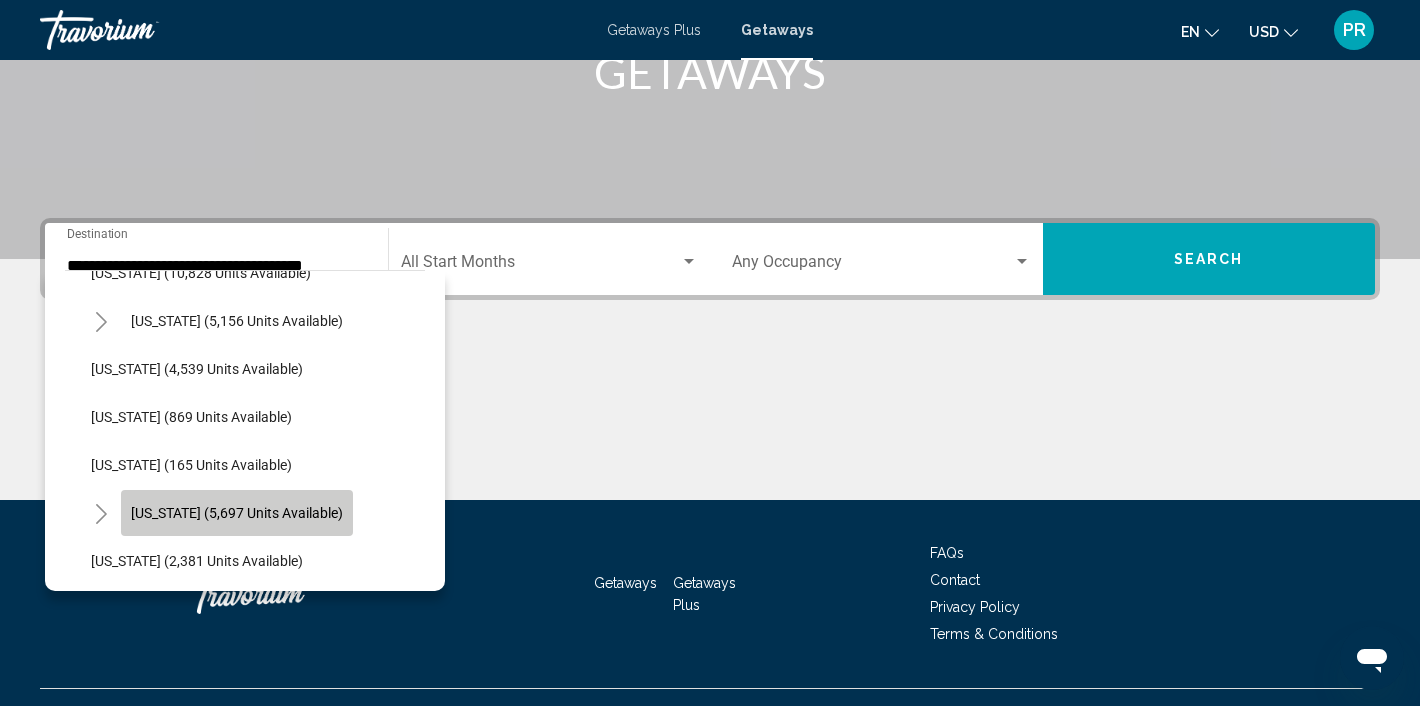 click on "Missouri (5,697 units available)" 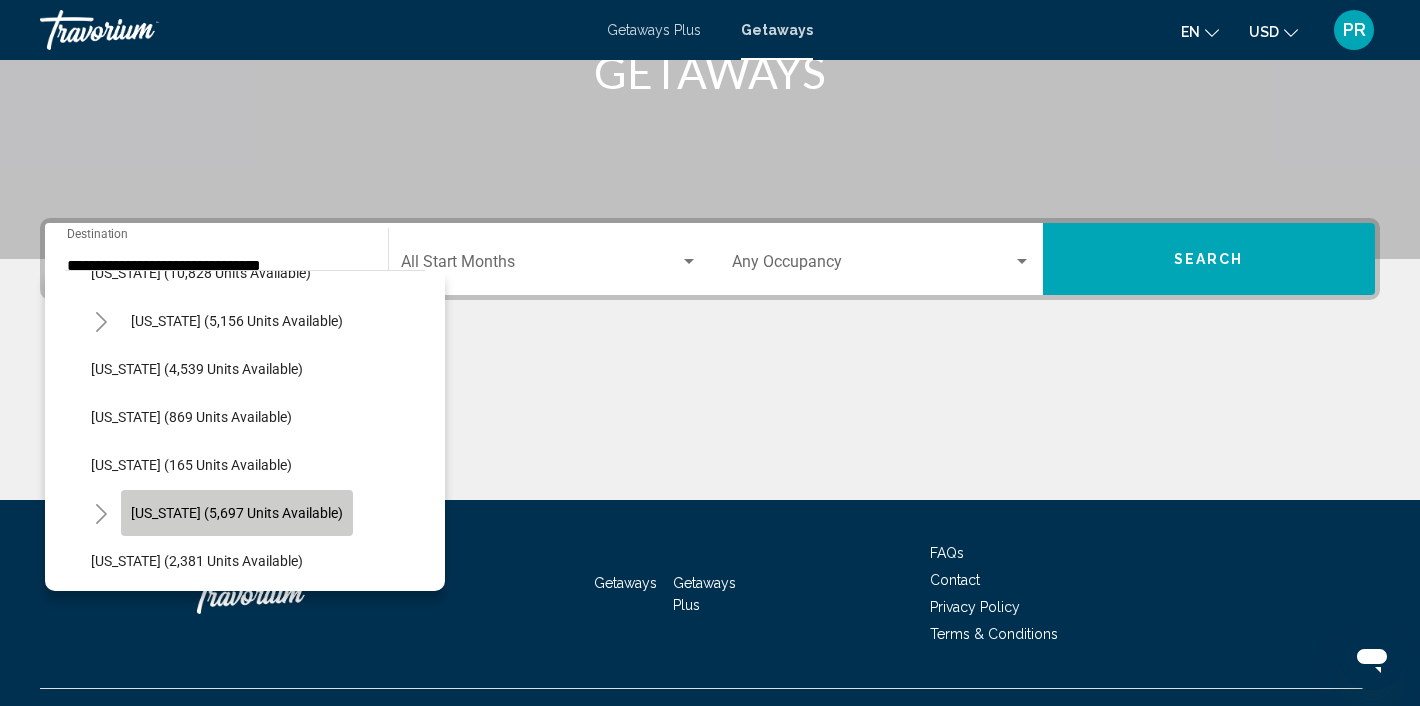 scroll, scrollTop: 380, scrollLeft: 0, axis: vertical 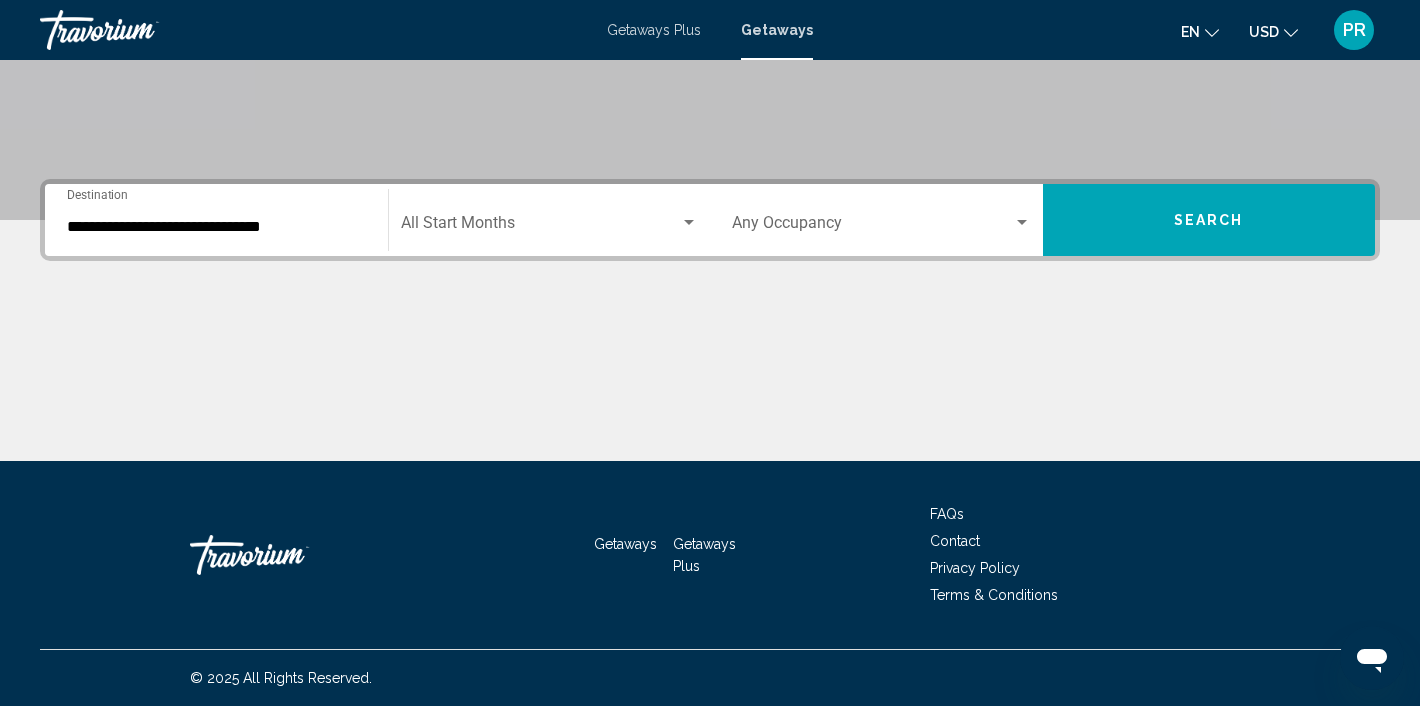 click on "Start Month All Start Months" 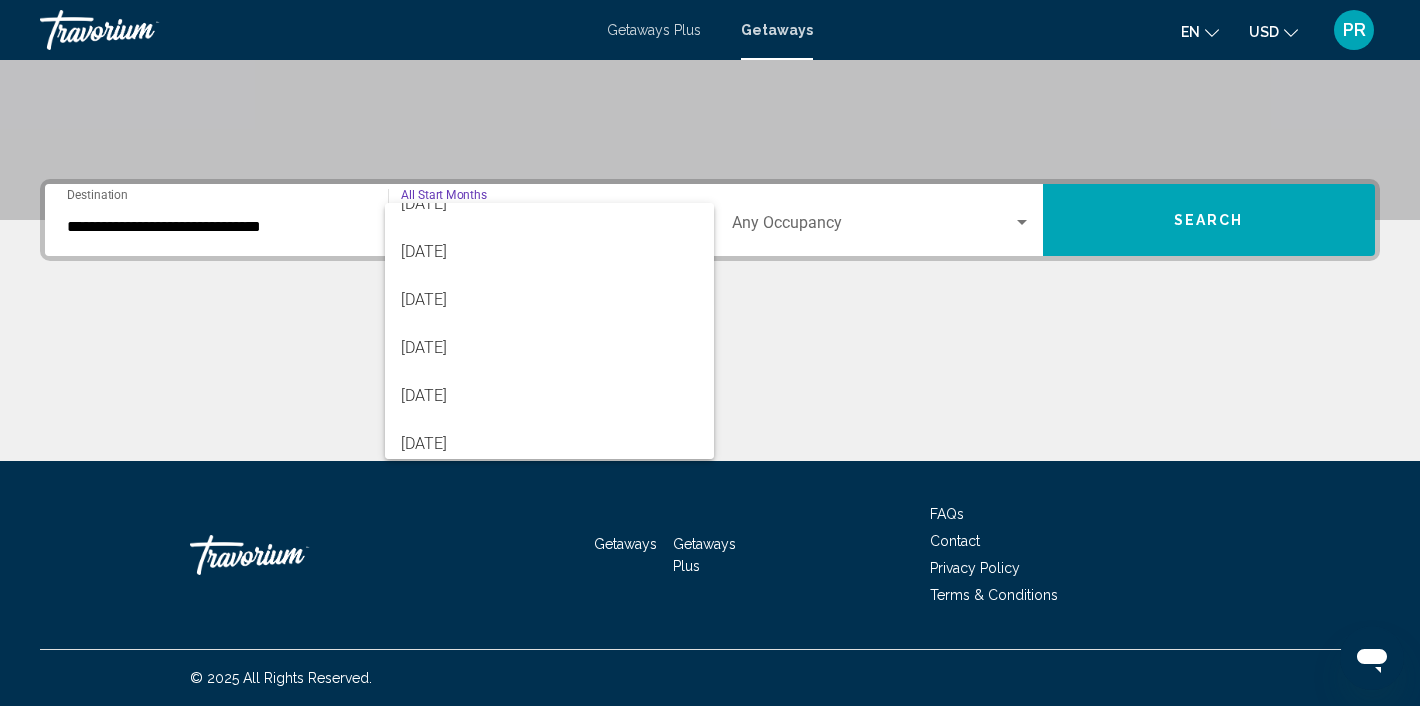 scroll, scrollTop: 416, scrollLeft: 0, axis: vertical 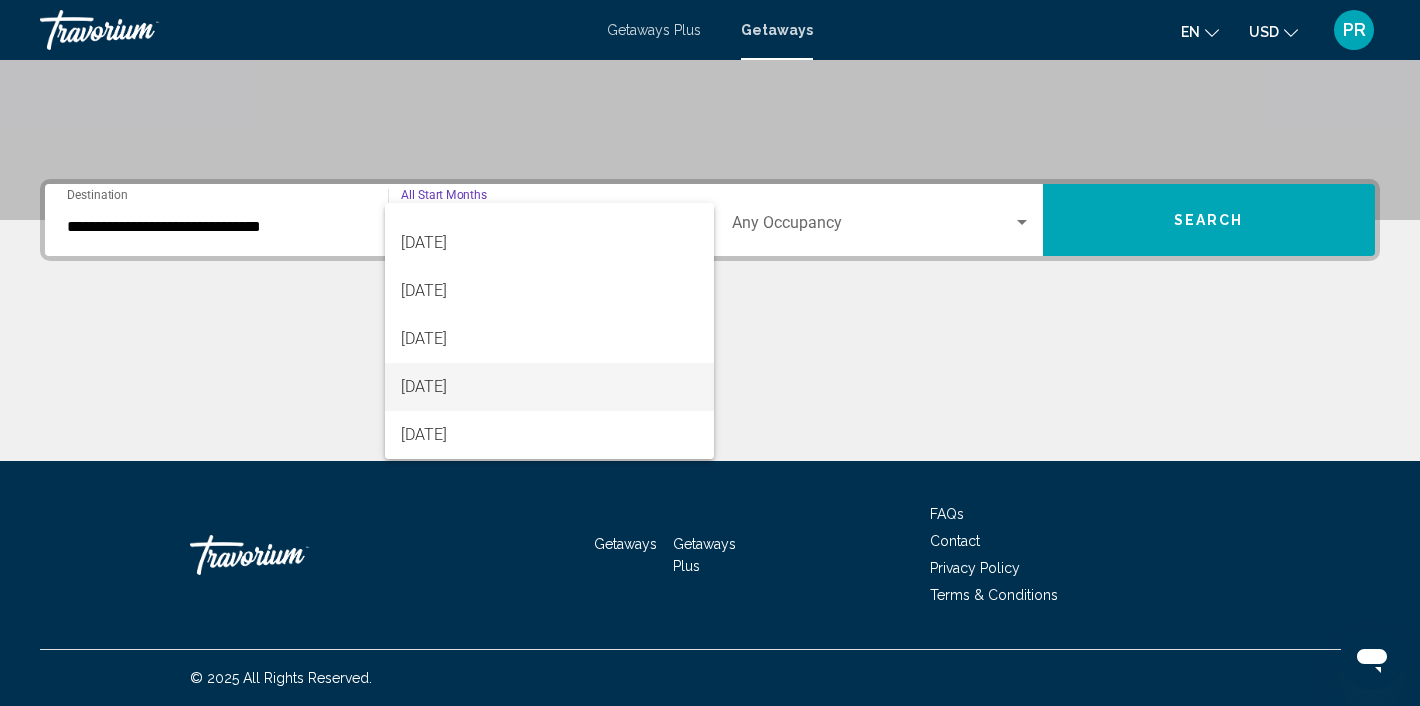click on "June 2026" at bounding box center [550, 387] 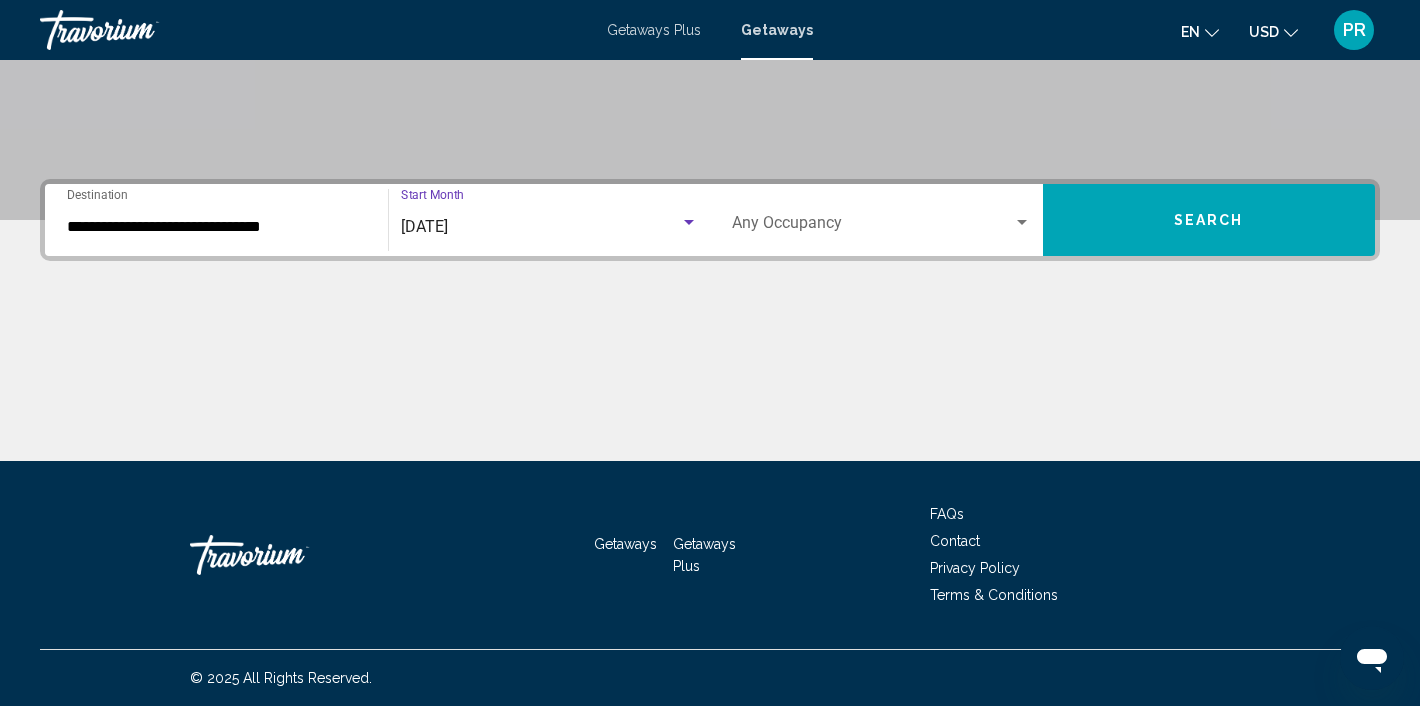 click at bounding box center (872, 227) 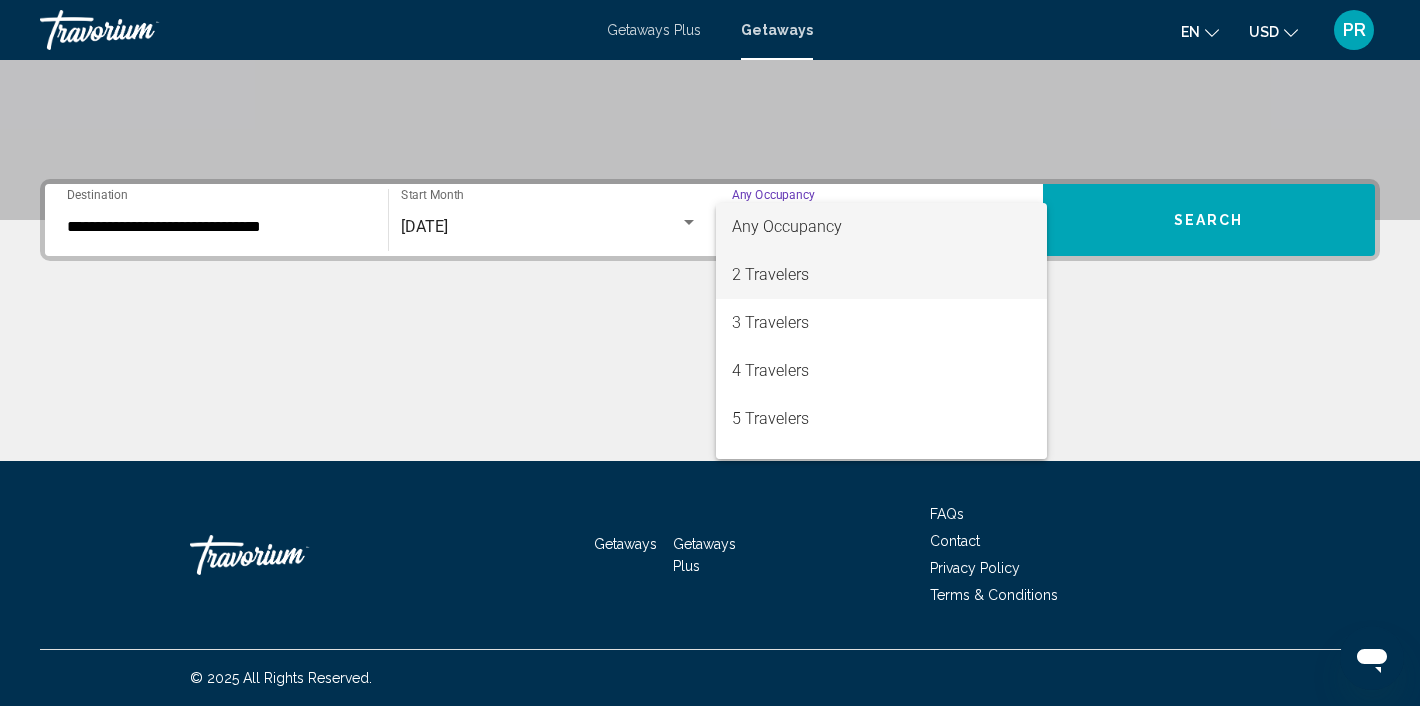 click on "2 Travelers" at bounding box center [881, 275] 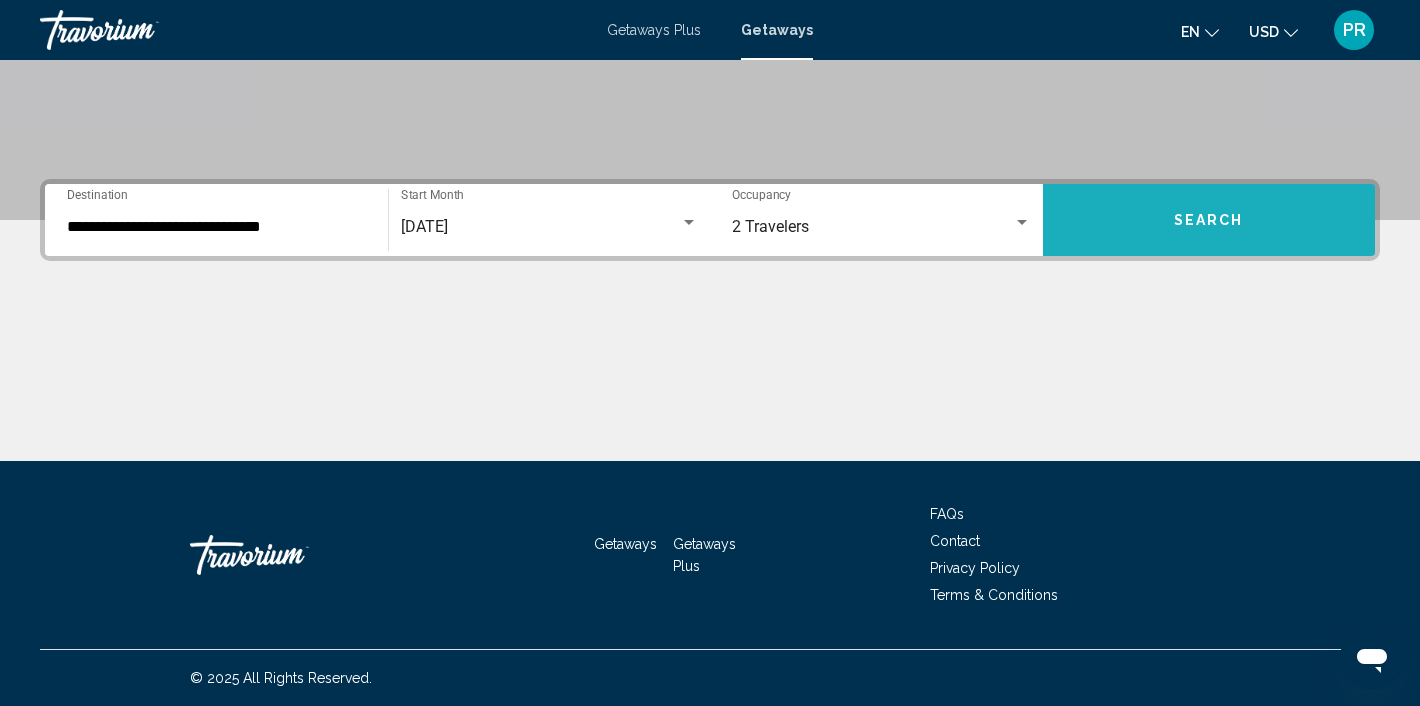 click on "Search" at bounding box center [1209, 220] 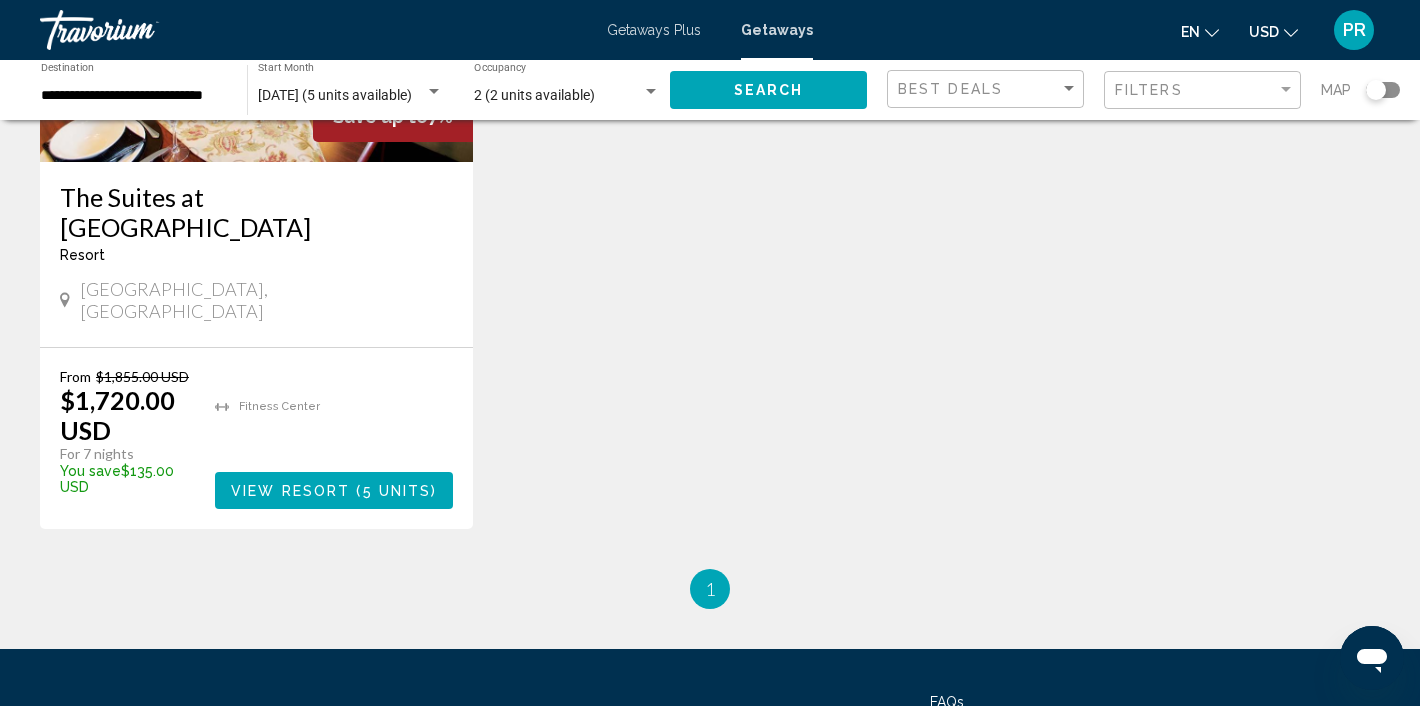 scroll, scrollTop: 371, scrollLeft: 0, axis: vertical 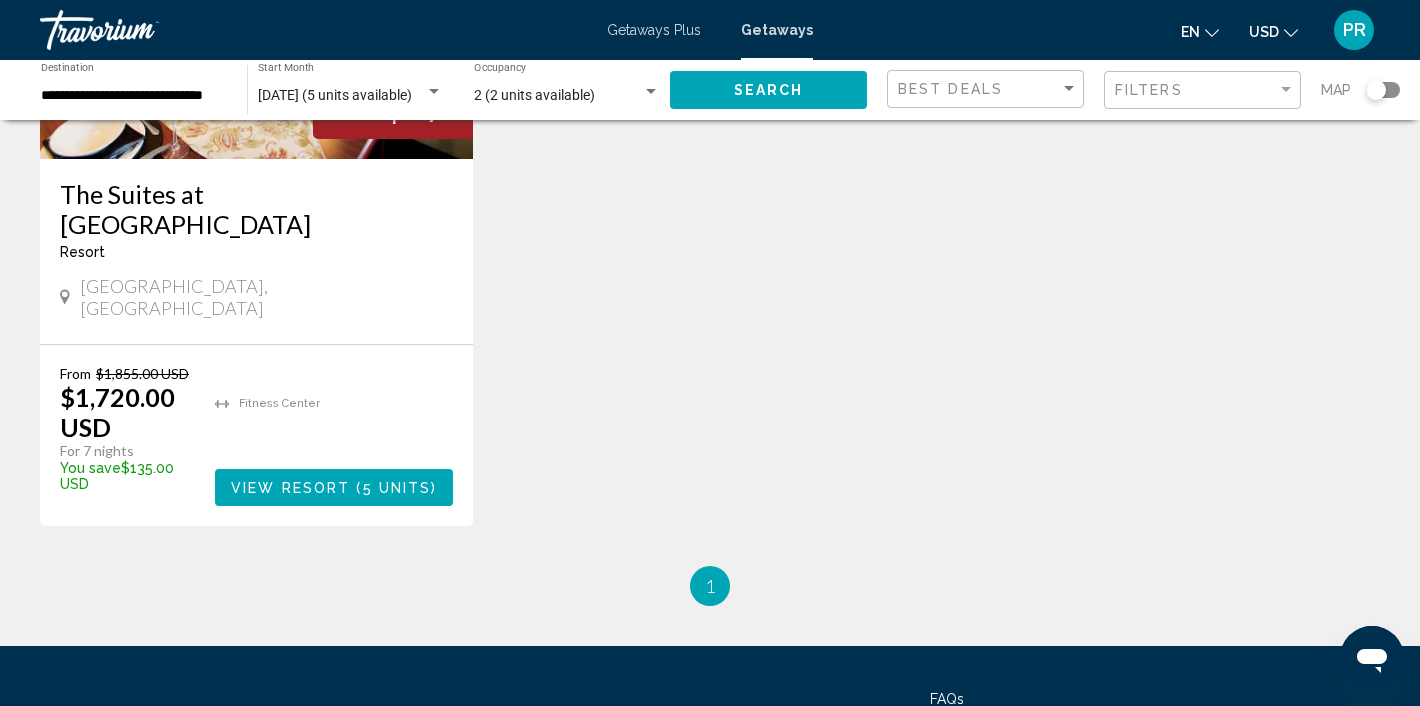 click on "5 units" at bounding box center [397, 488] 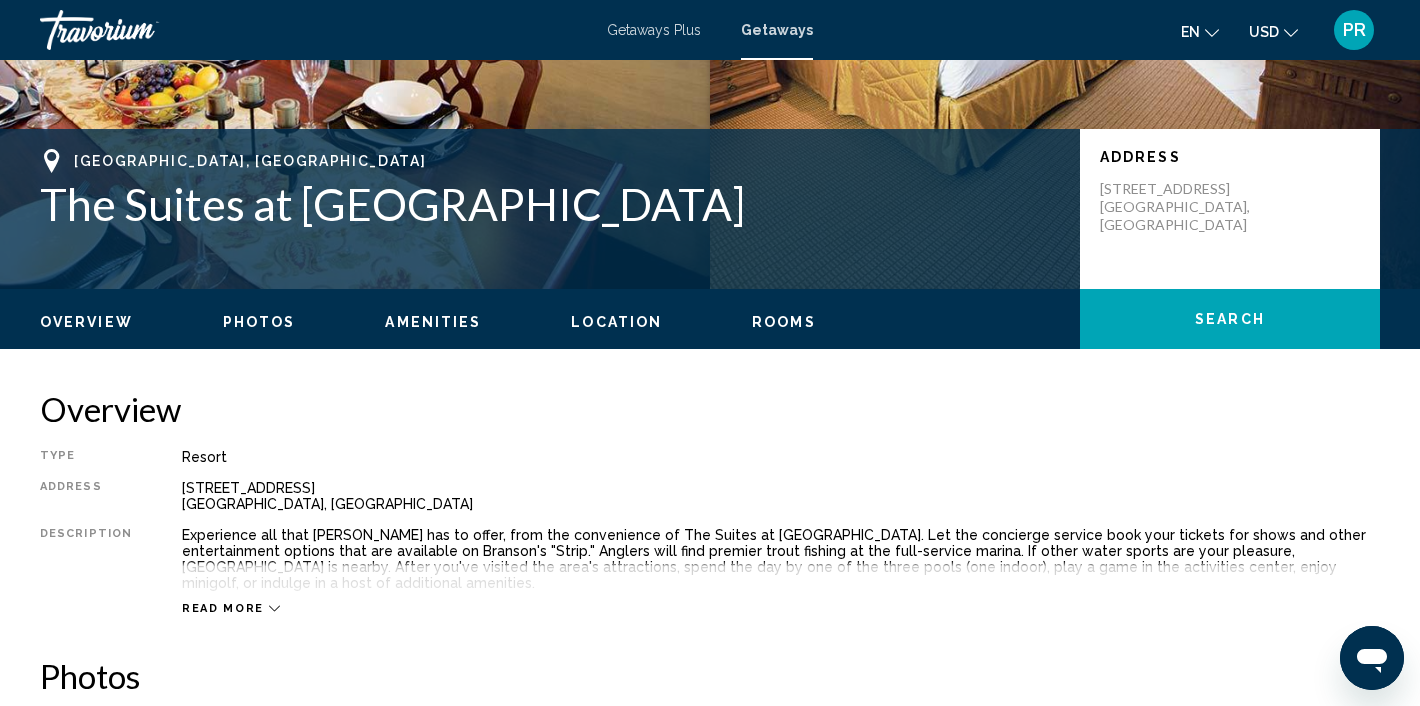 scroll, scrollTop: 7, scrollLeft: 0, axis: vertical 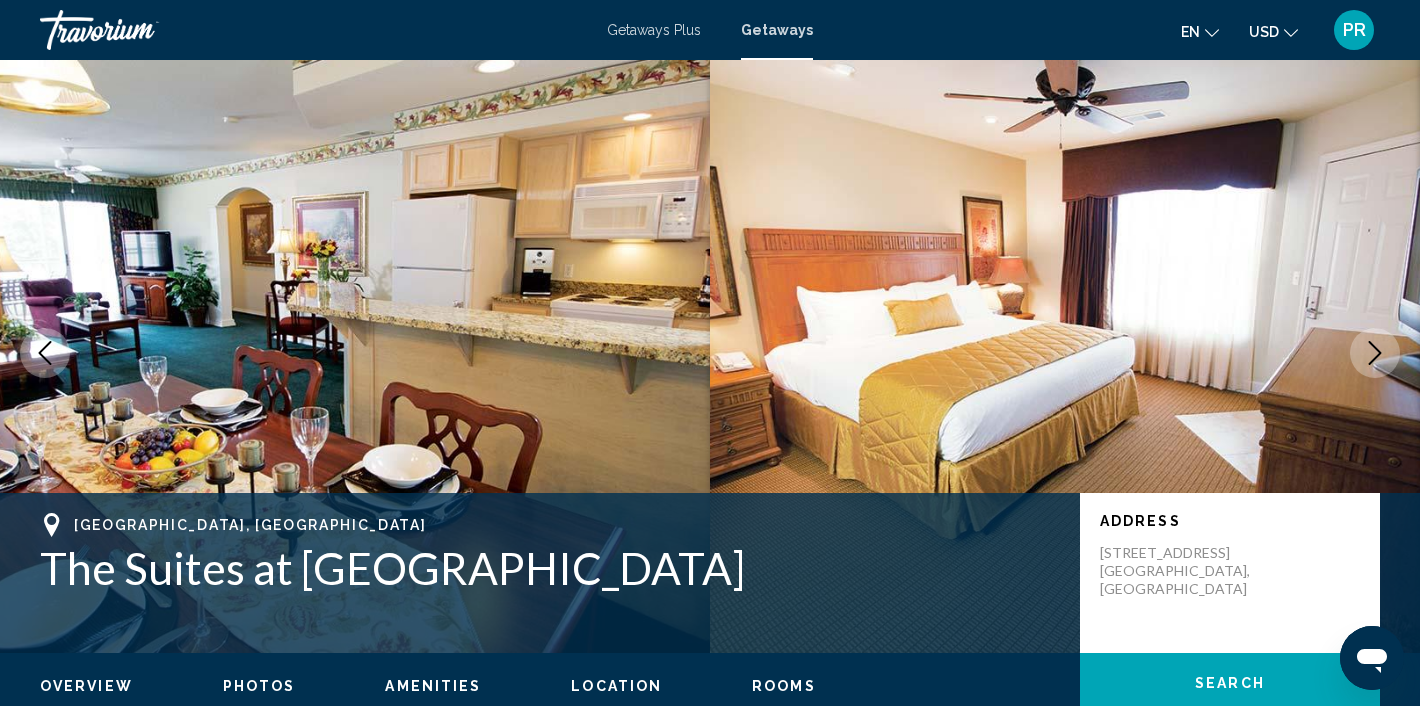 click at bounding box center [355, 353] 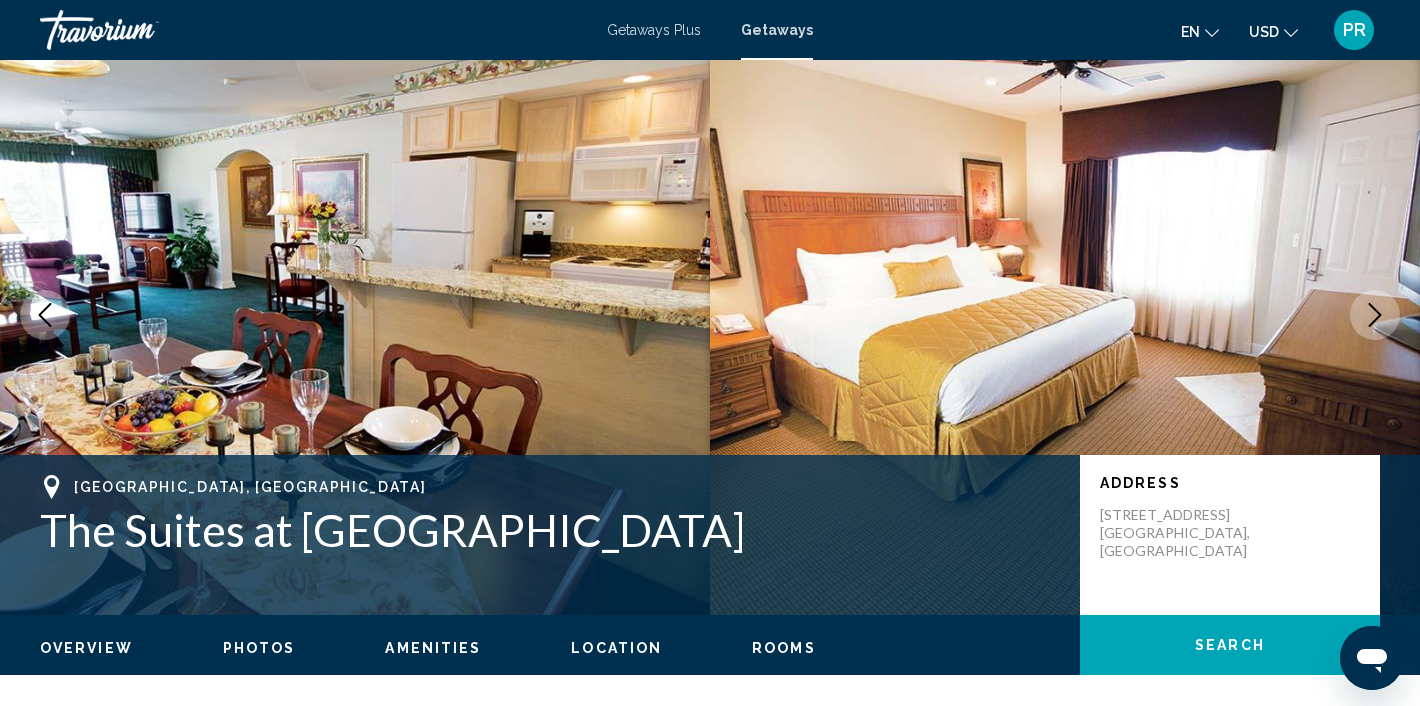 scroll, scrollTop: 44, scrollLeft: 0, axis: vertical 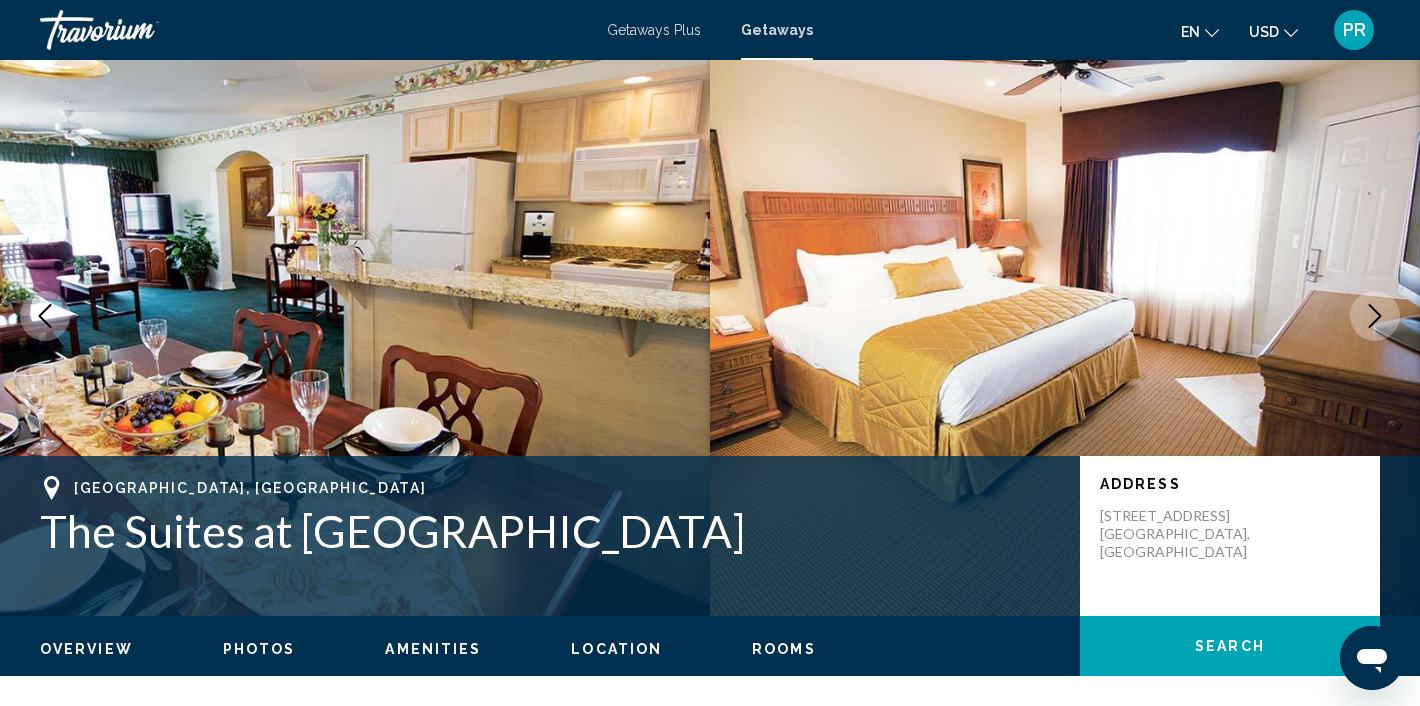 click on "Overview
Photos
Amenities
Location
Rooms
Search" 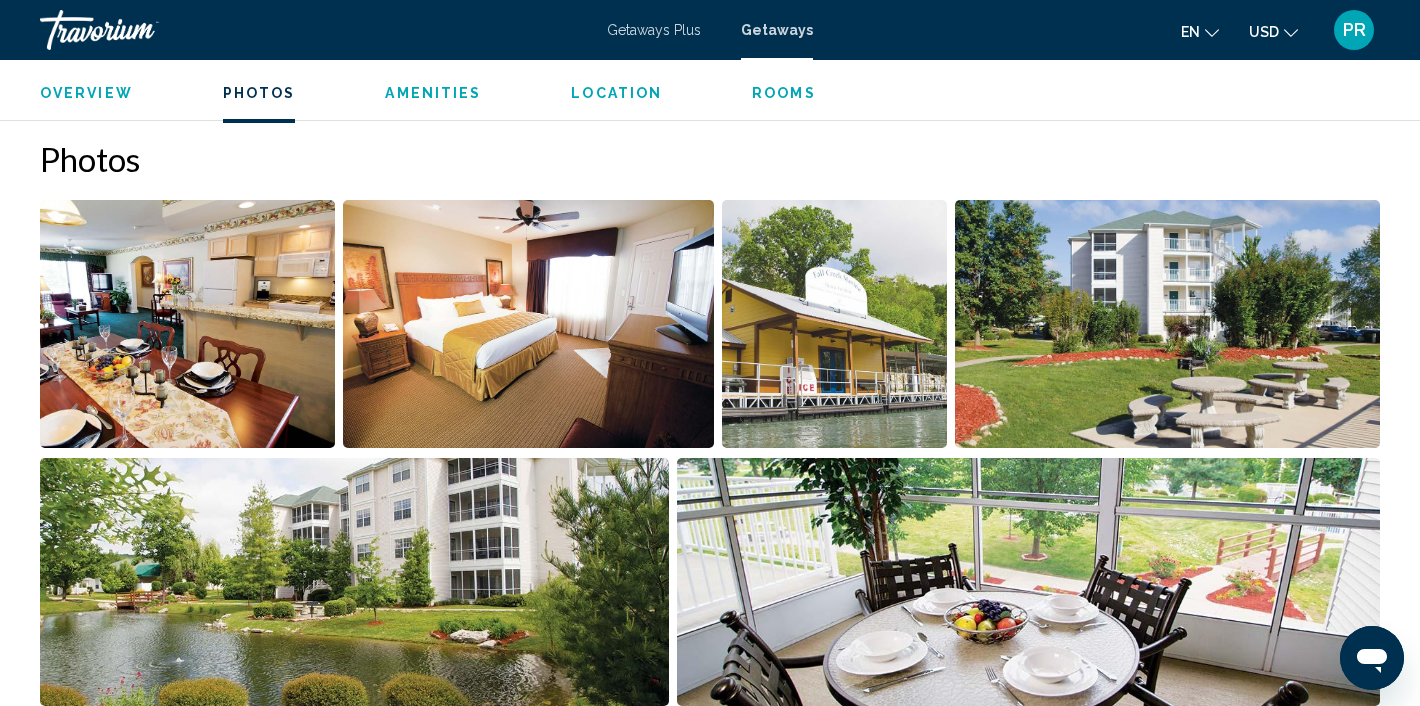 scroll, scrollTop: 891, scrollLeft: 0, axis: vertical 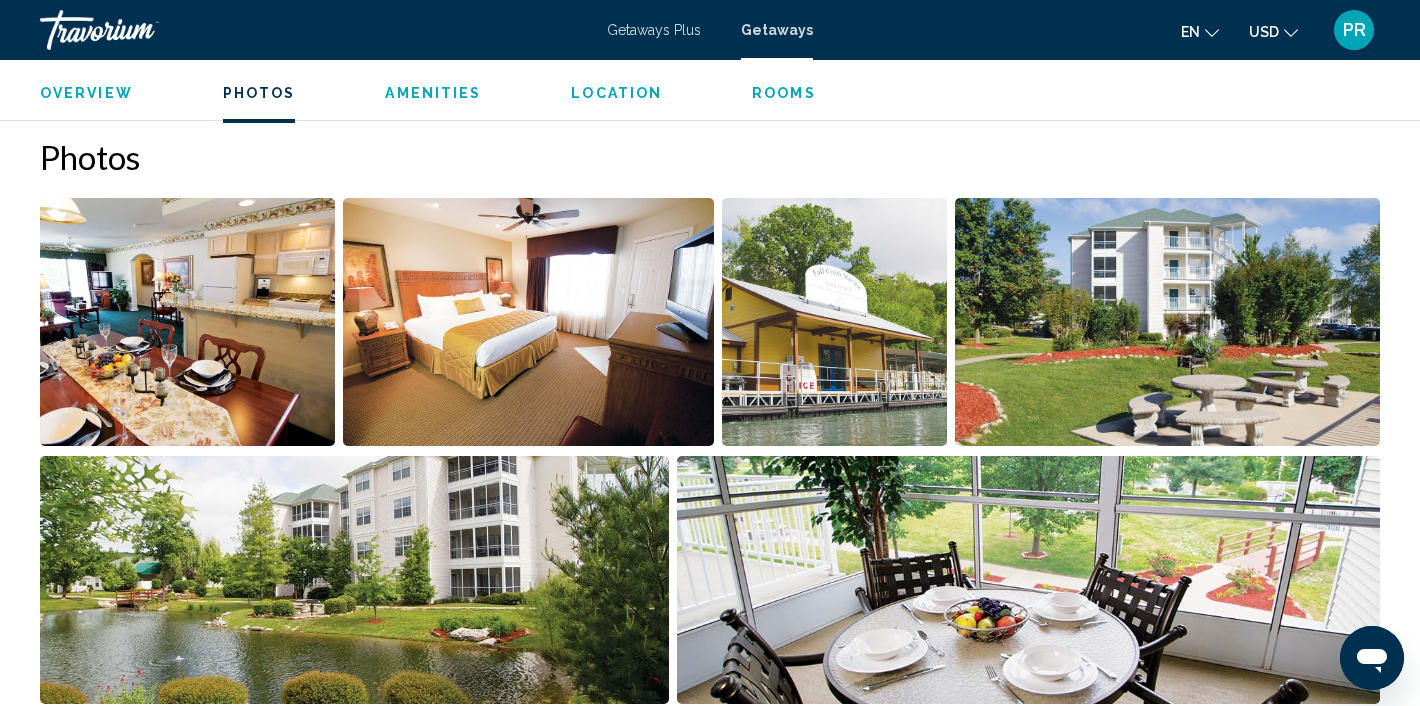 click at bounding box center (187, 322) 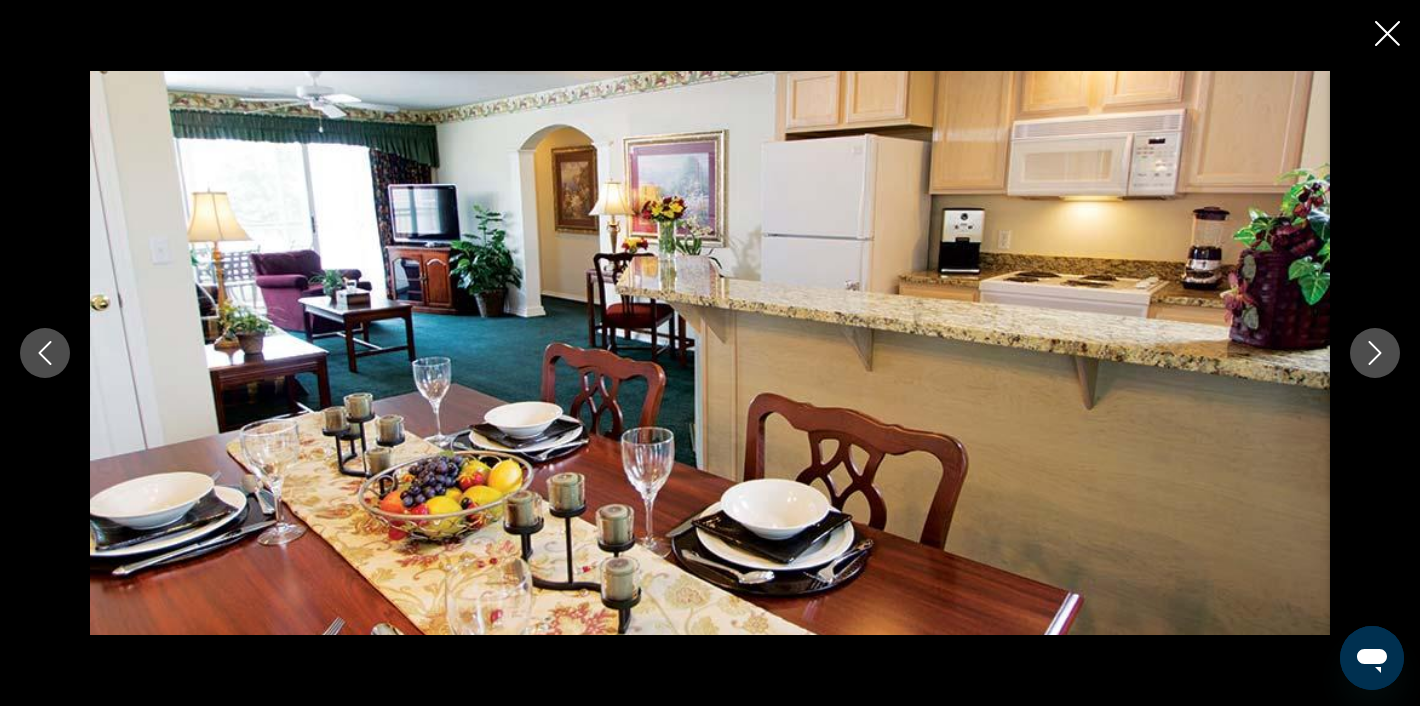 click 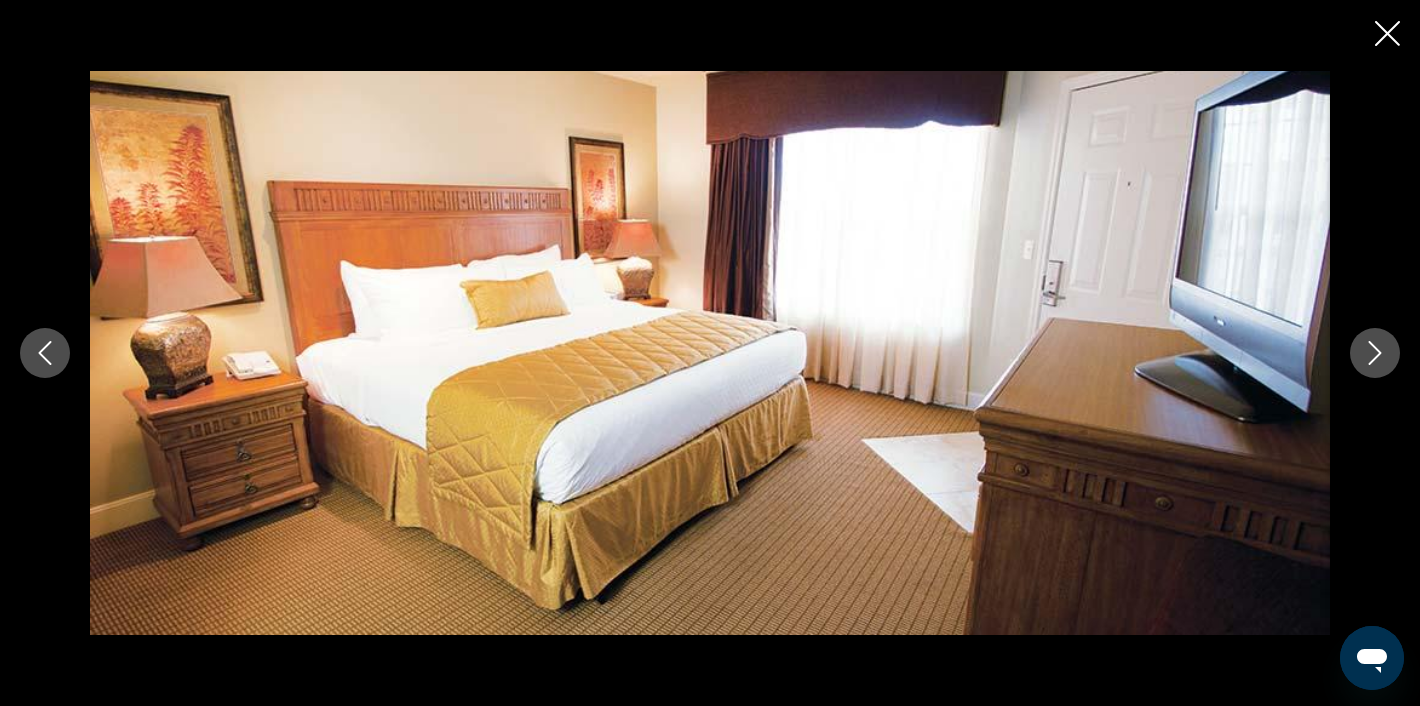 click 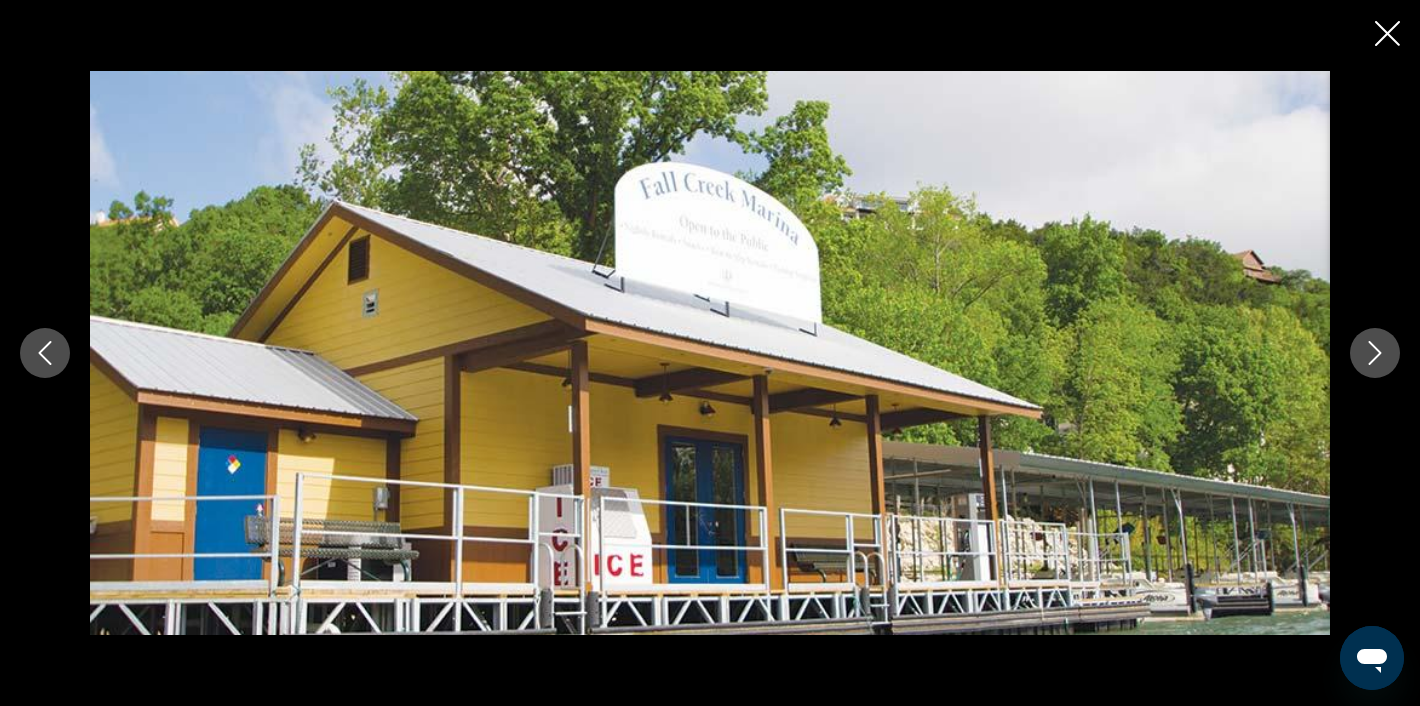 click 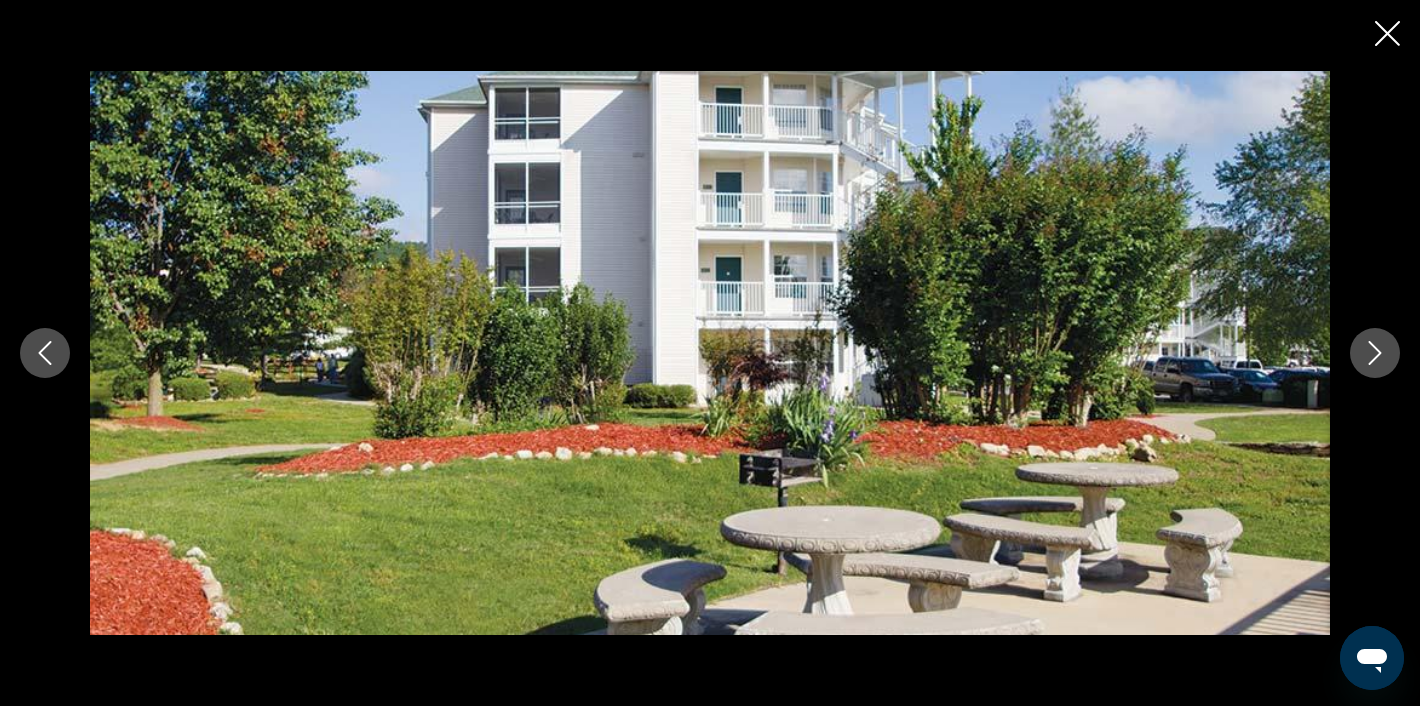 click 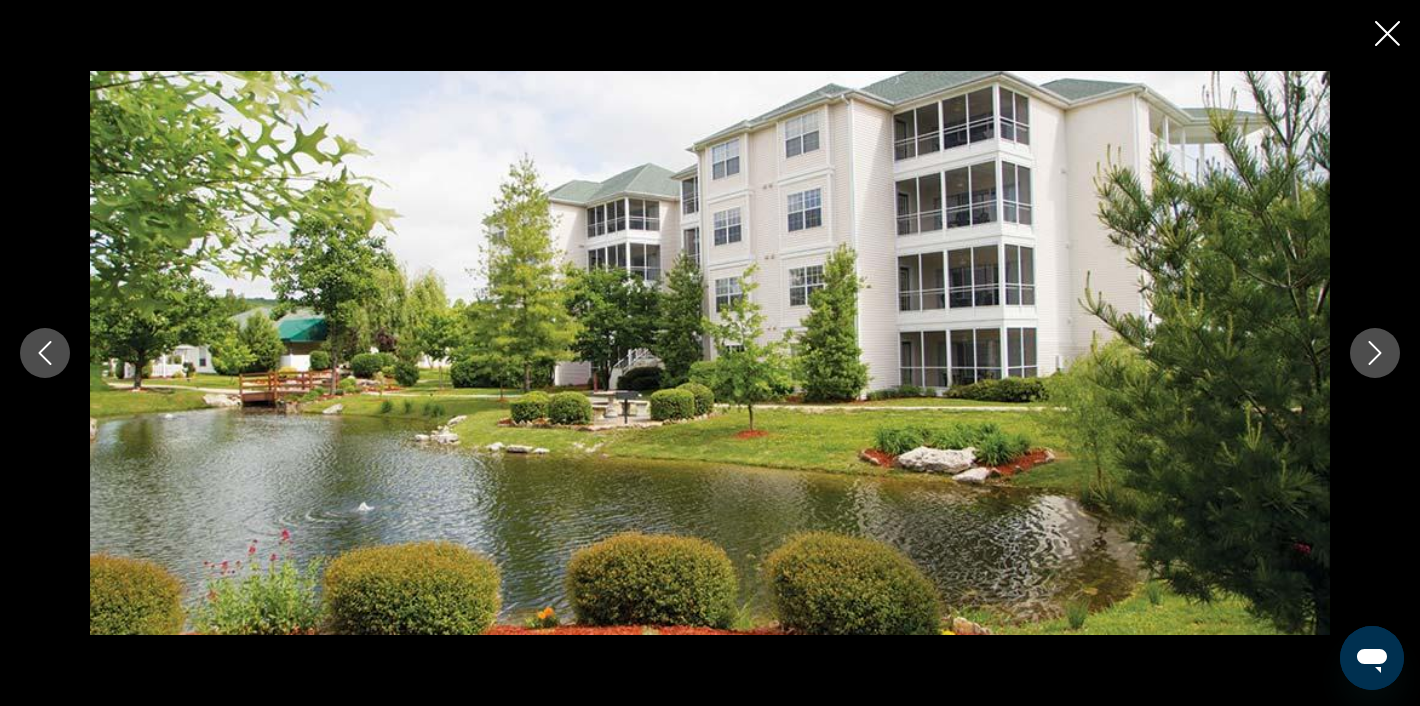 click 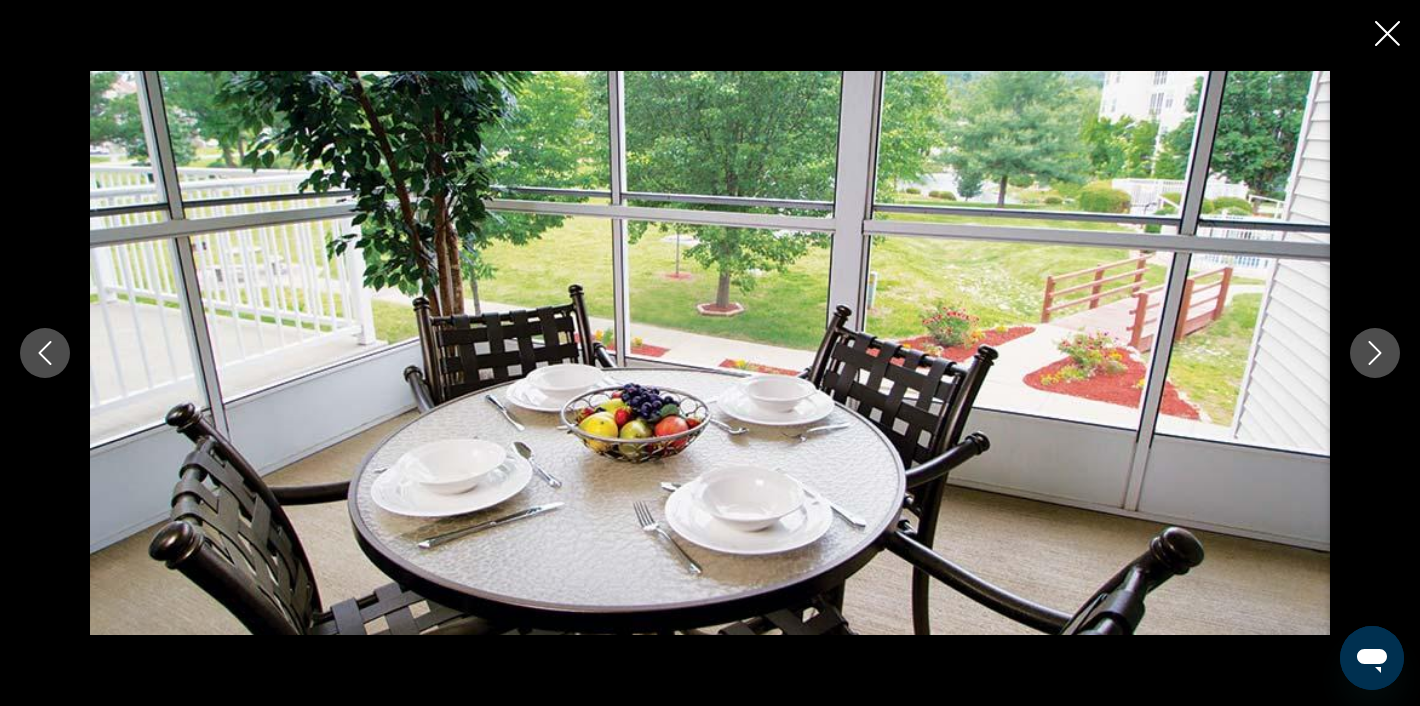 click 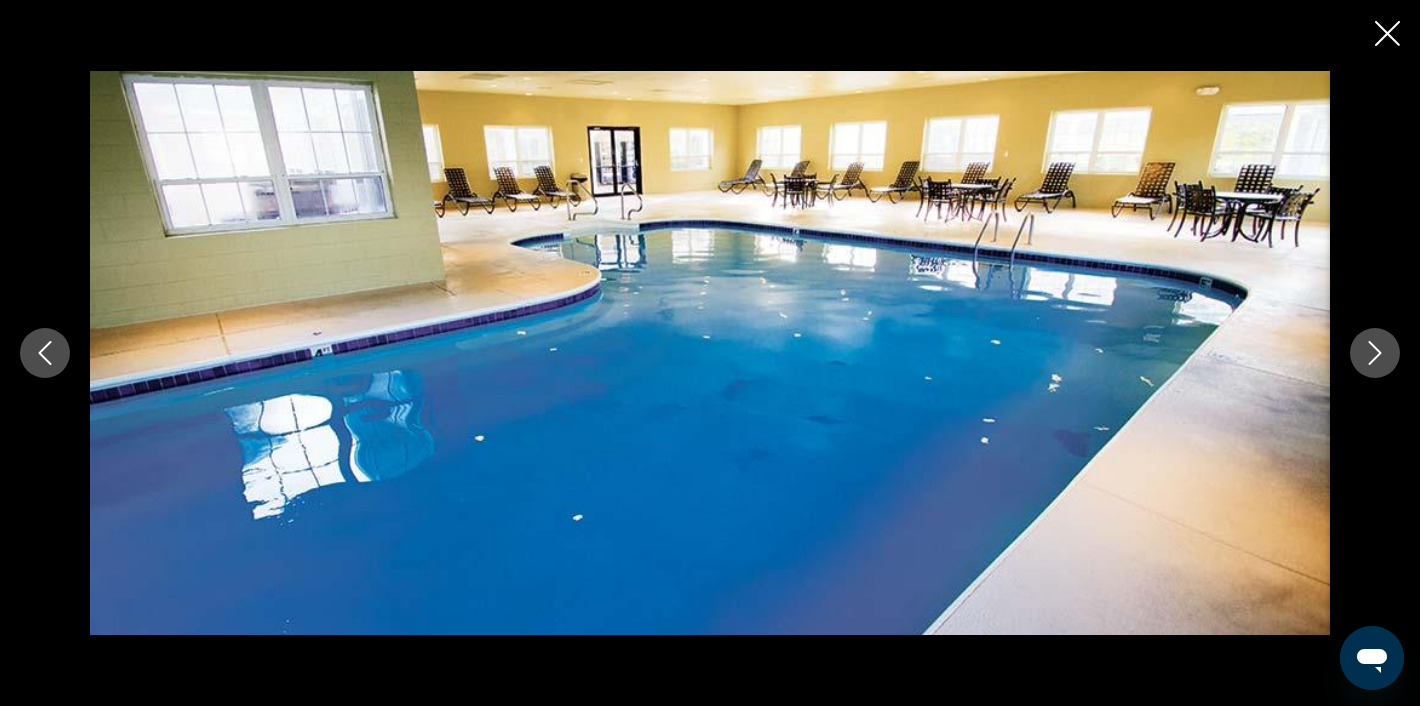 click 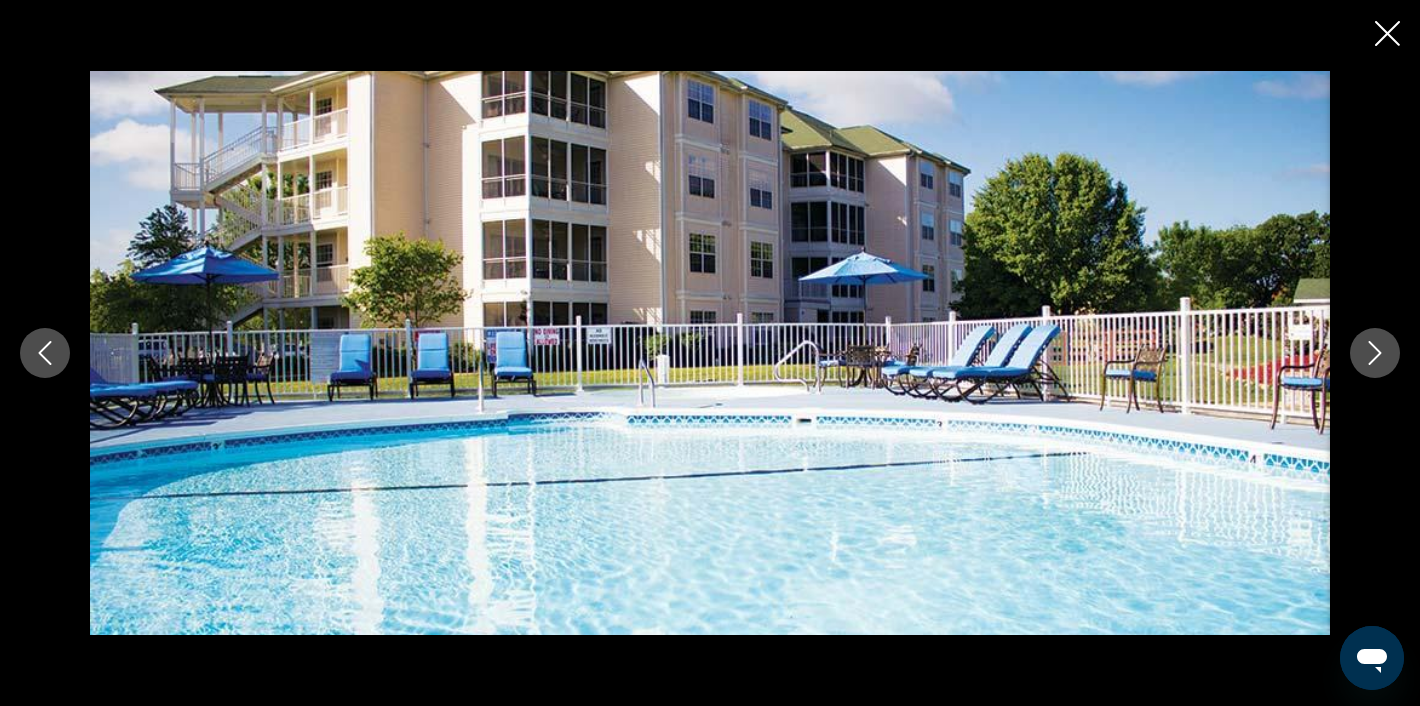 click 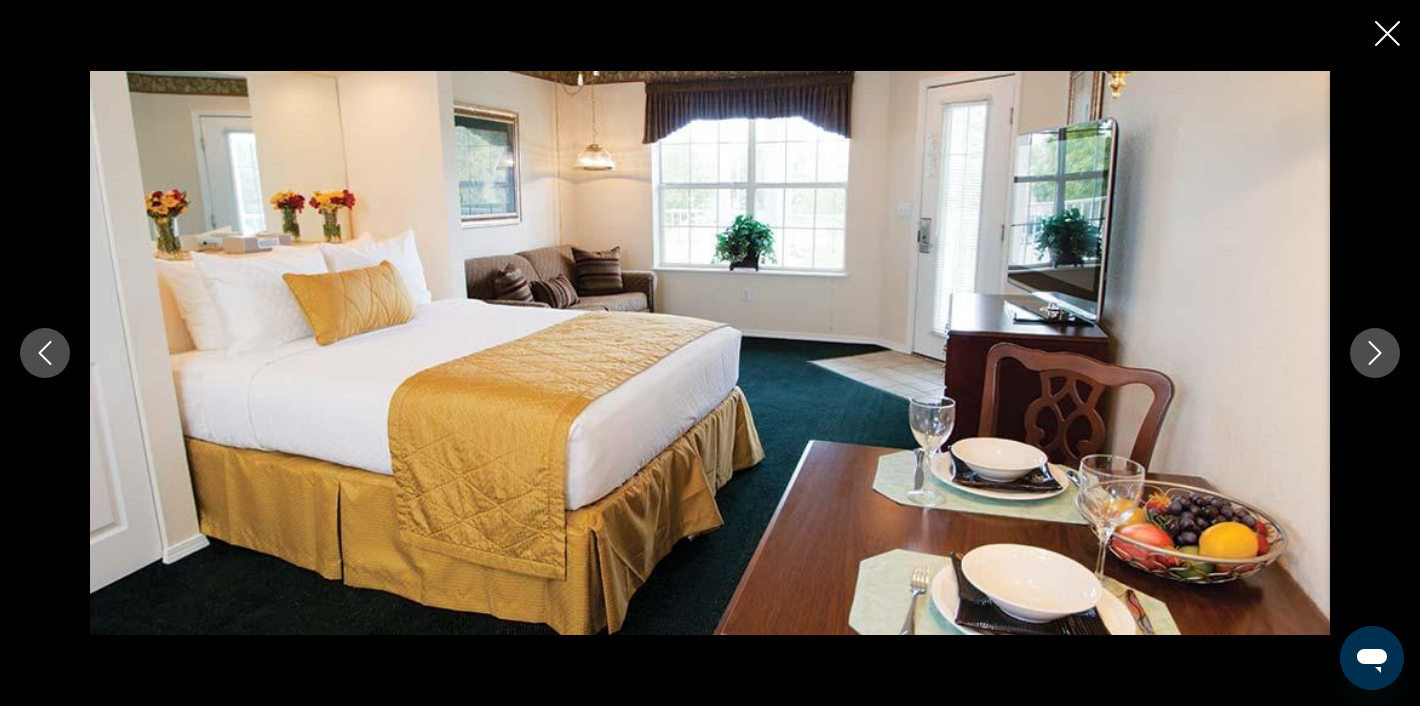 click 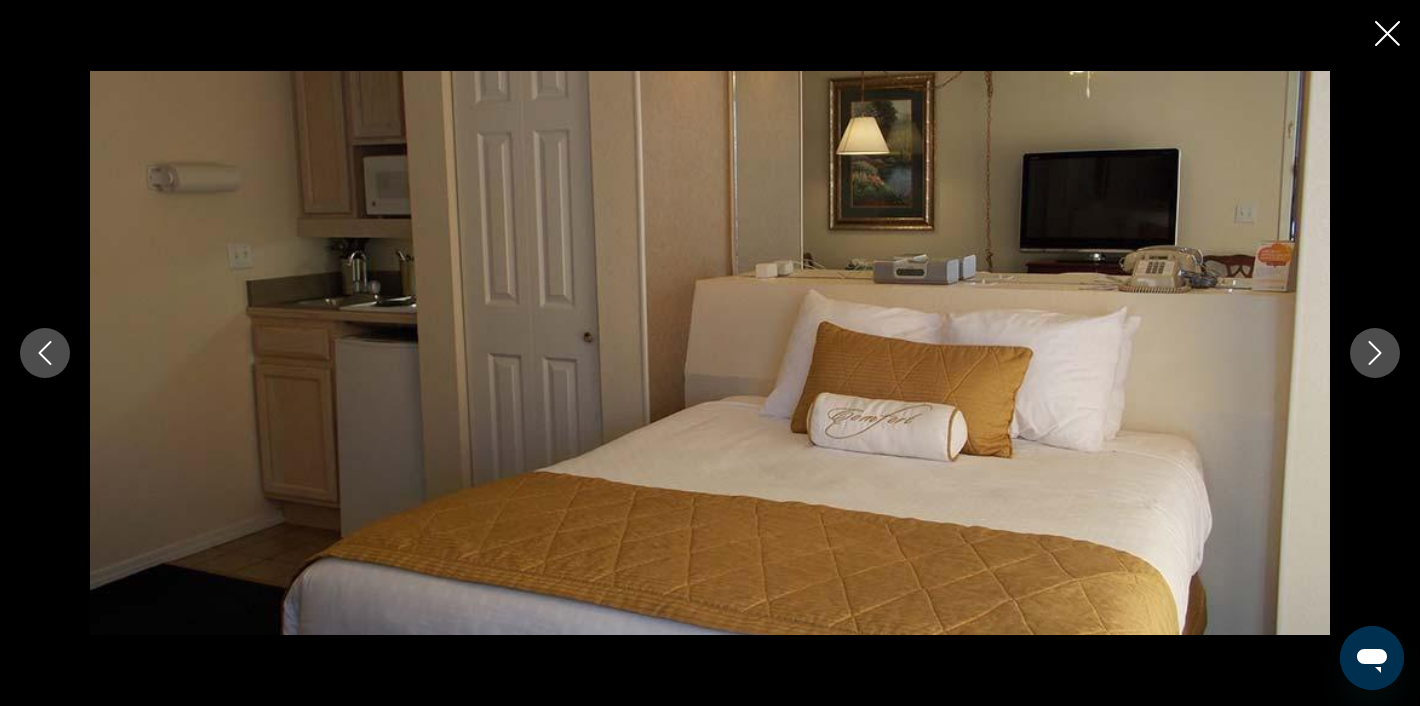 click 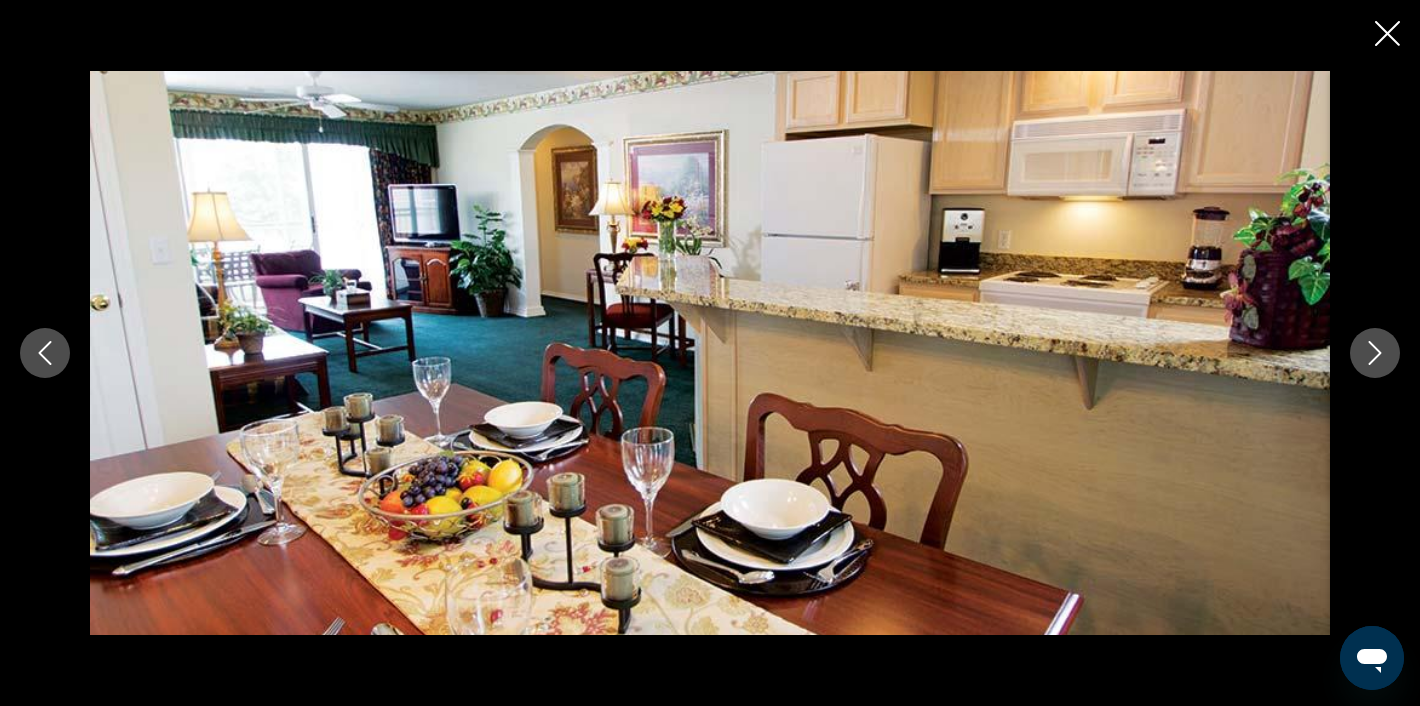 click 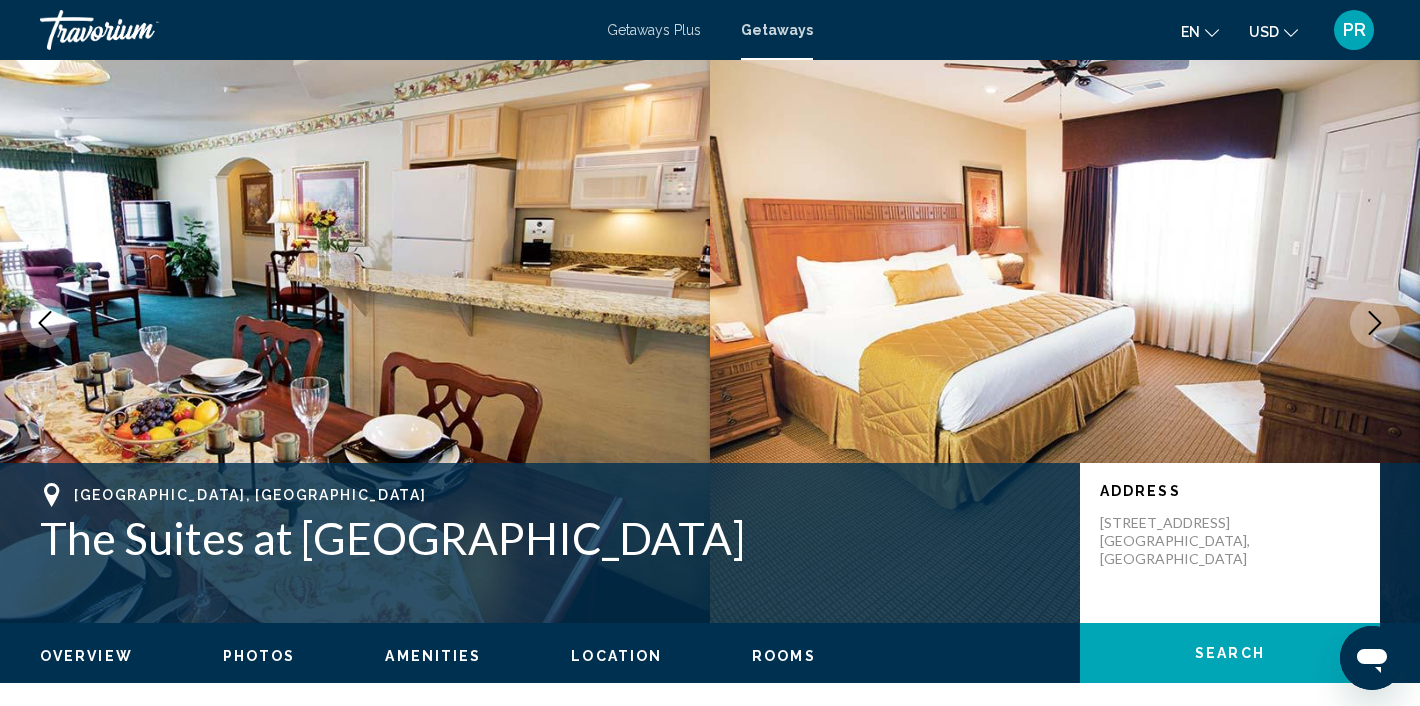scroll, scrollTop: 0, scrollLeft: 0, axis: both 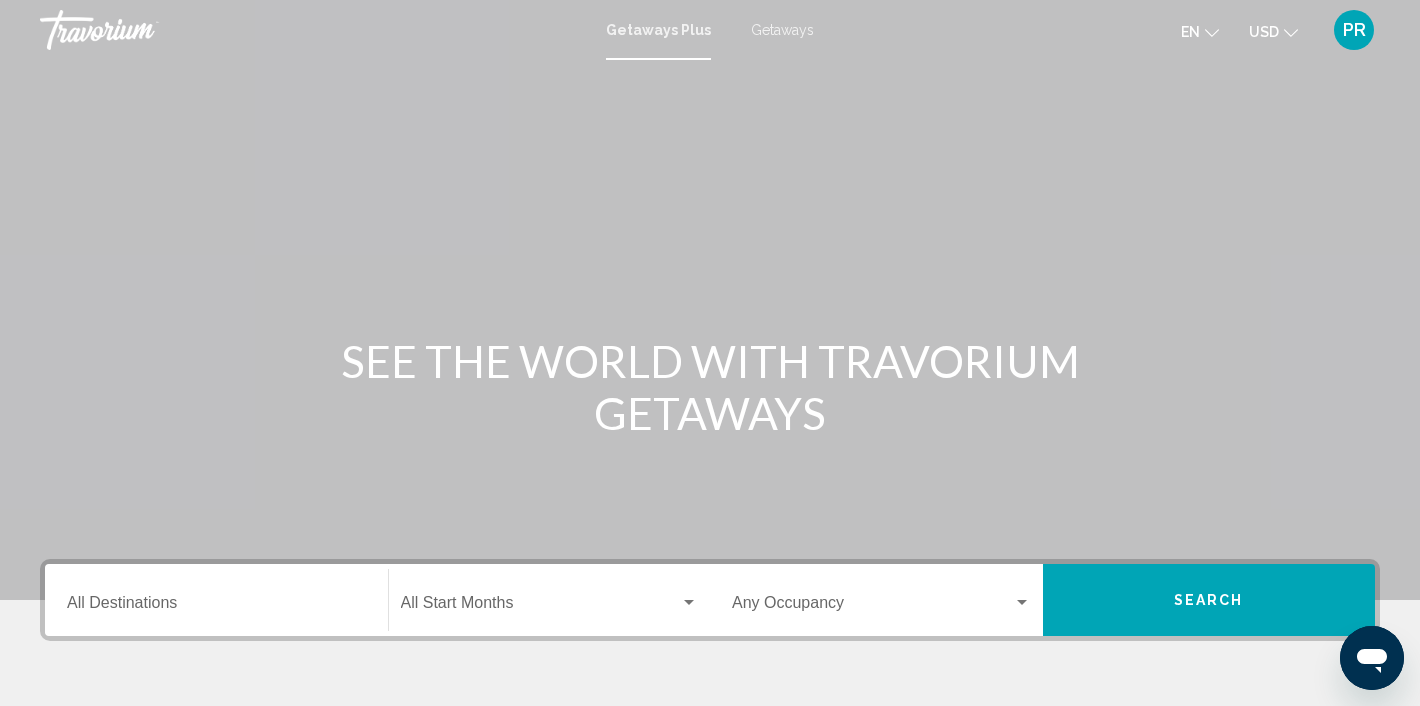 click on "Getaways" at bounding box center (782, 30) 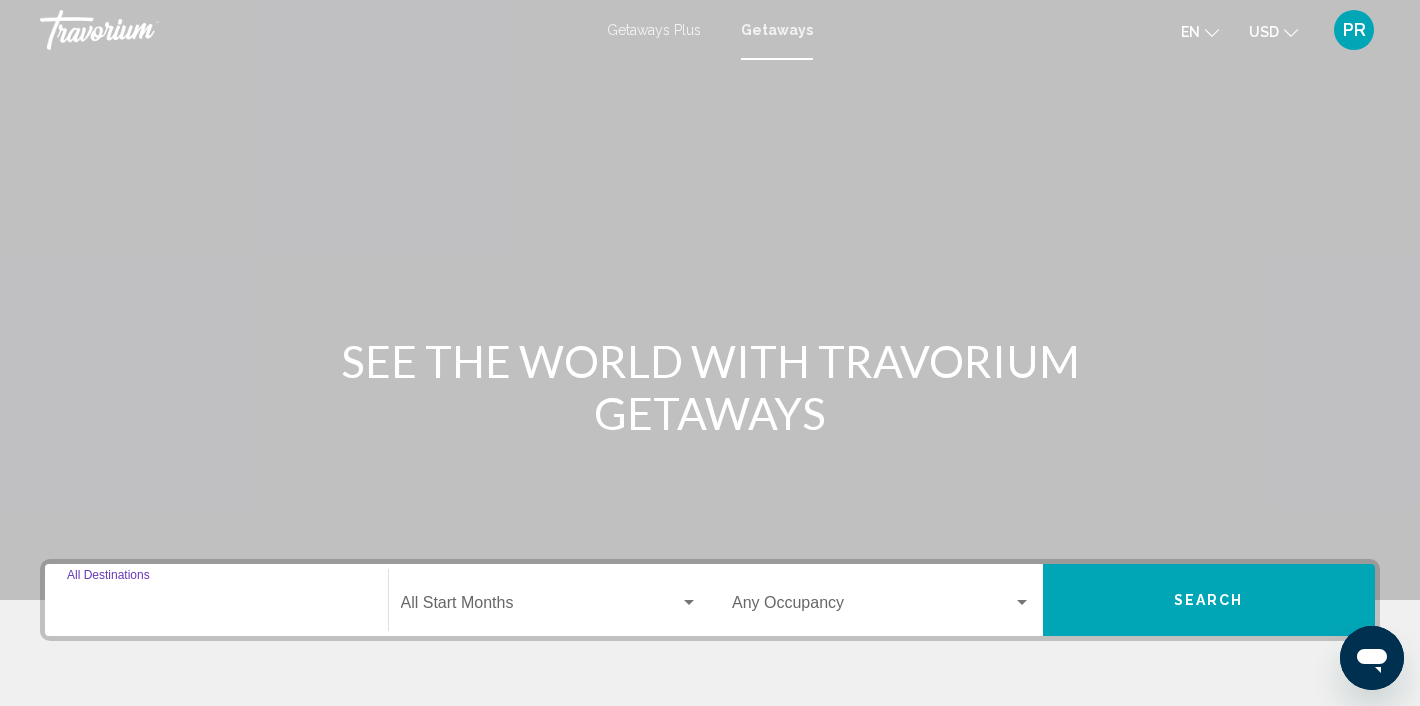 click on "Destination All Destinations" at bounding box center [216, 607] 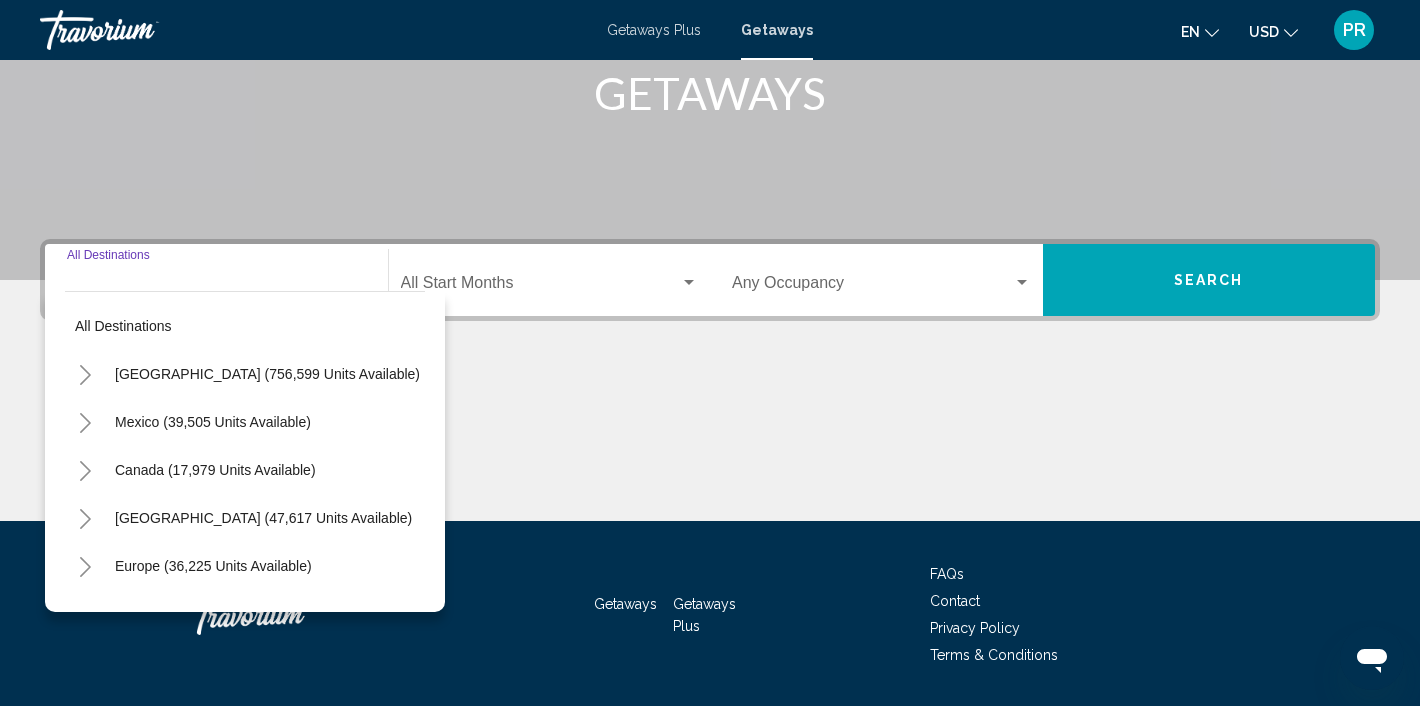 scroll, scrollTop: 380, scrollLeft: 0, axis: vertical 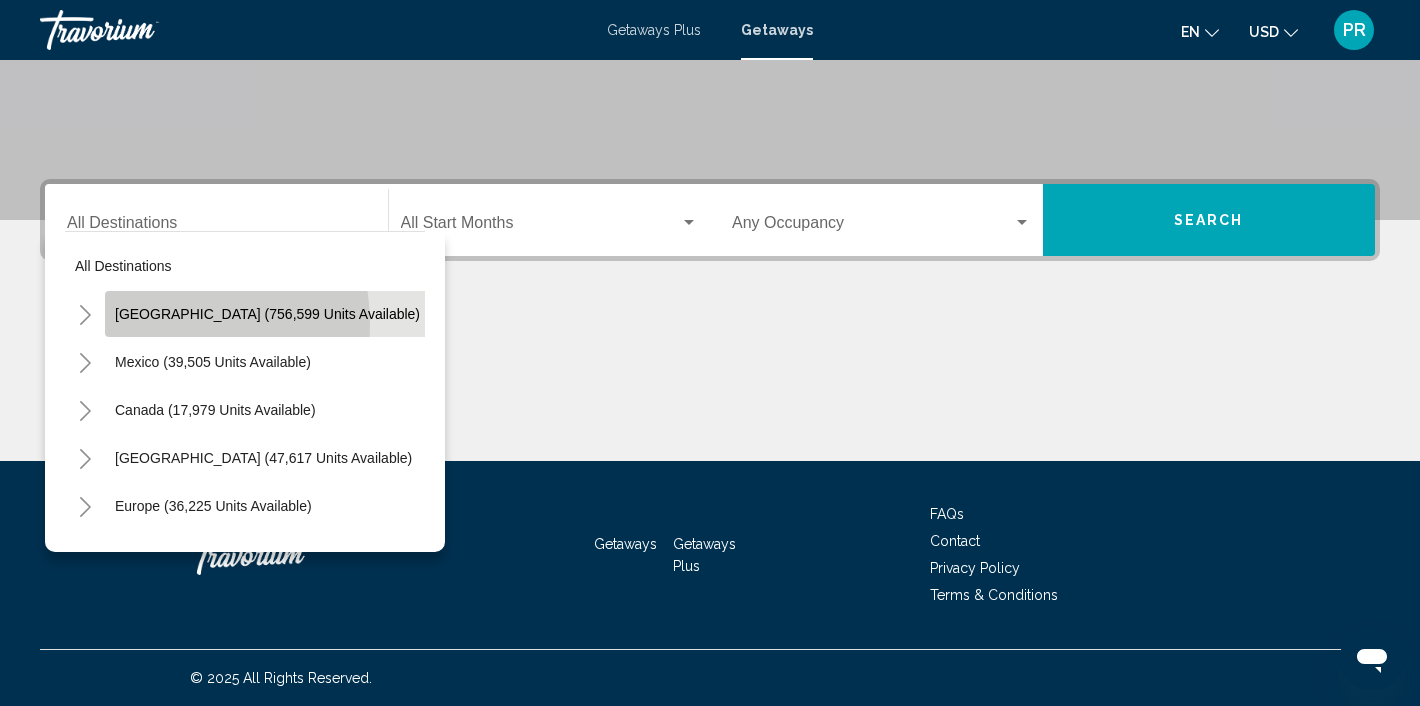 click on "United States (756,599 units available)" 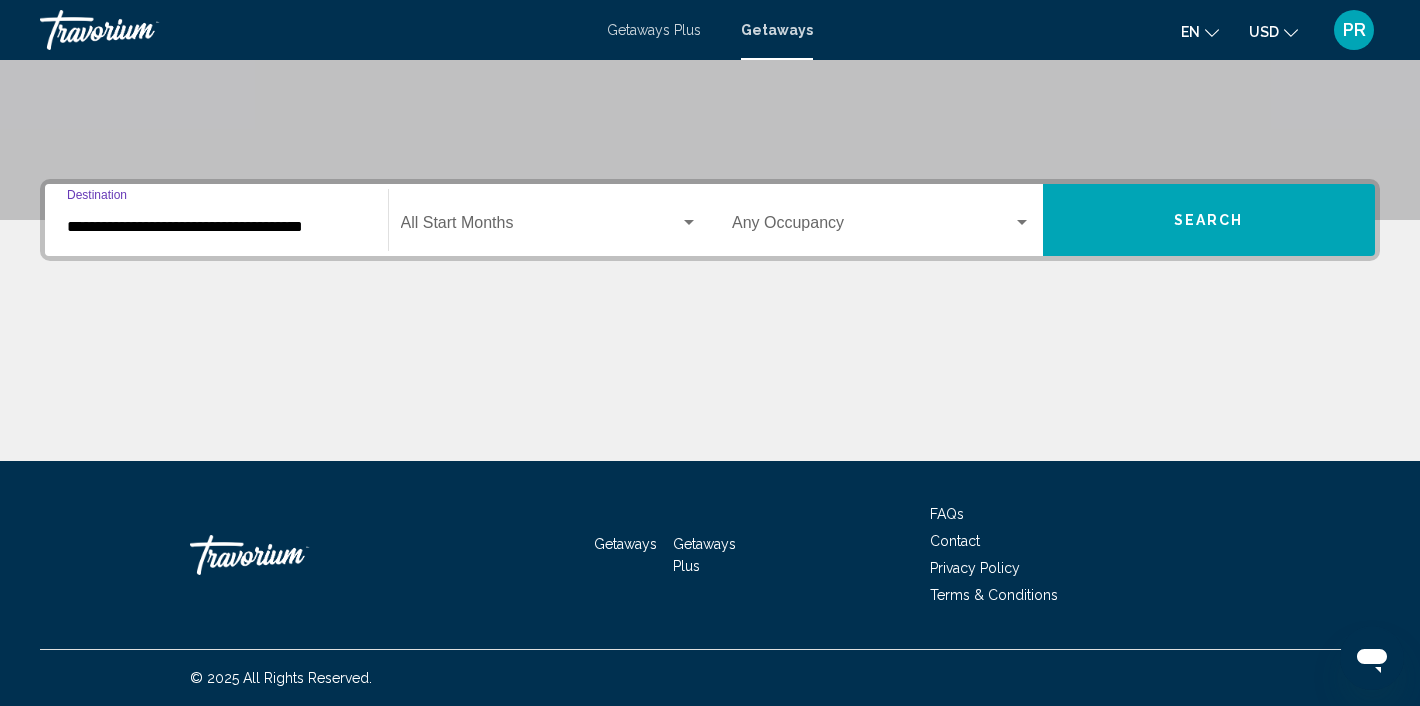 click on "**********" at bounding box center [216, 227] 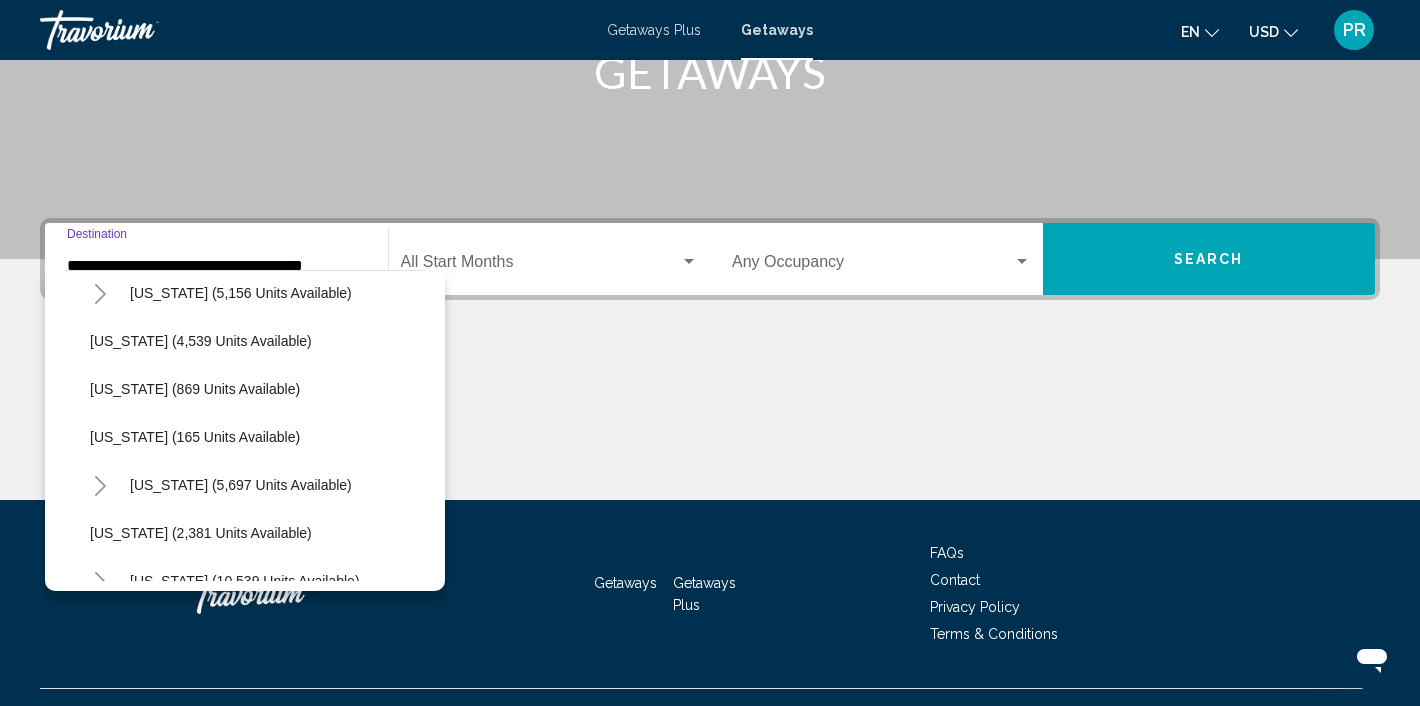 scroll, scrollTop: 923, scrollLeft: 5, axis: both 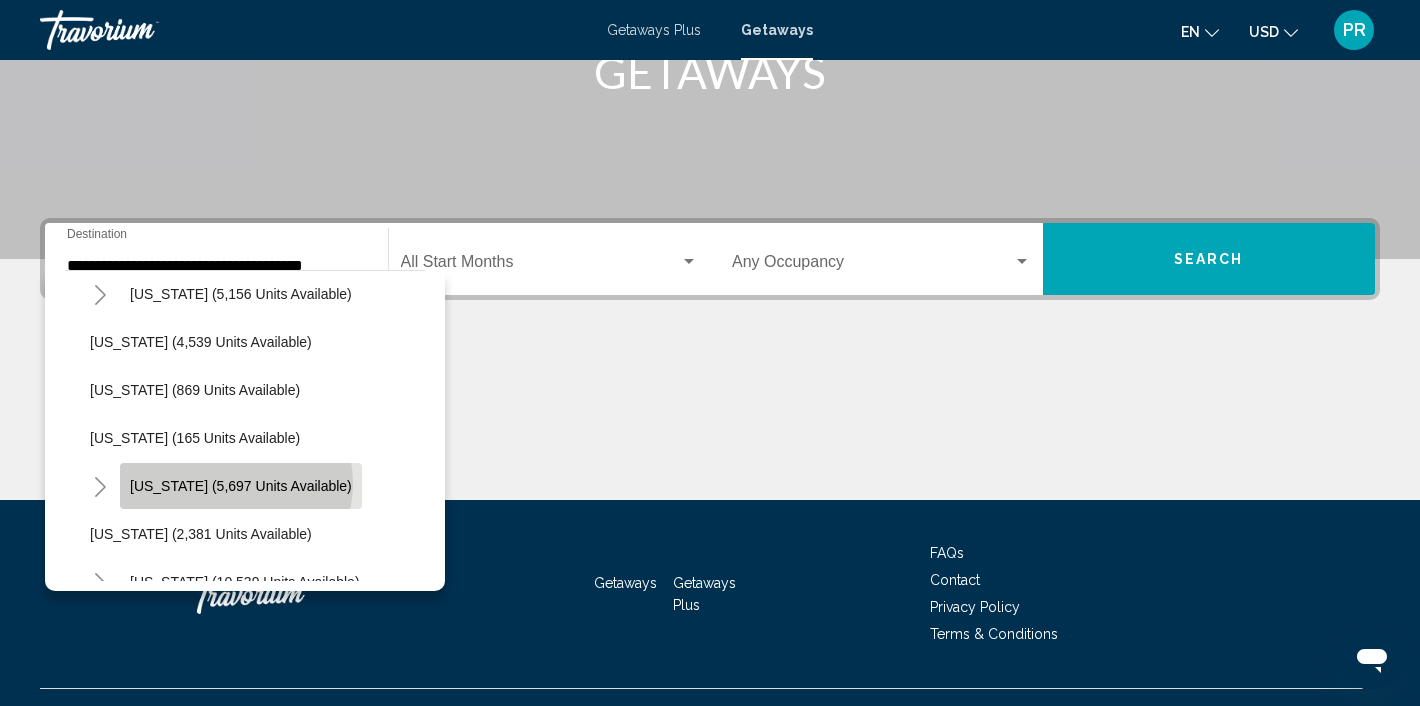 click on "Missouri (5,697 units available)" 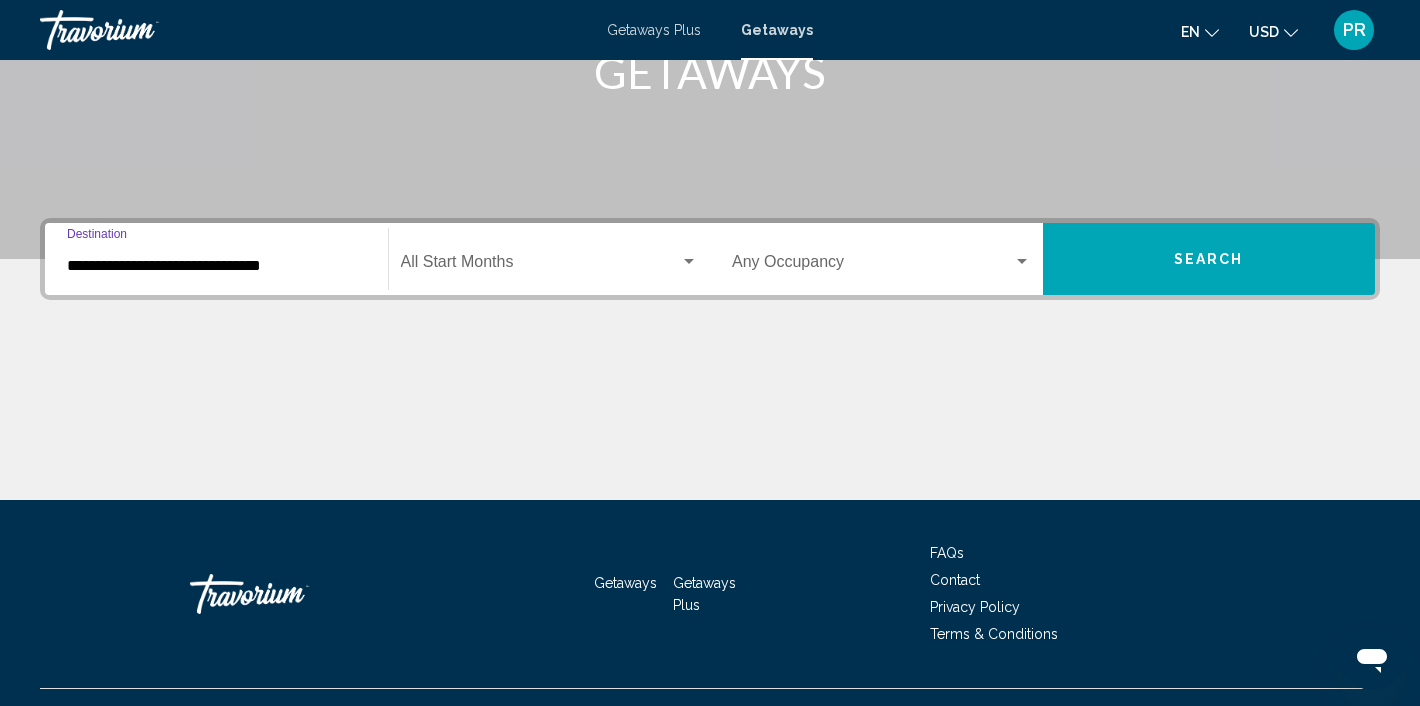 scroll, scrollTop: 380, scrollLeft: 0, axis: vertical 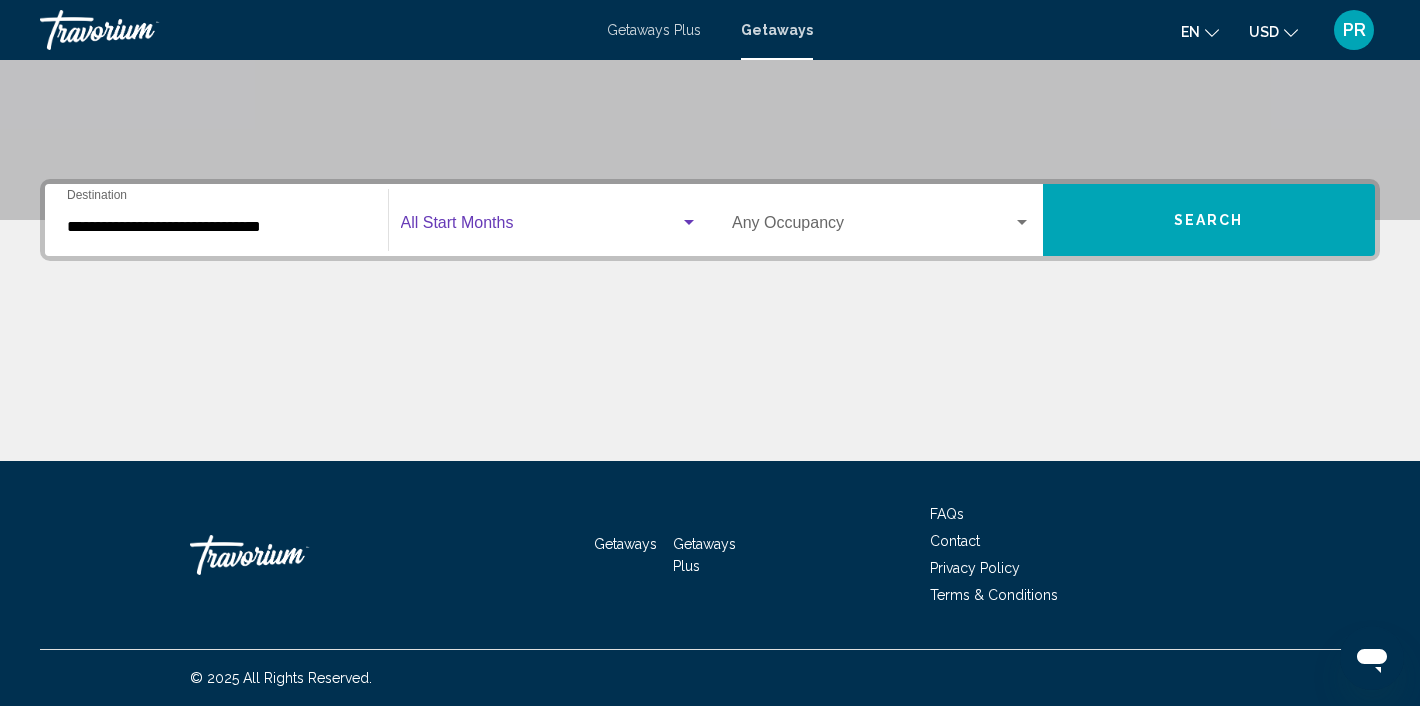 click at bounding box center [541, 227] 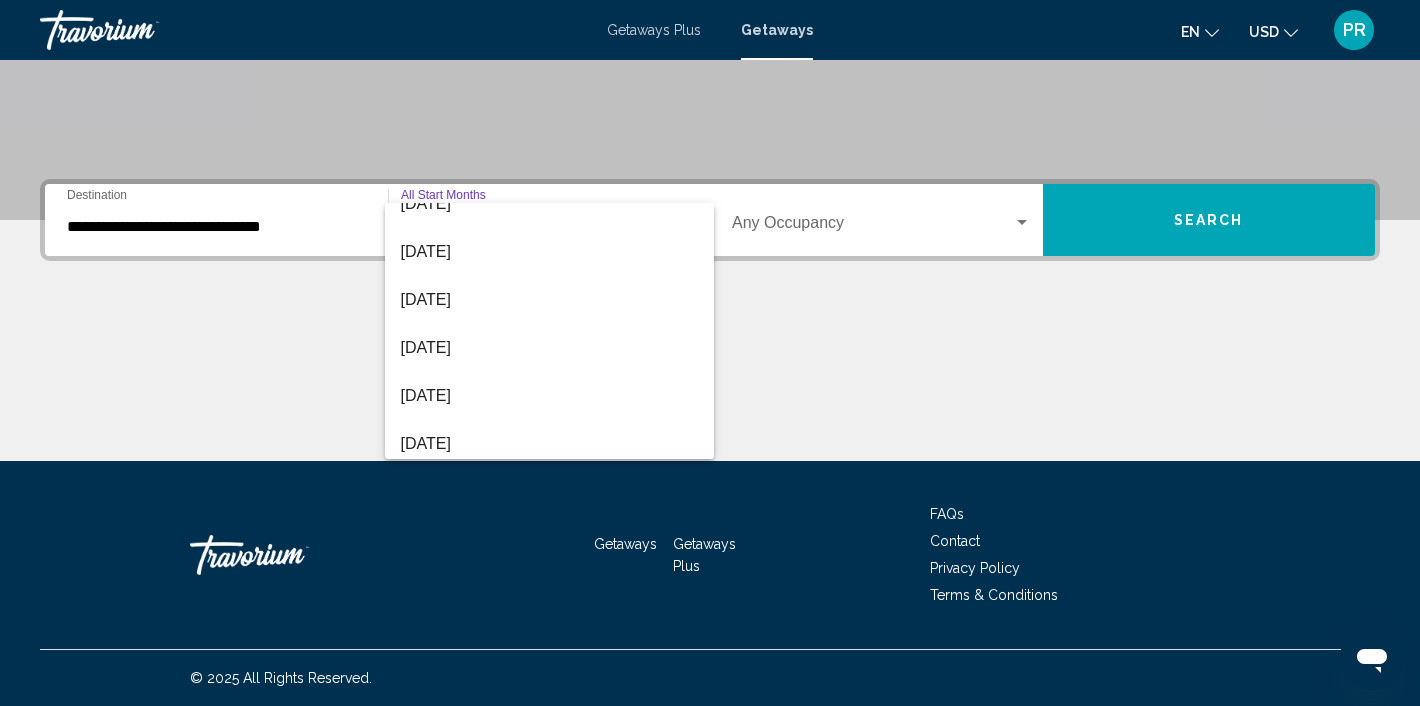 scroll, scrollTop: 414, scrollLeft: 0, axis: vertical 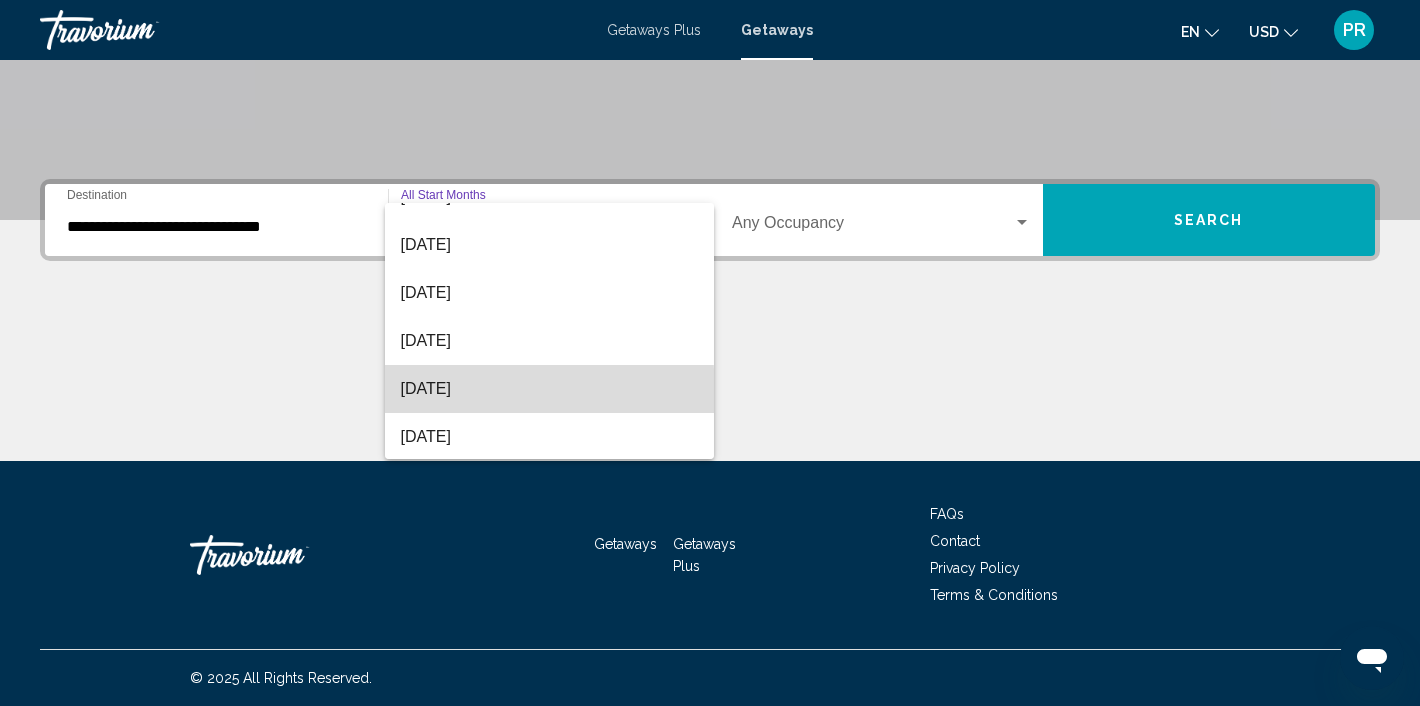 click on "June 2026" at bounding box center (550, 389) 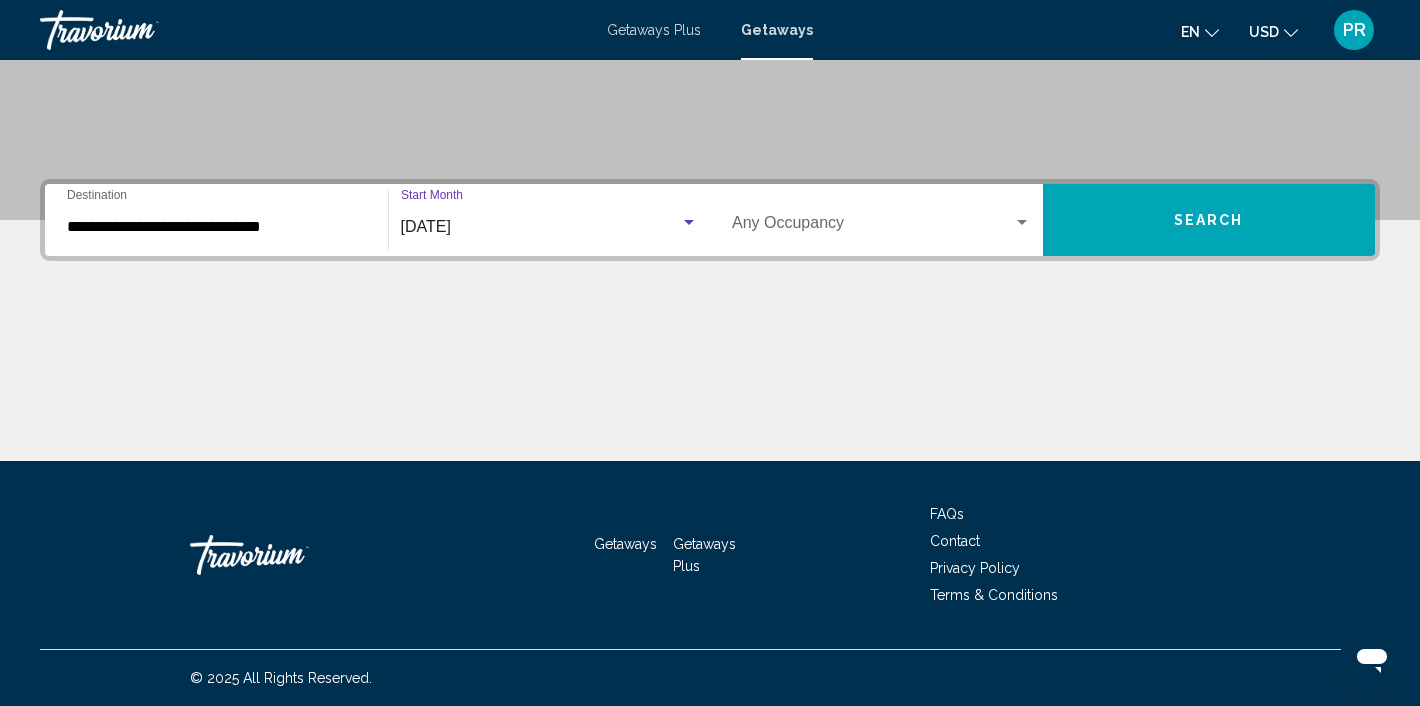 click at bounding box center (872, 227) 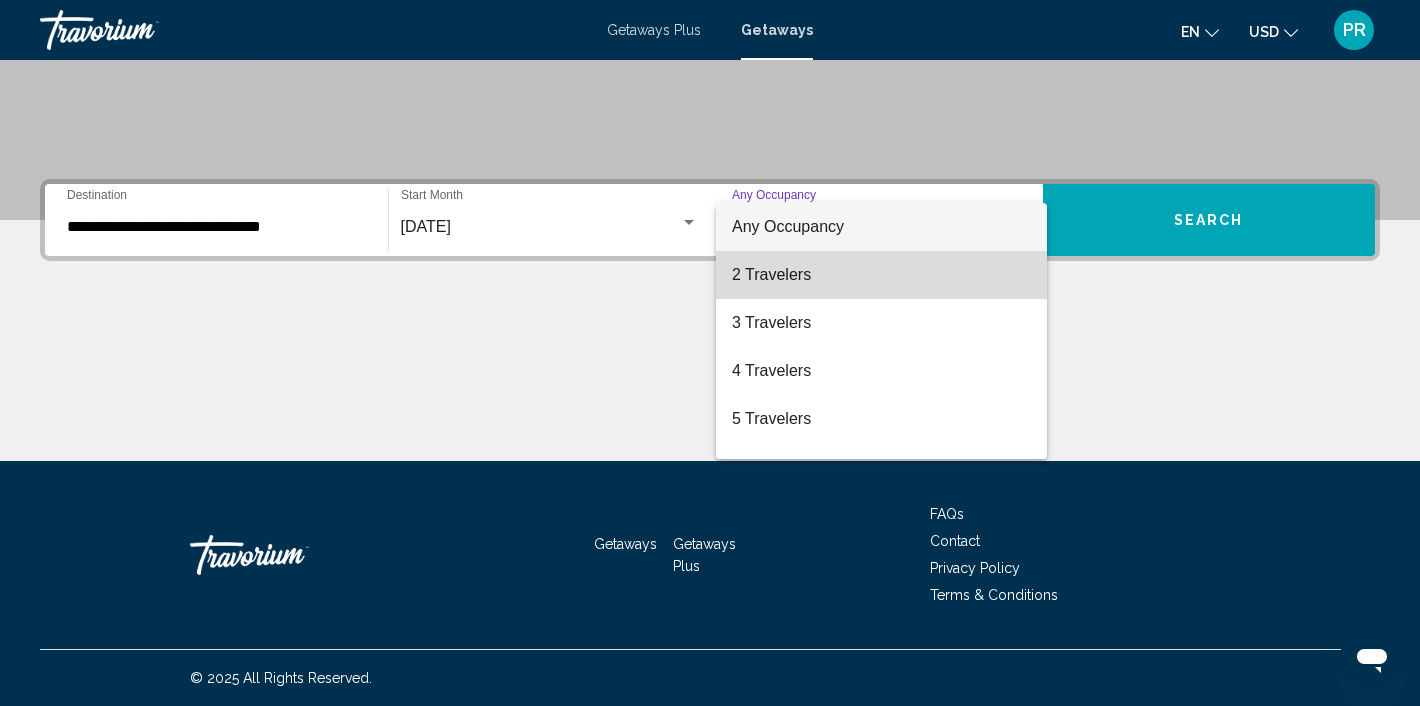 click on "2 Travelers" at bounding box center [881, 275] 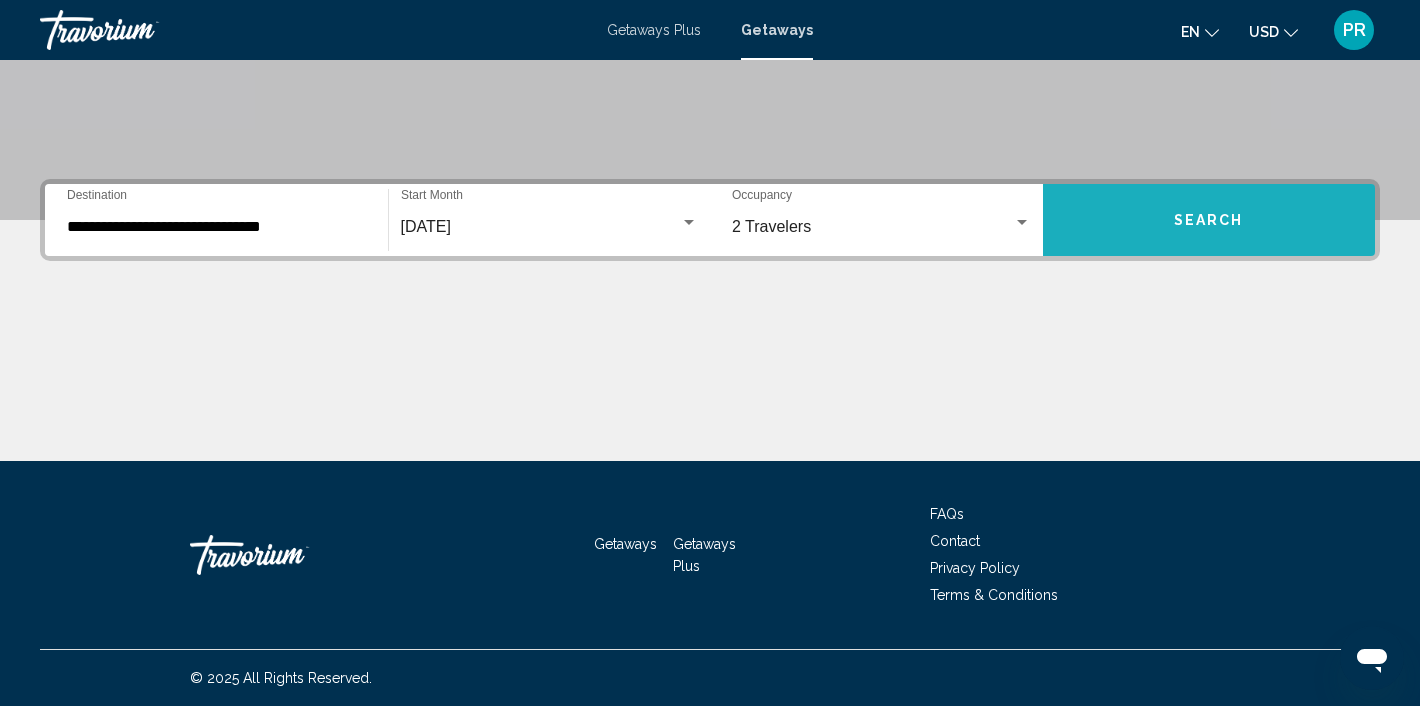 drag, startPoint x: 1290, startPoint y: 196, endPoint x: 1278, endPoint y: 196, distance: 12 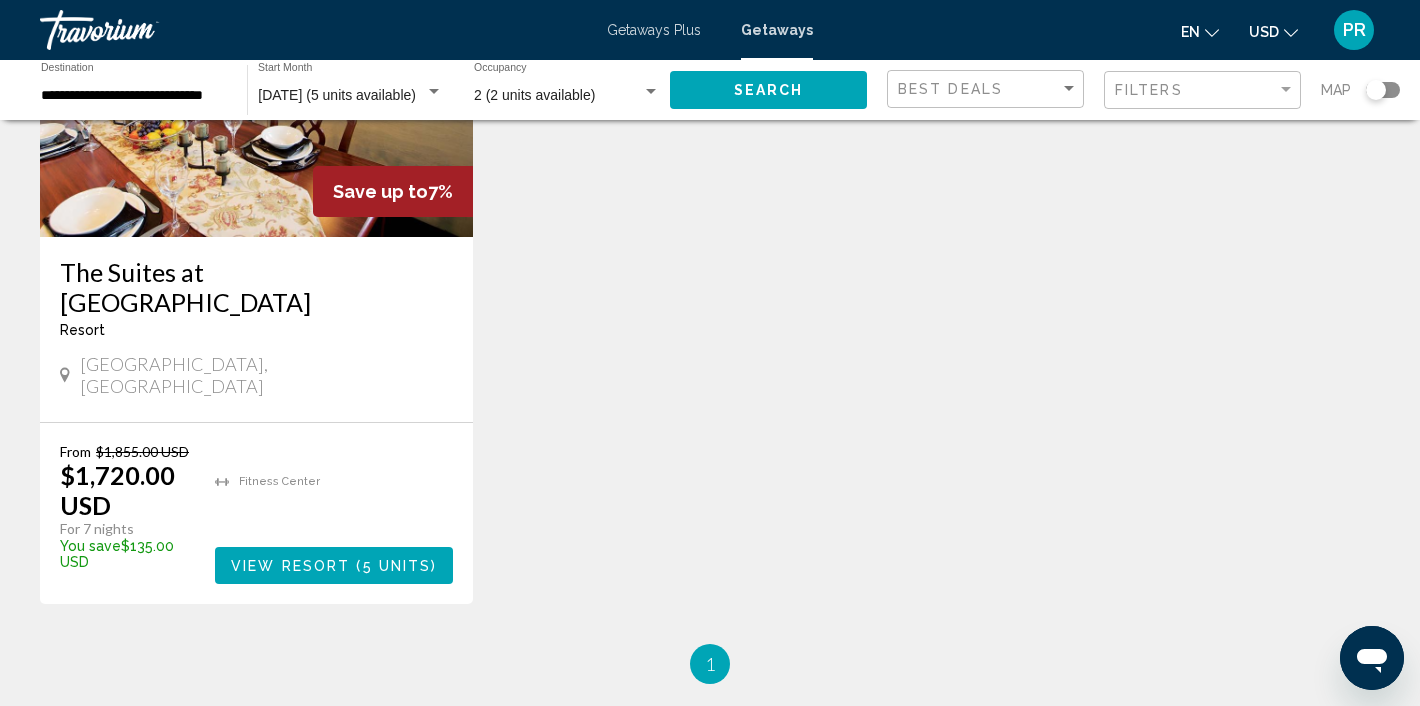 scroll, scrollTop: 300, scrollLeft: 0, axis: vertical 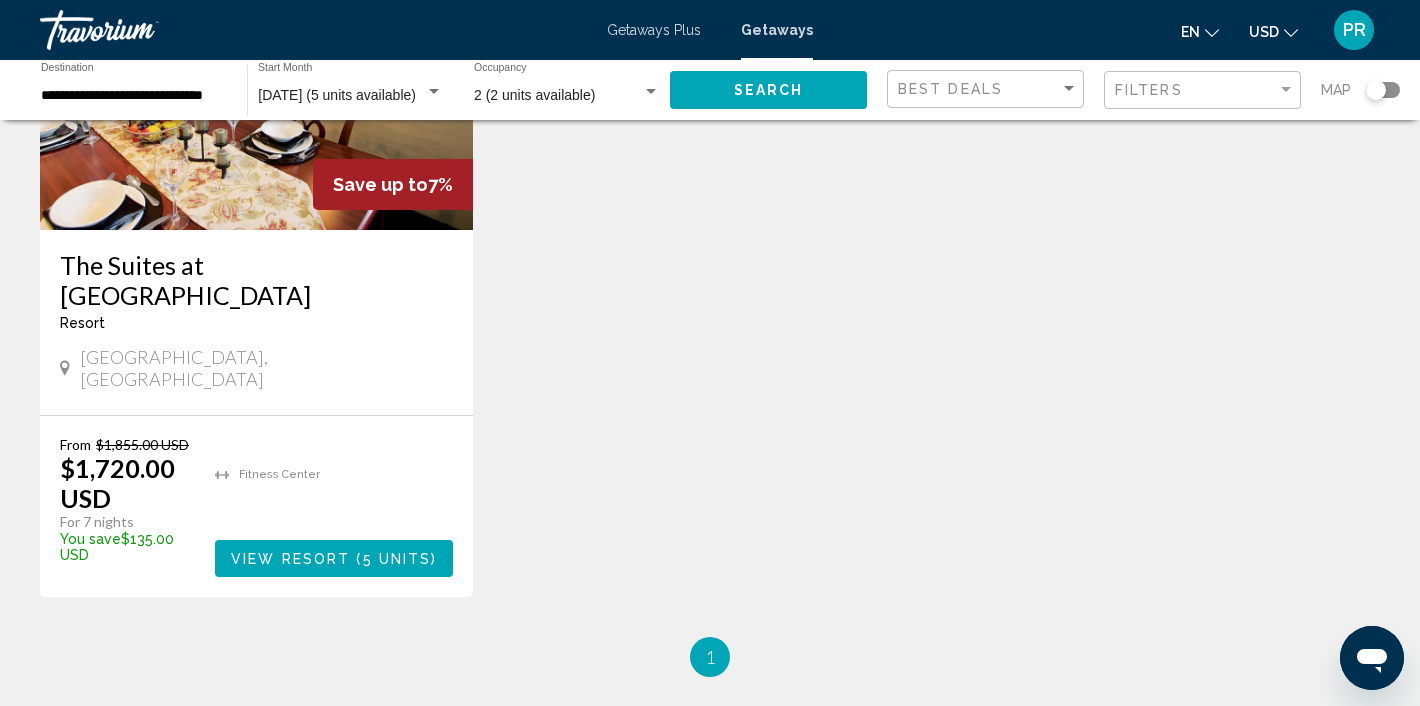 click on "View Resort" at bounding box center [290, 559] 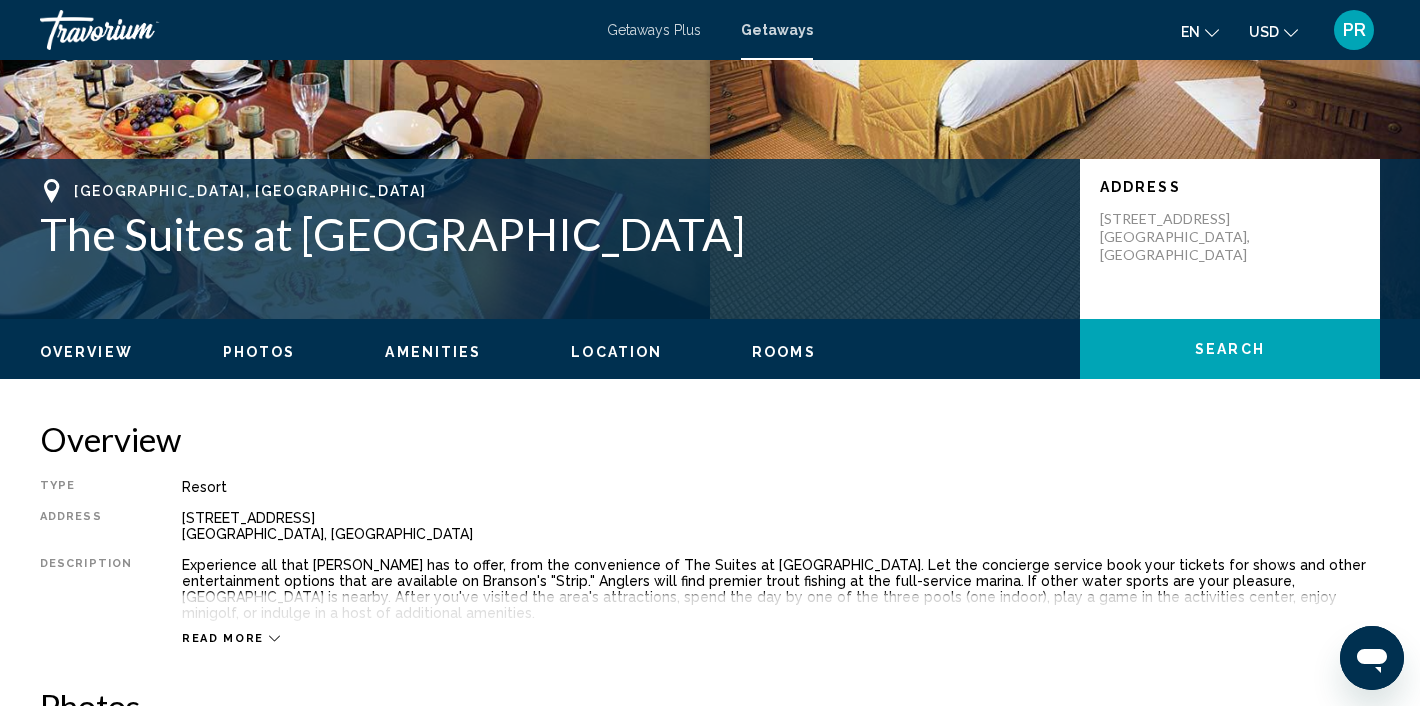 scroll, scrollTop: 0, scrollLeft: 0, axis: both 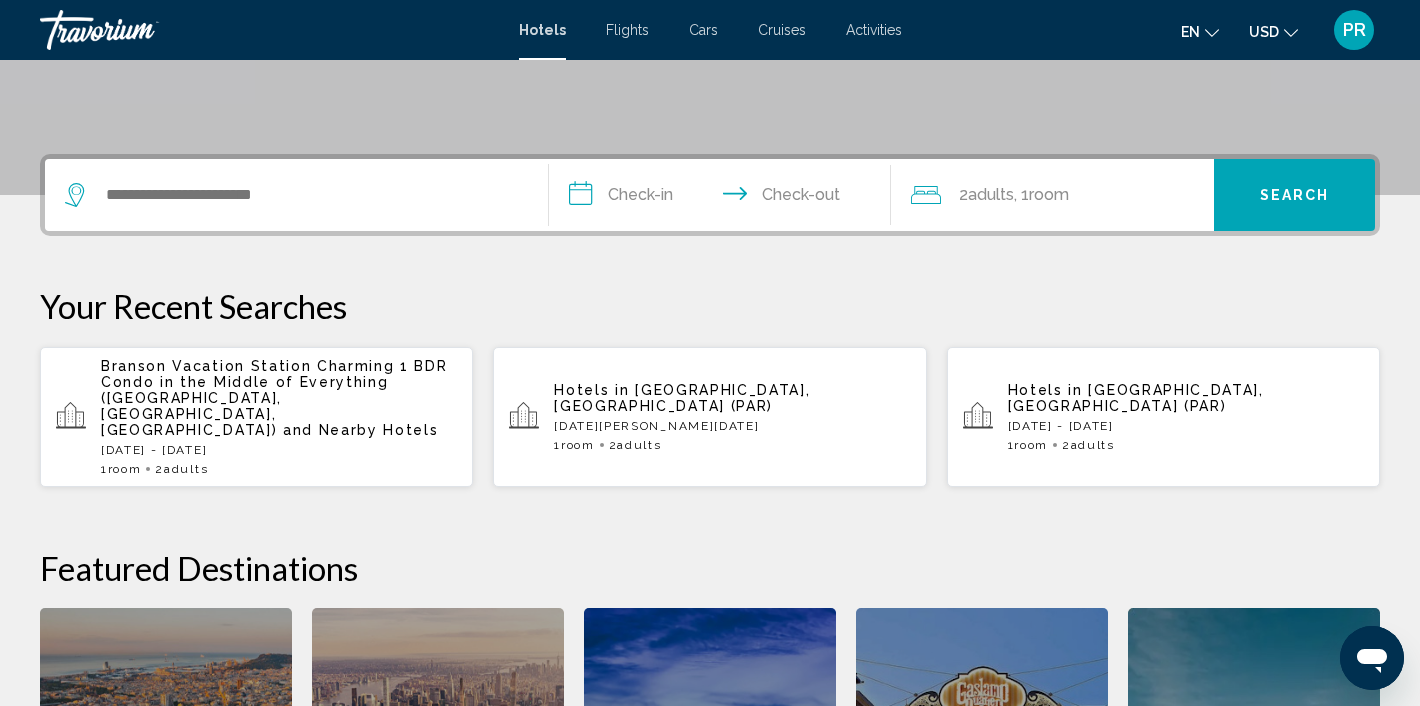 click on "and Nearby Hotels" at bounding box center [361, 430] 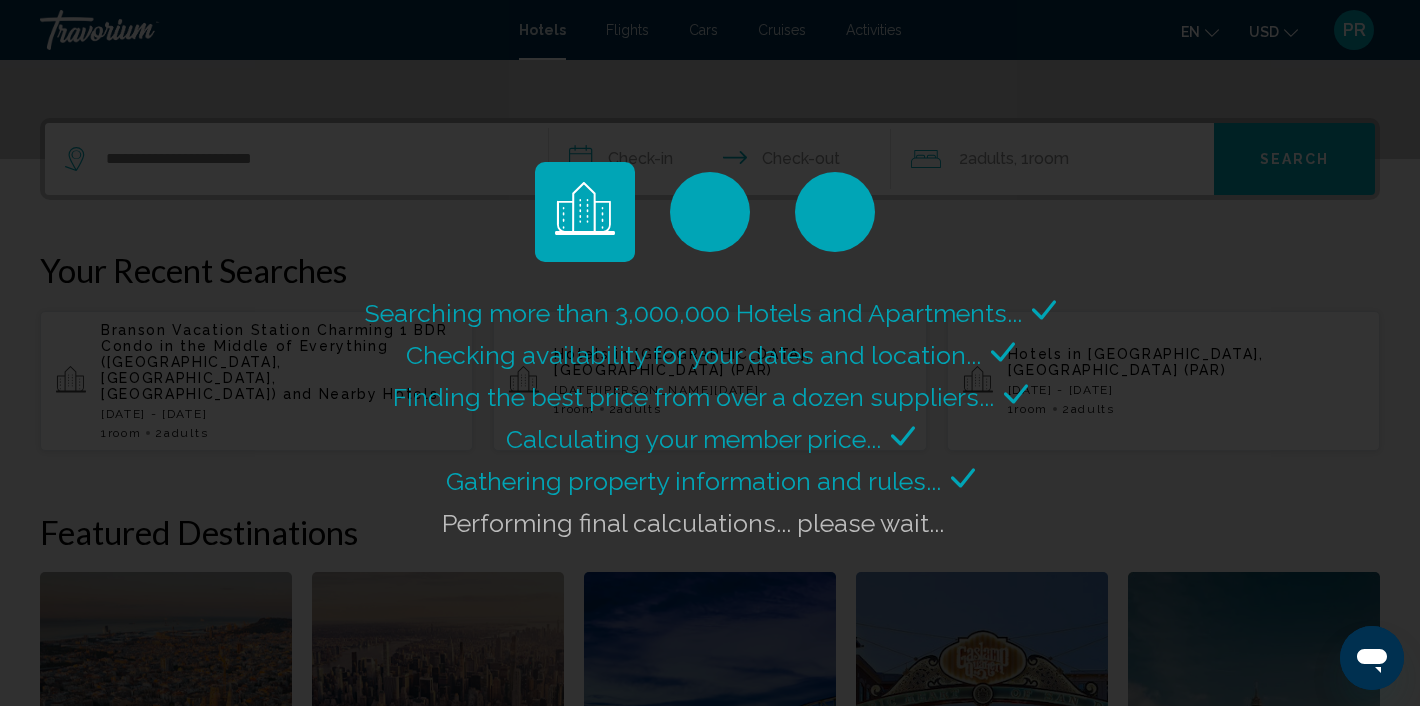 scroll, scrollTop: 443, scrollLeft: 0, axis: vertical 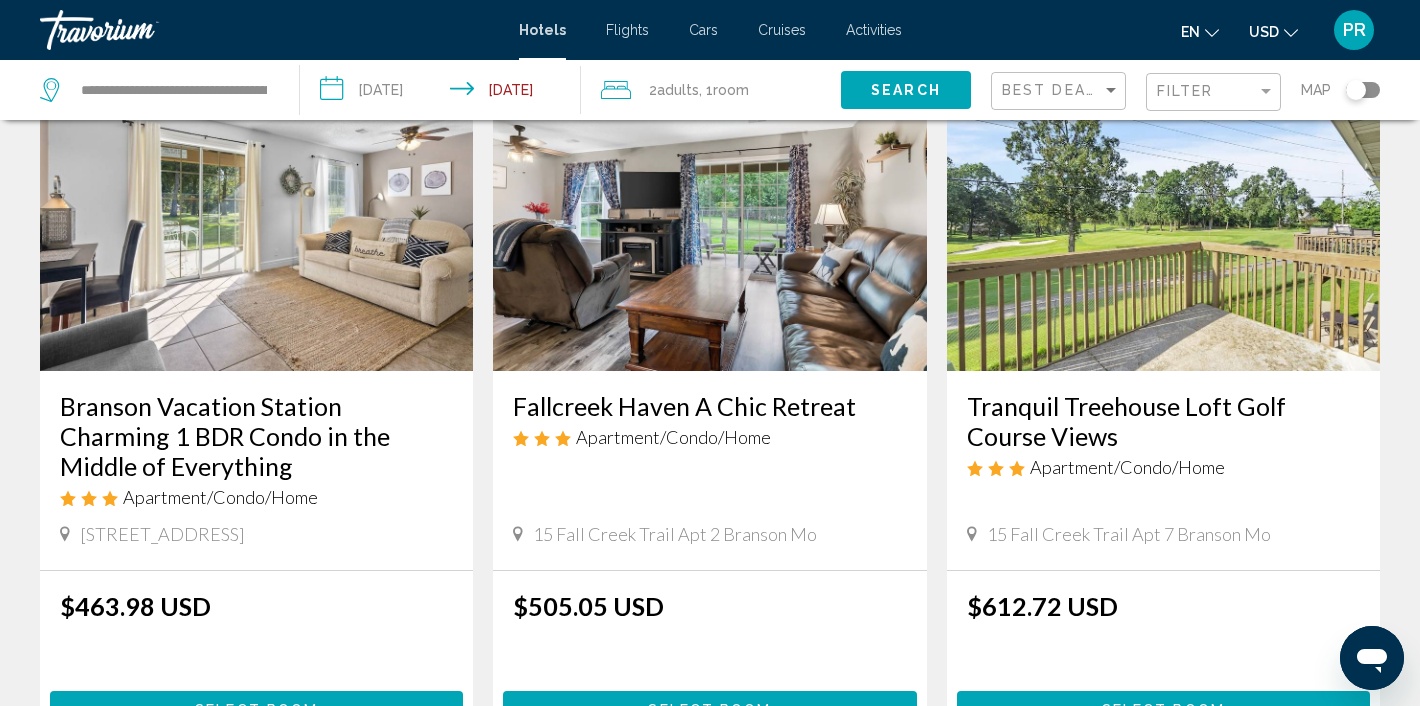 click at bounding box center [709, 211] 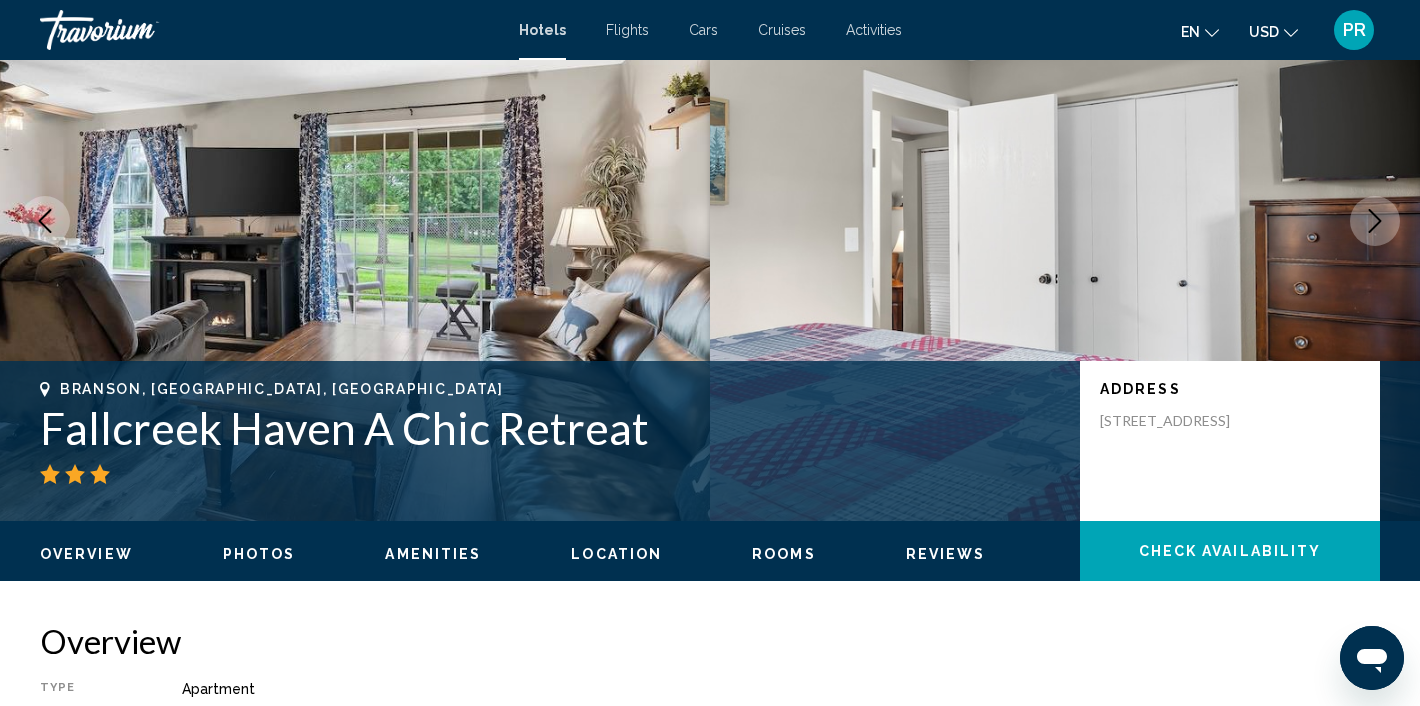 scroll, scrollTop: 7, scrollLeft: 0, axis: vertical 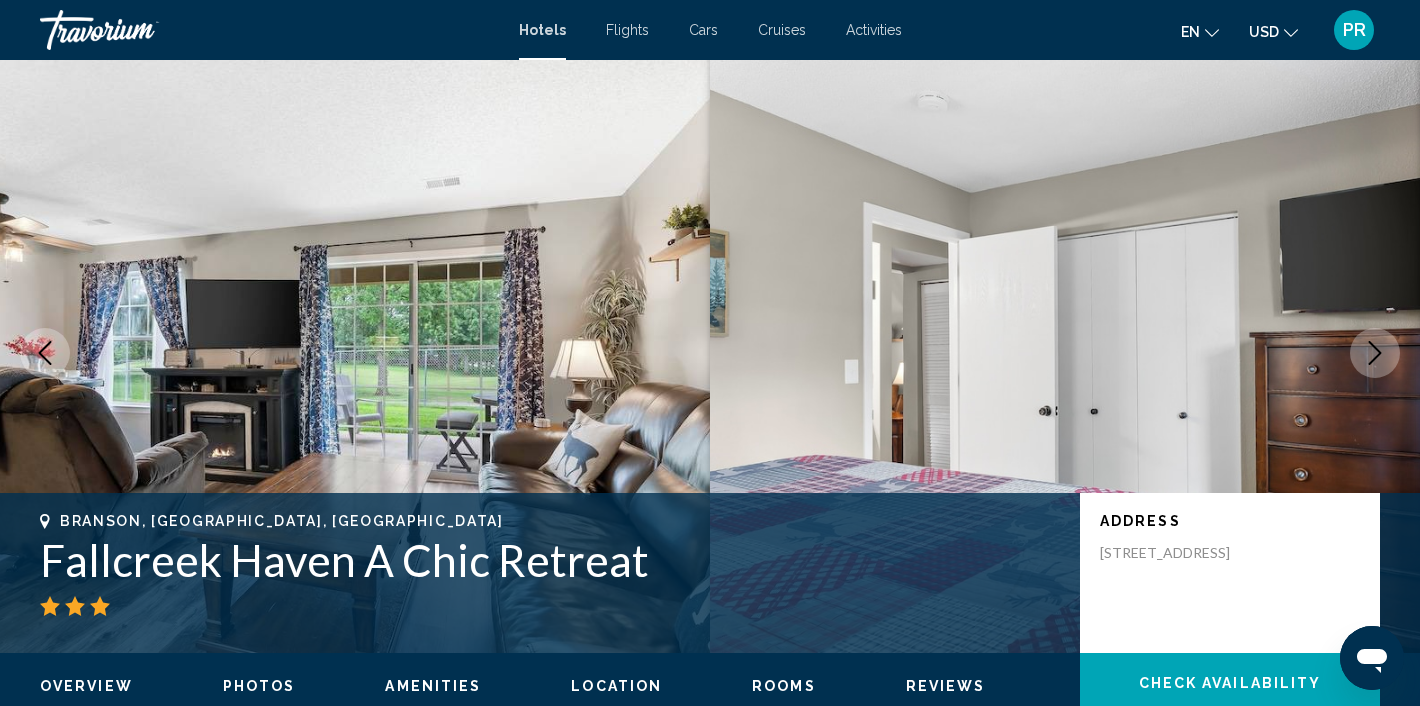 click at bounding box center (355, 353) 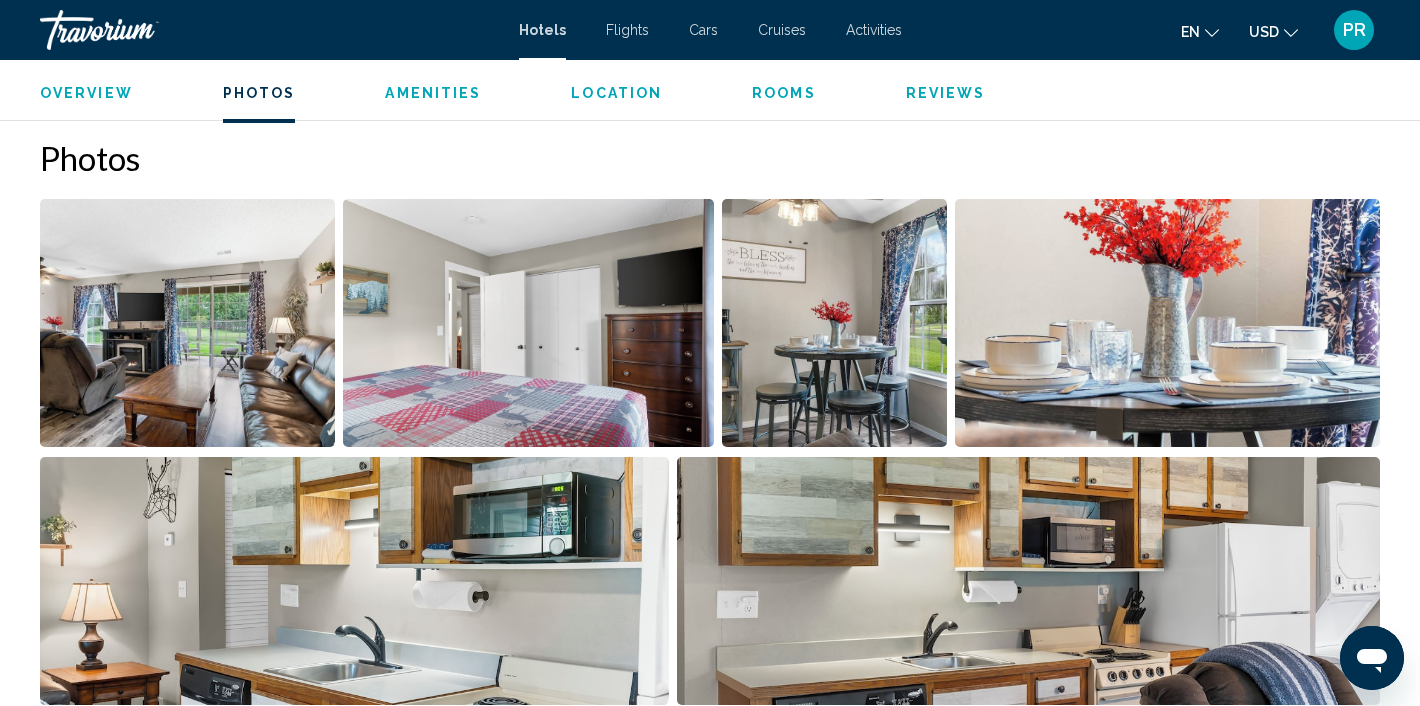 scroll, scrollTop: 977, scrollLeft: 0, axis: vertical 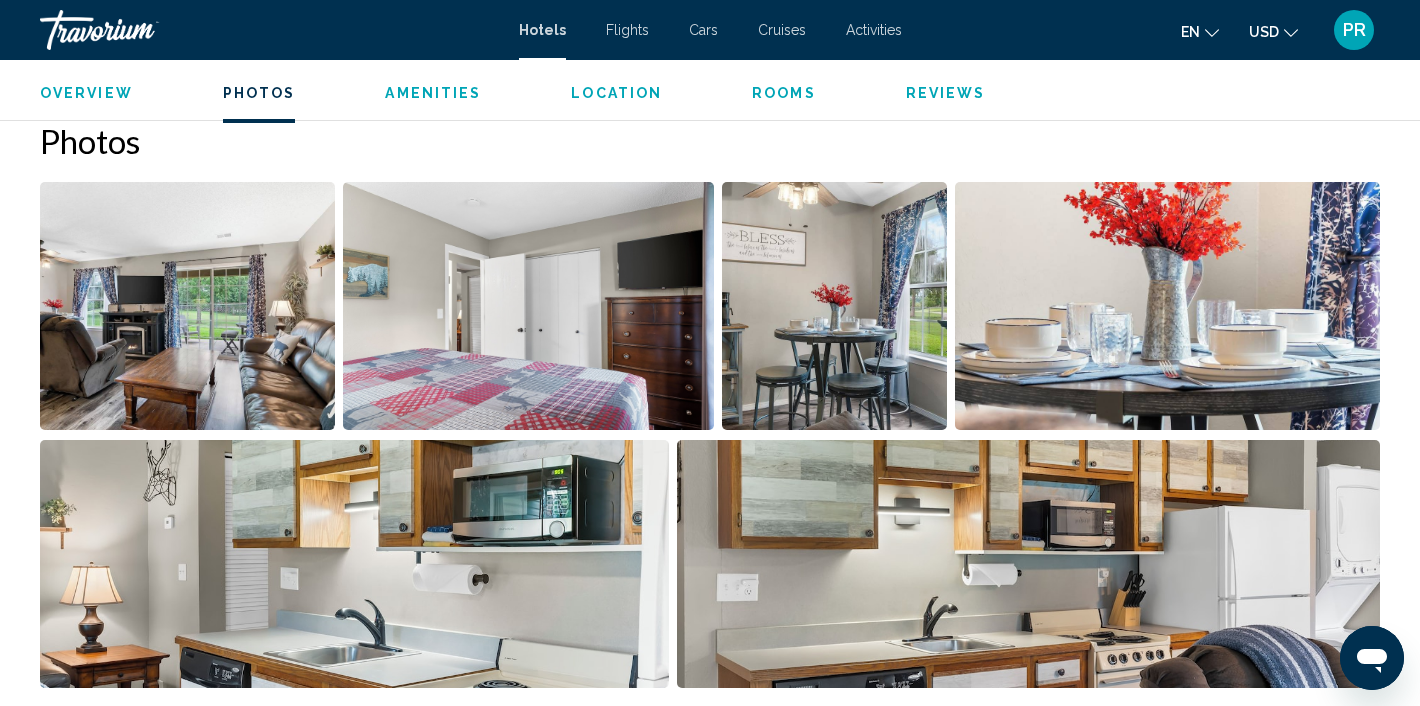 click at bounding box center (187, 306) 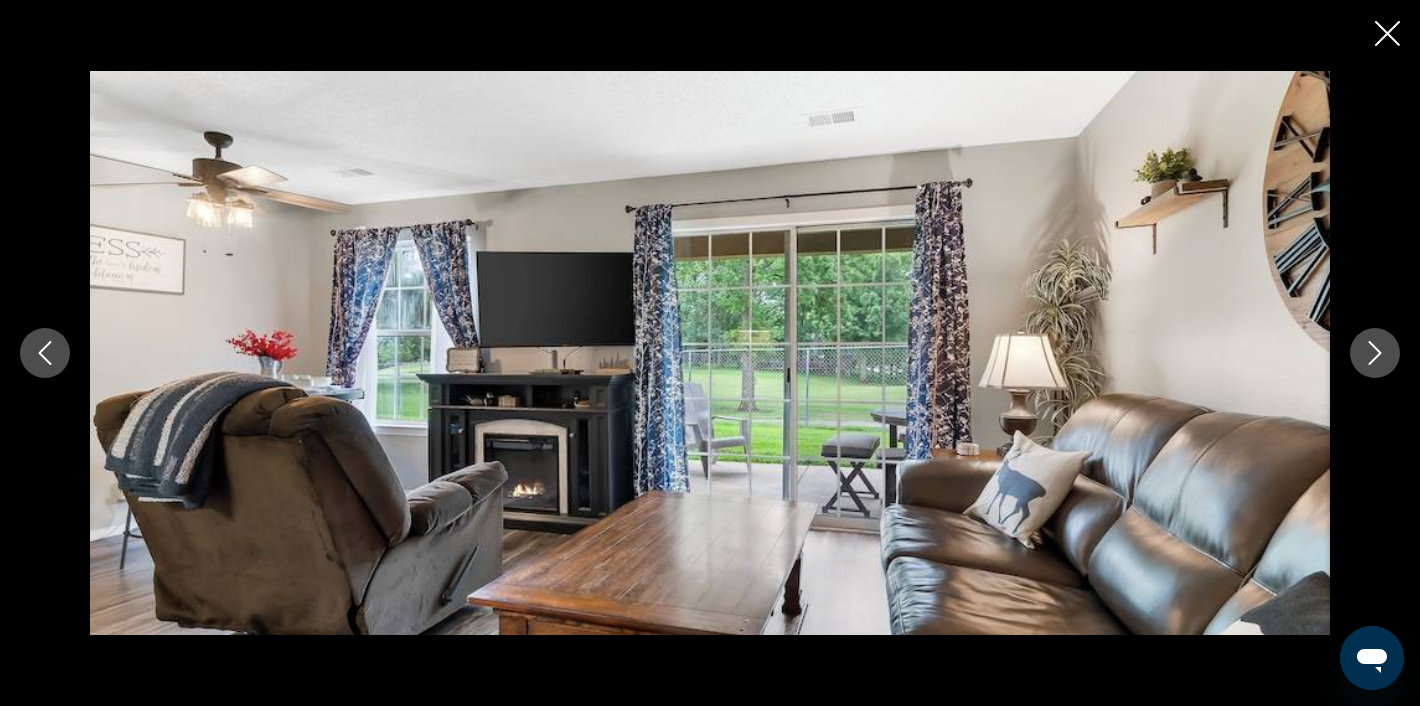 click 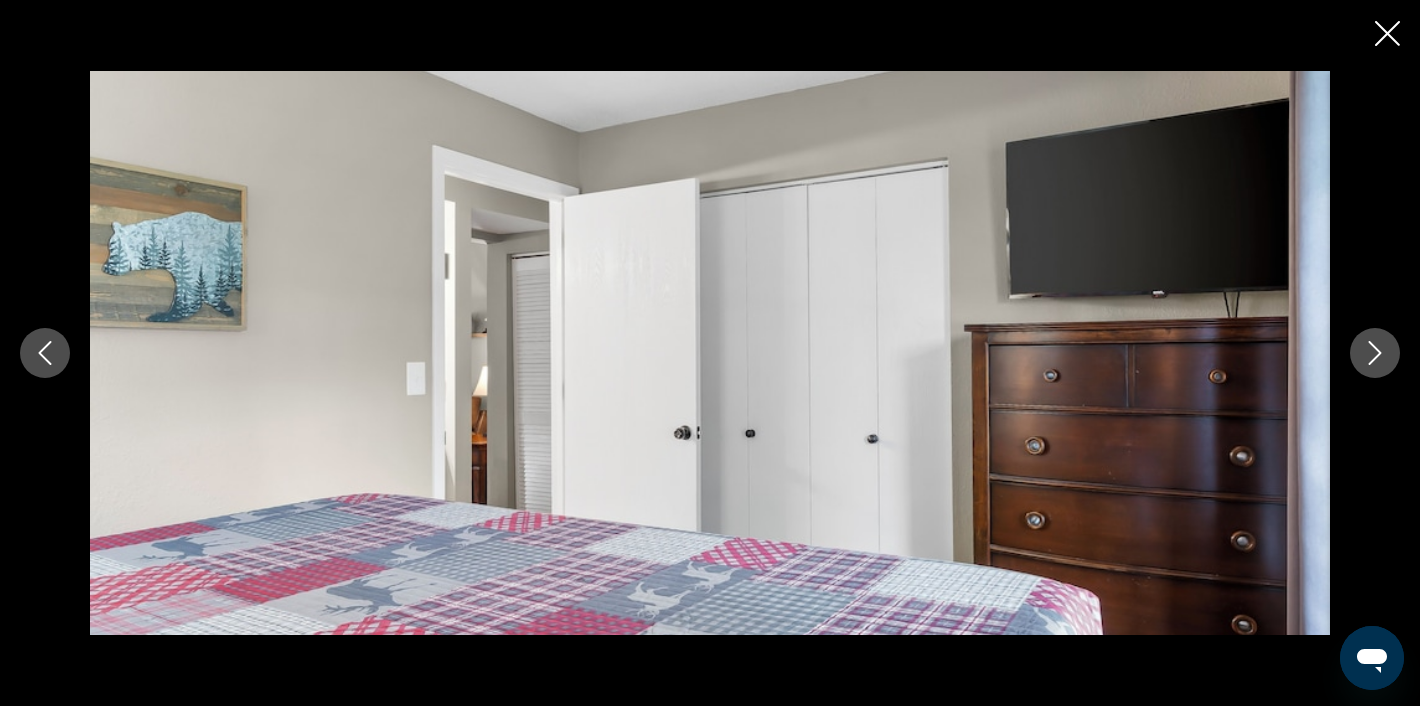 click 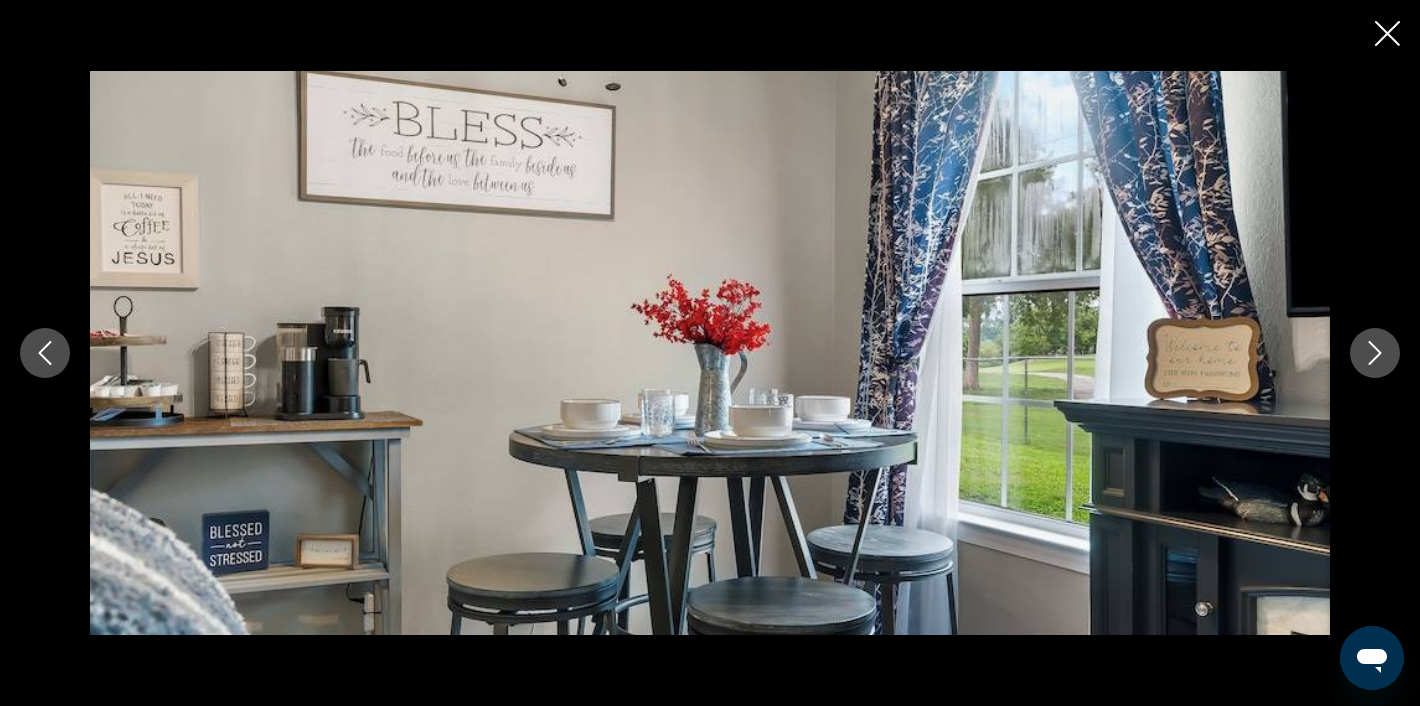 click 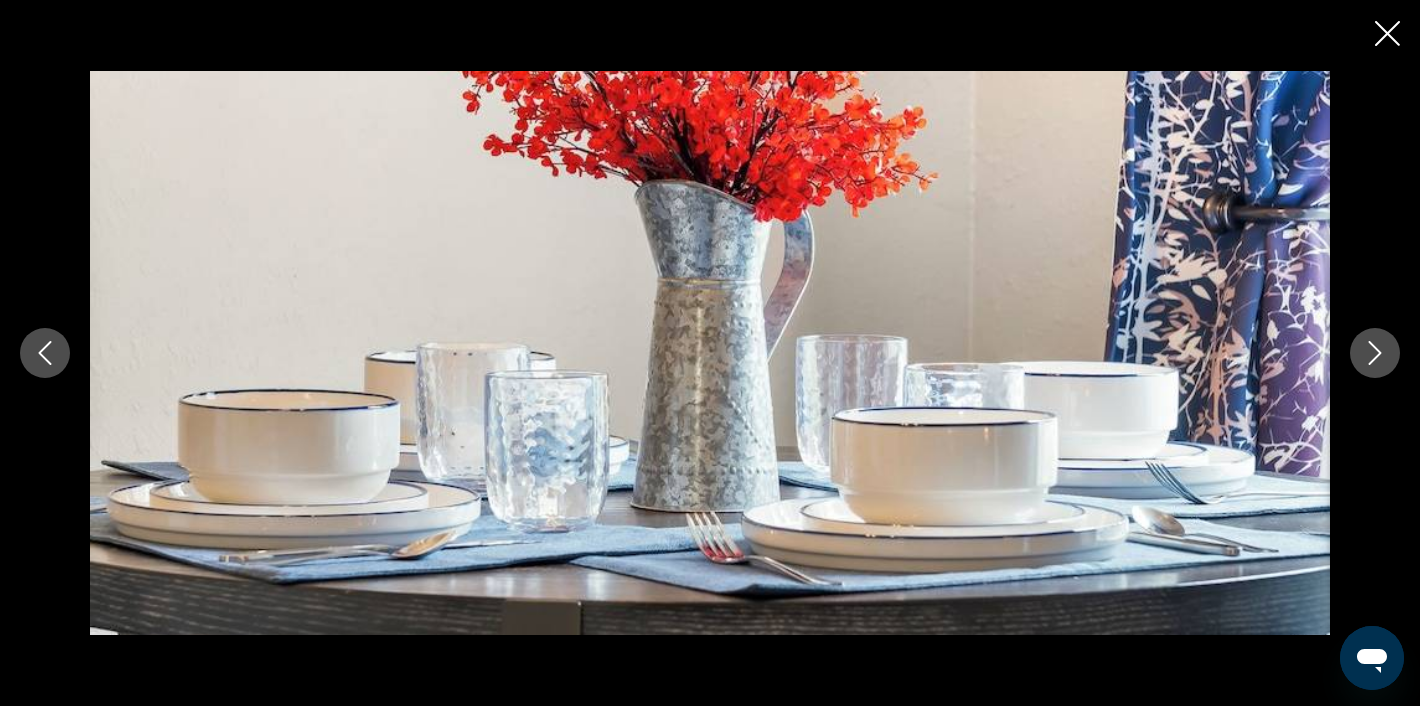 click 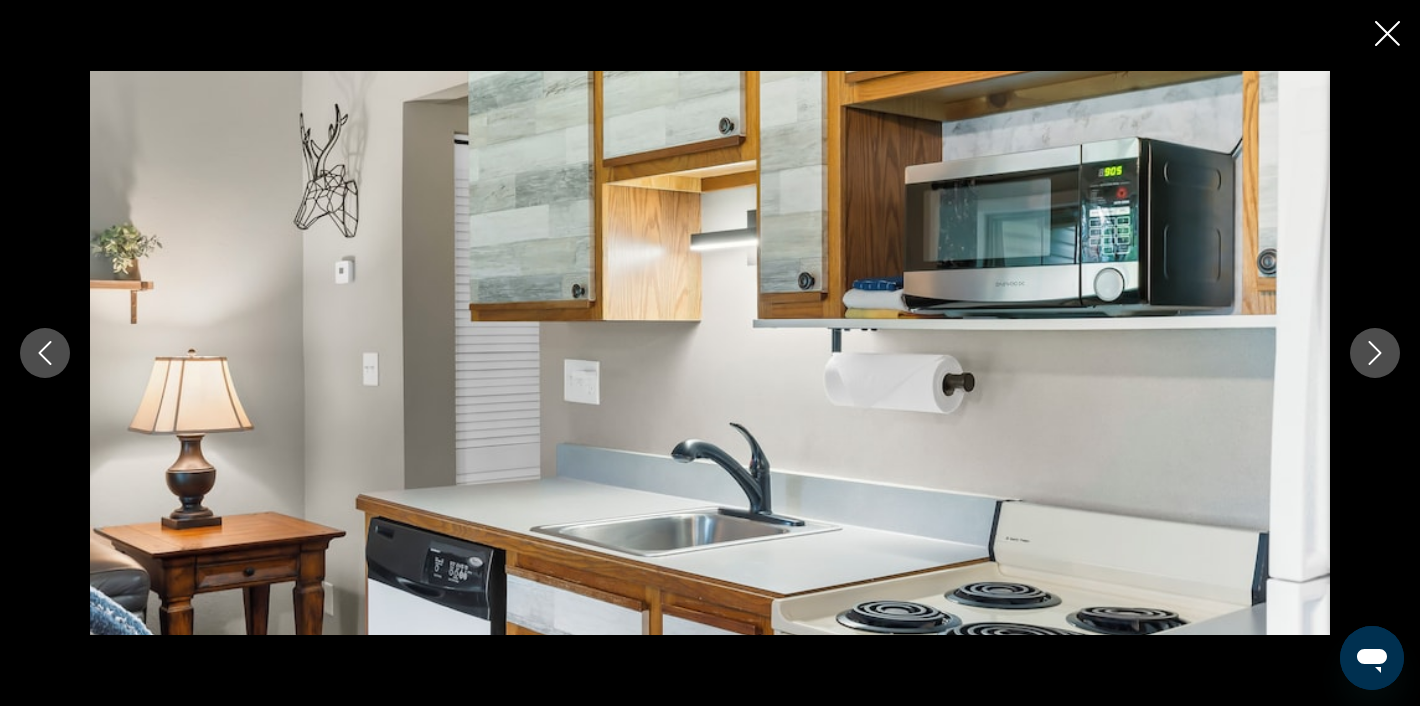 click 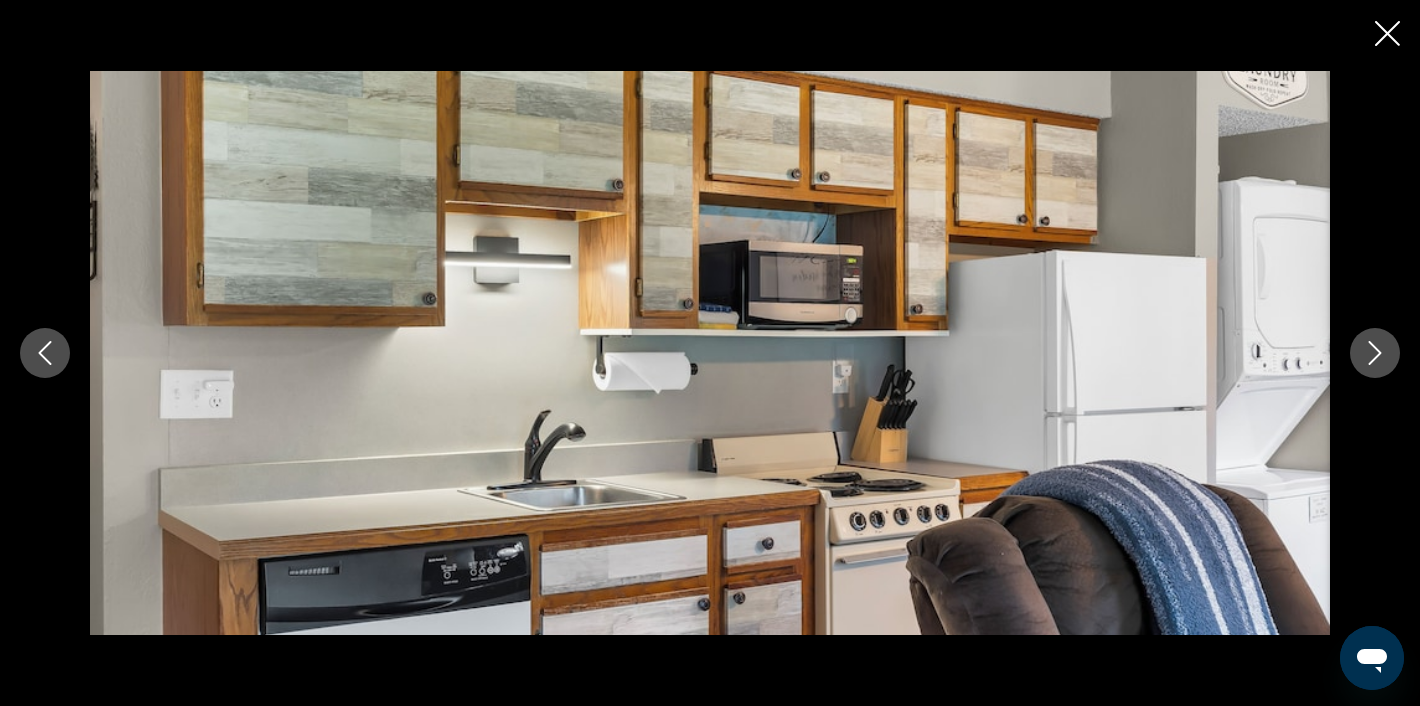 click 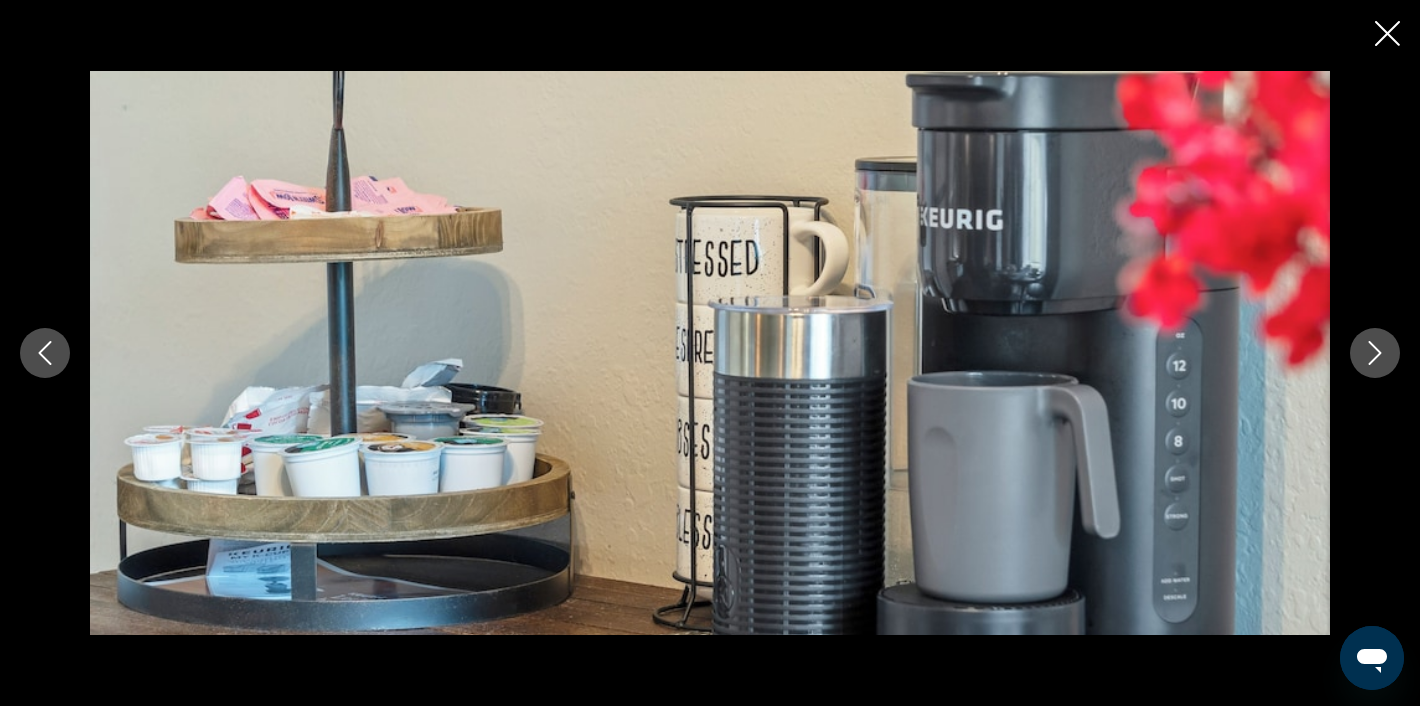 click 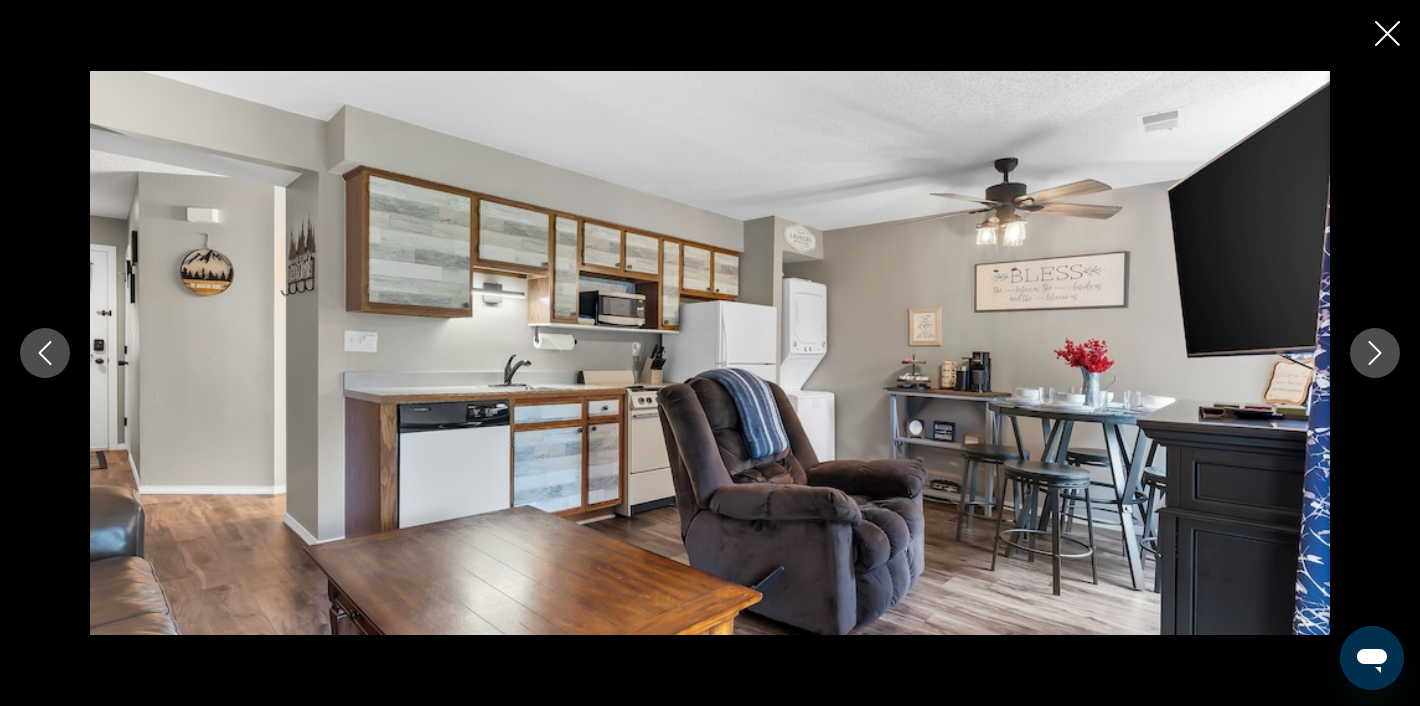click 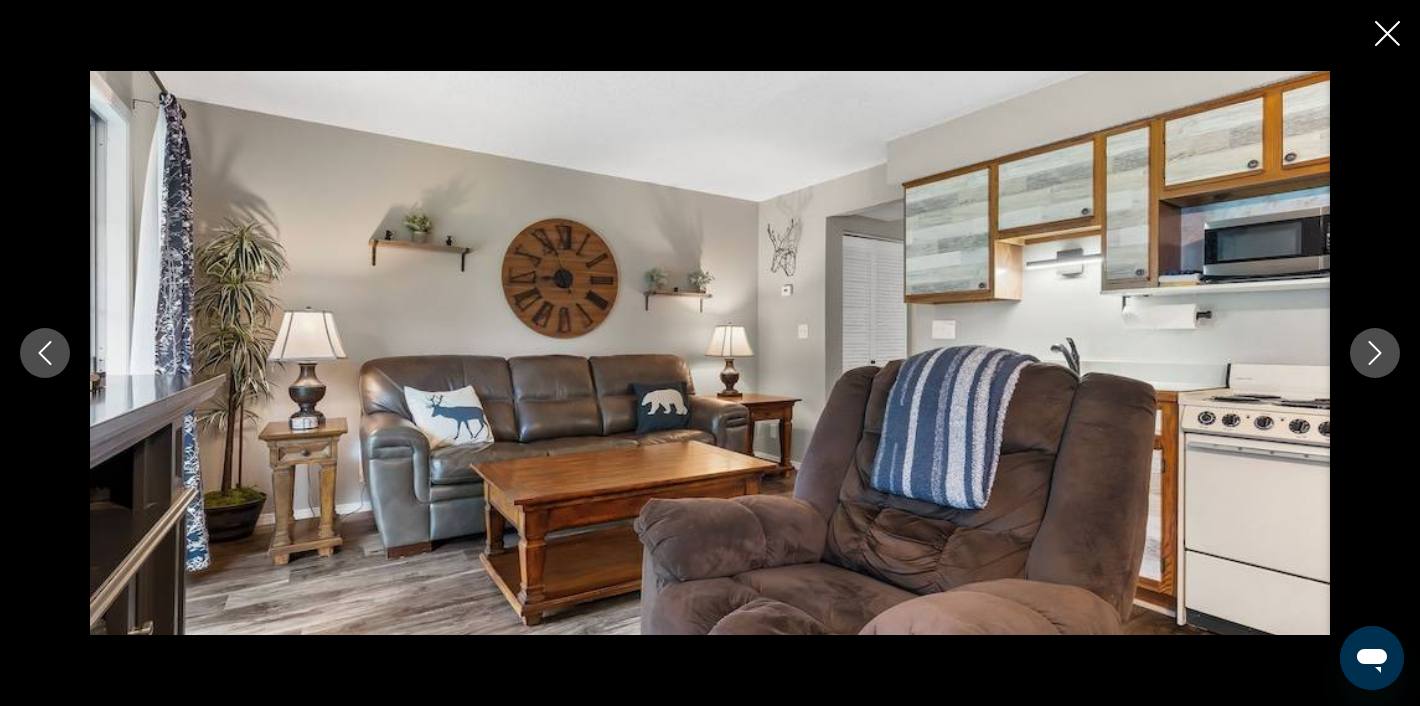 click 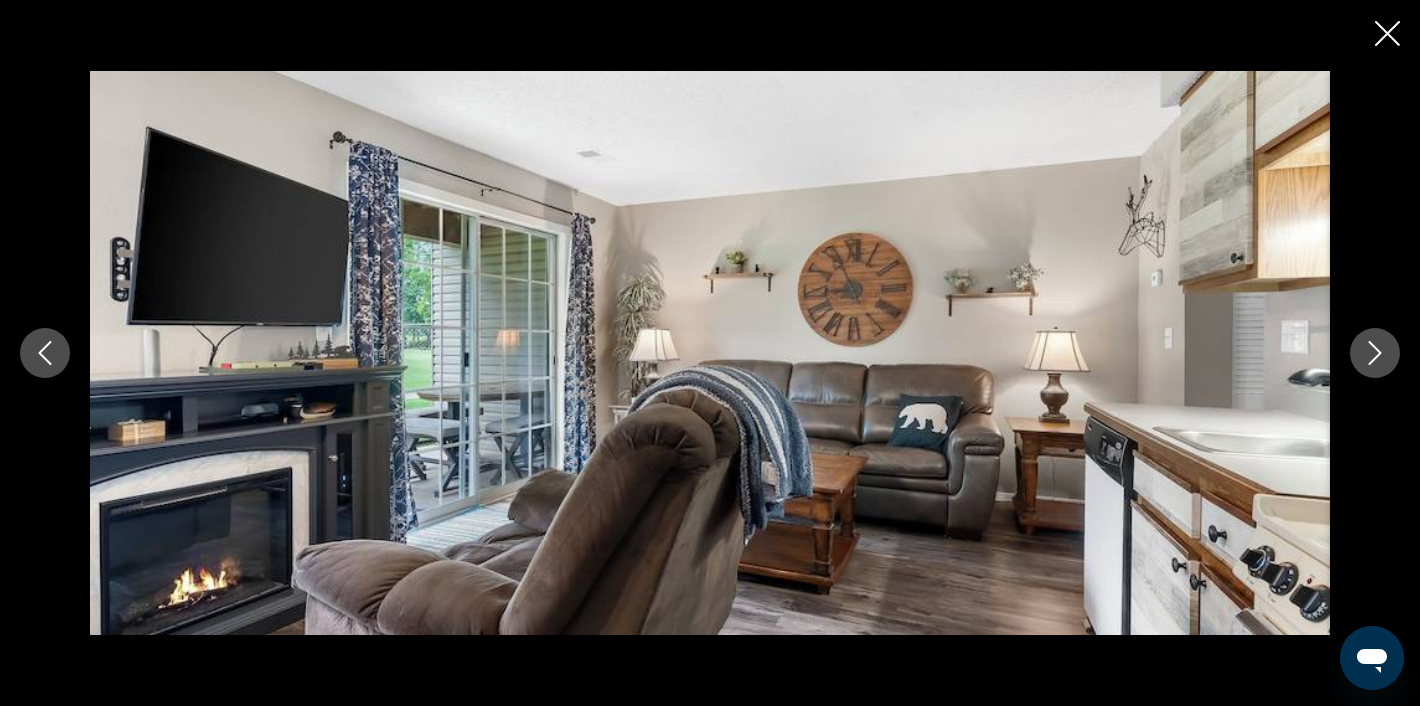 click 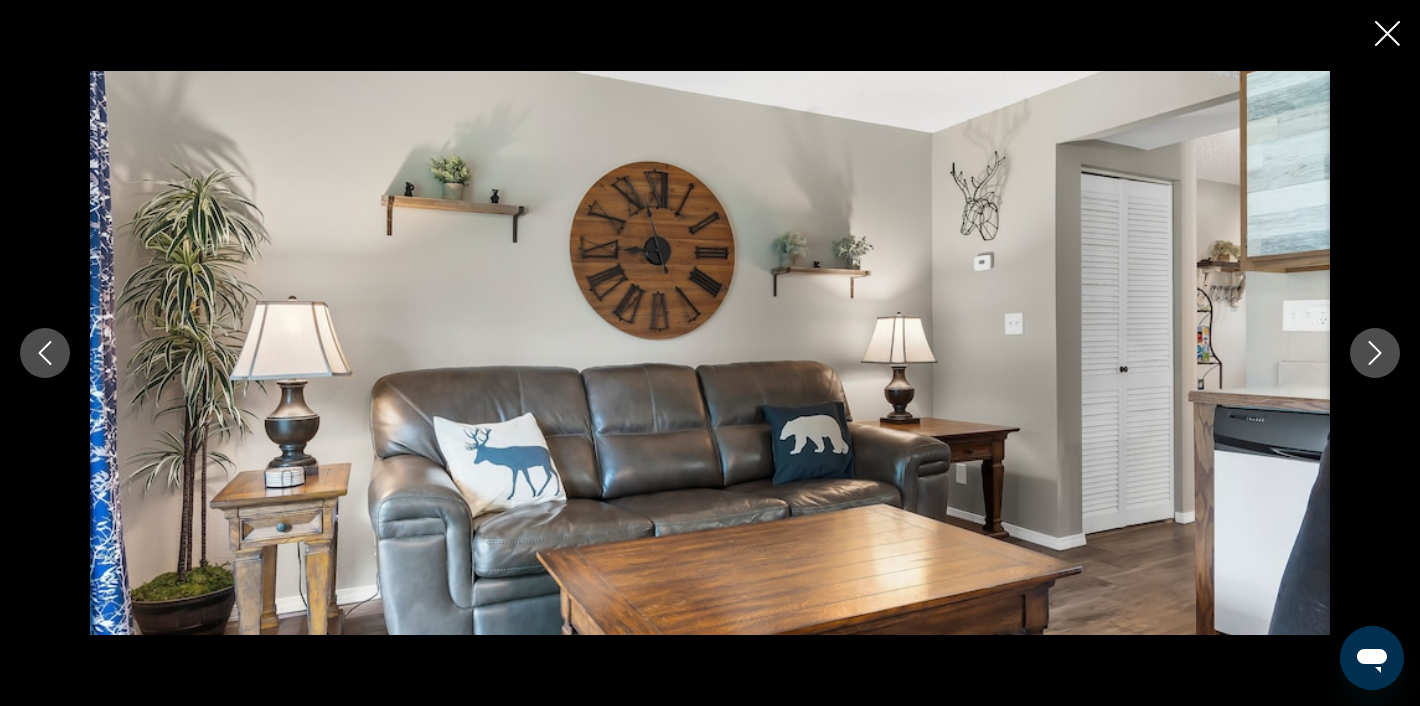 click 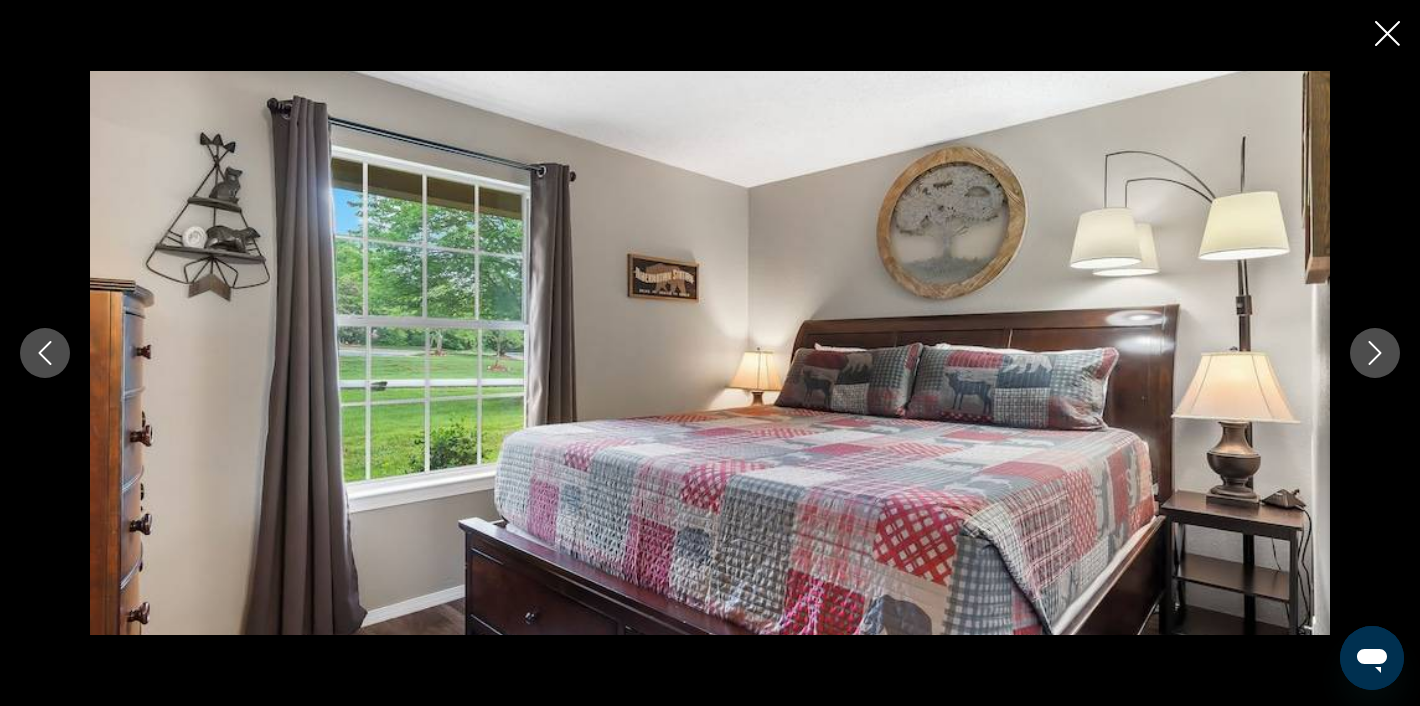 click 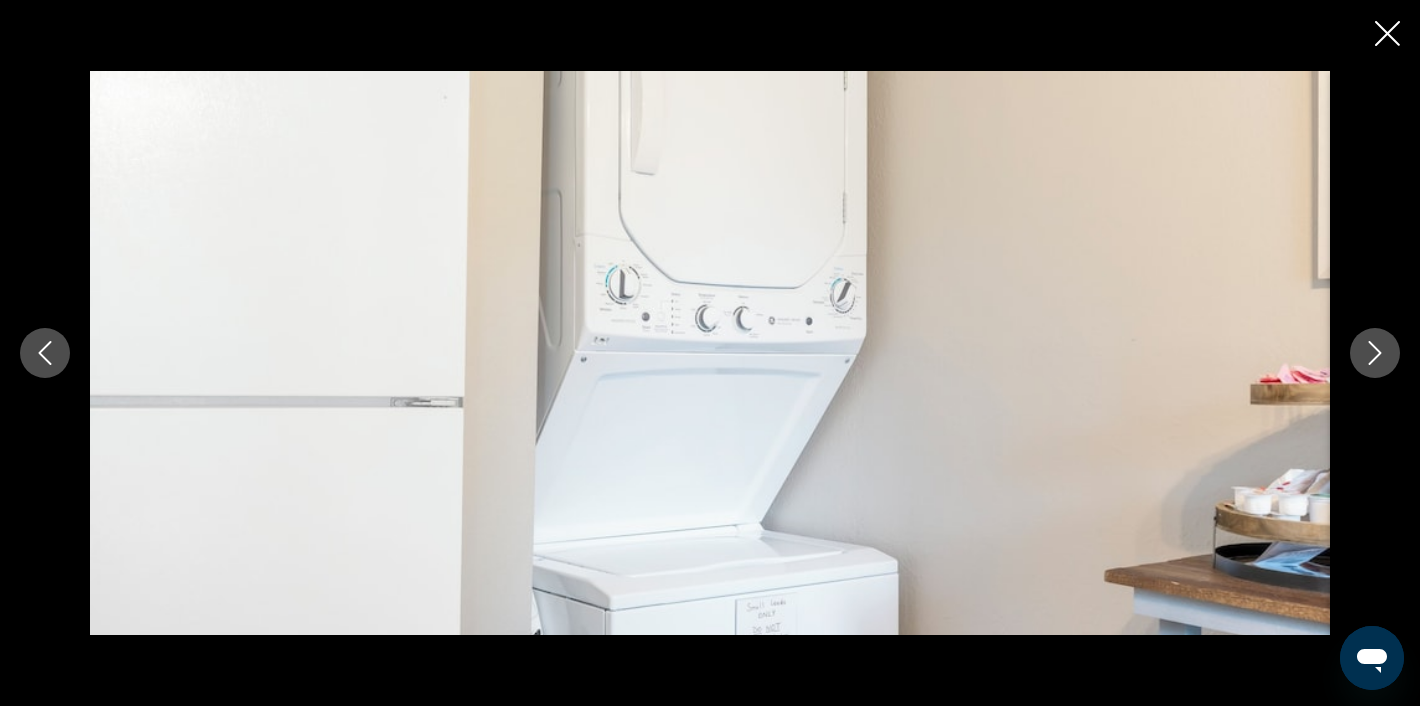 click 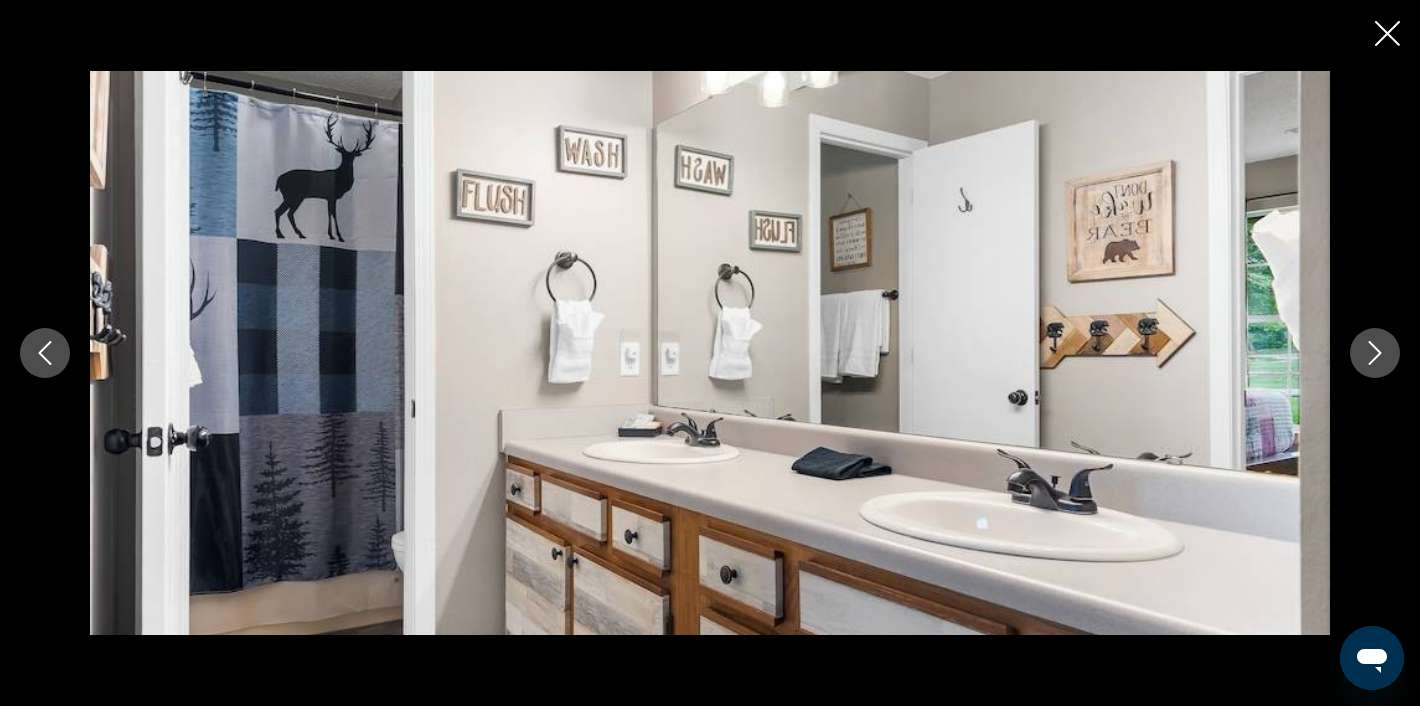click 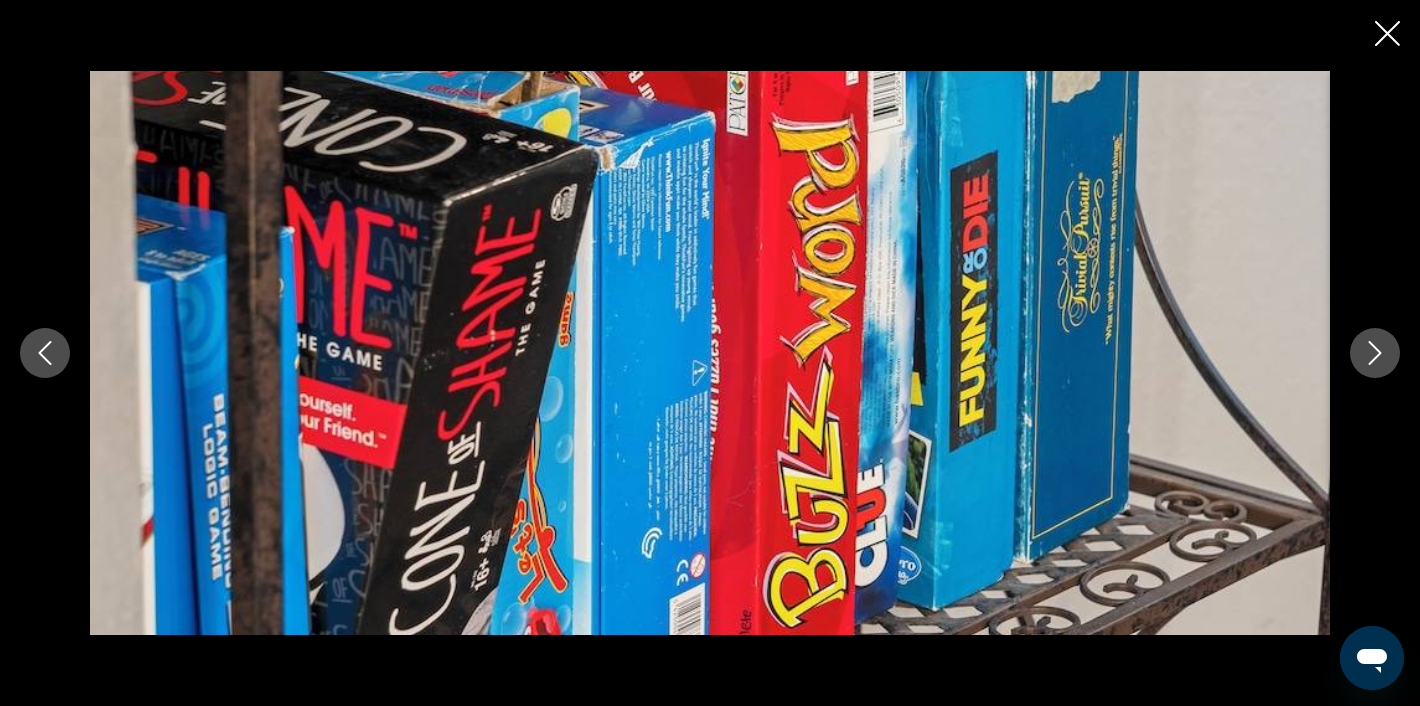 click 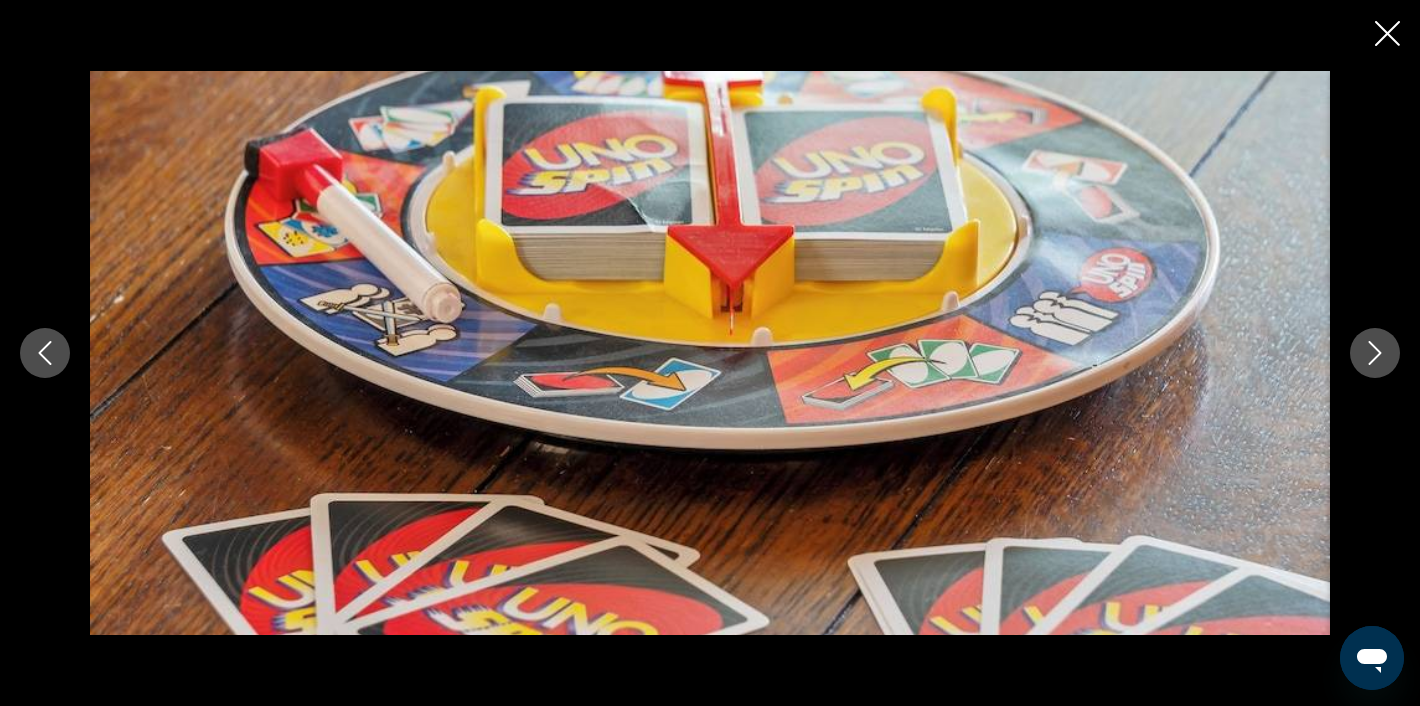 click 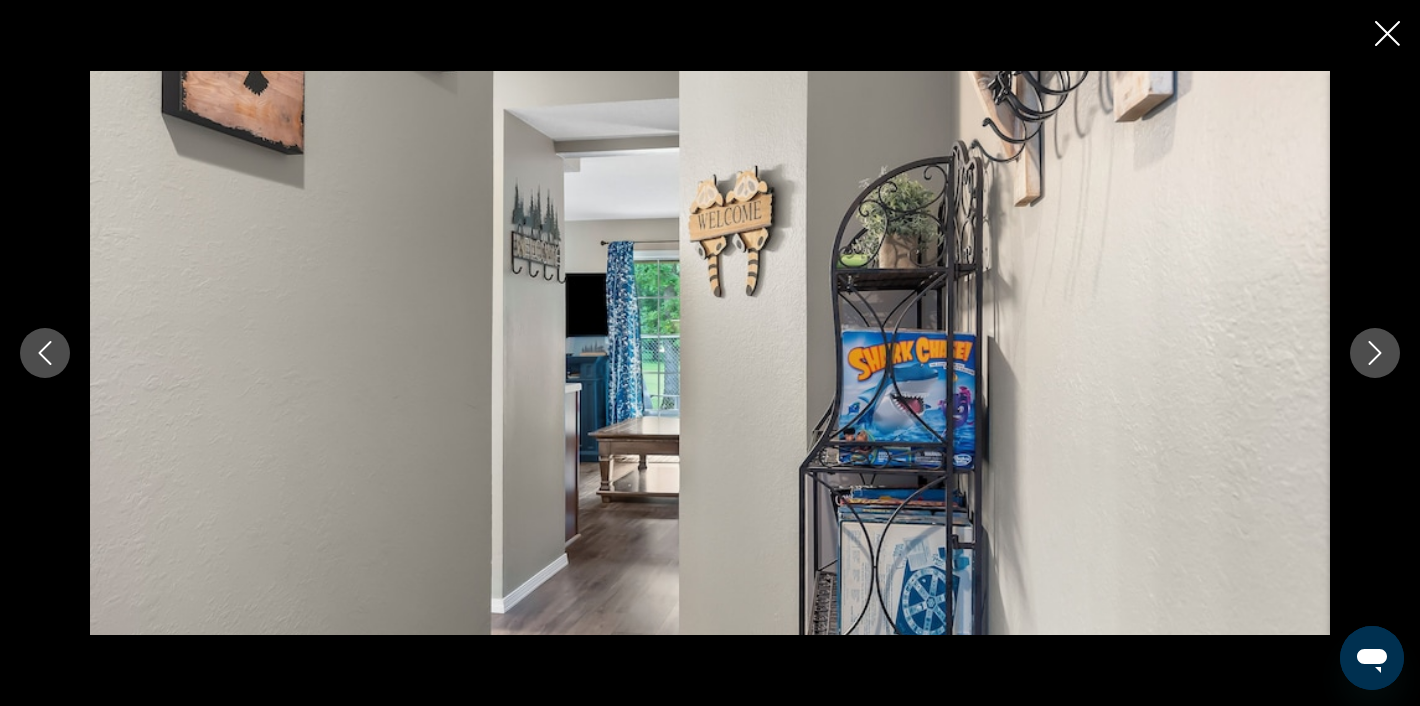 click 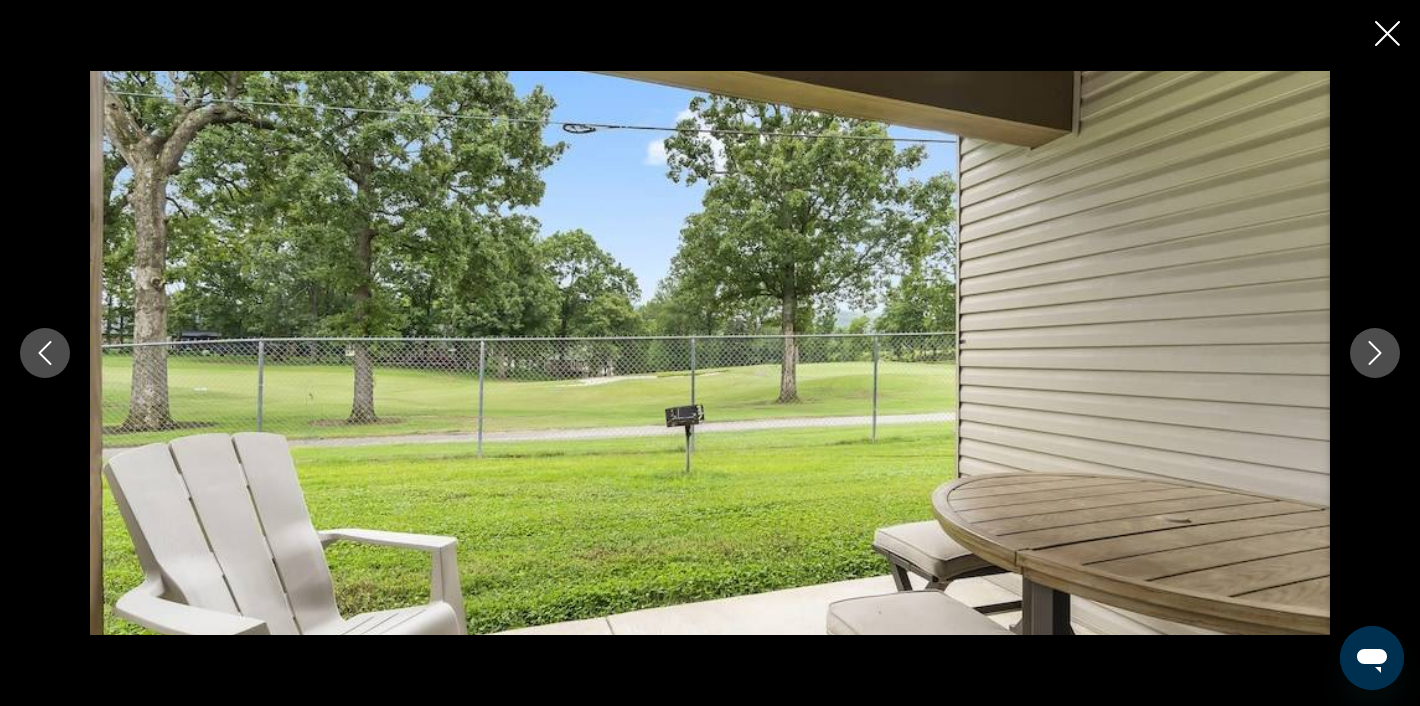 click 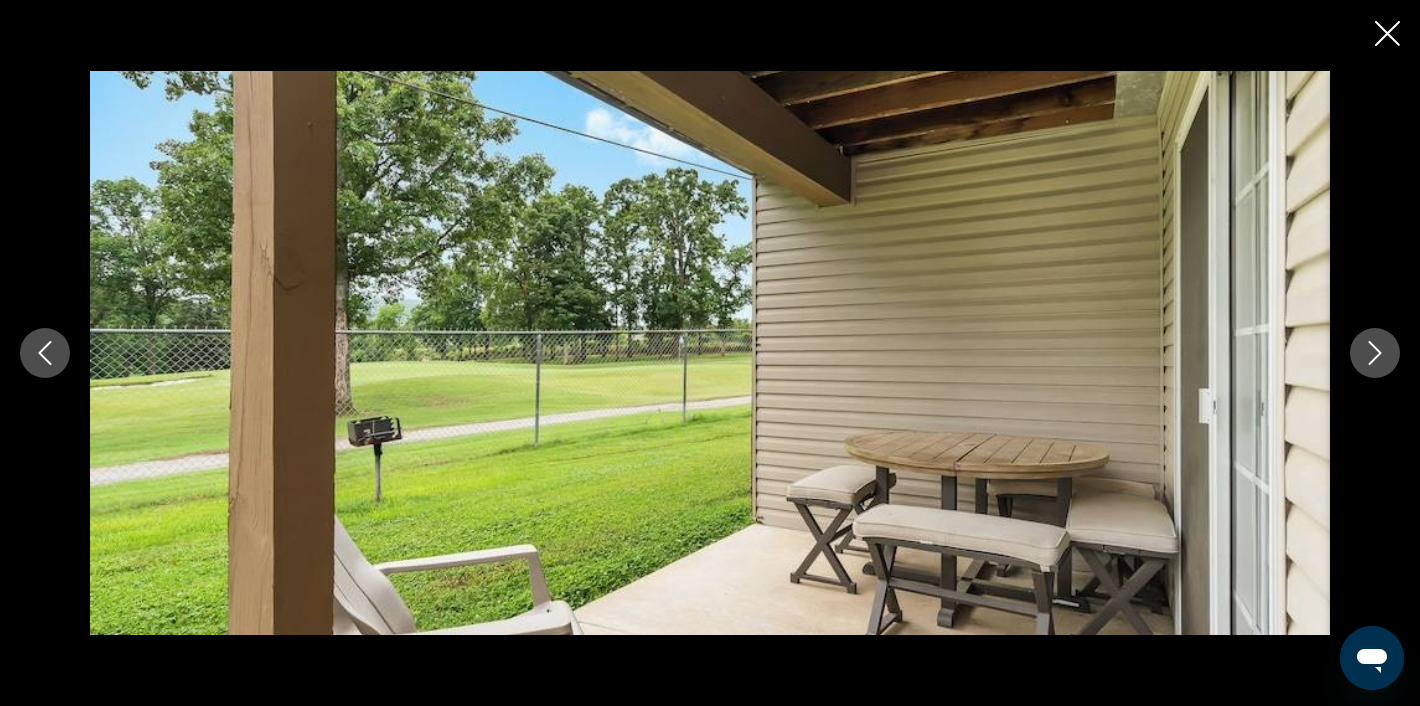 click 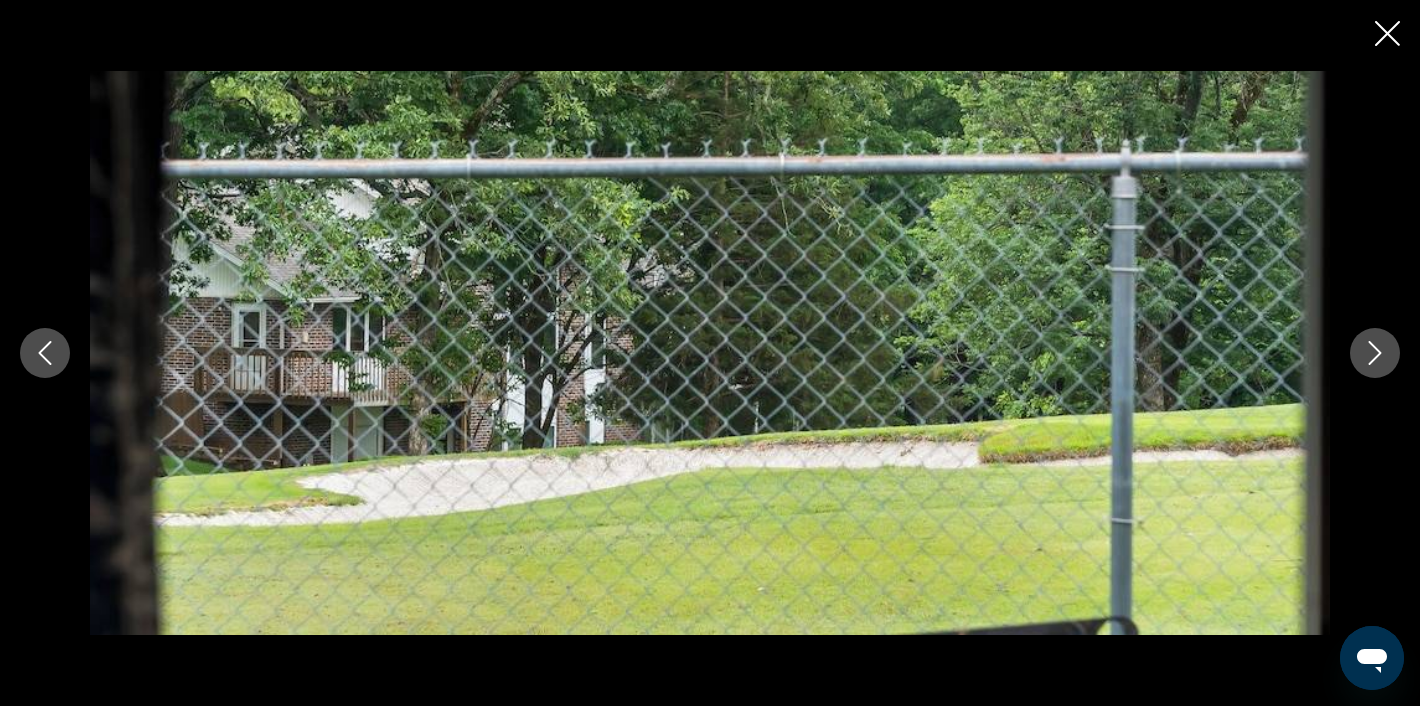 click 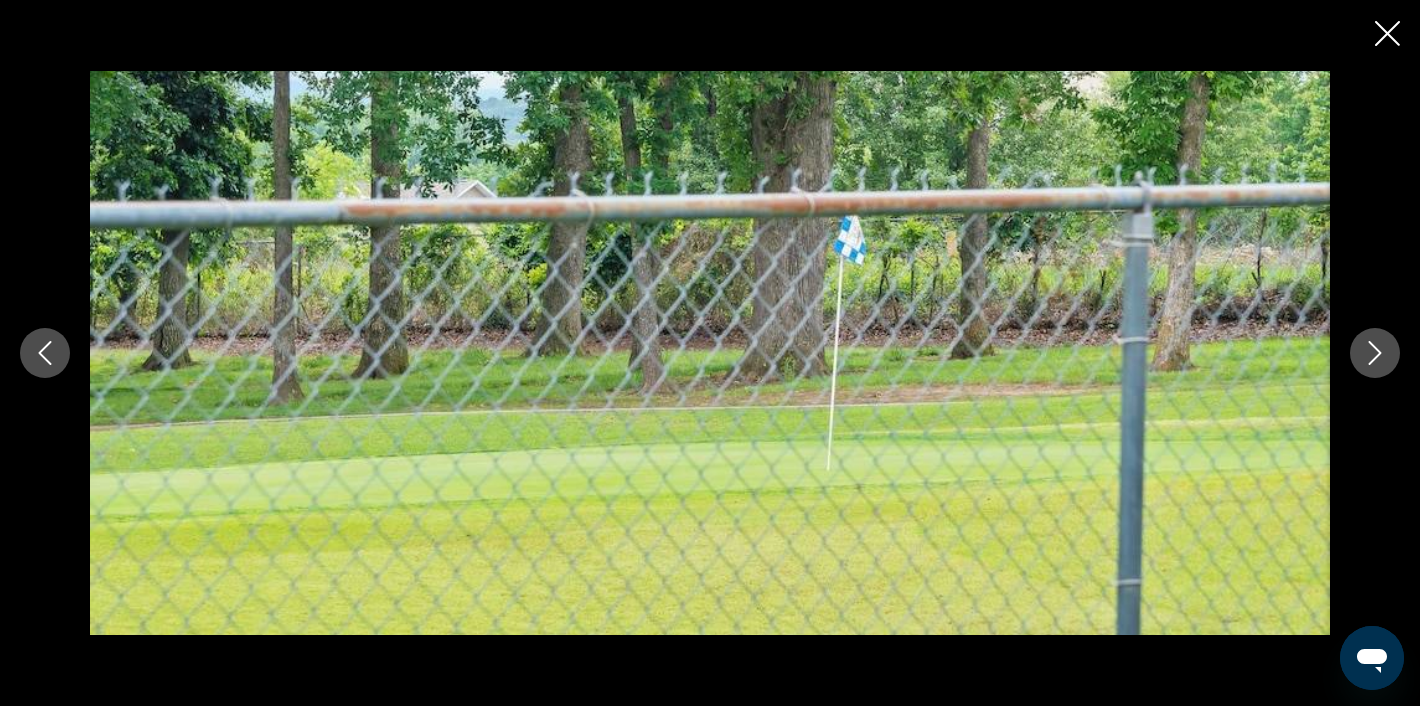 click 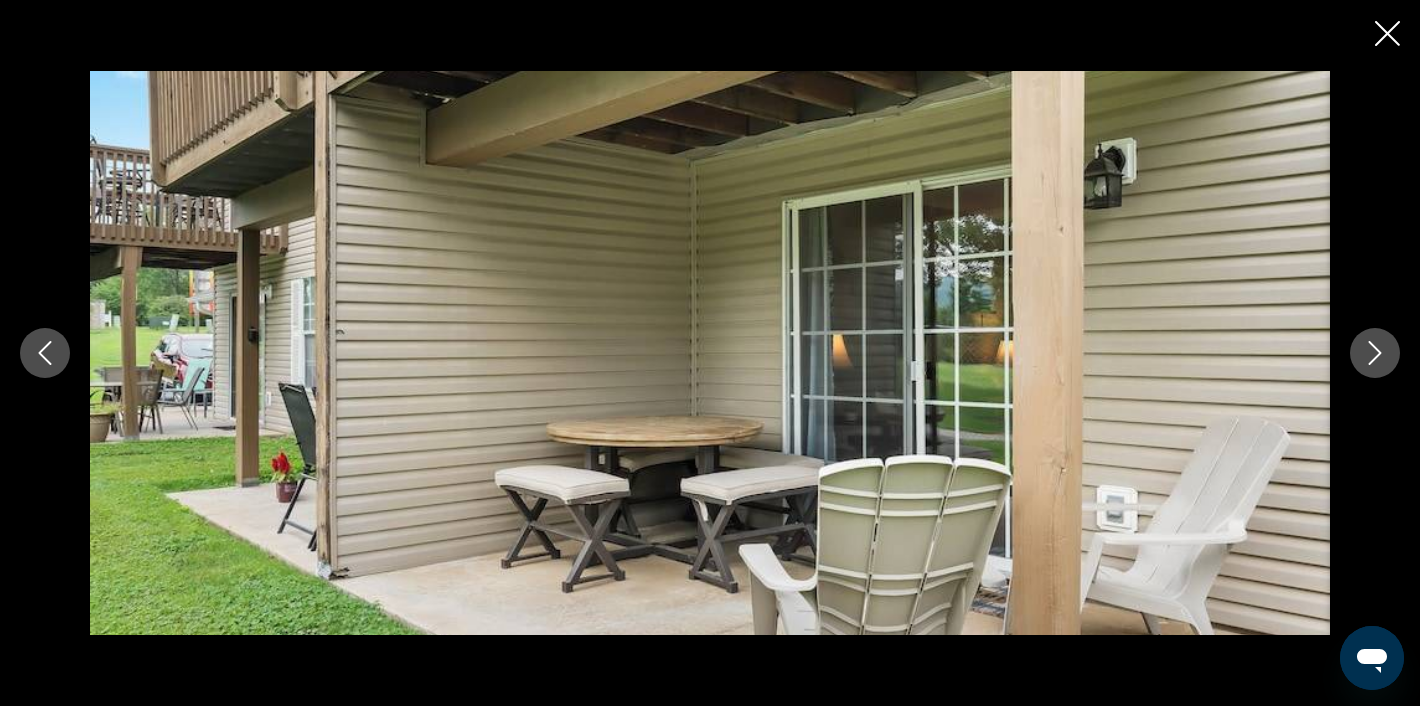 click 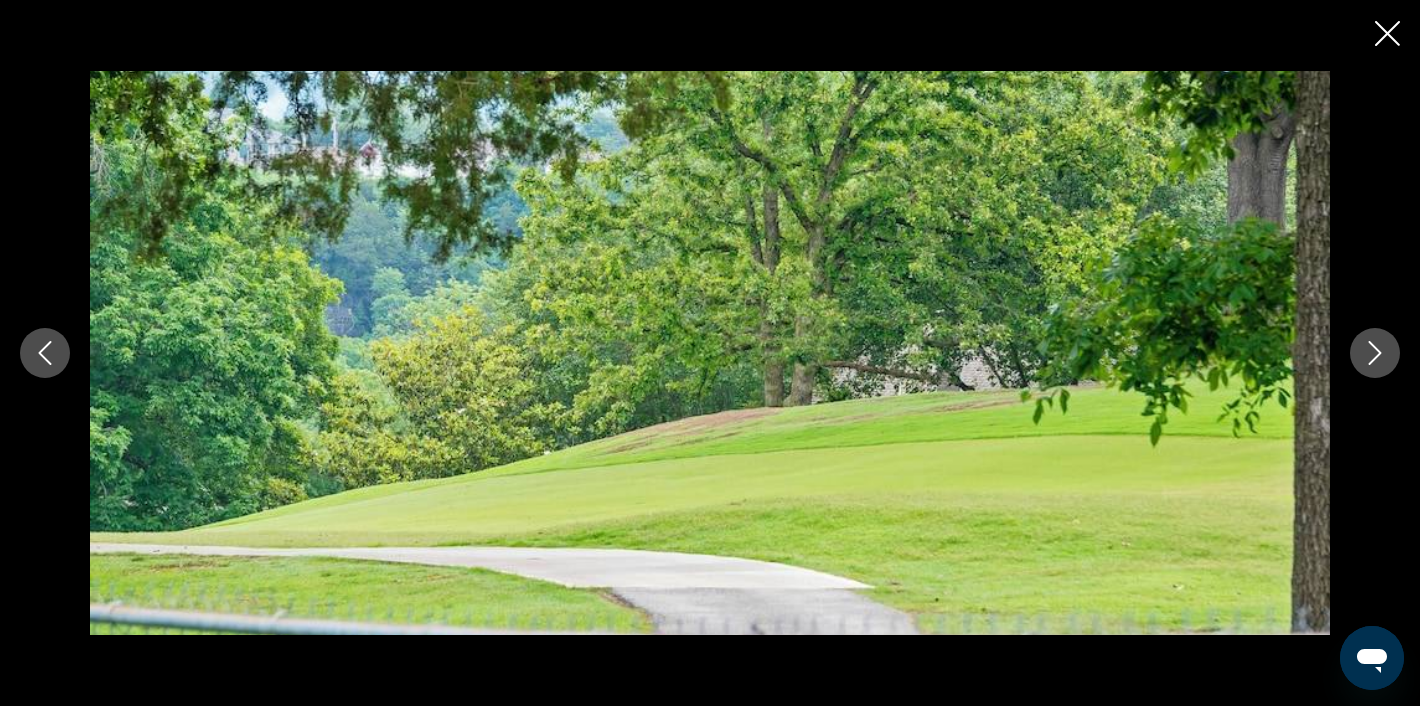 click 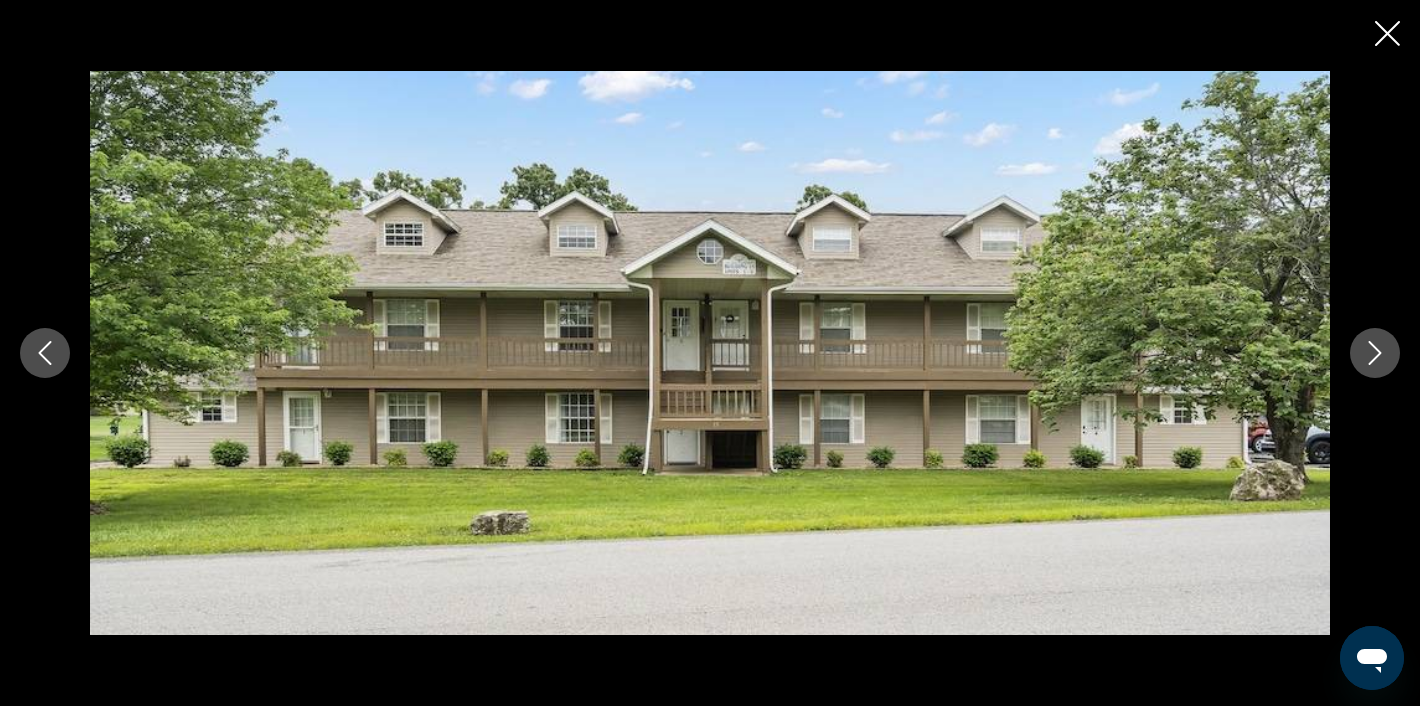 click 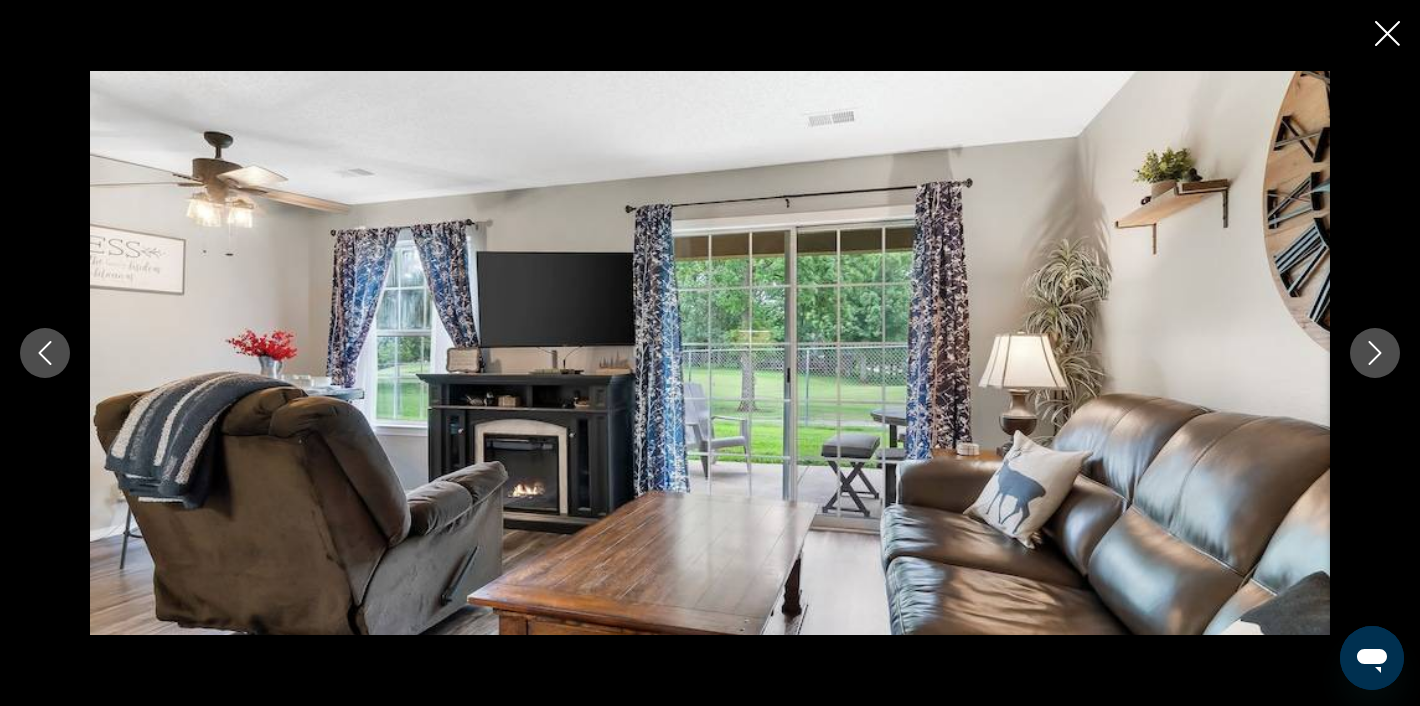 click 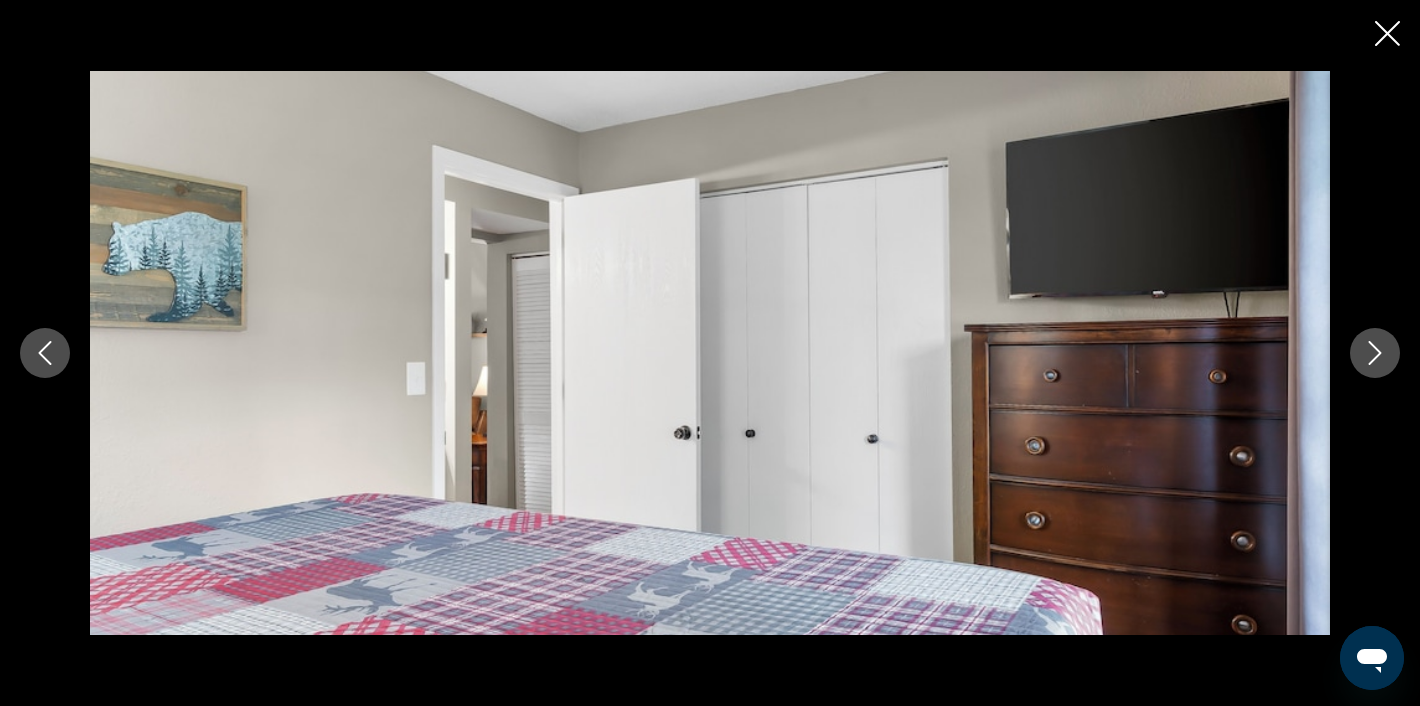click 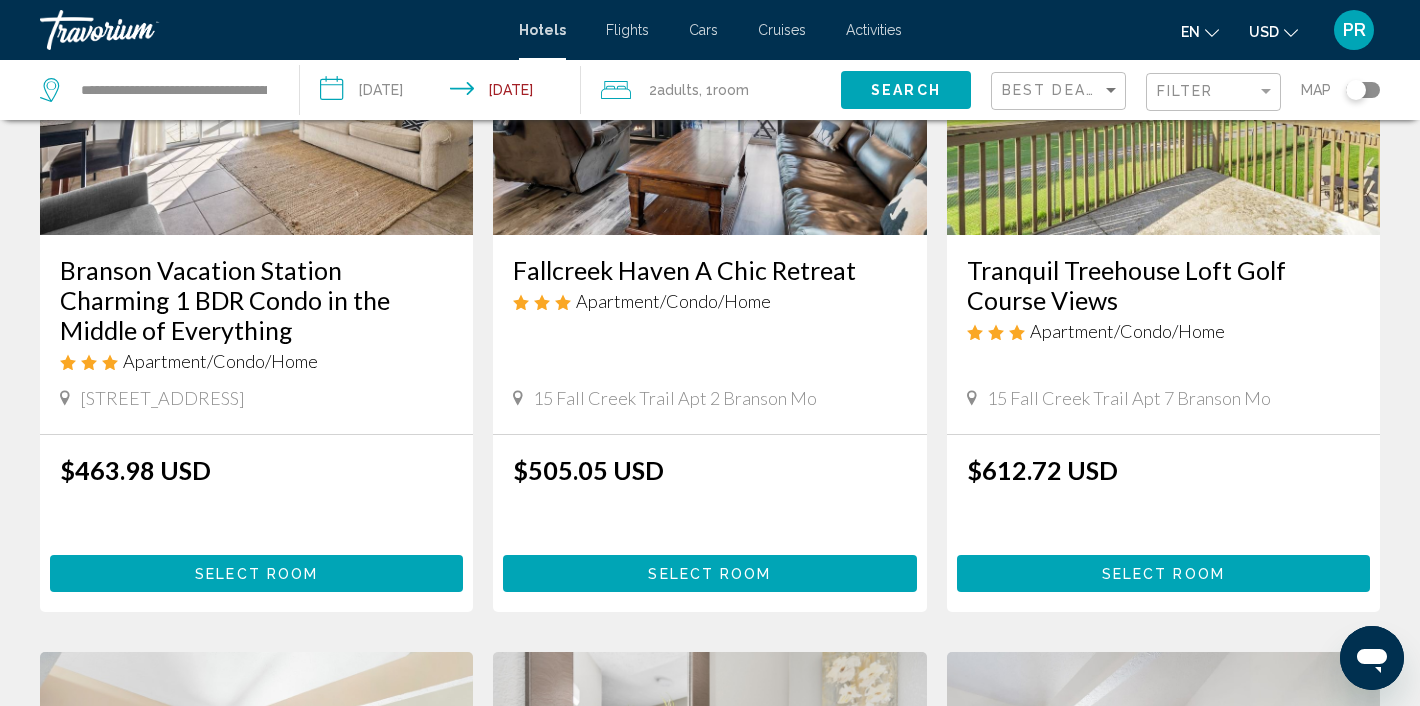 scroll, scrollTop: 276, scrollLeft: 0, axis: vertical 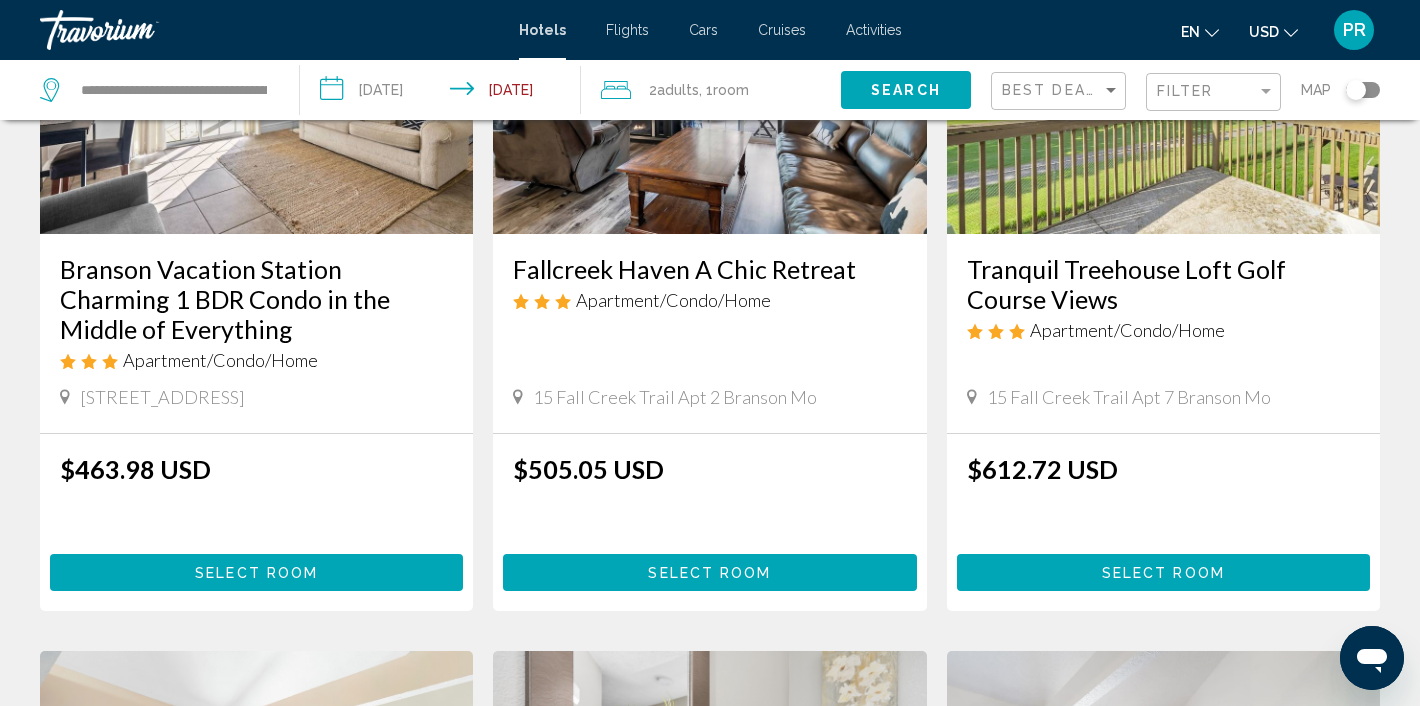 click on "Tranquil Treehouse Loft Golf Course Views" at bounding box center (1163, 284) 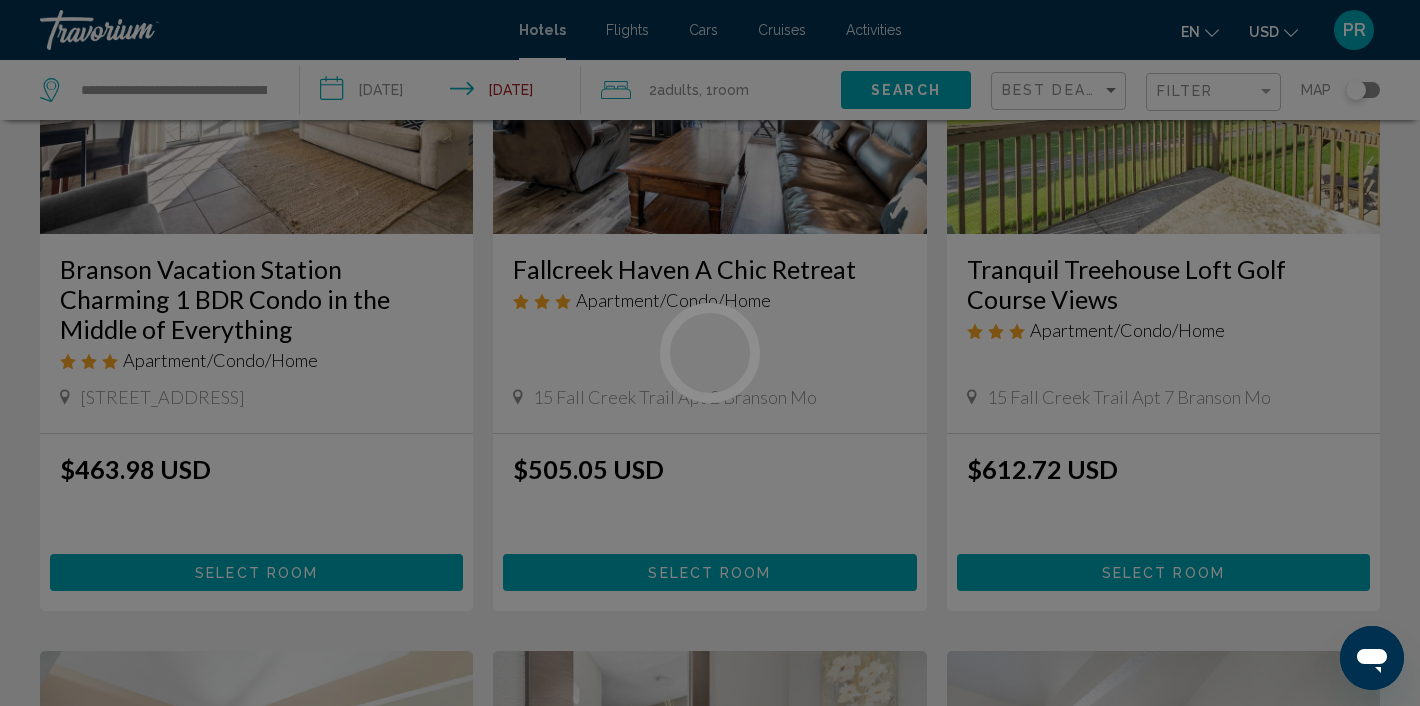 scroll, scrollTop: 7, scrollLeft: 0, axis: vertical 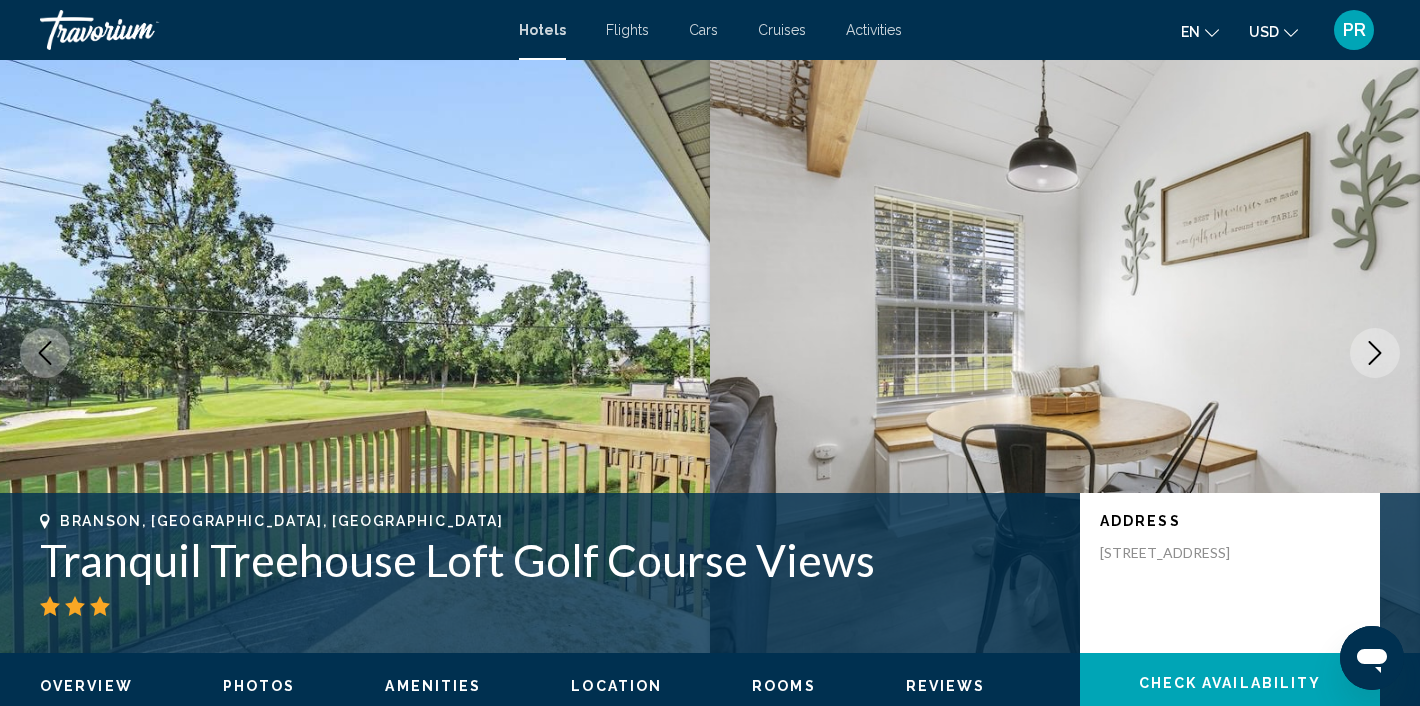 click 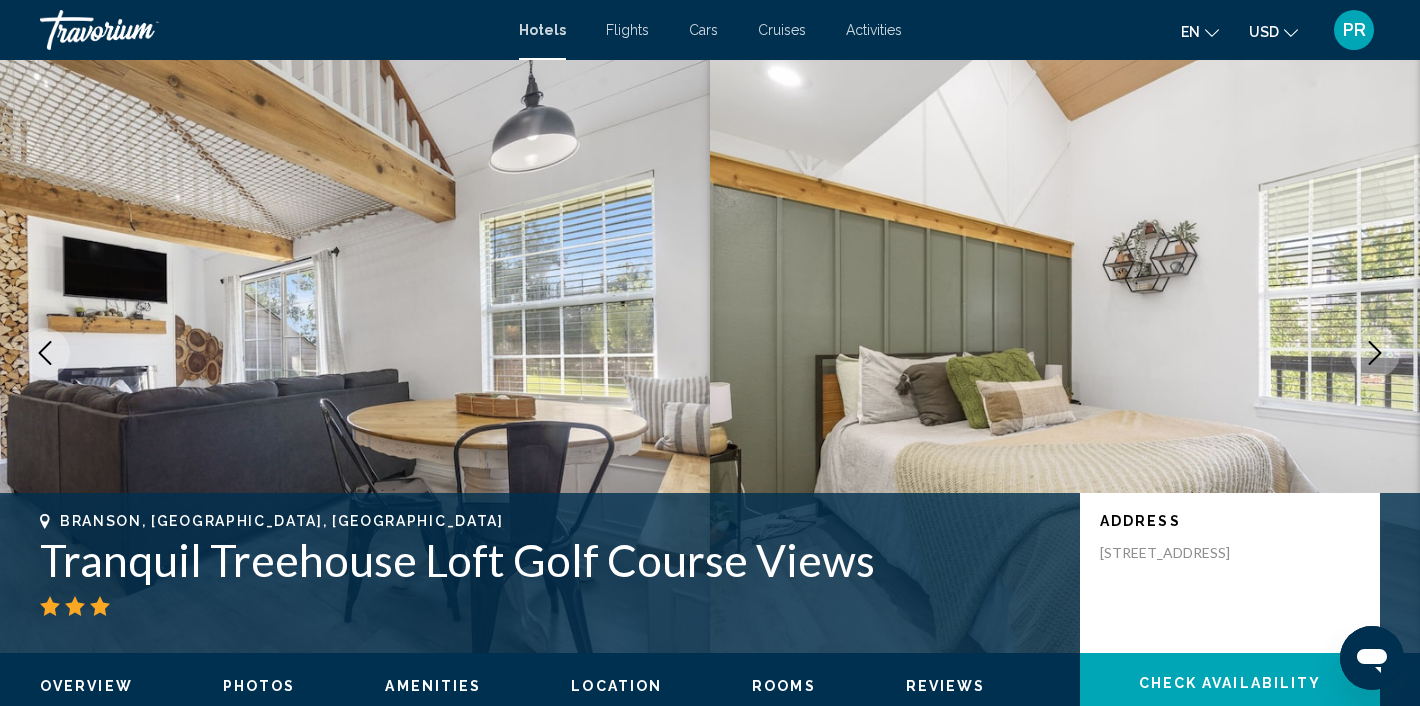 click 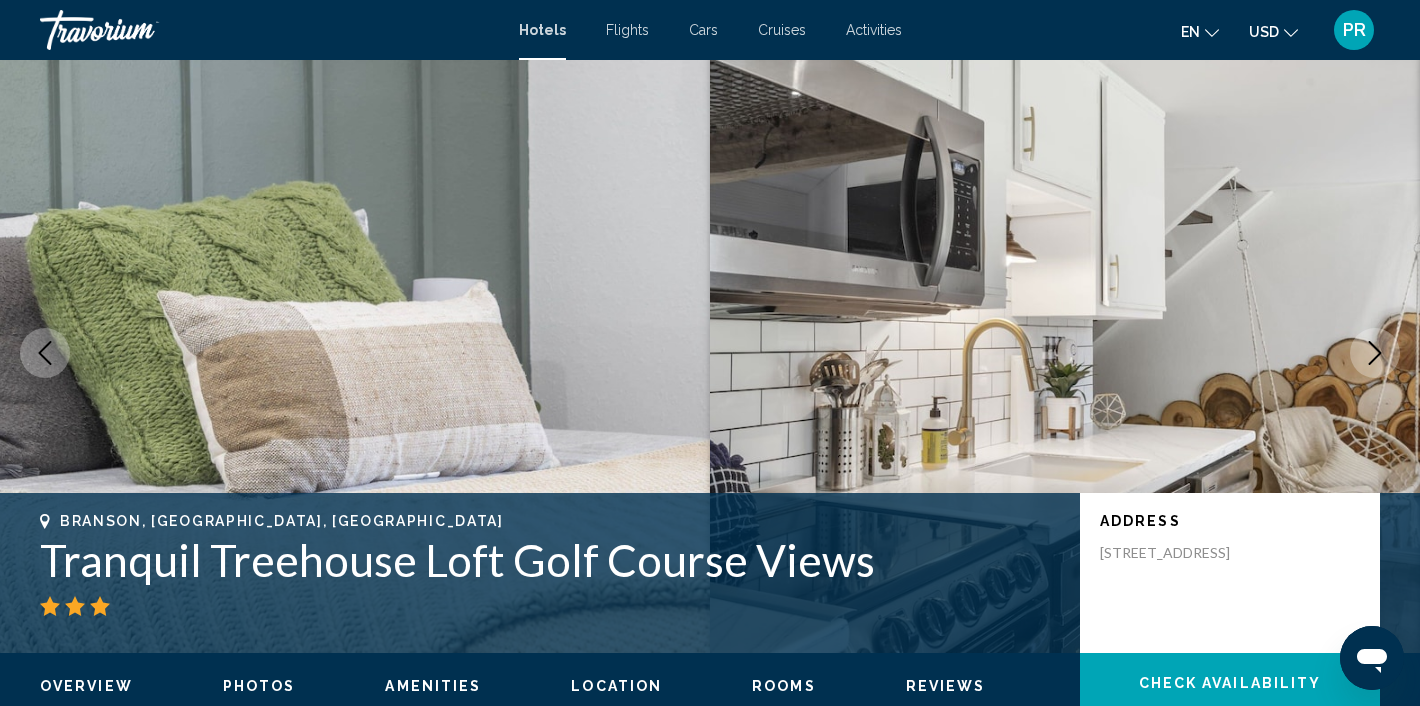 click 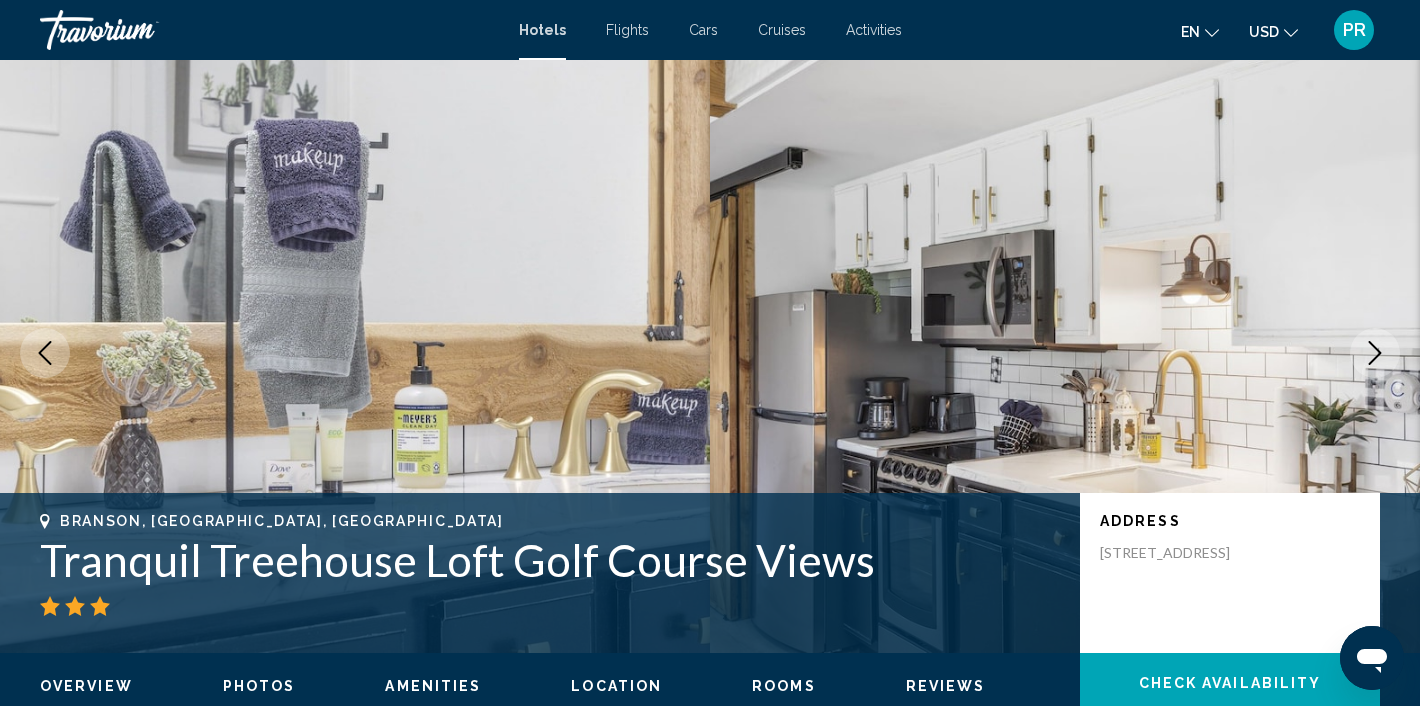 click 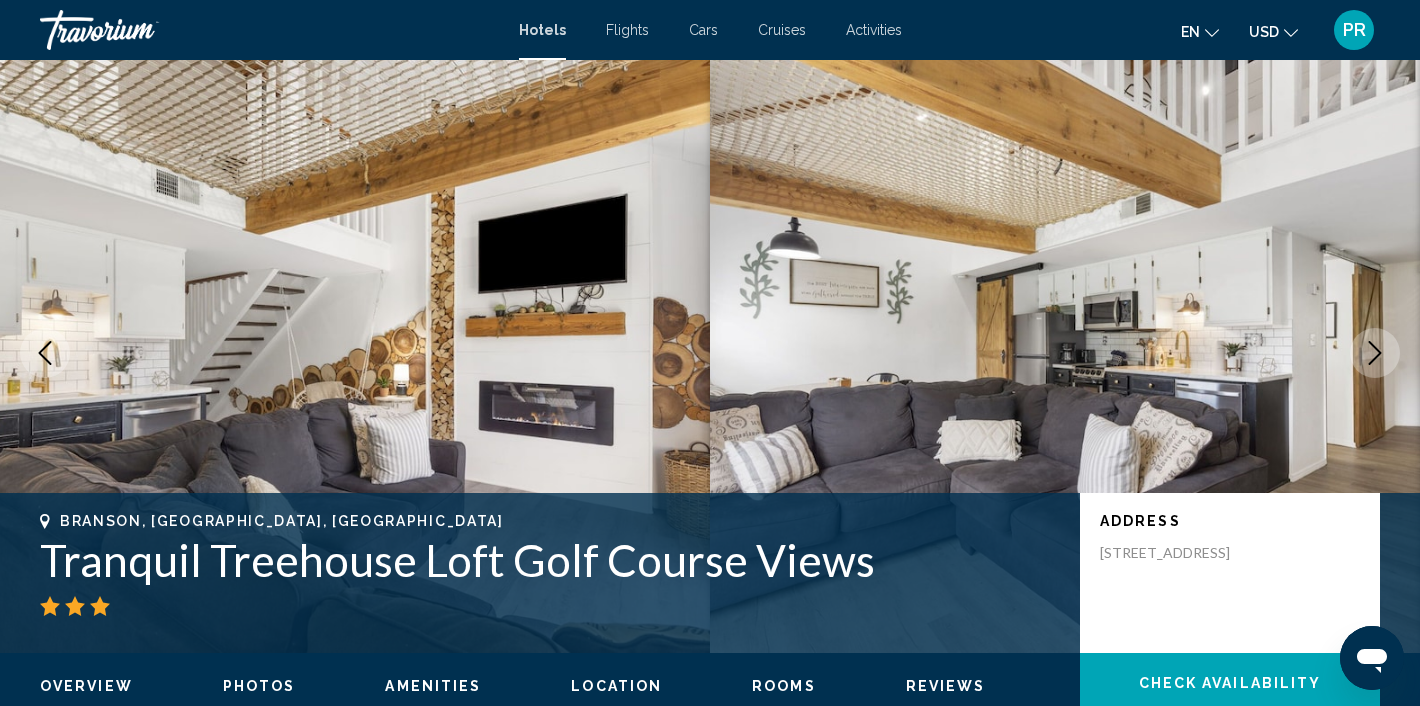 click 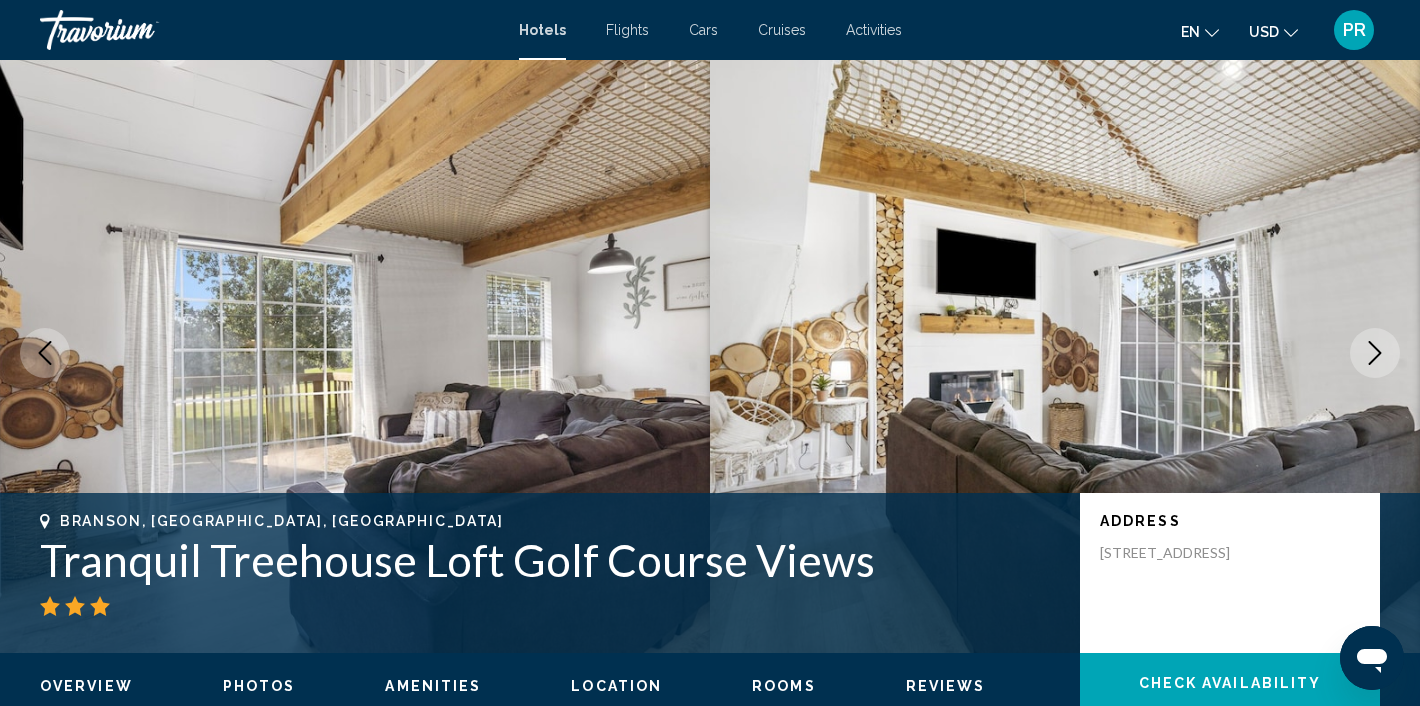 click 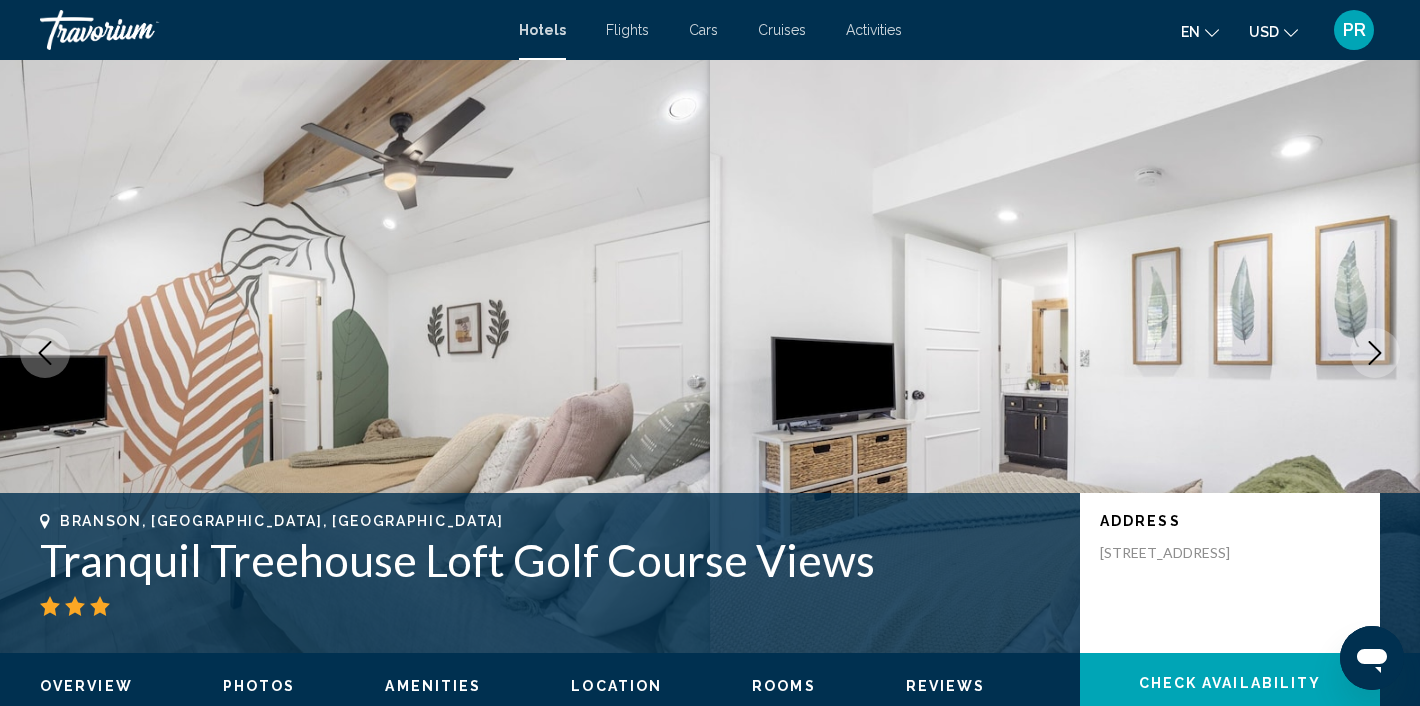 click 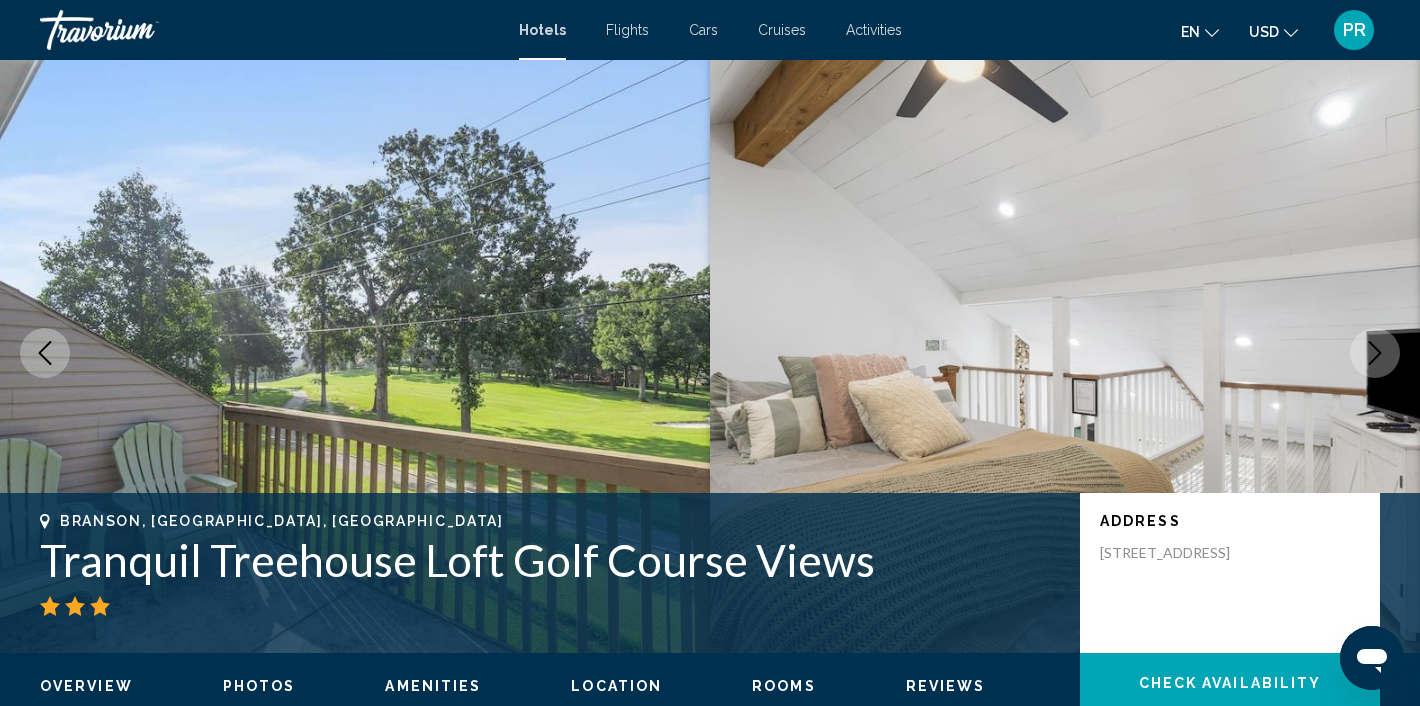 click 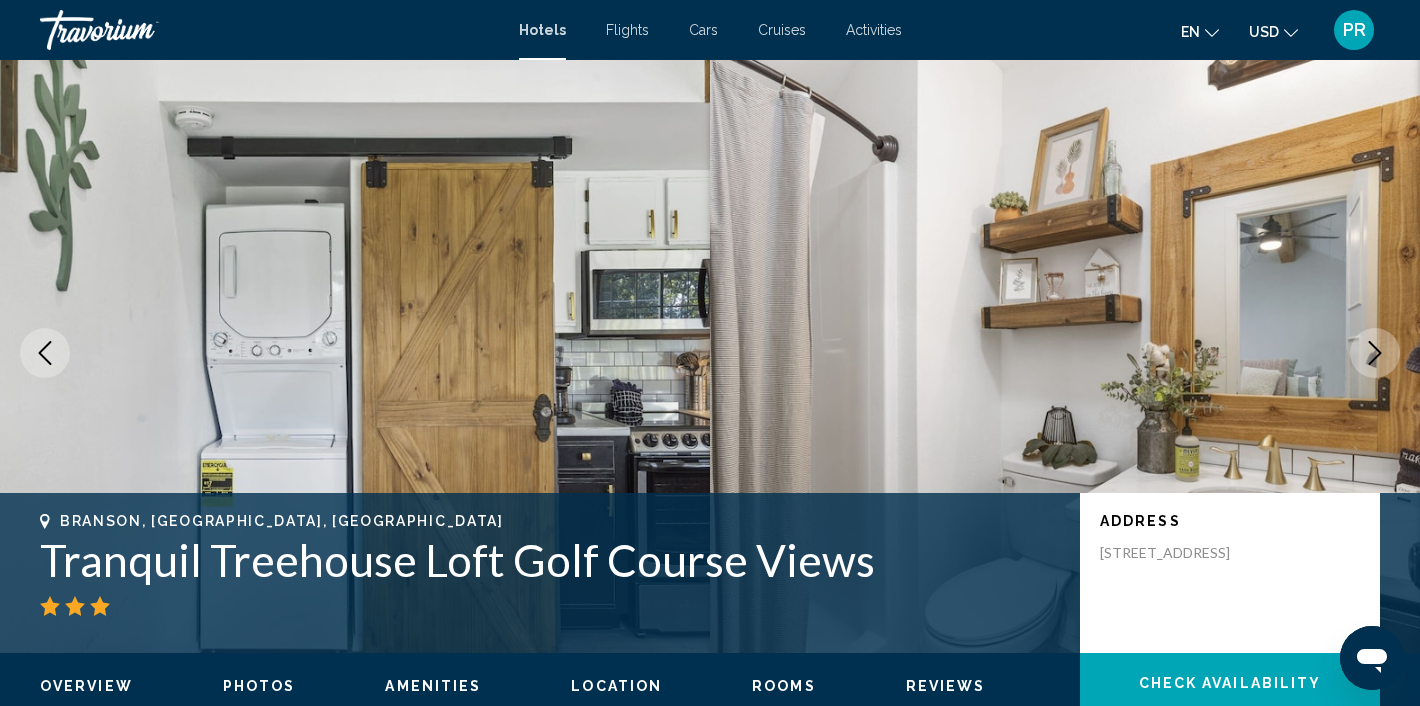 click 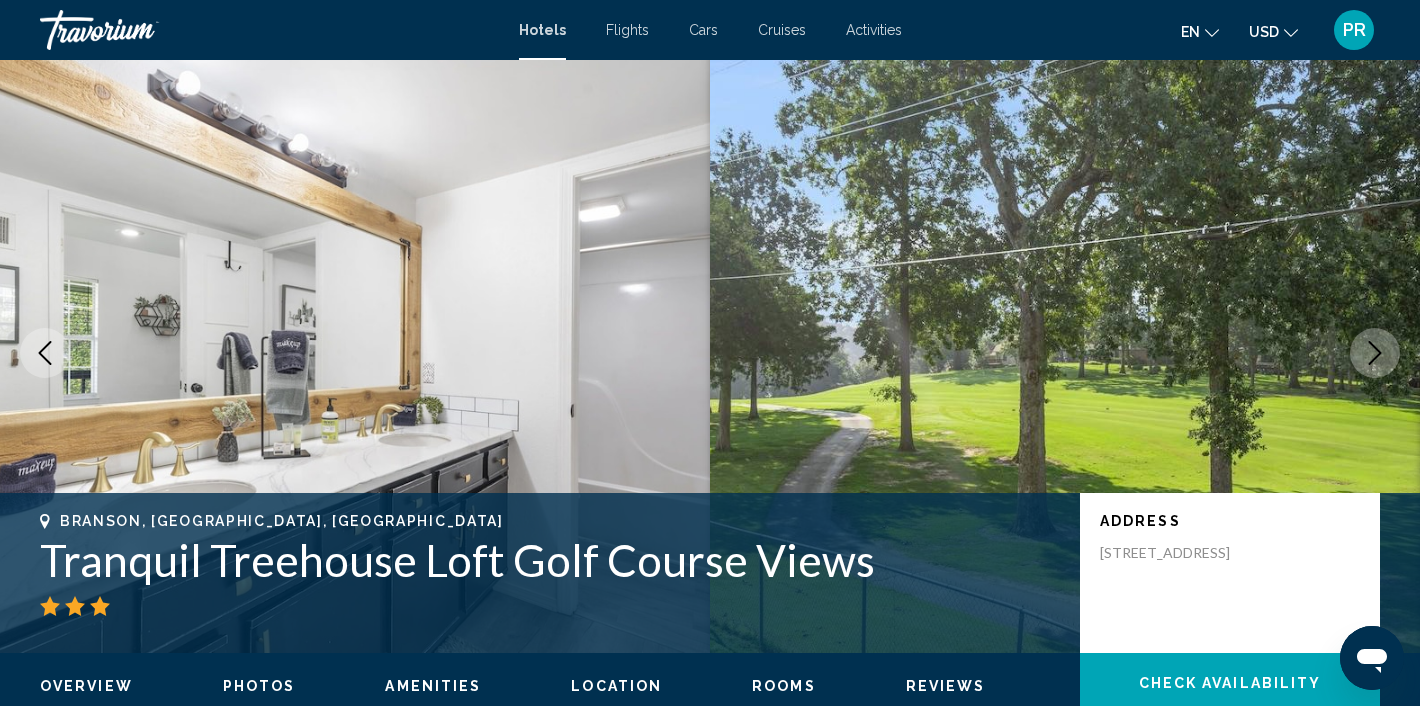 click 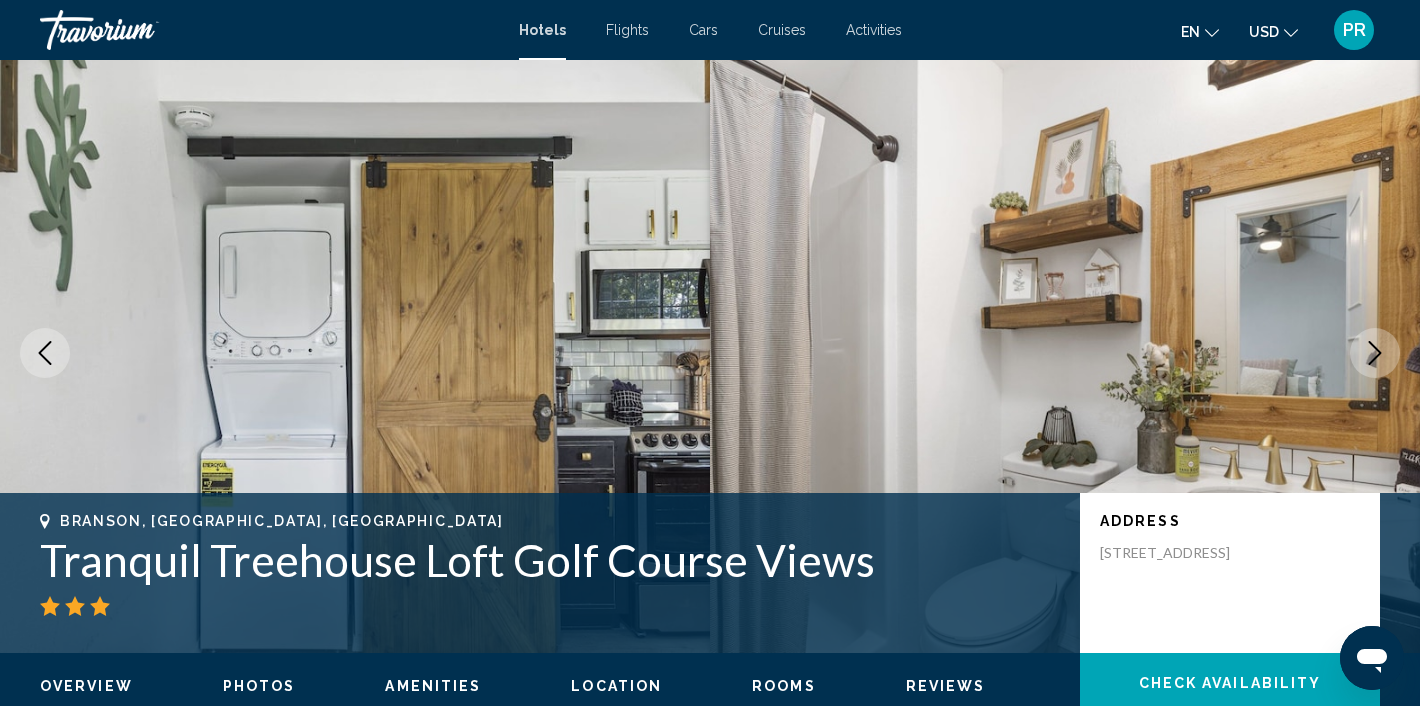 click 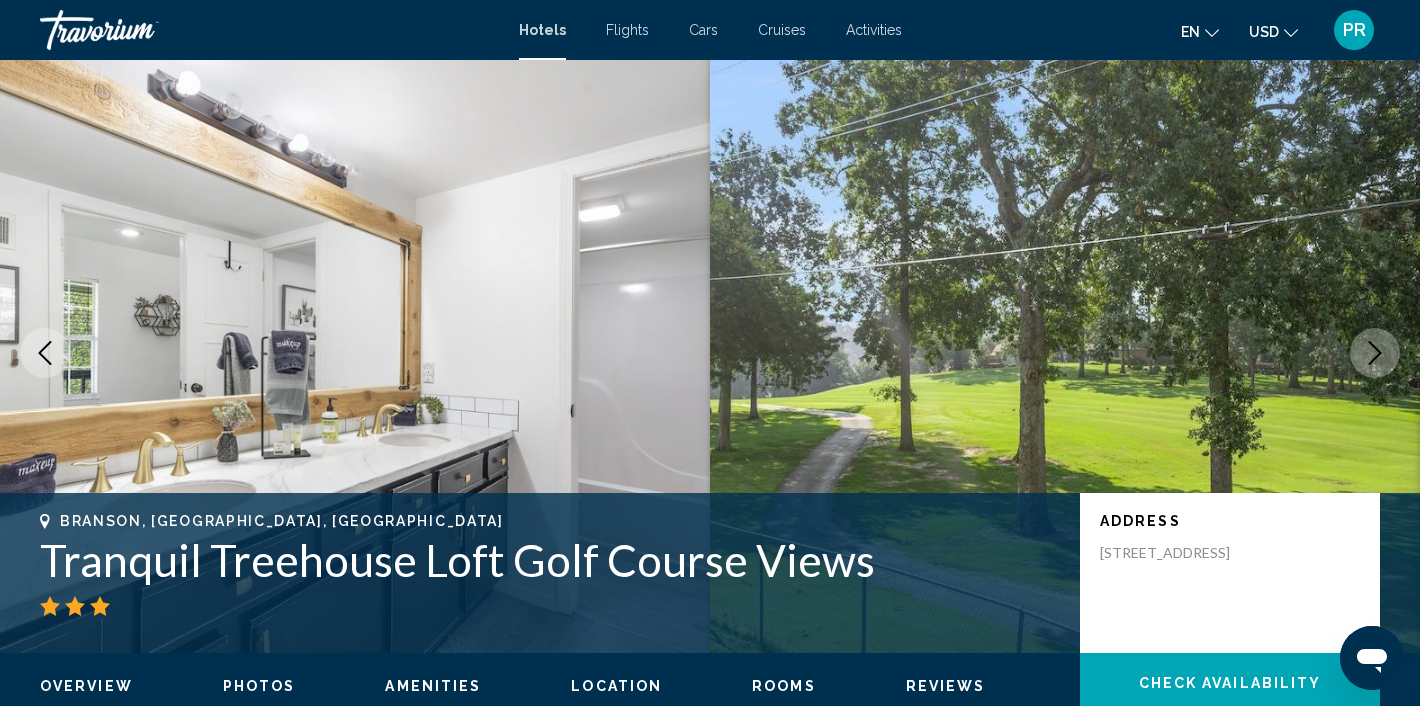 click 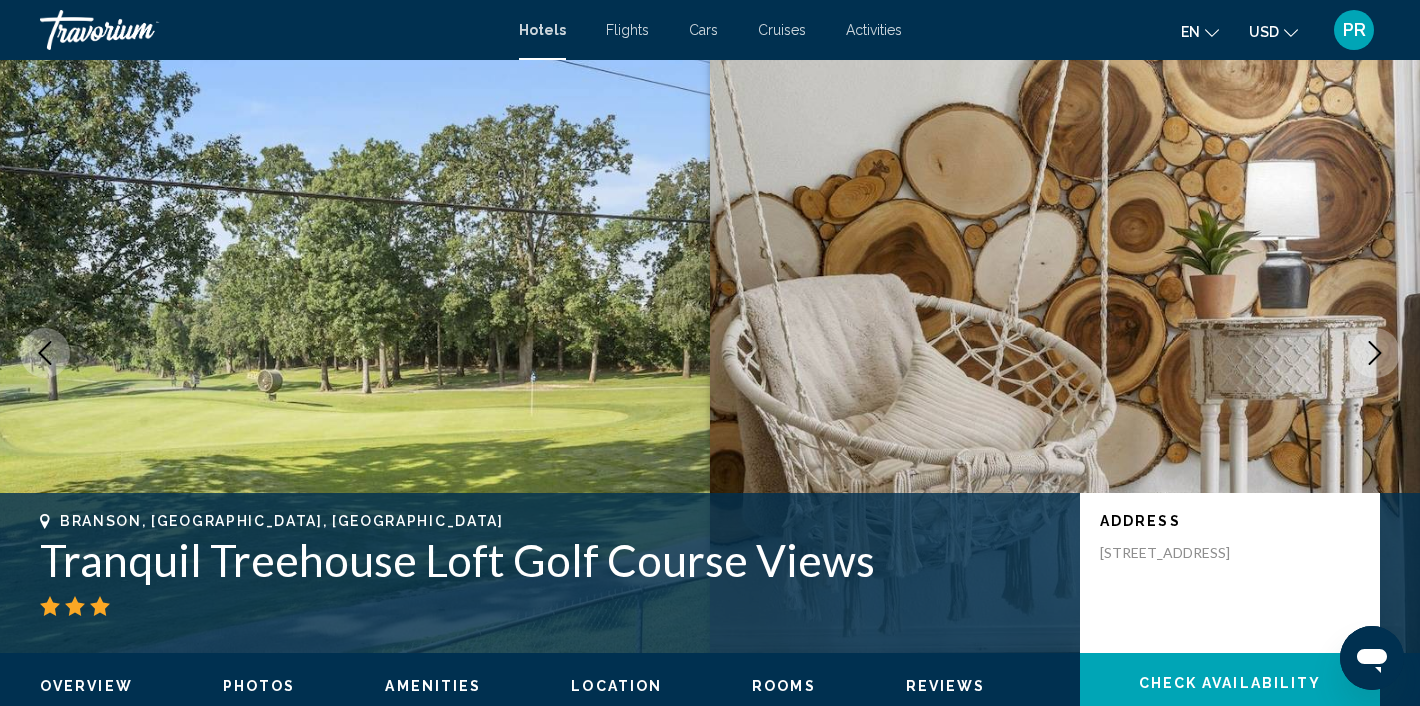 click 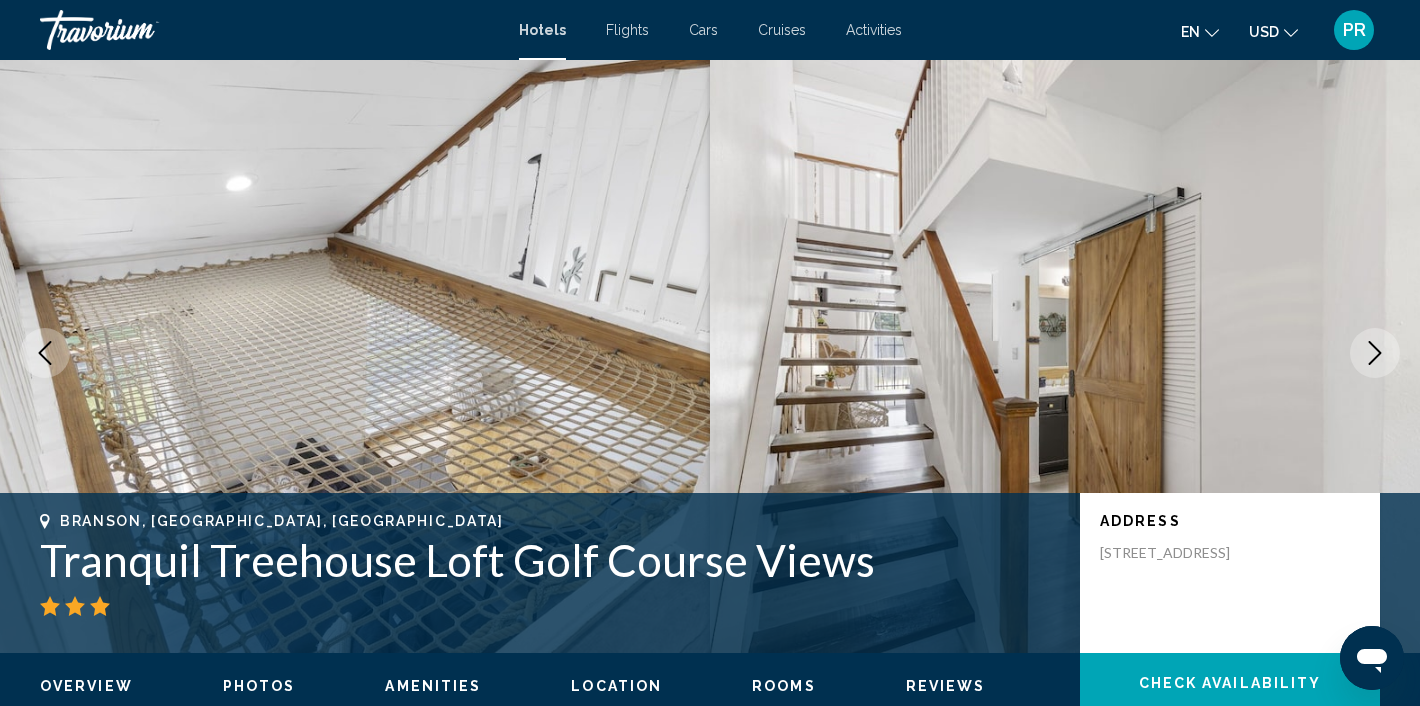 click 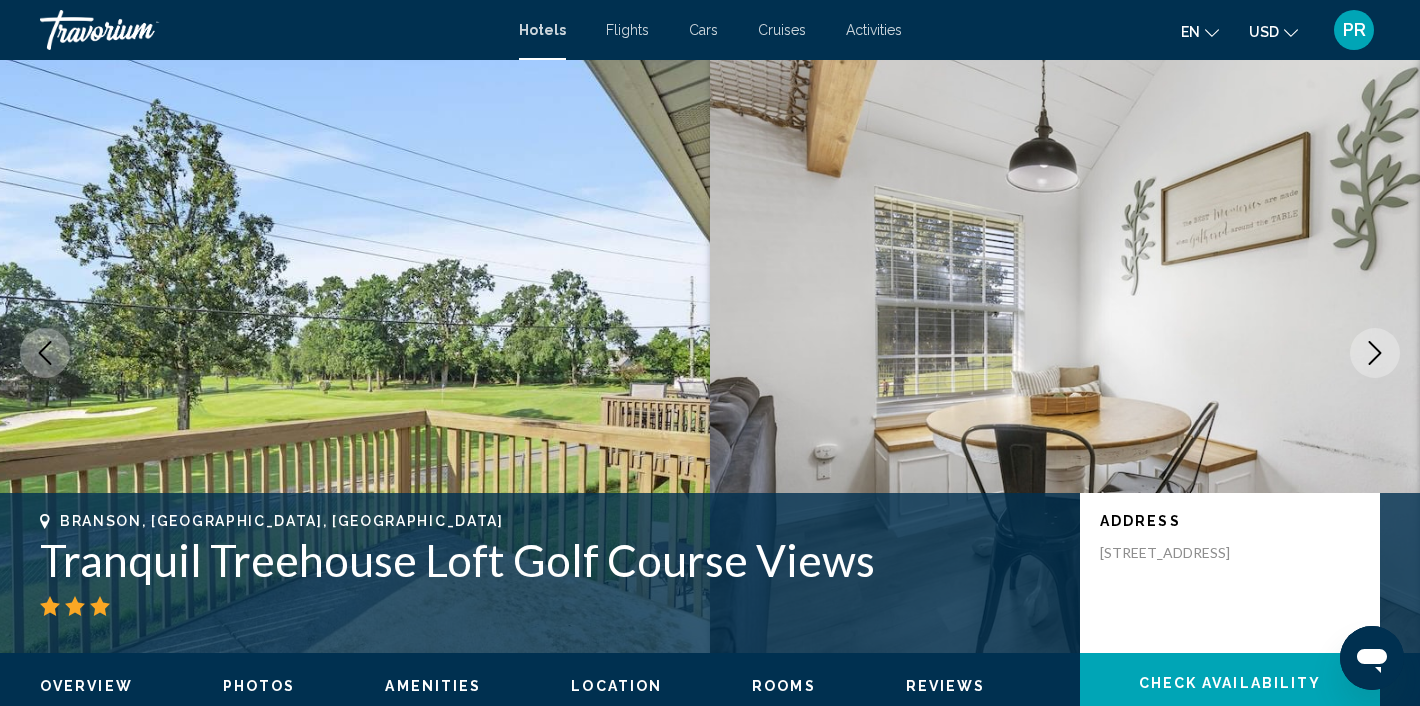 click 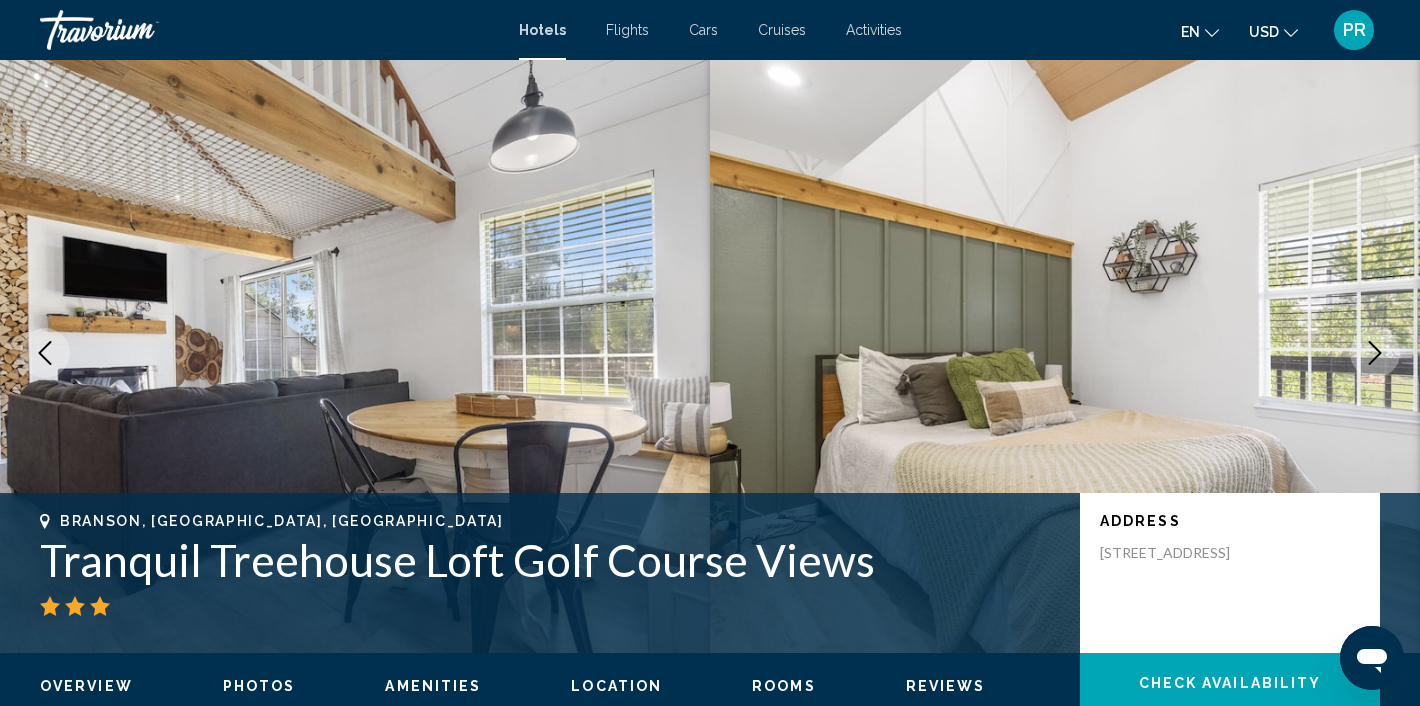 click on "Reviews" at bounding box center [946, 686] 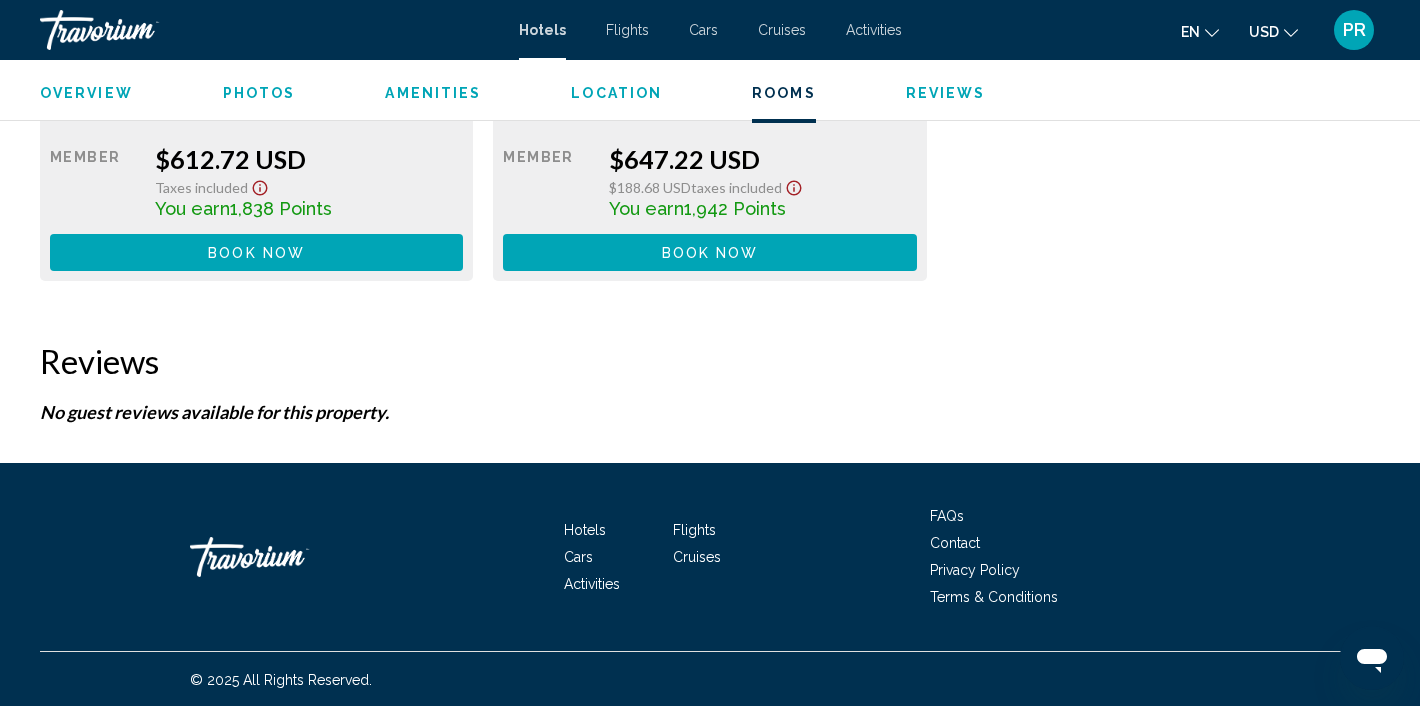 scroll, scrollTop: 3100, scrollLeft: 0, axis: vertical 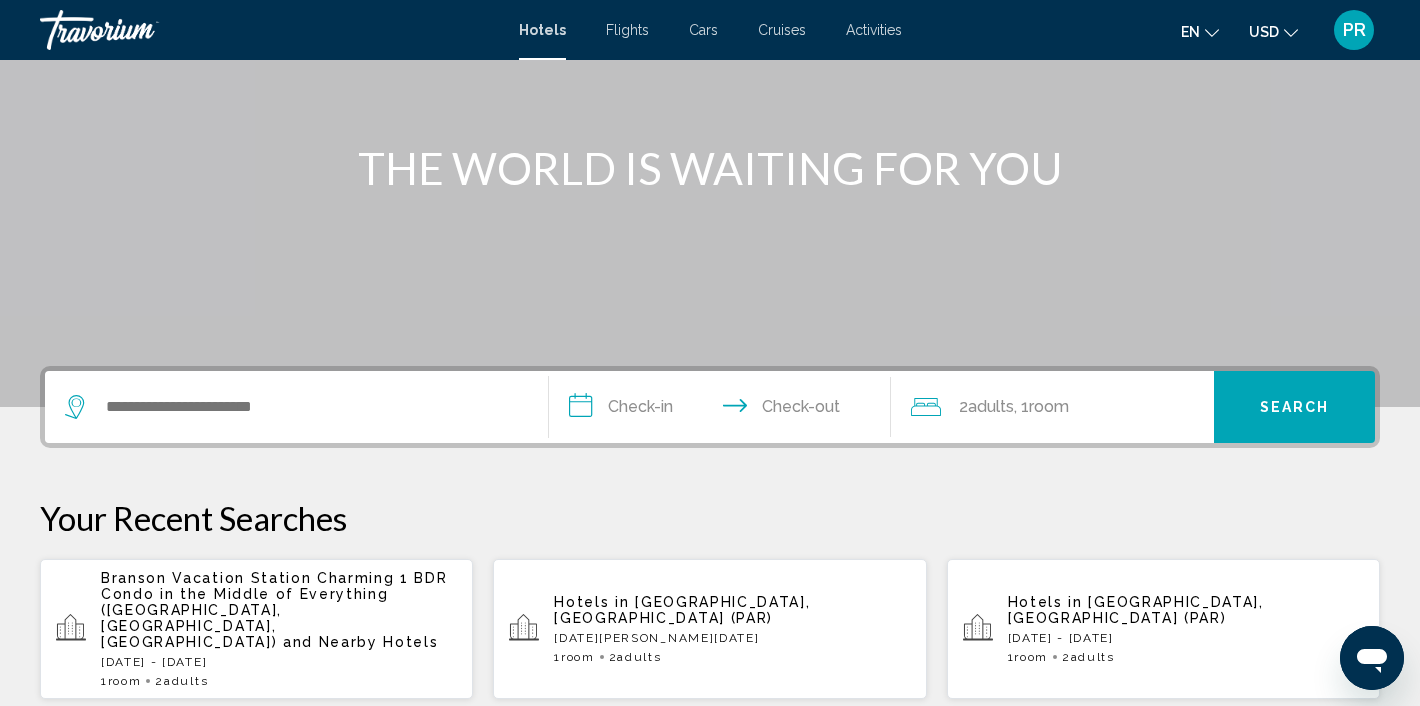 click on "Branson Vacation Station Charming 1 BDR Condo in the Middle of Everything ([GEOGRAPHIC_DATA], [GEOGRAPHIC_DATA], [GEOGRAPHIC_DATA])" at bounding box center (274, 610) 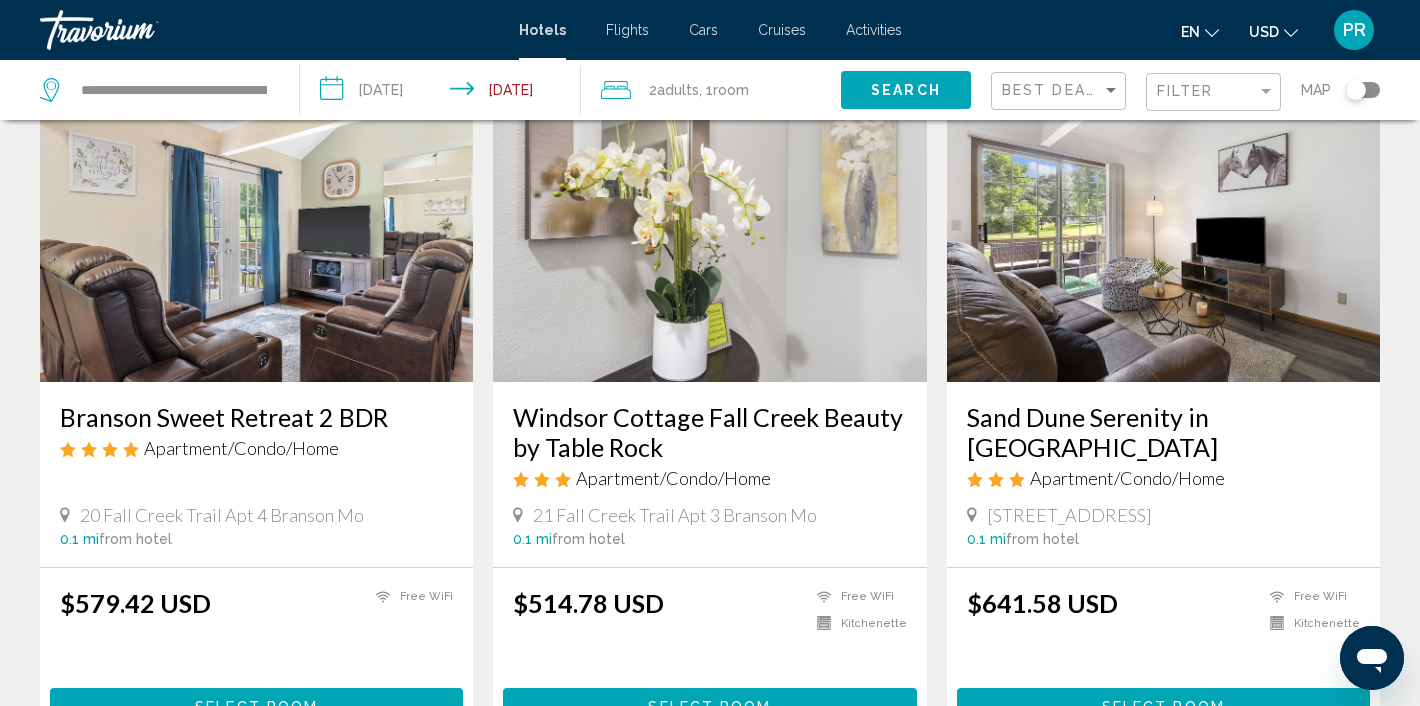 scroll, scrollTop: 866, scrollLeft: 0, axis: vertical 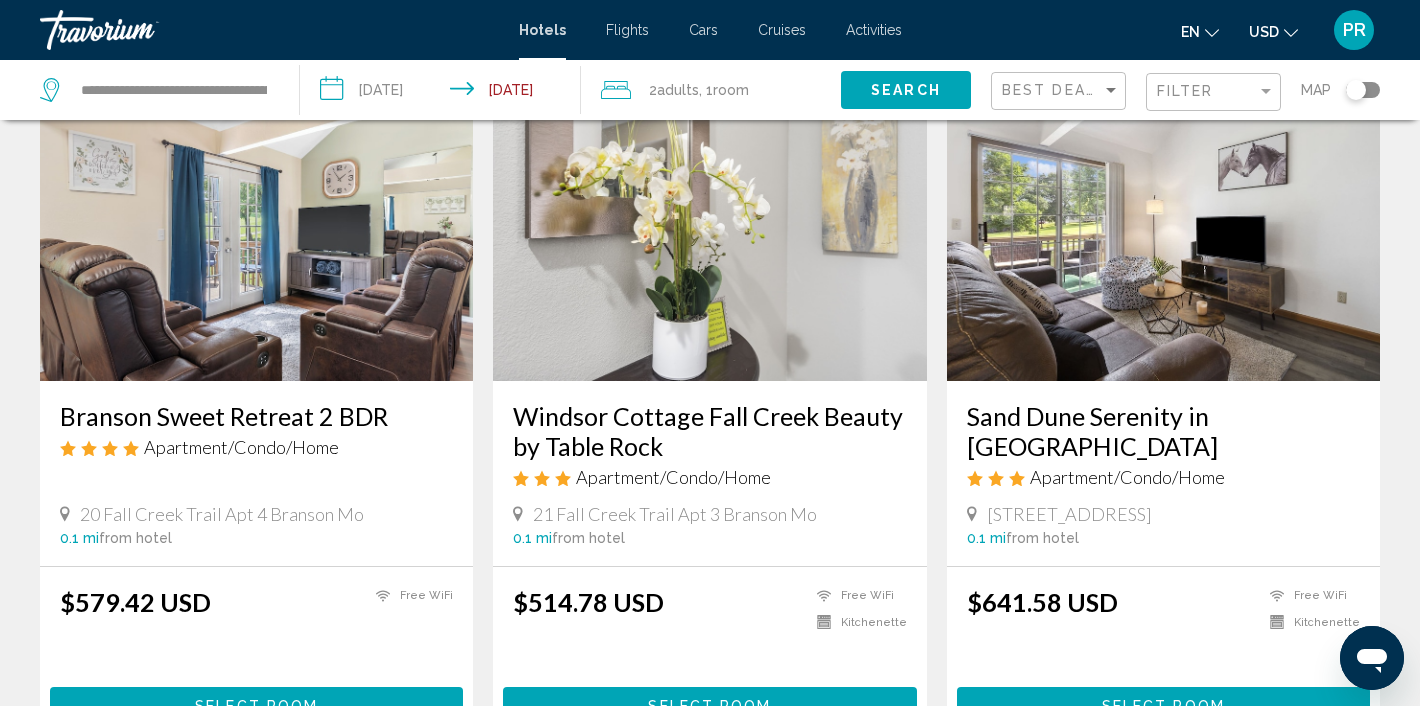 click at bounding box center [256, 221] 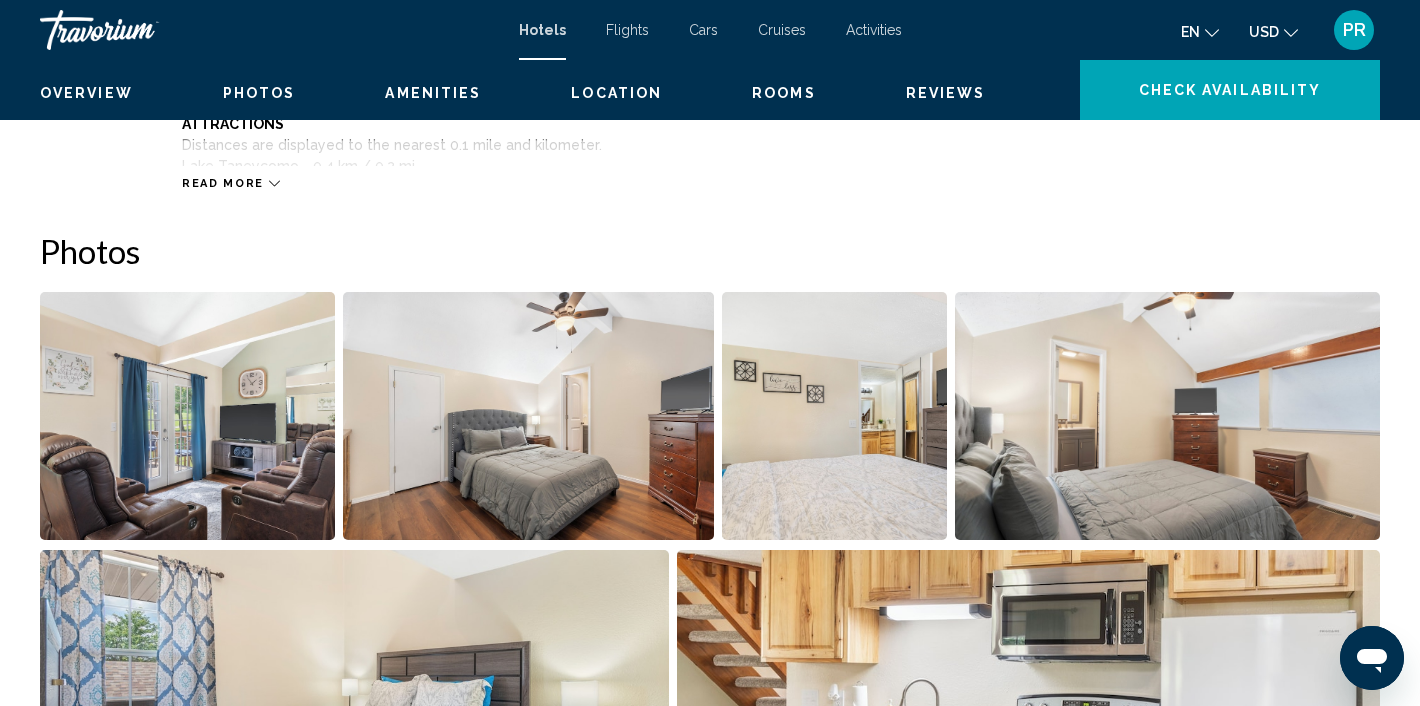 scroll, scrollTop: 7, scrollLeft: 0, axis: vertical 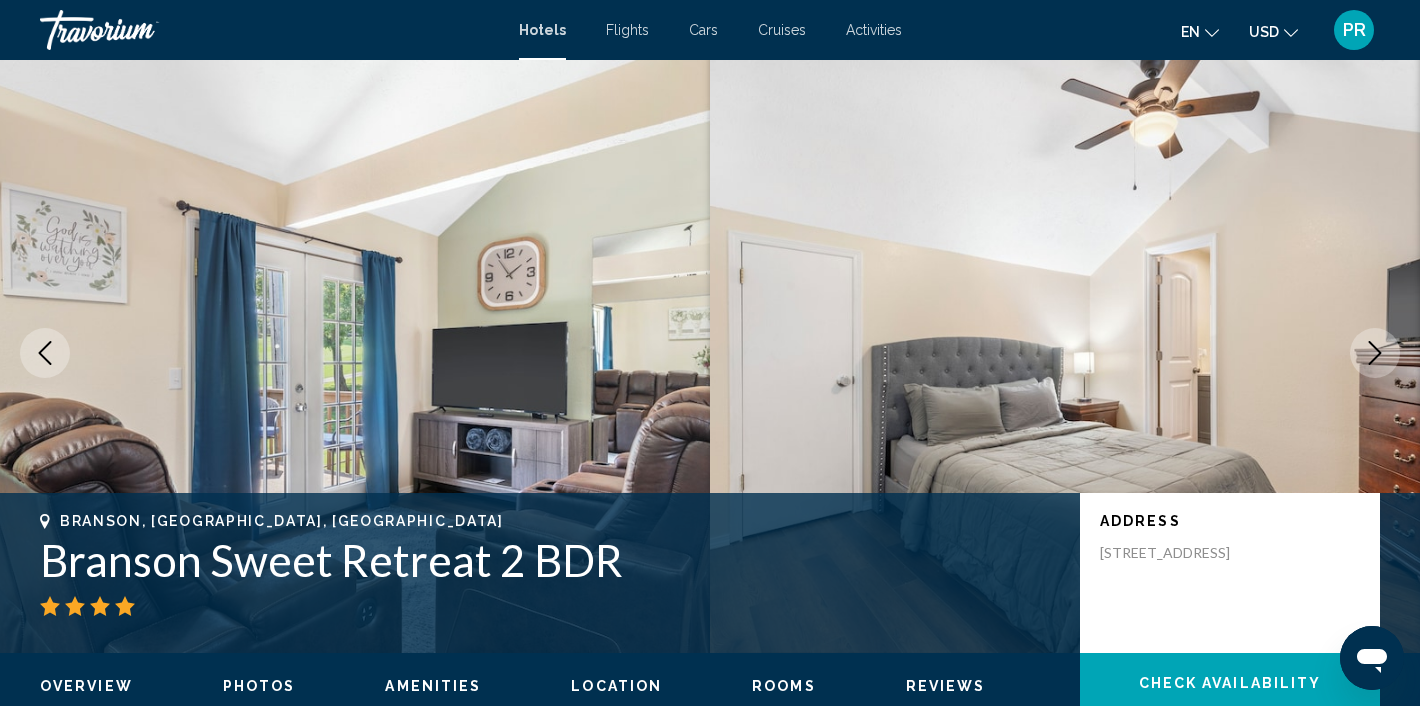 click on "Photos" at bounding box center (259, 686) 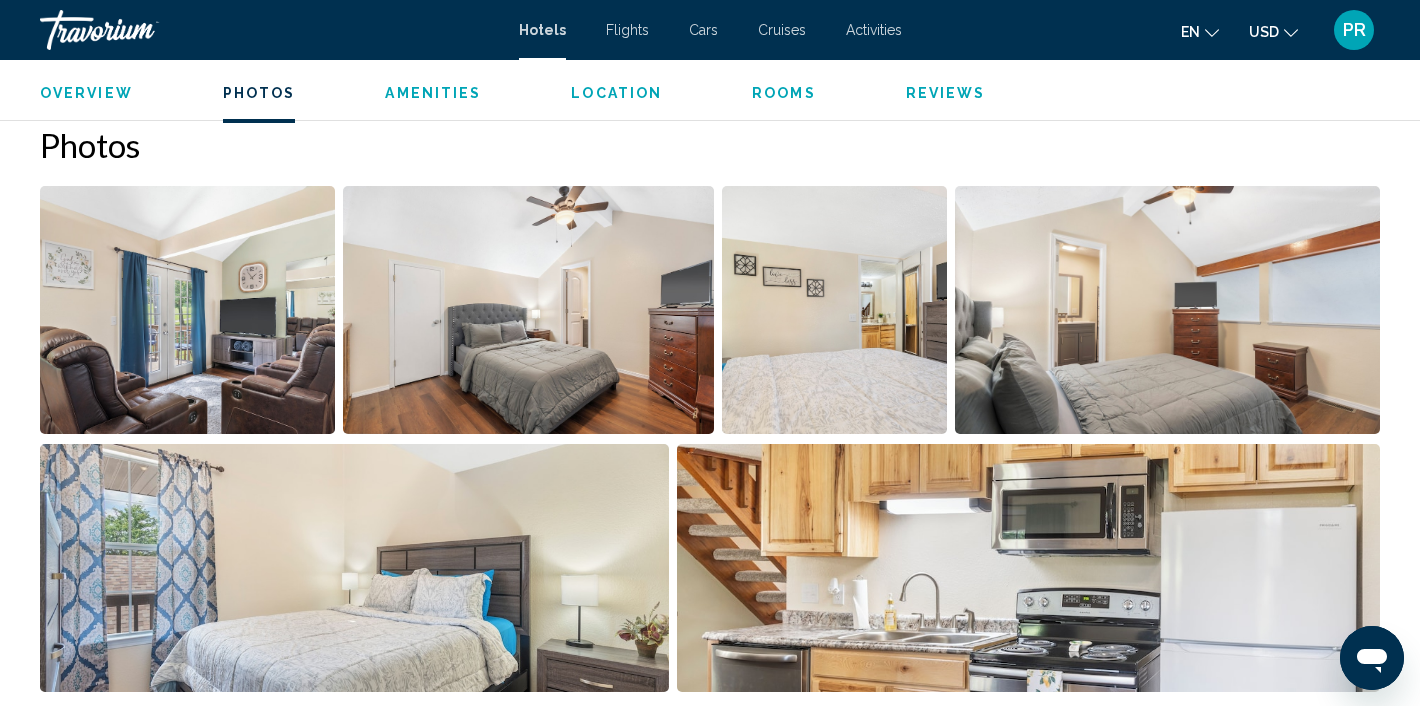 scroll, scrollTop: 977, scrollLeft: 0, axis: vertical 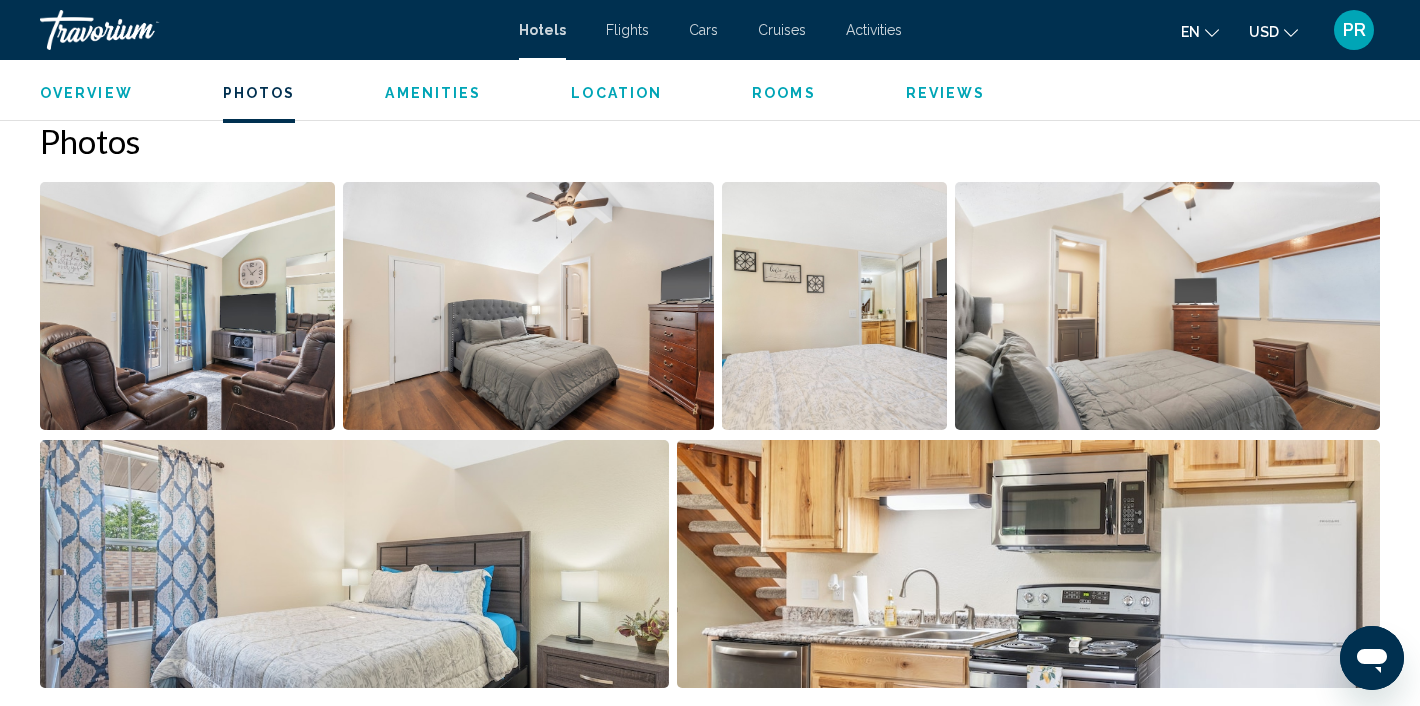 click at bounding box center (187, 306) 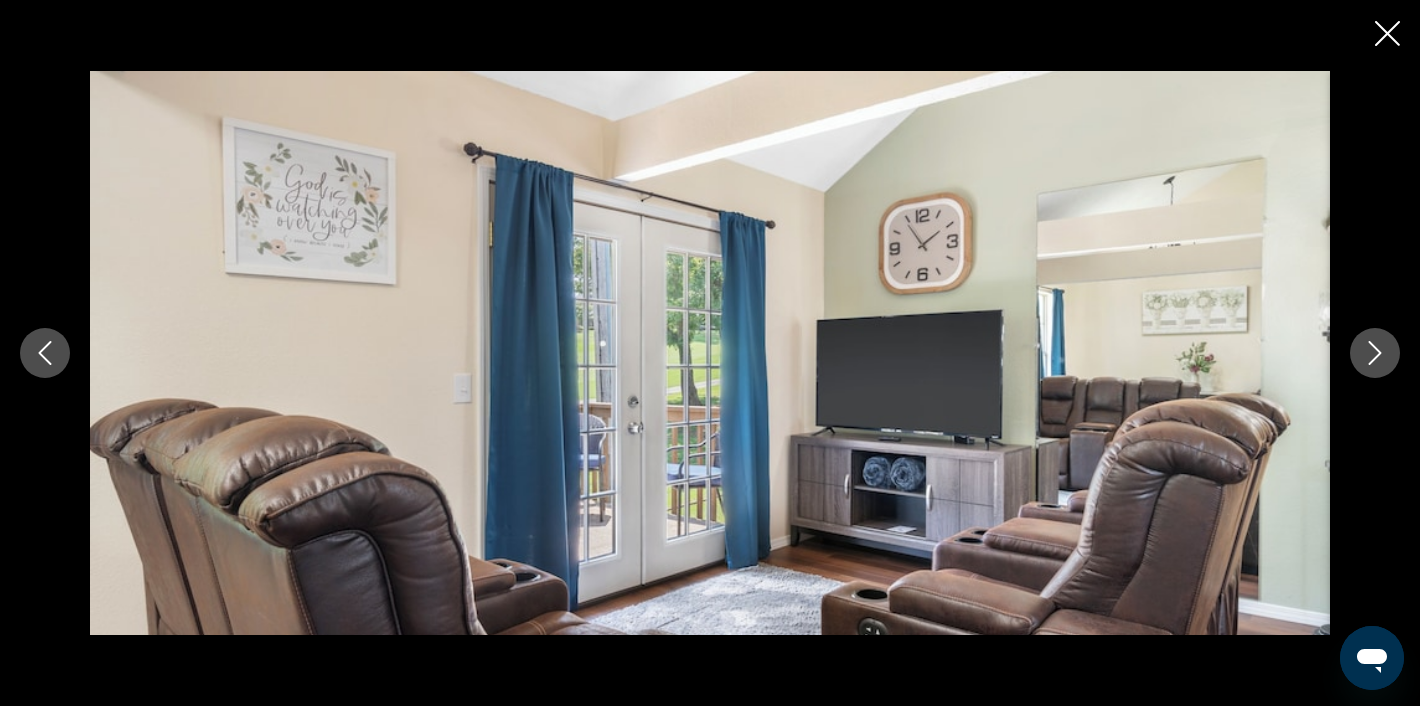click 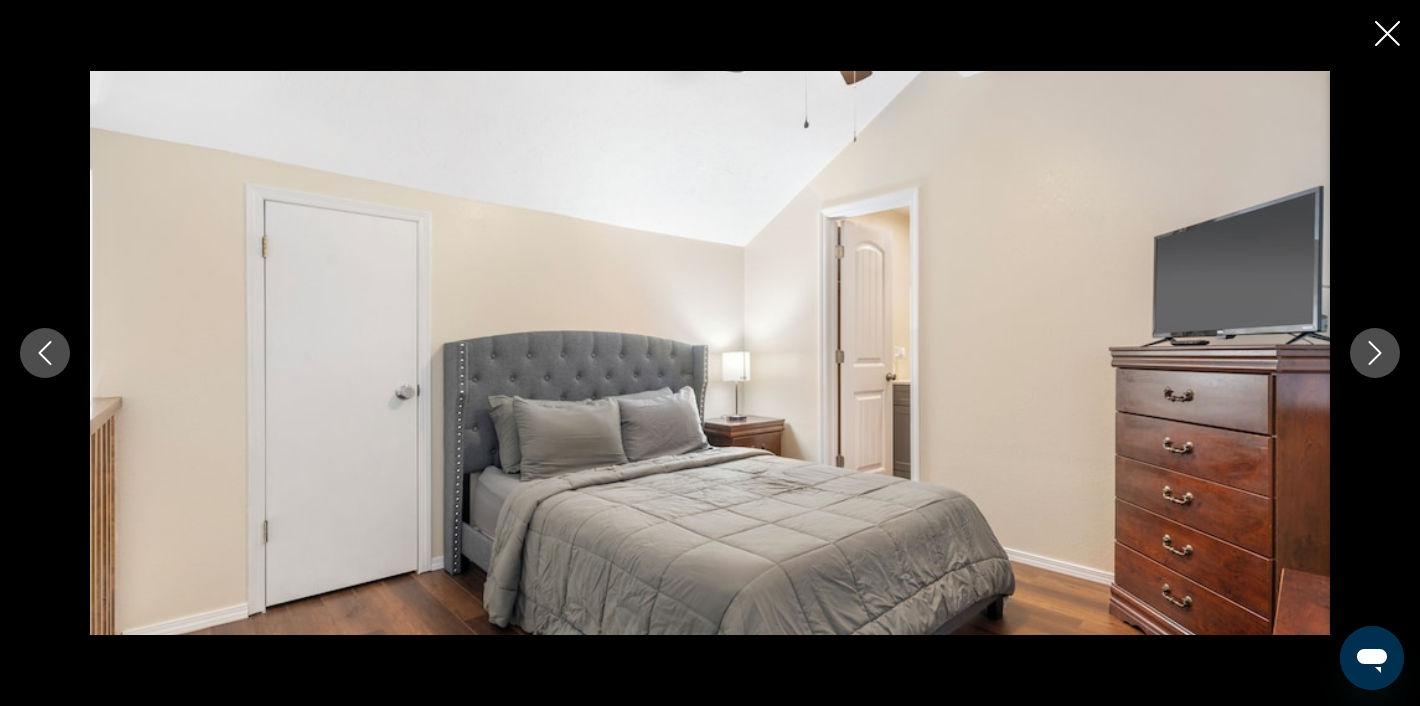click 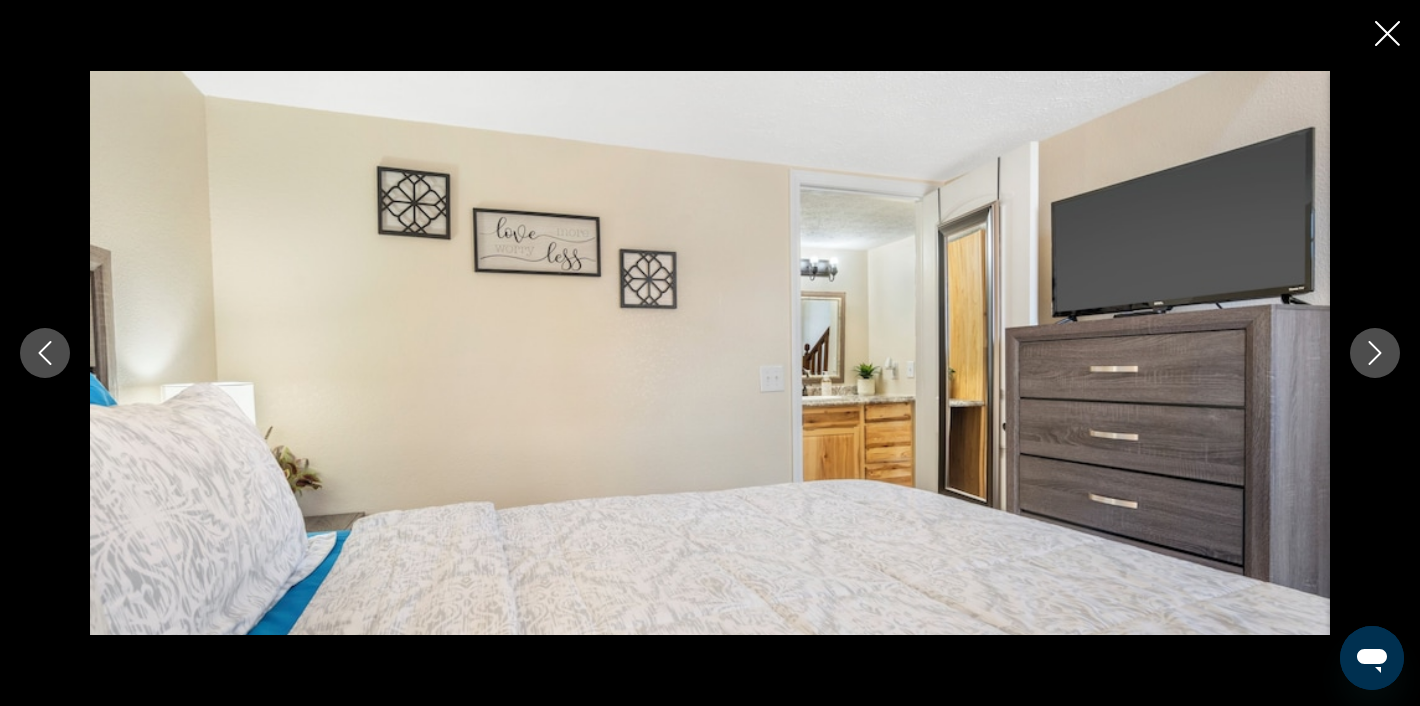 click 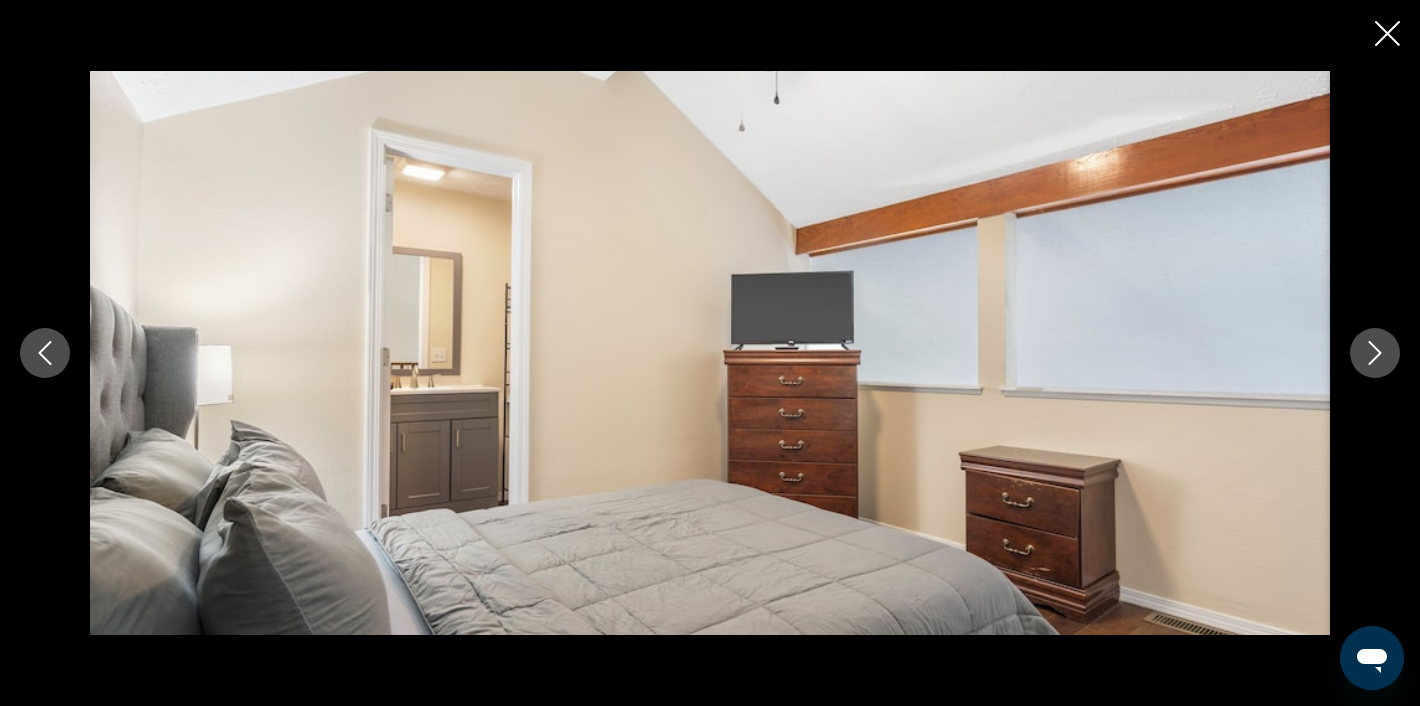 click 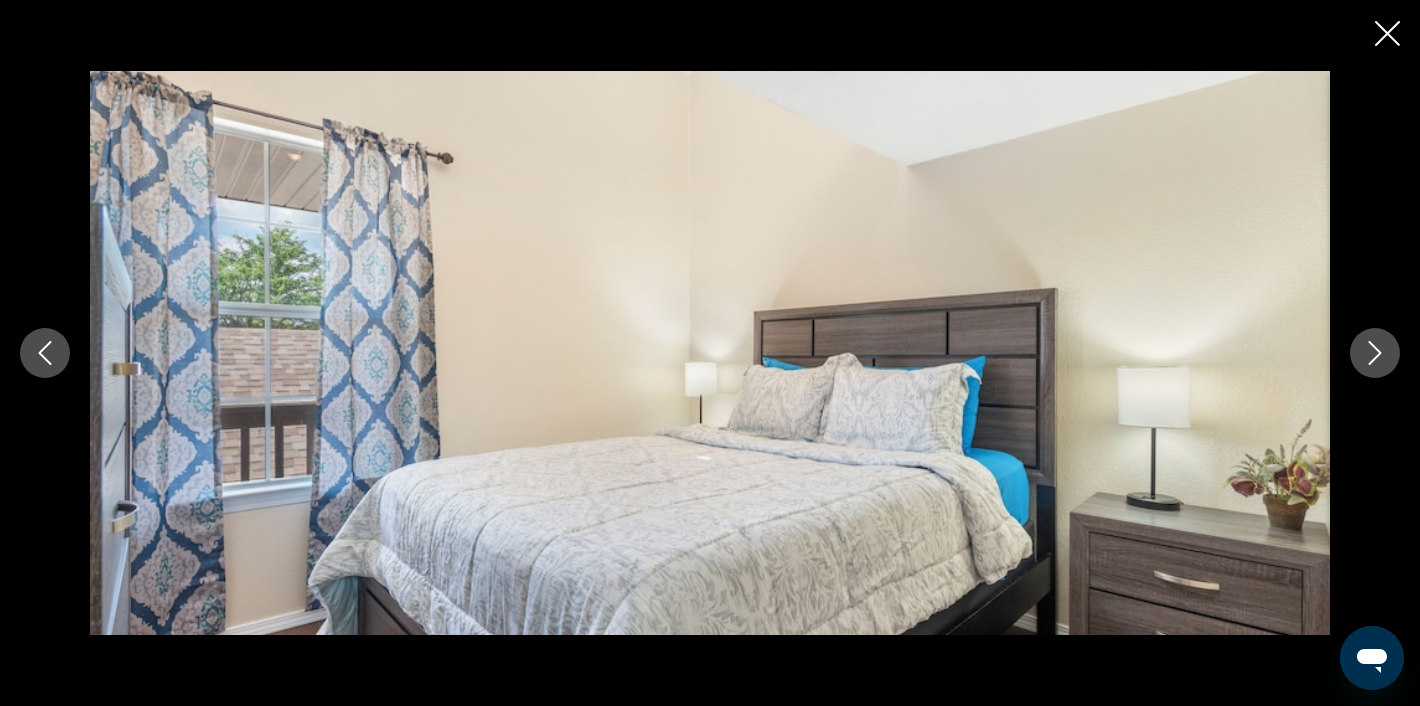 click 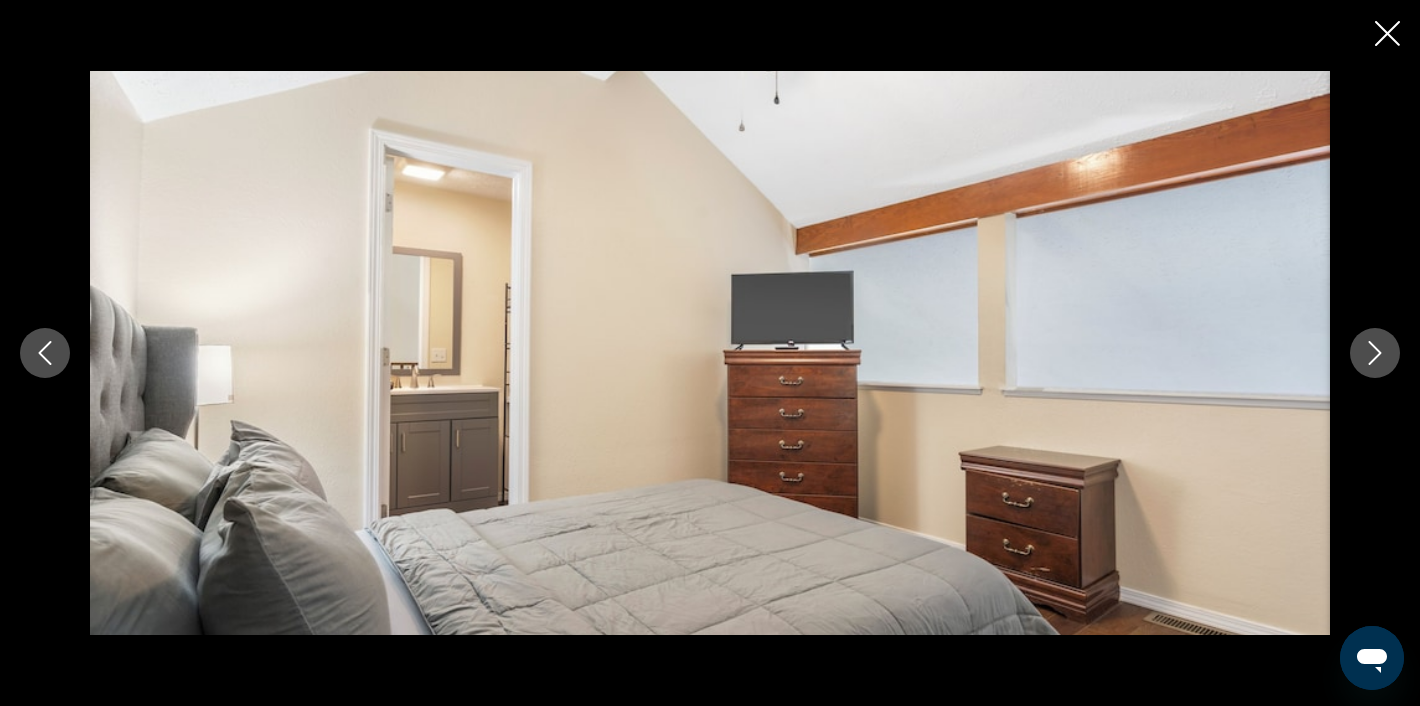 click 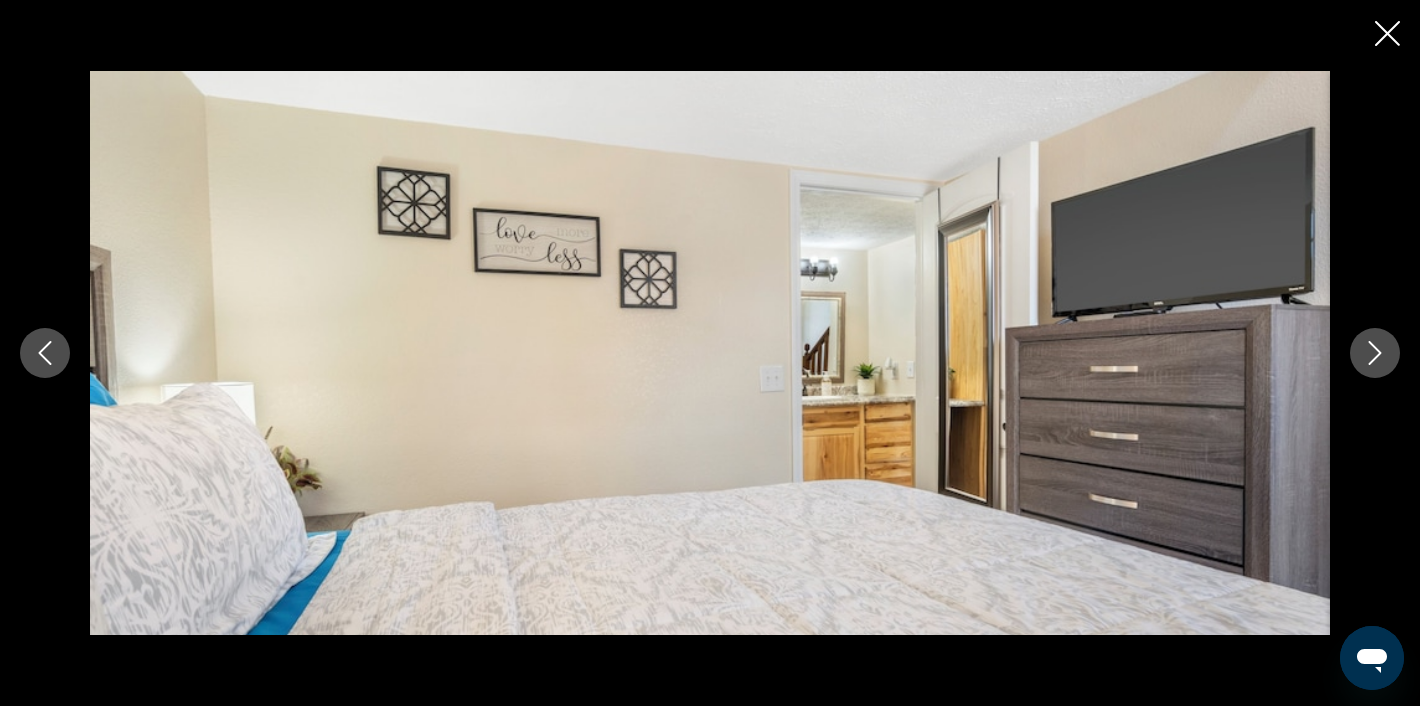 click 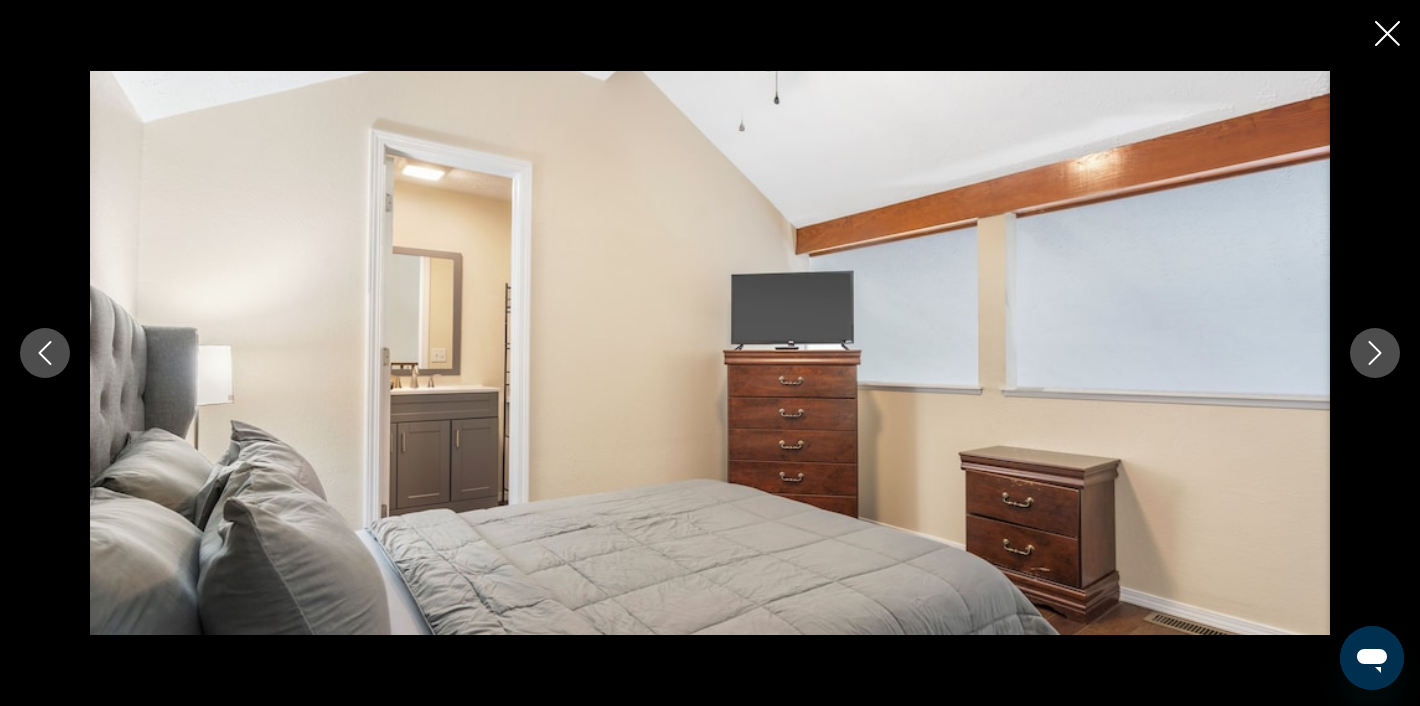click 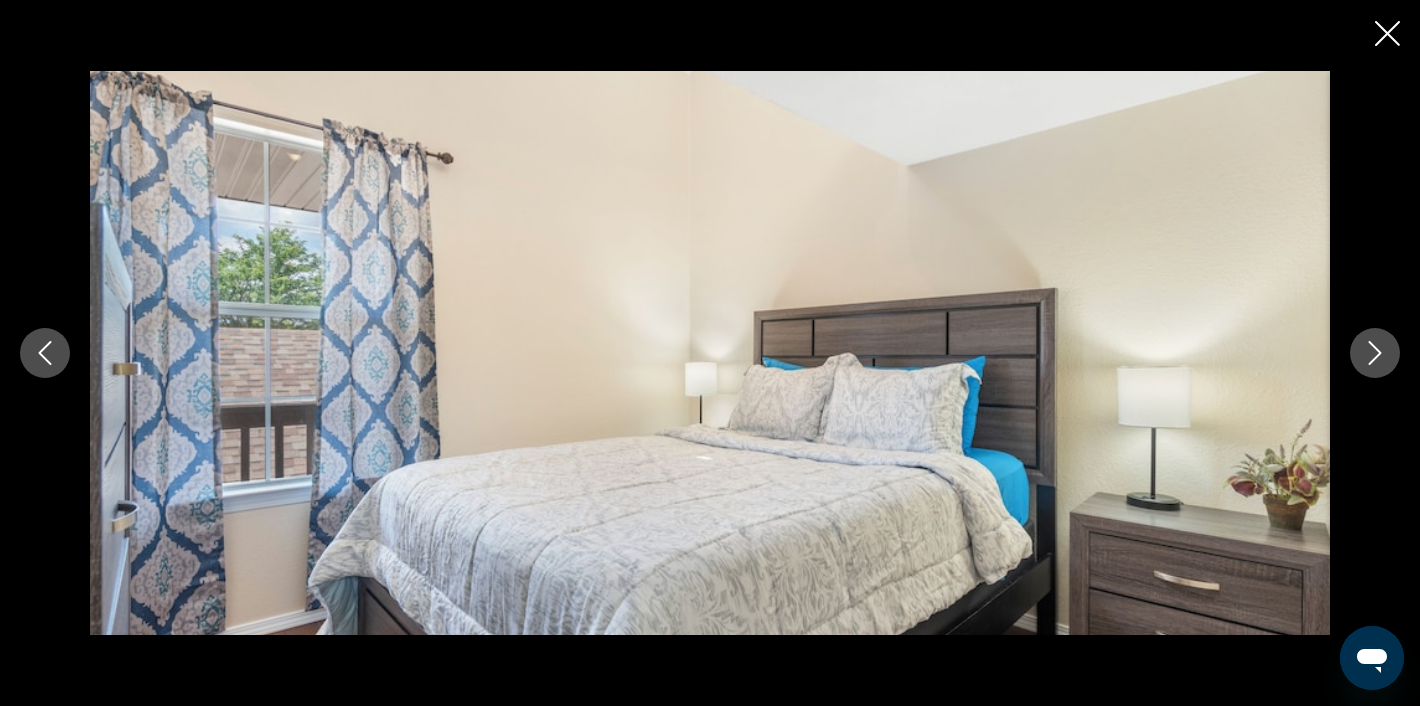 click 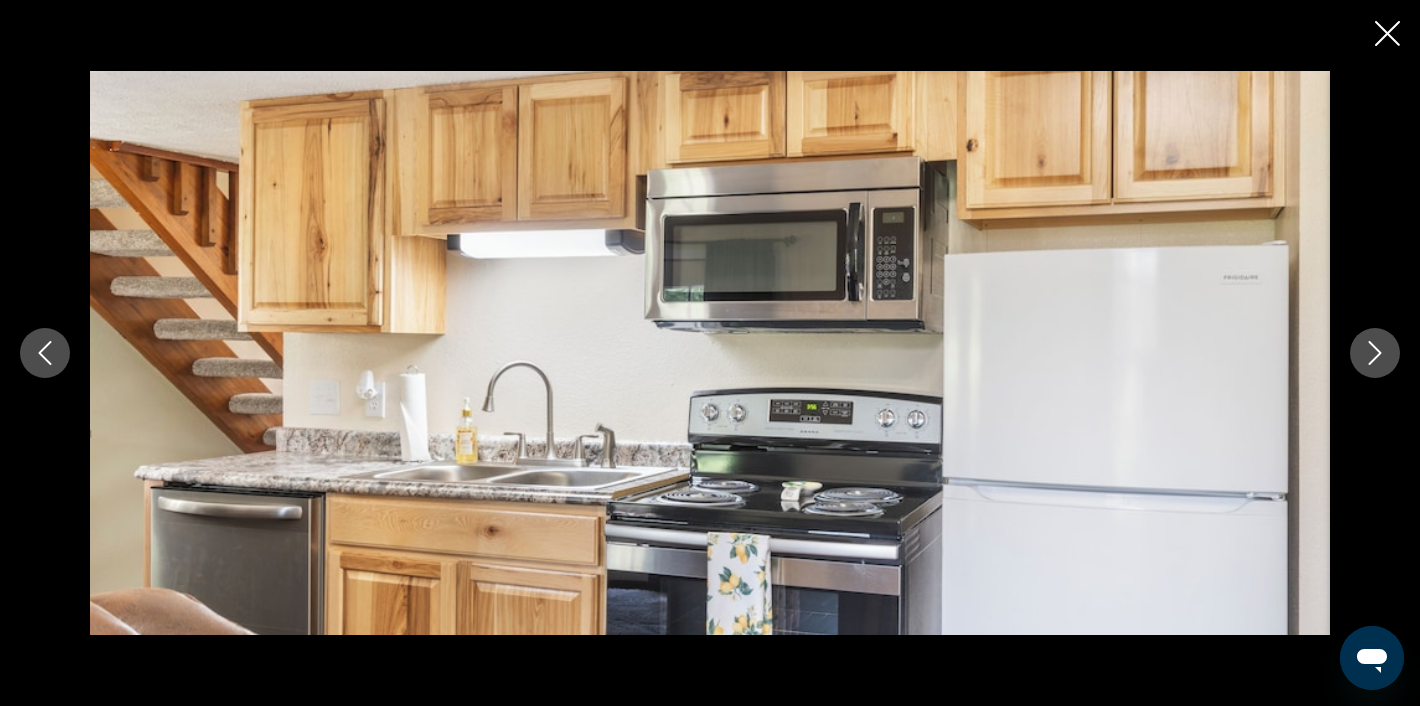 click 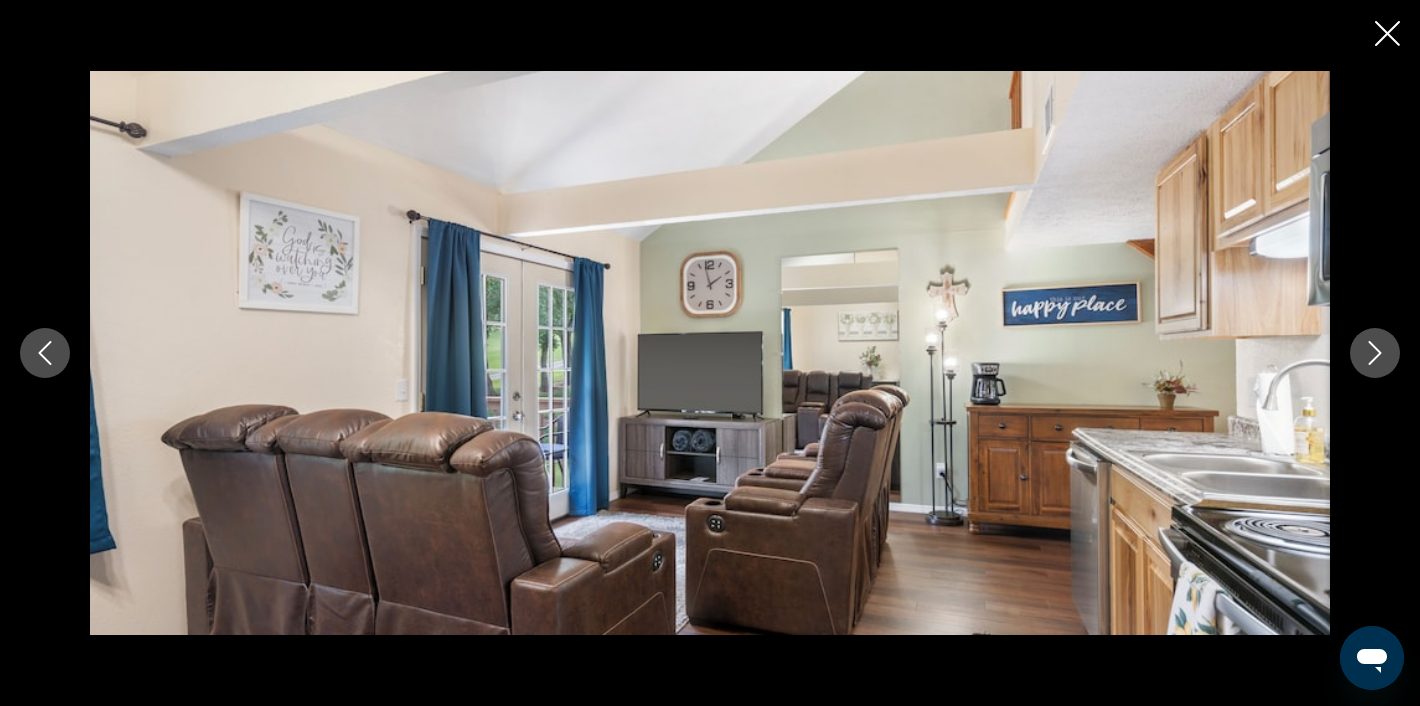 click 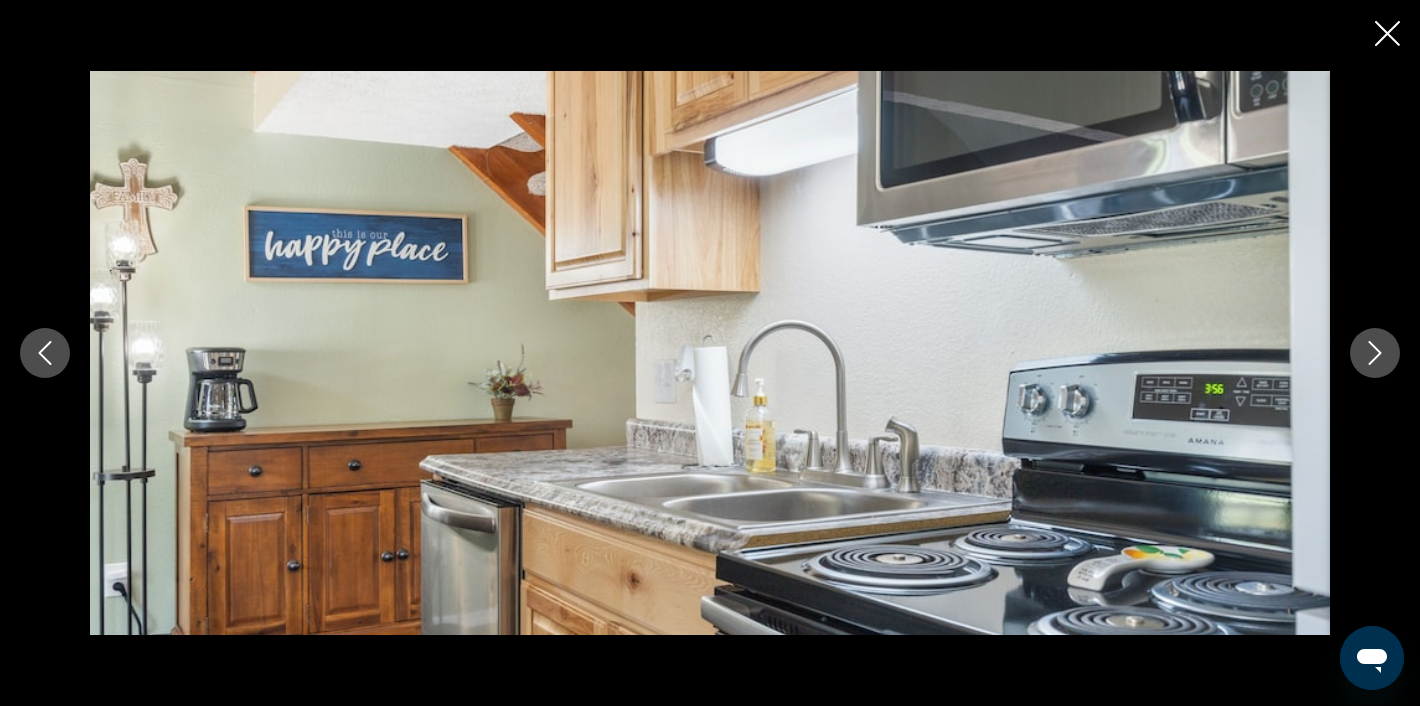 click 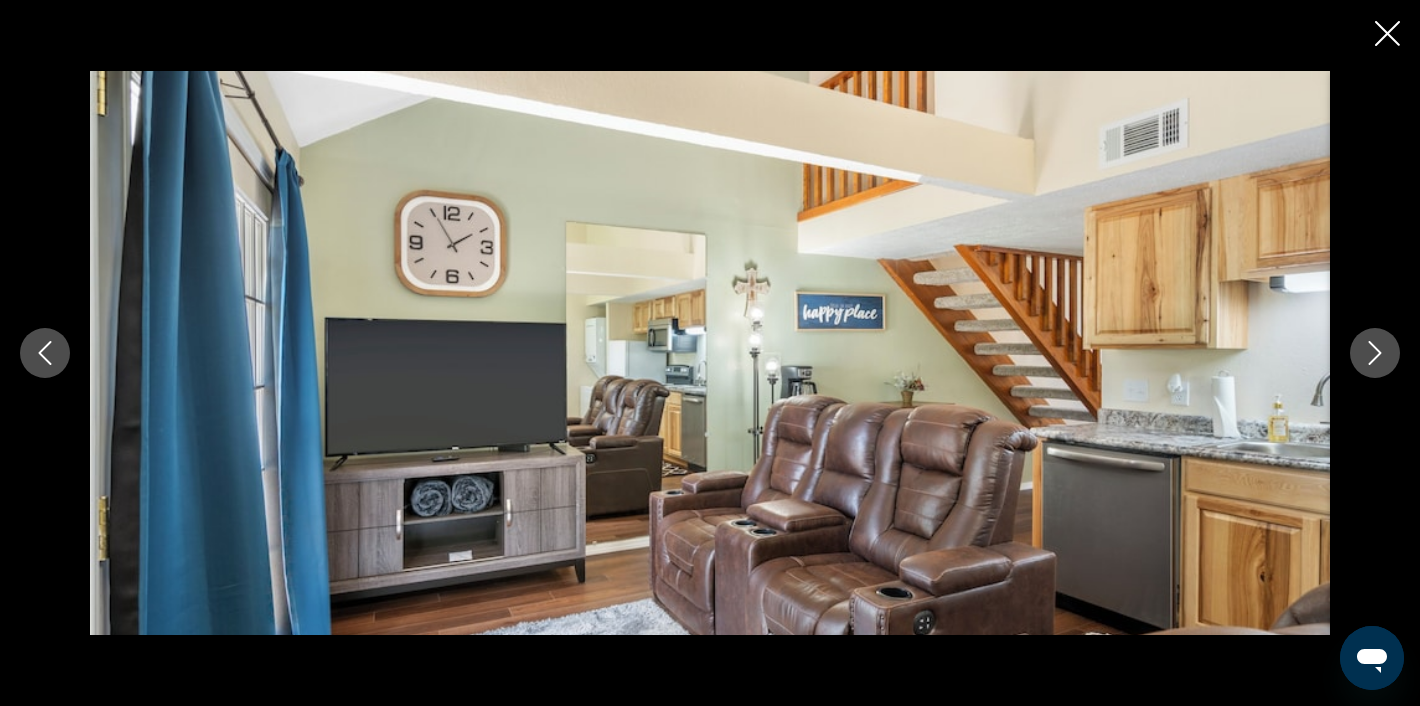 click 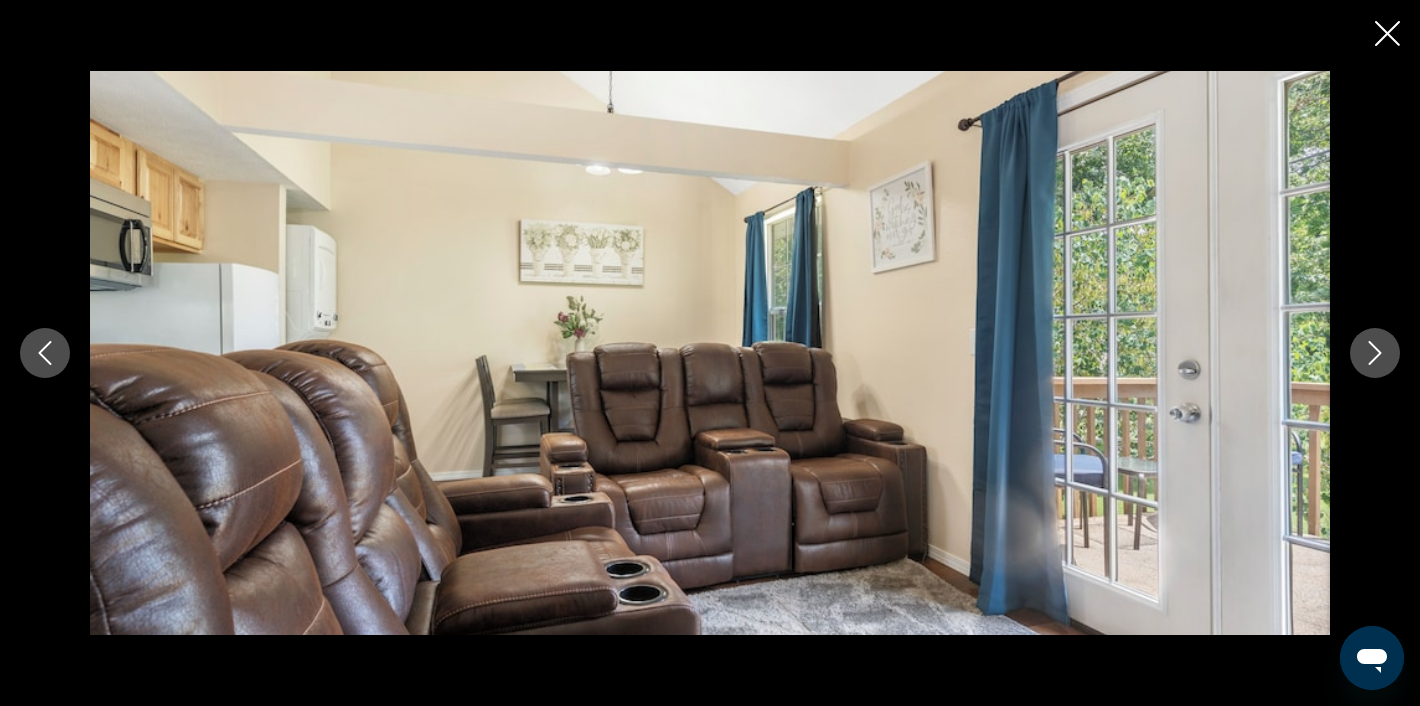 click 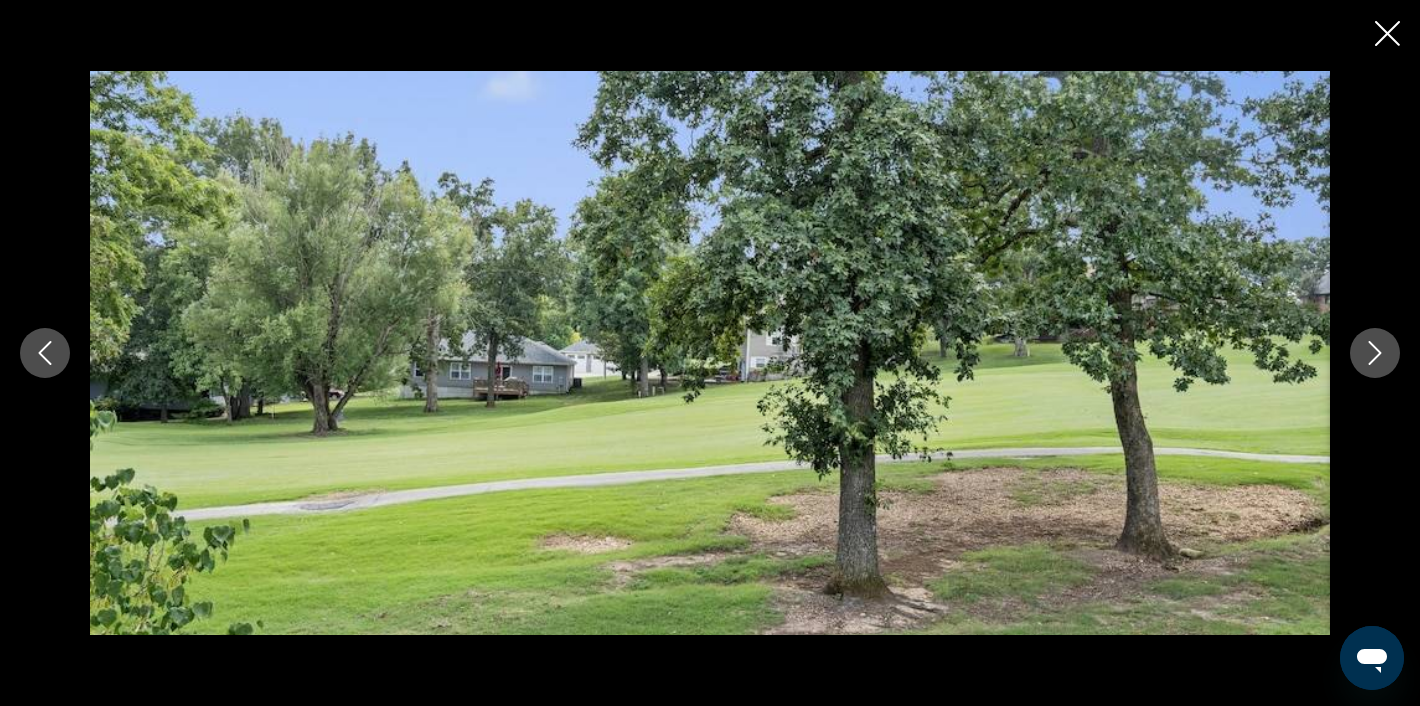 click 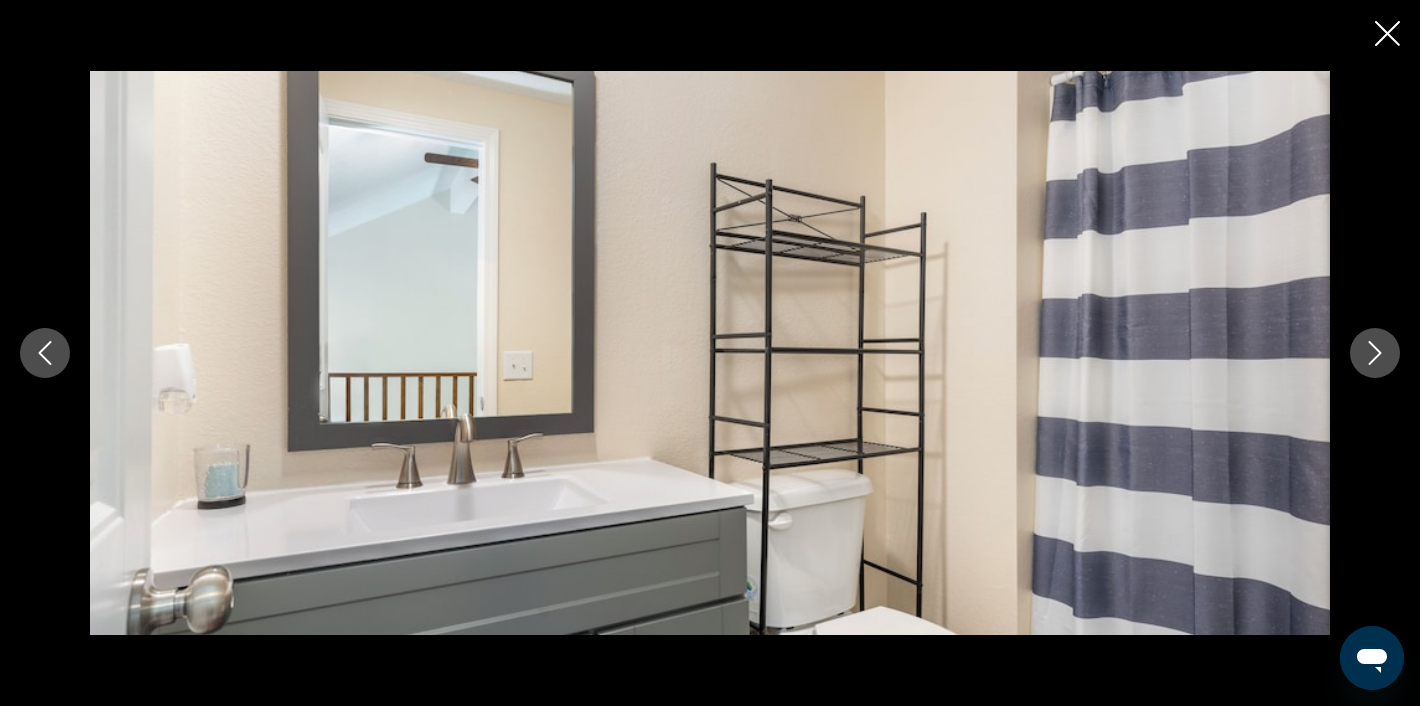 click 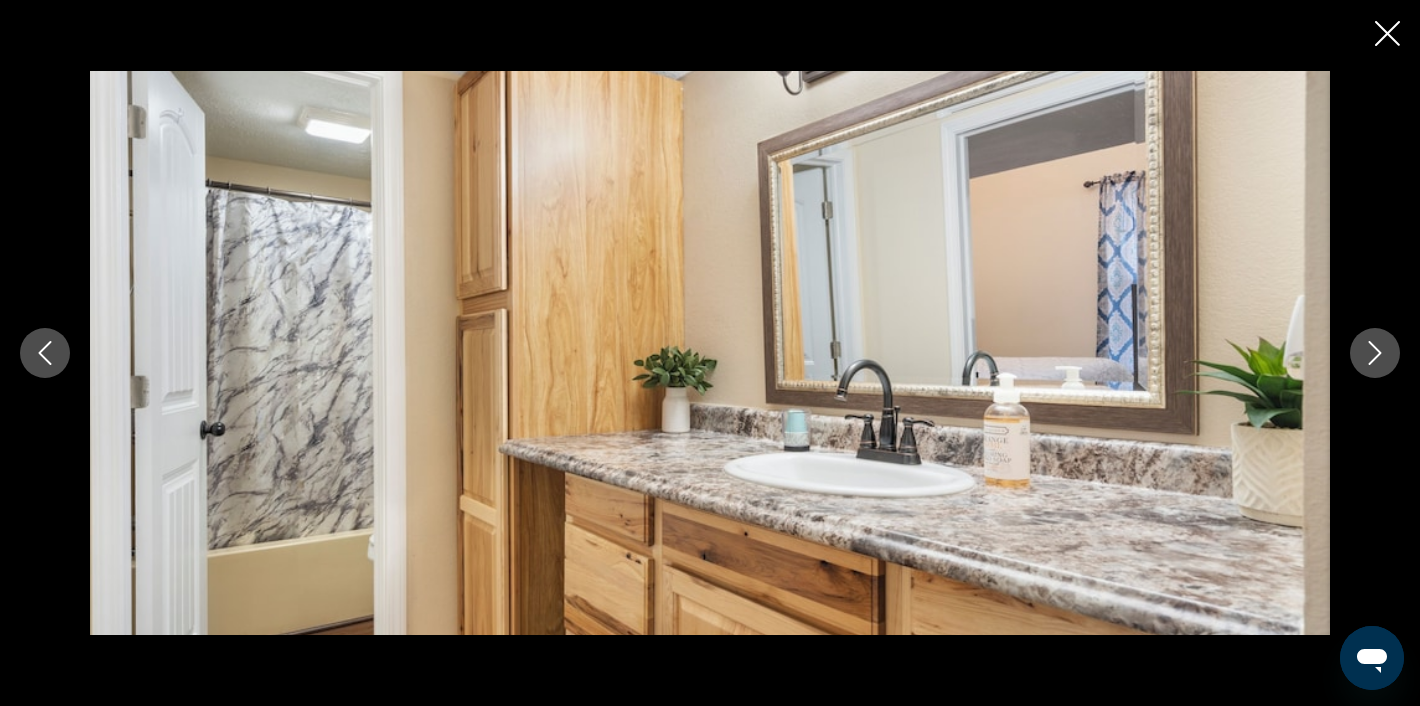 click 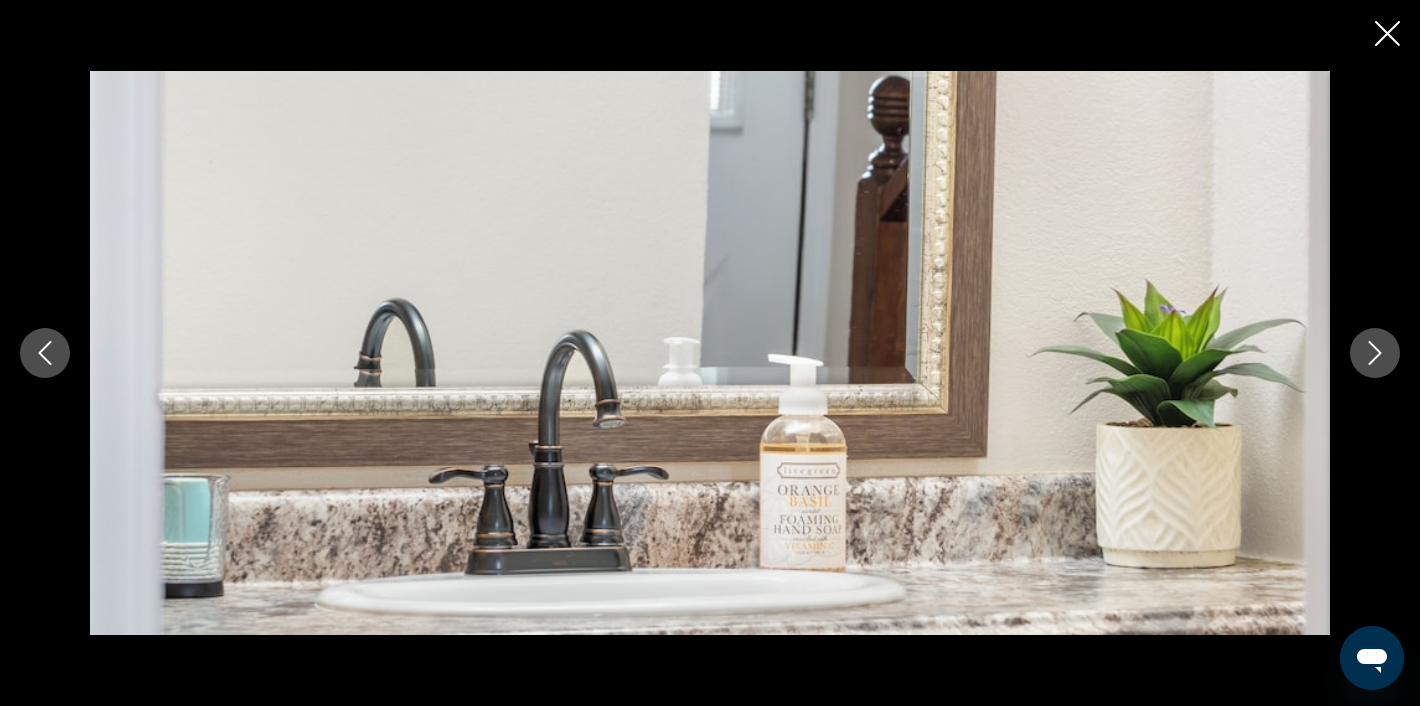 click 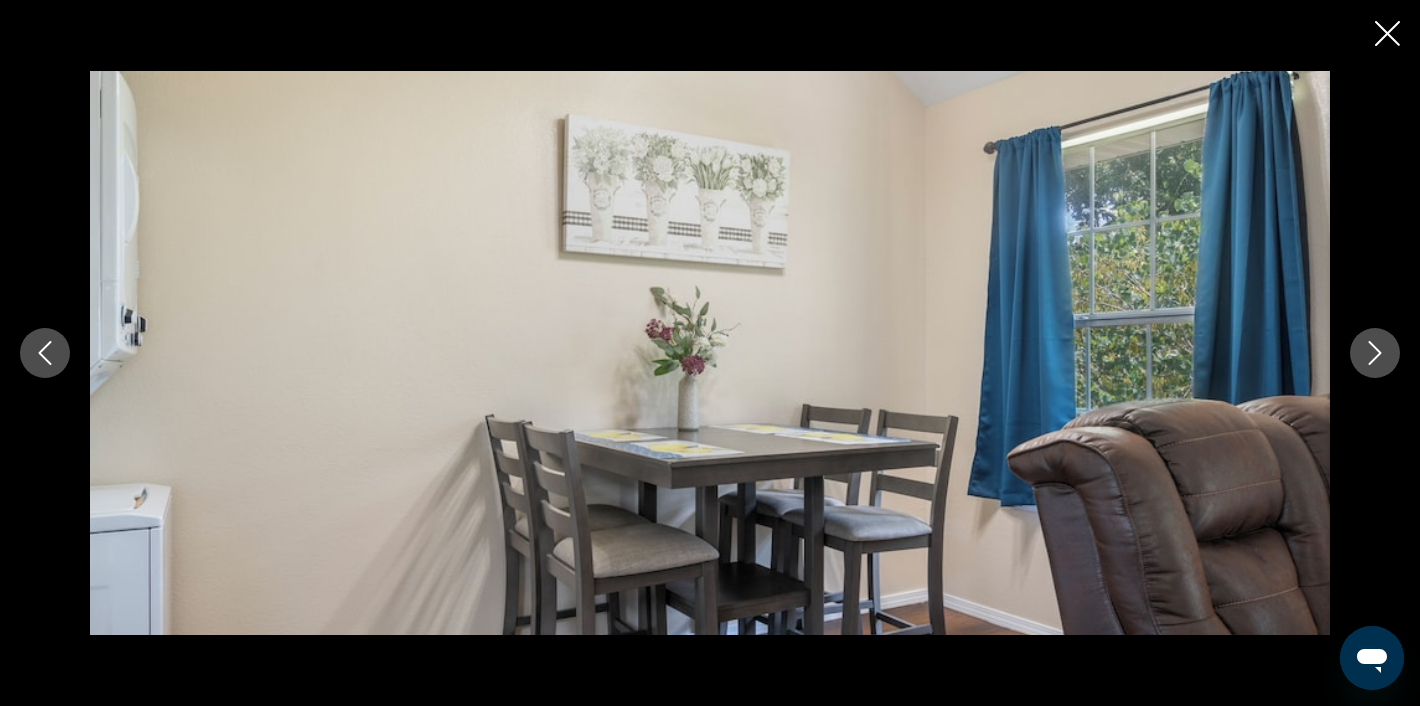 click 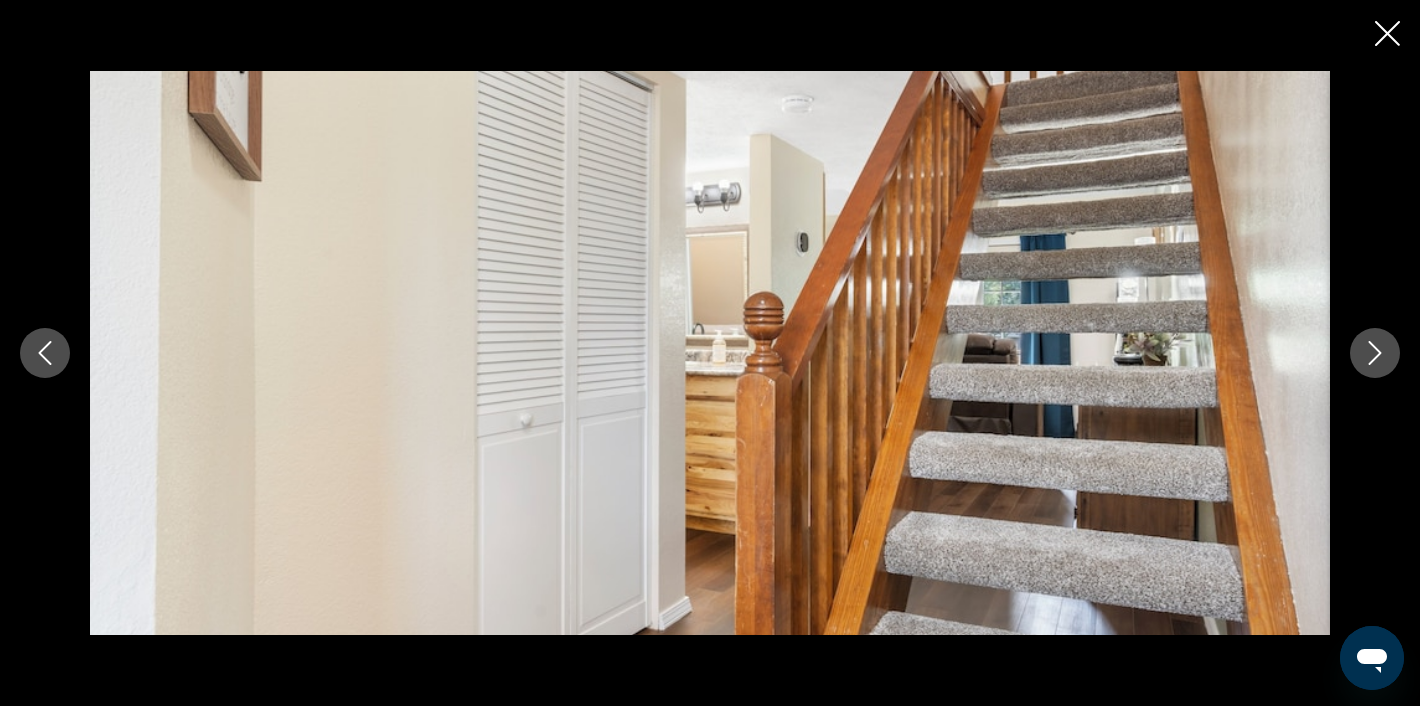 click 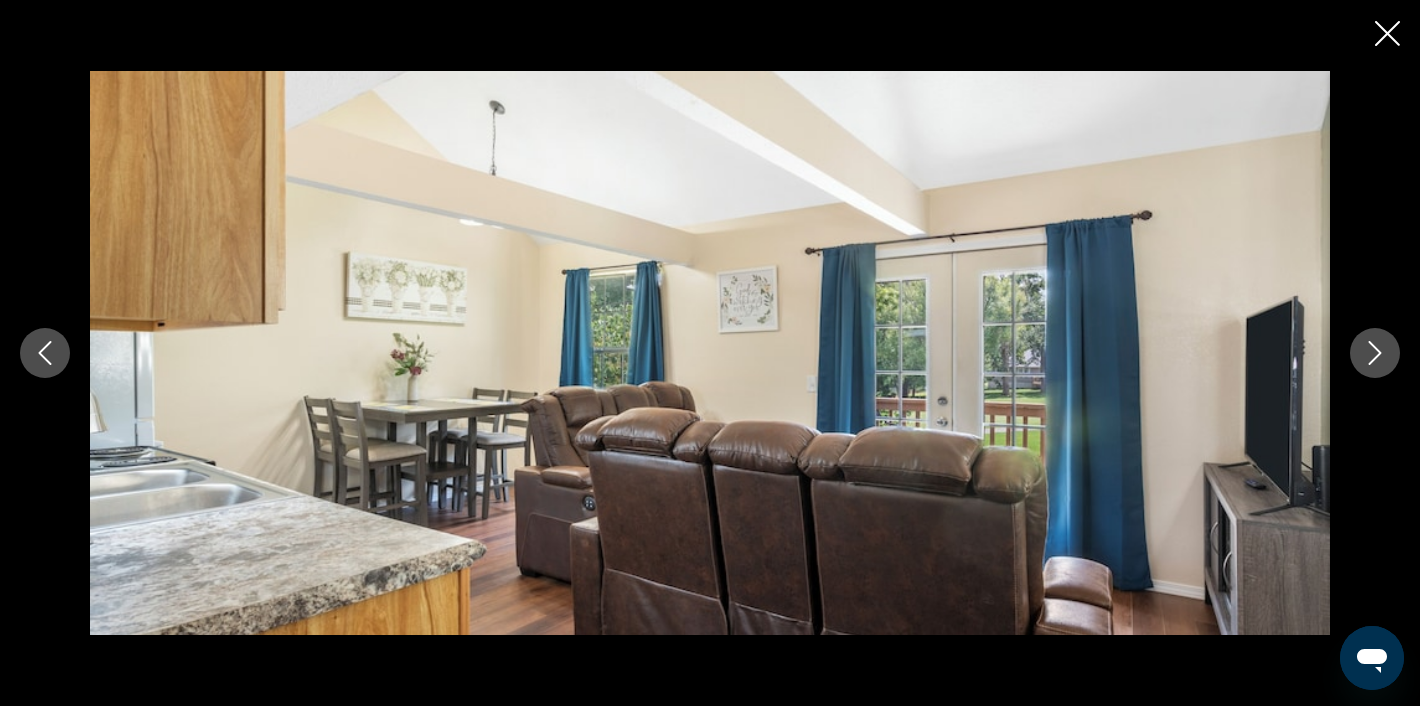 click 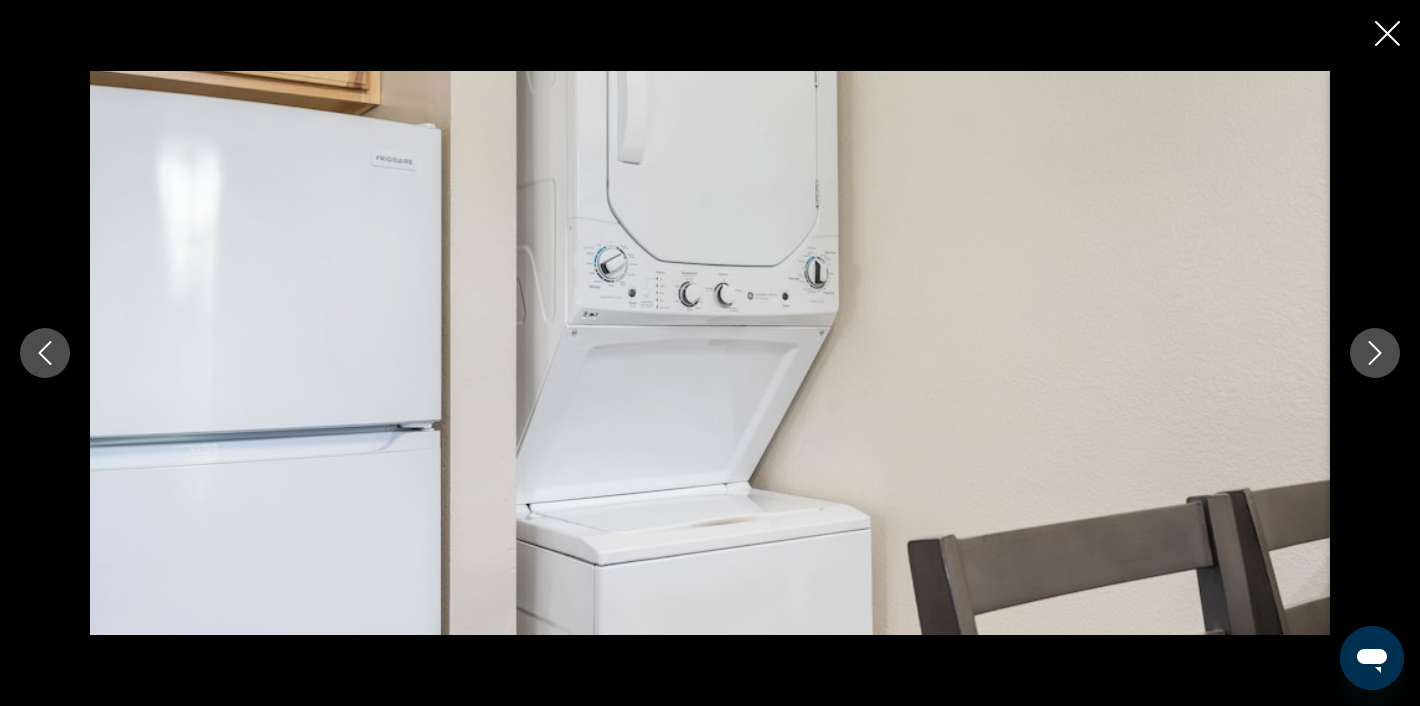 click 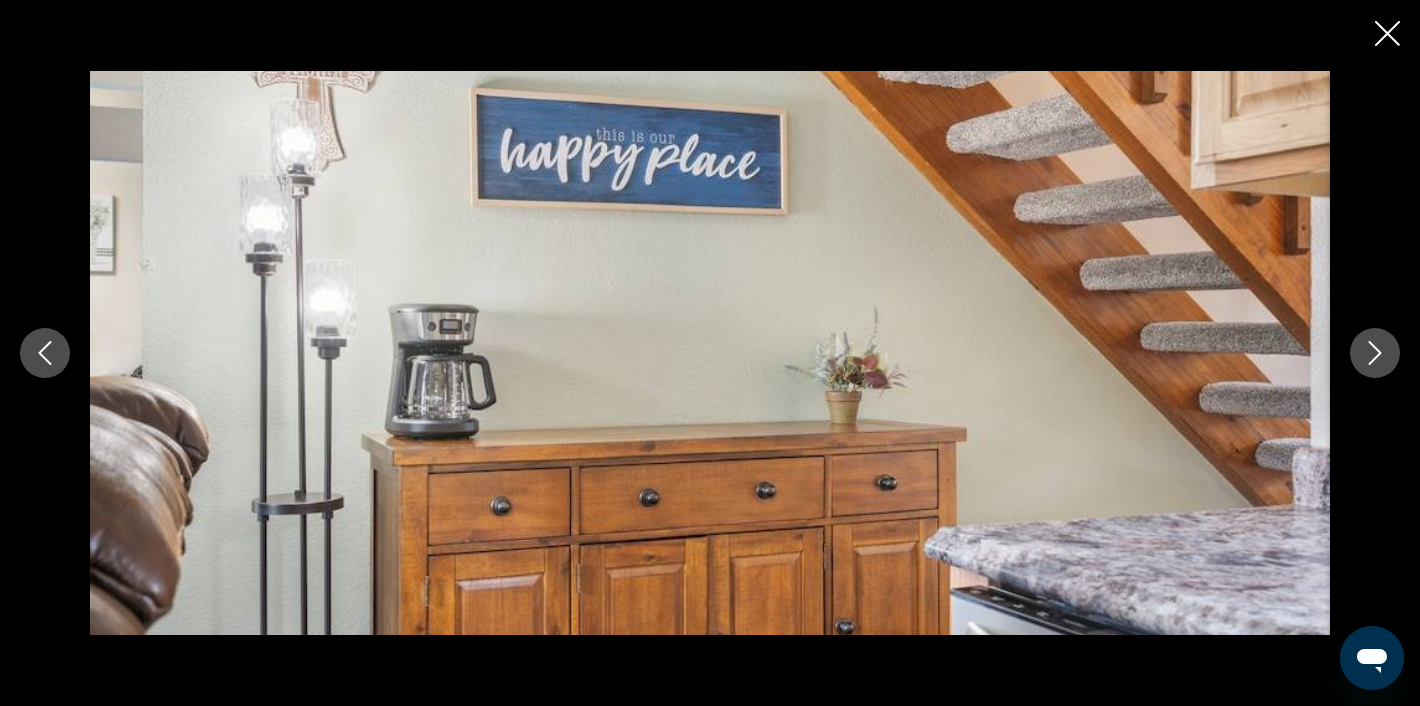 click 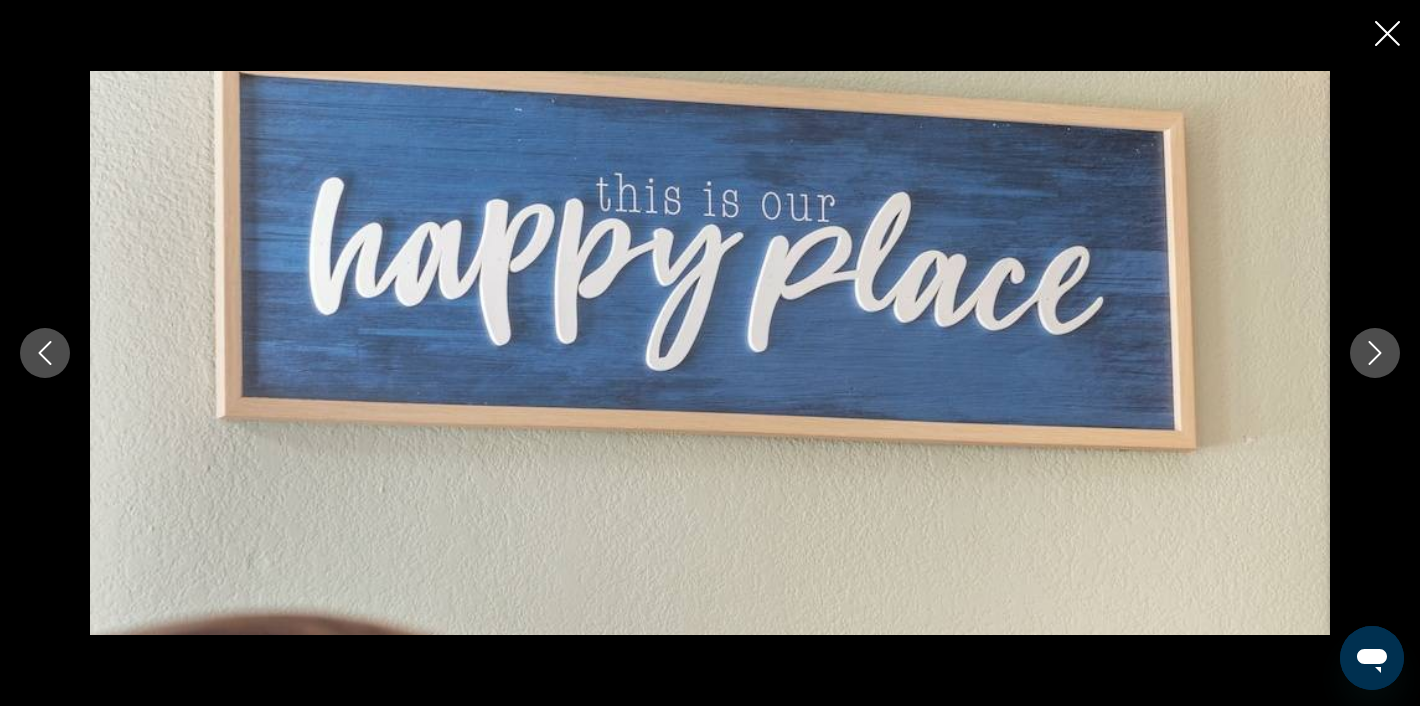 click 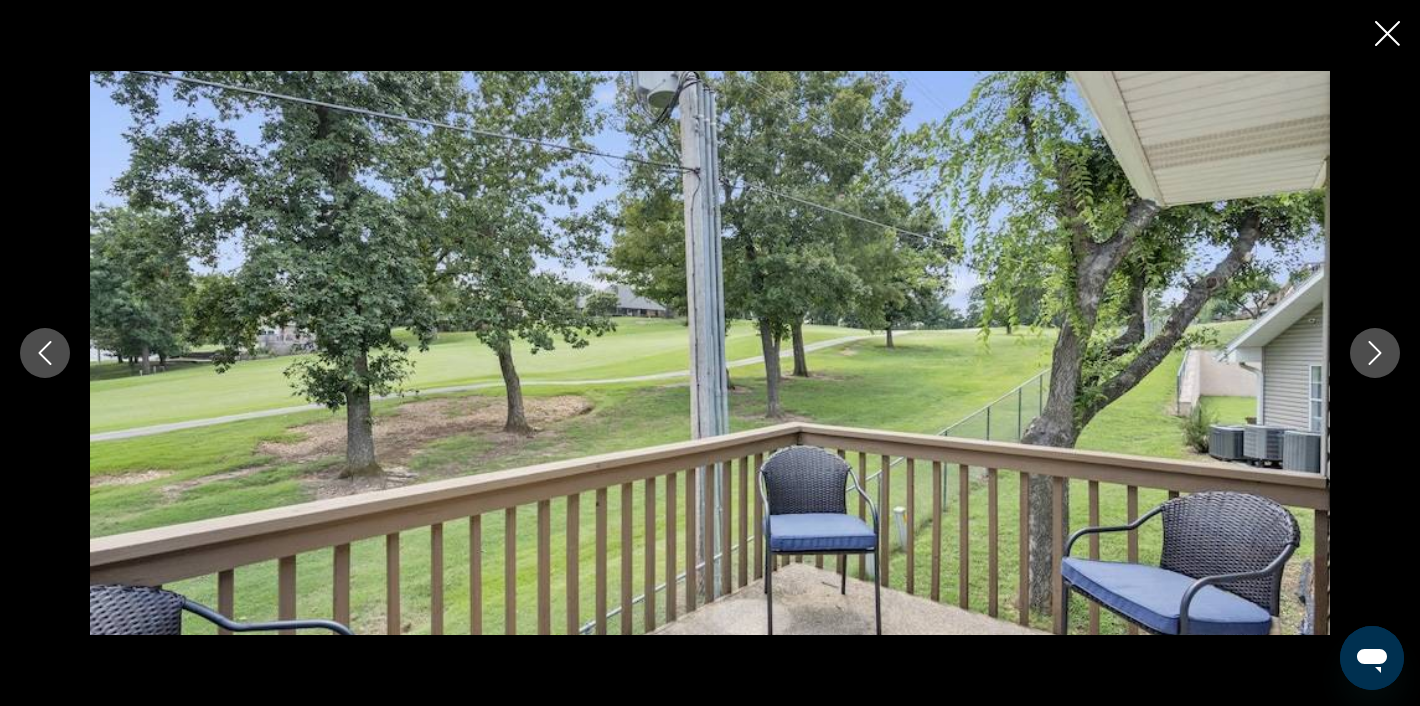 click 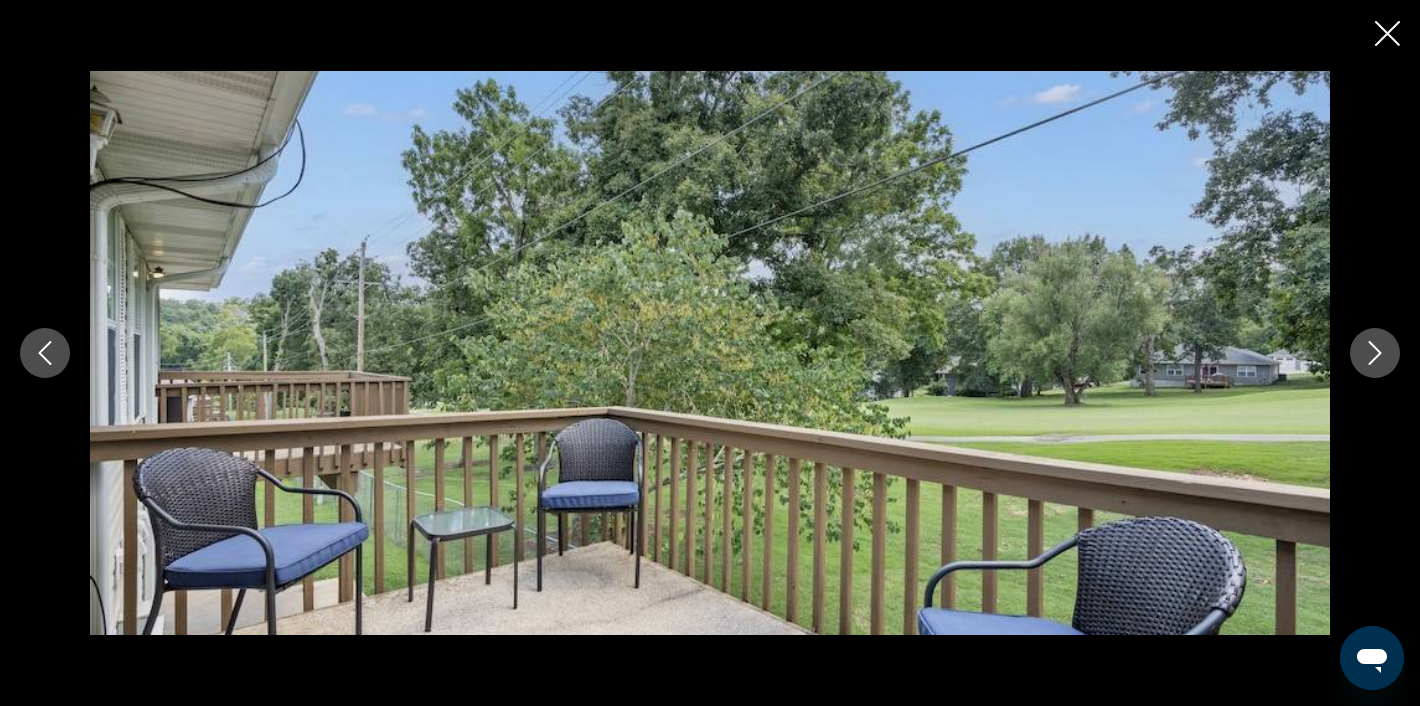 click 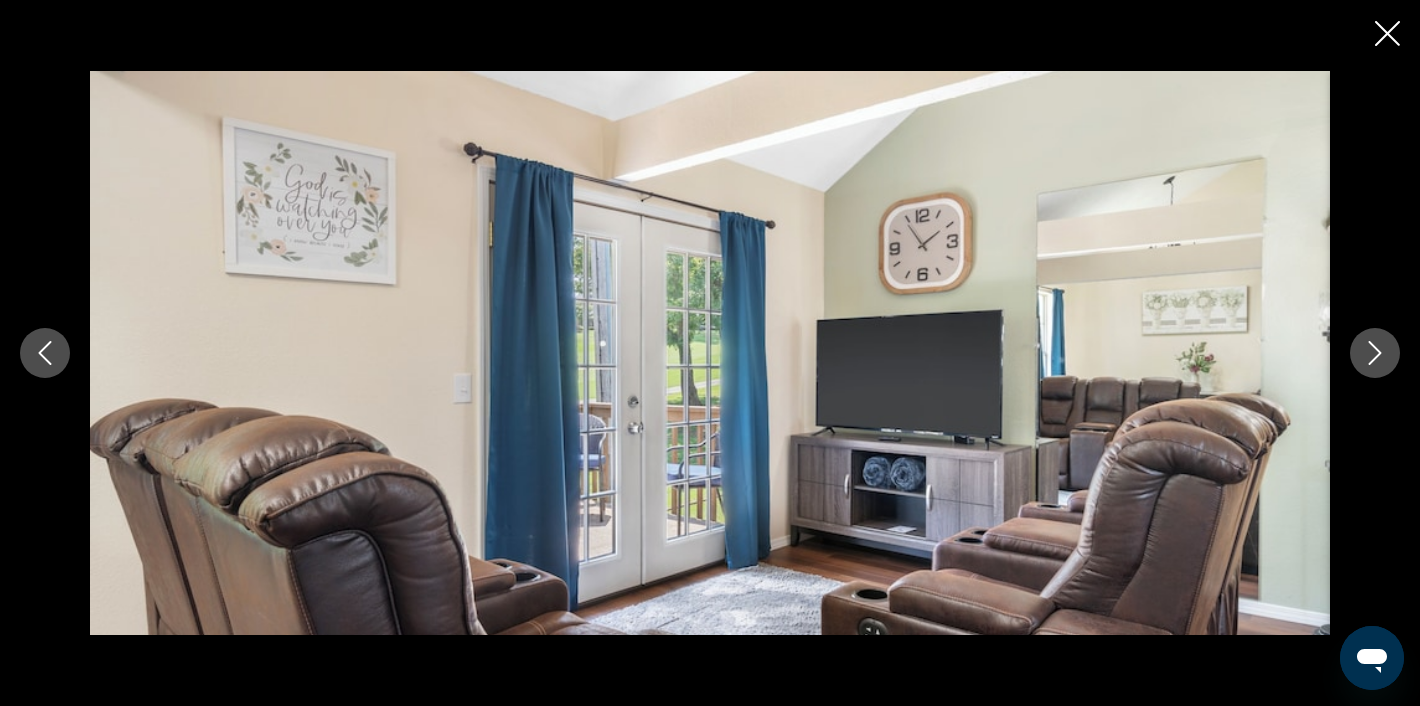 click 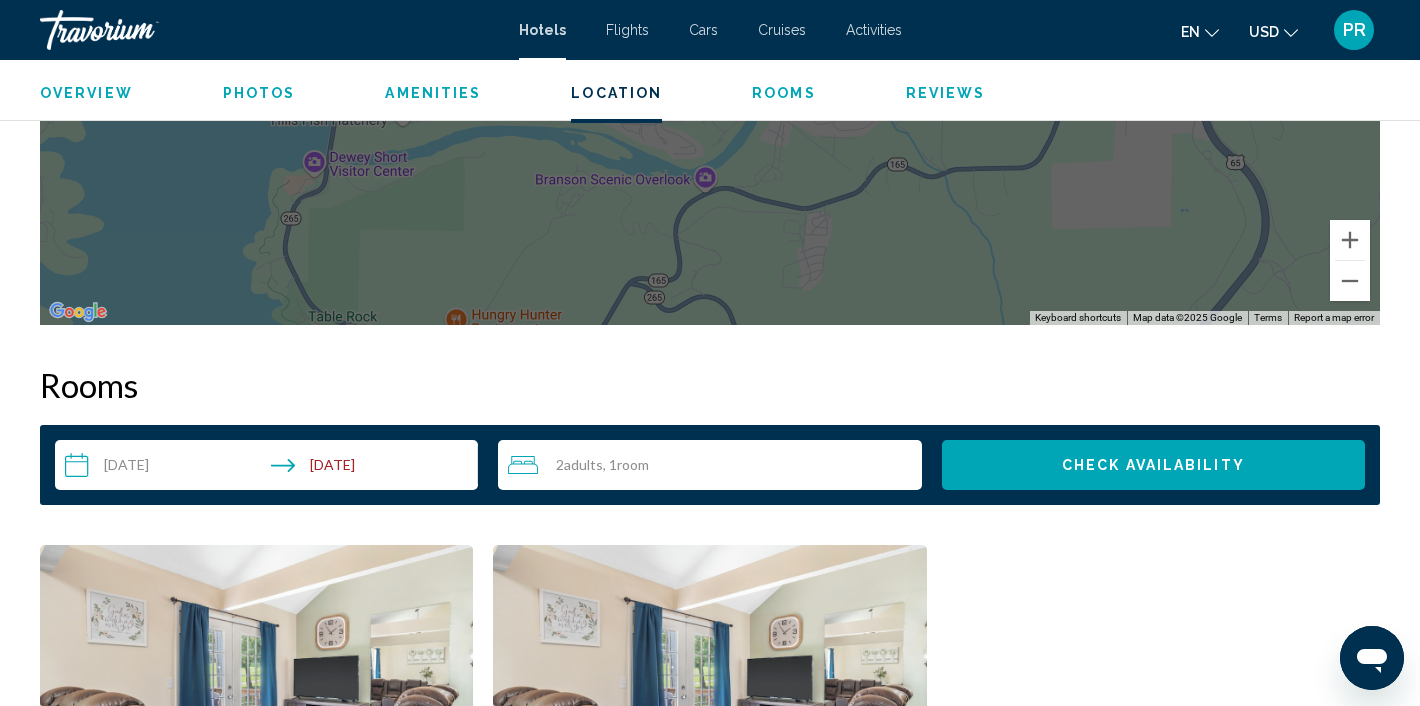 scroll, scrollTop: 2299, scrollLeft: 0, axis: vertical 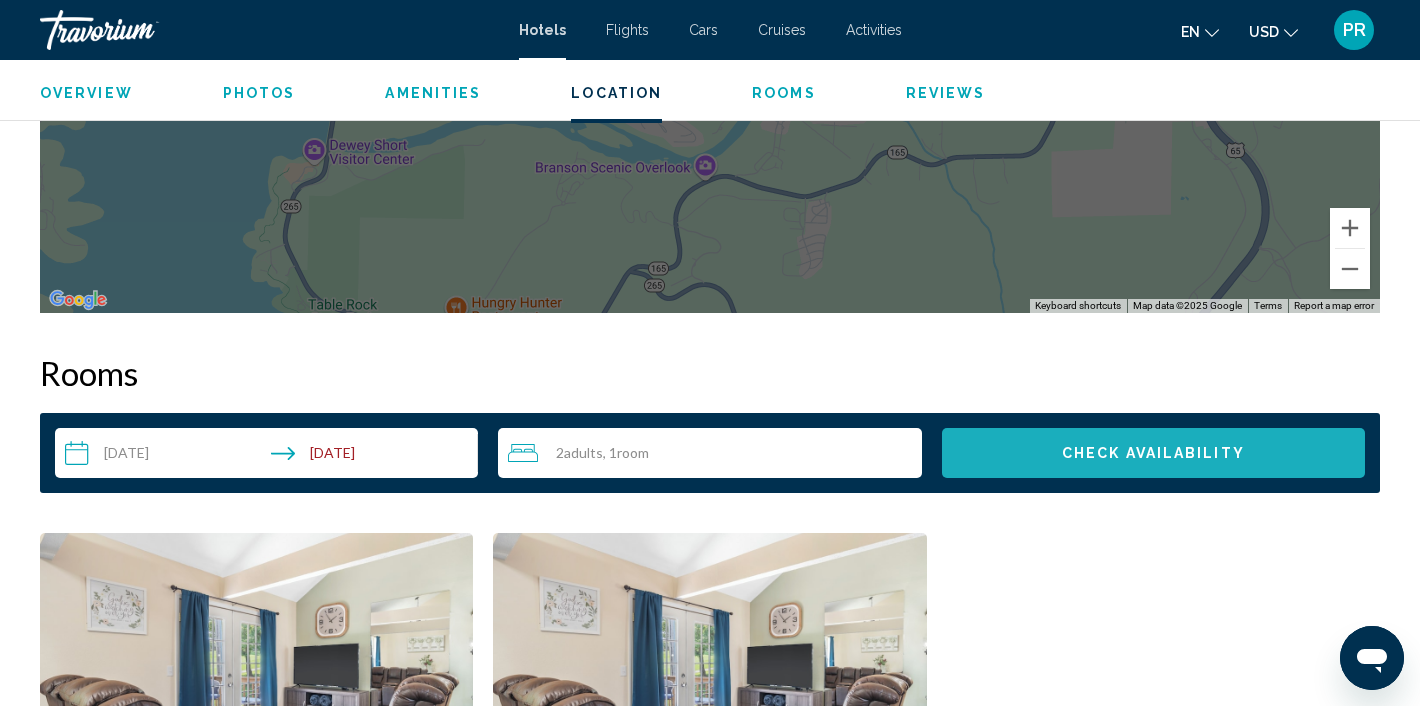click on "Check Availability" at bounding box center [1153, 453] 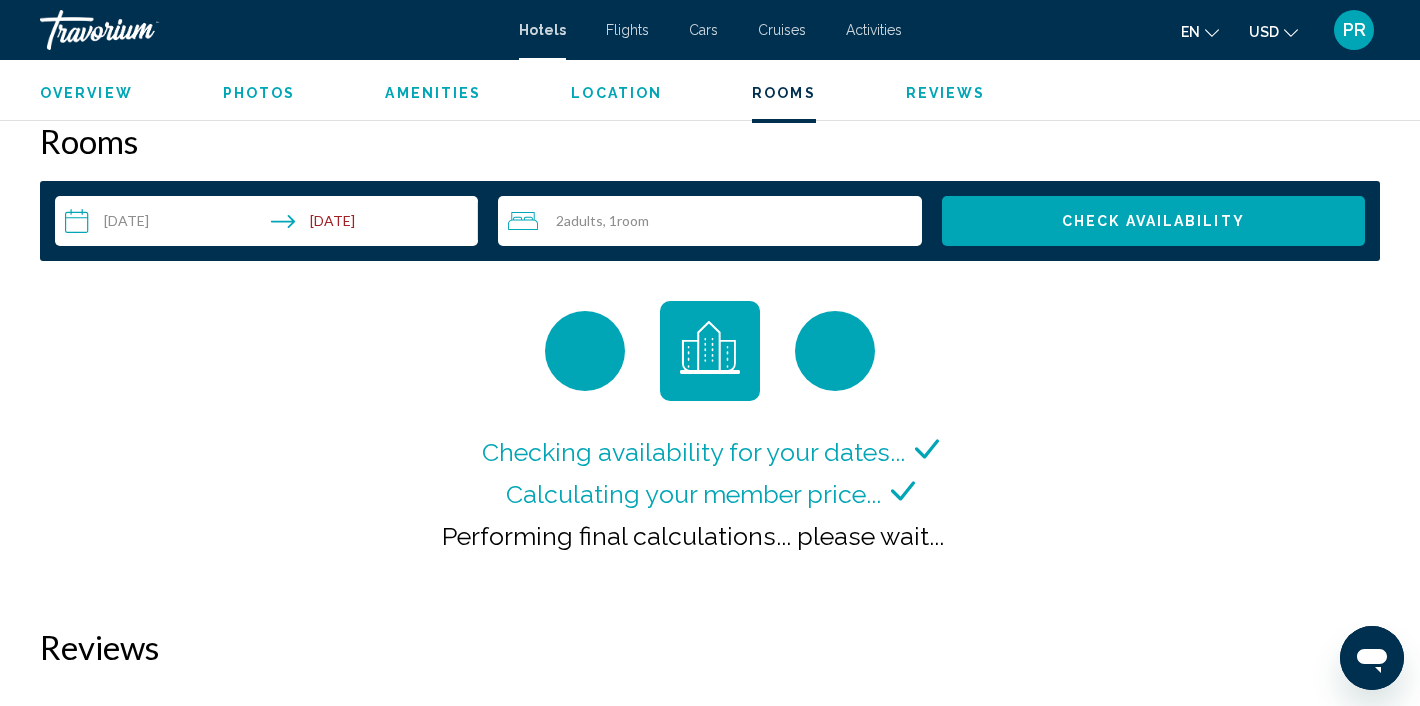 scroll, scrollTop: 2532, scrollLeft: 0, axis: vertical 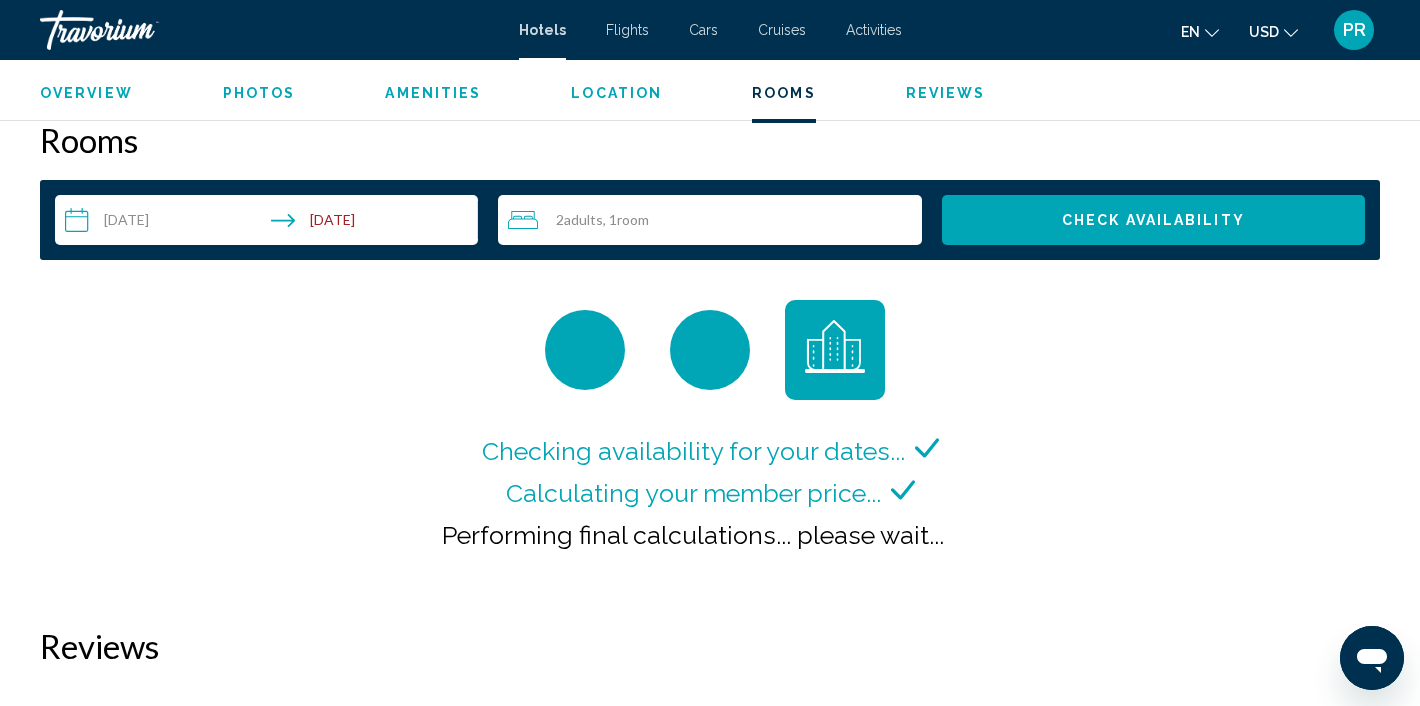 click on "Check Availability" at bounding box center (1153, 220) 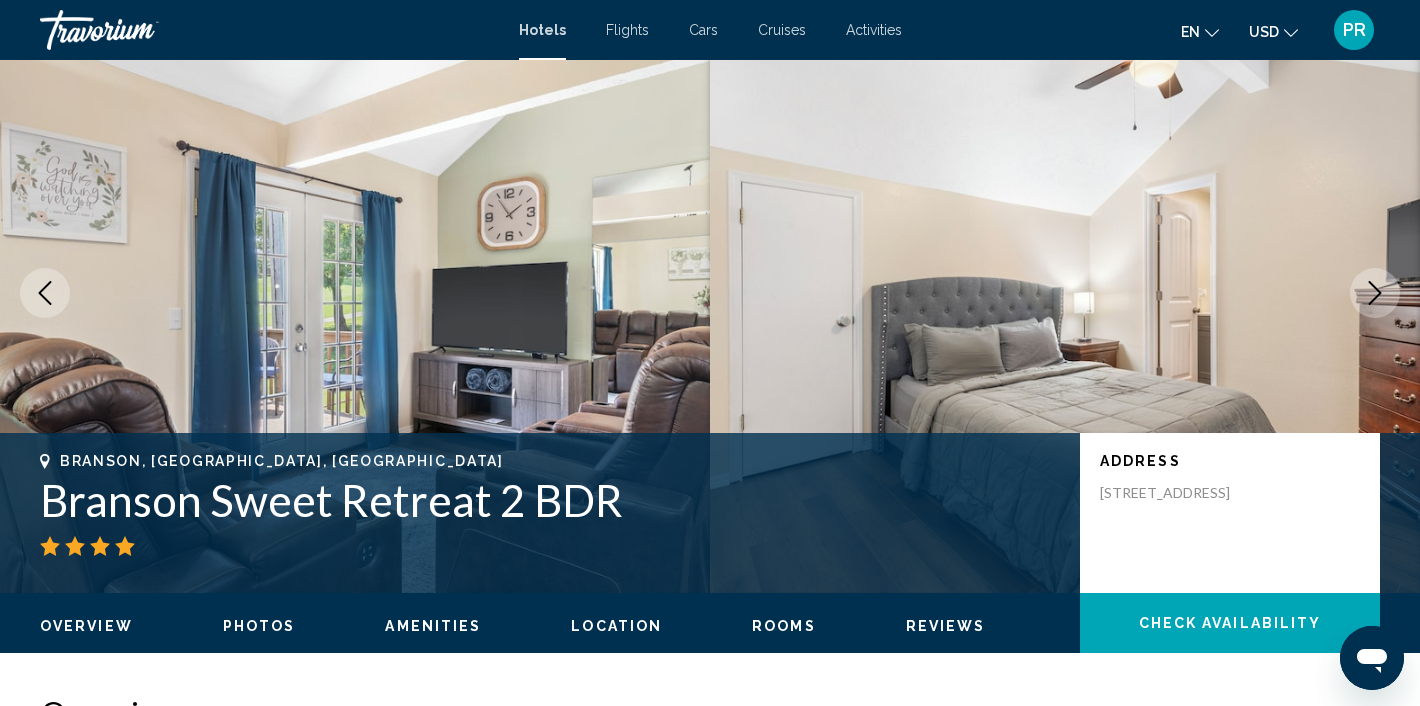 scroll, scrollTop: 68, scrollLeft: 0, axis: vertical 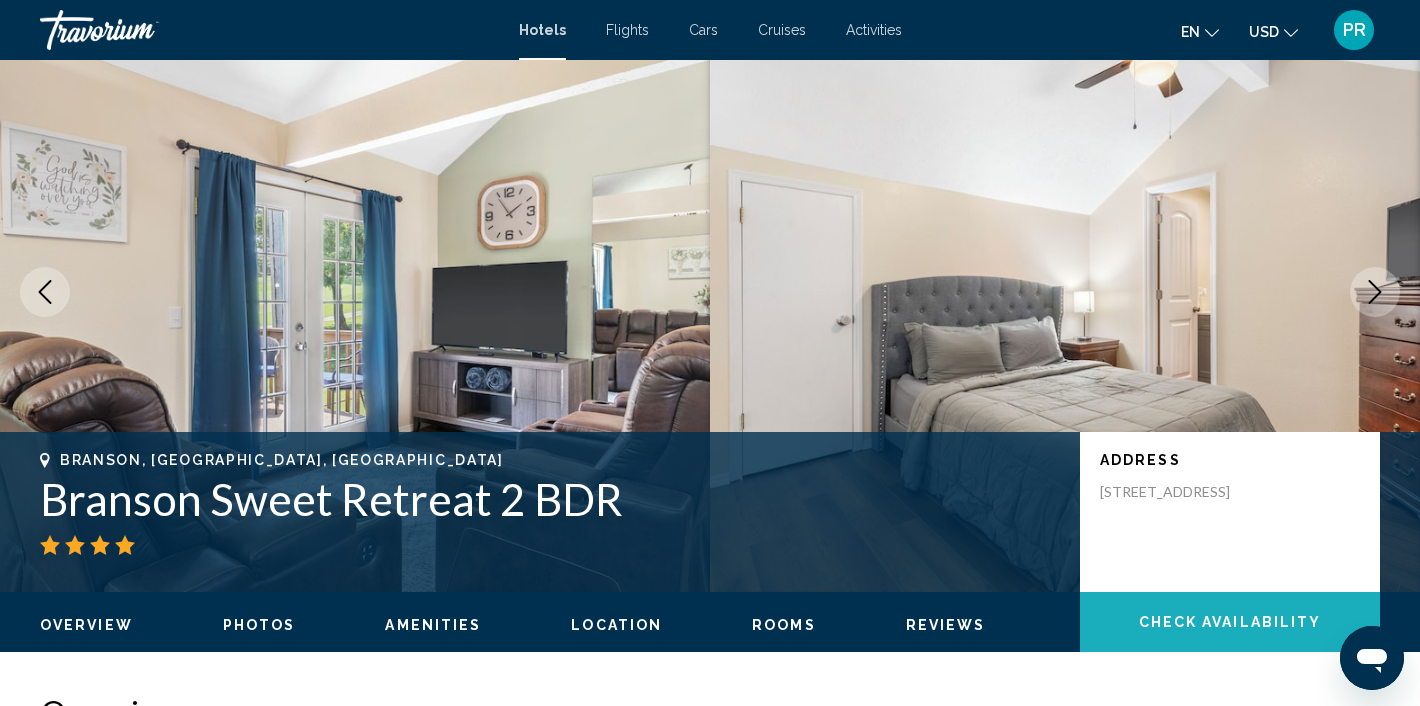 click on "Check Availability" 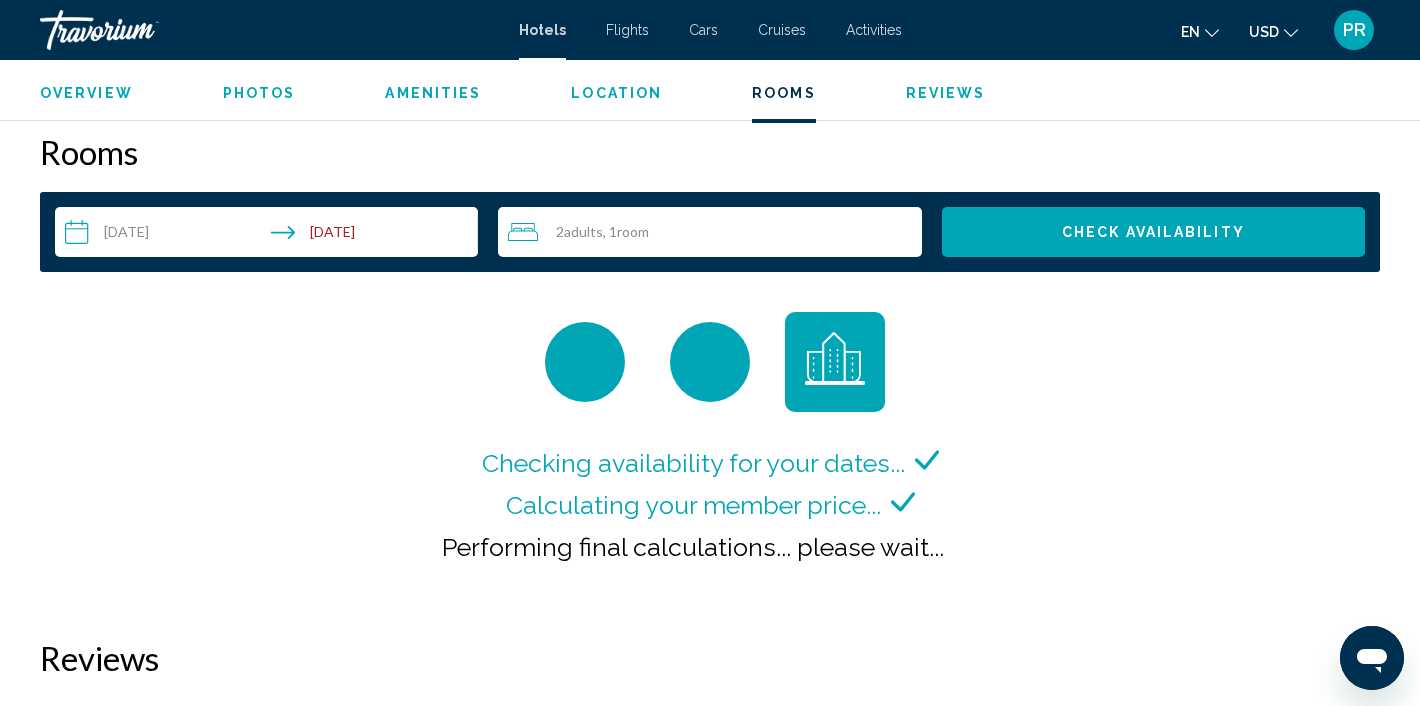 scroll, scrollTop: 2531, scrollLeft: 0, axis: vertical 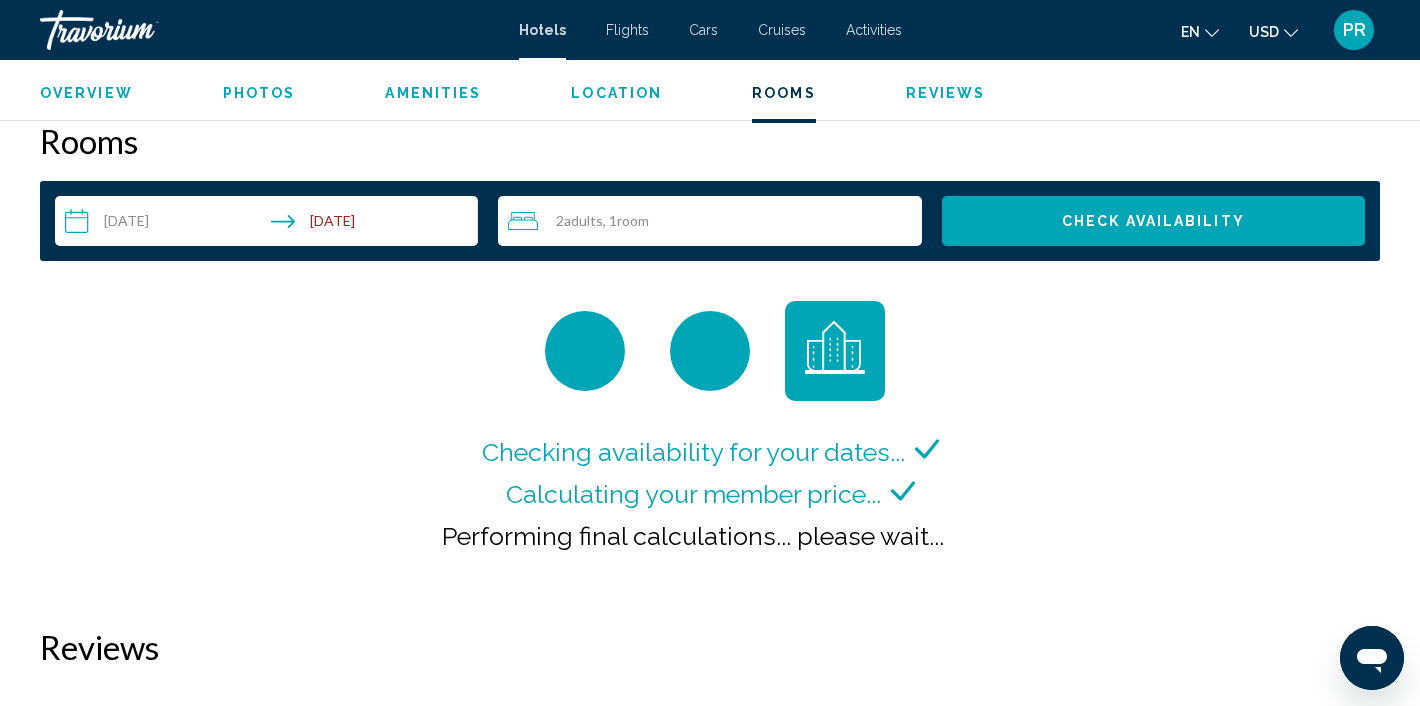 click on "**********" at bounding box center (270, 224) 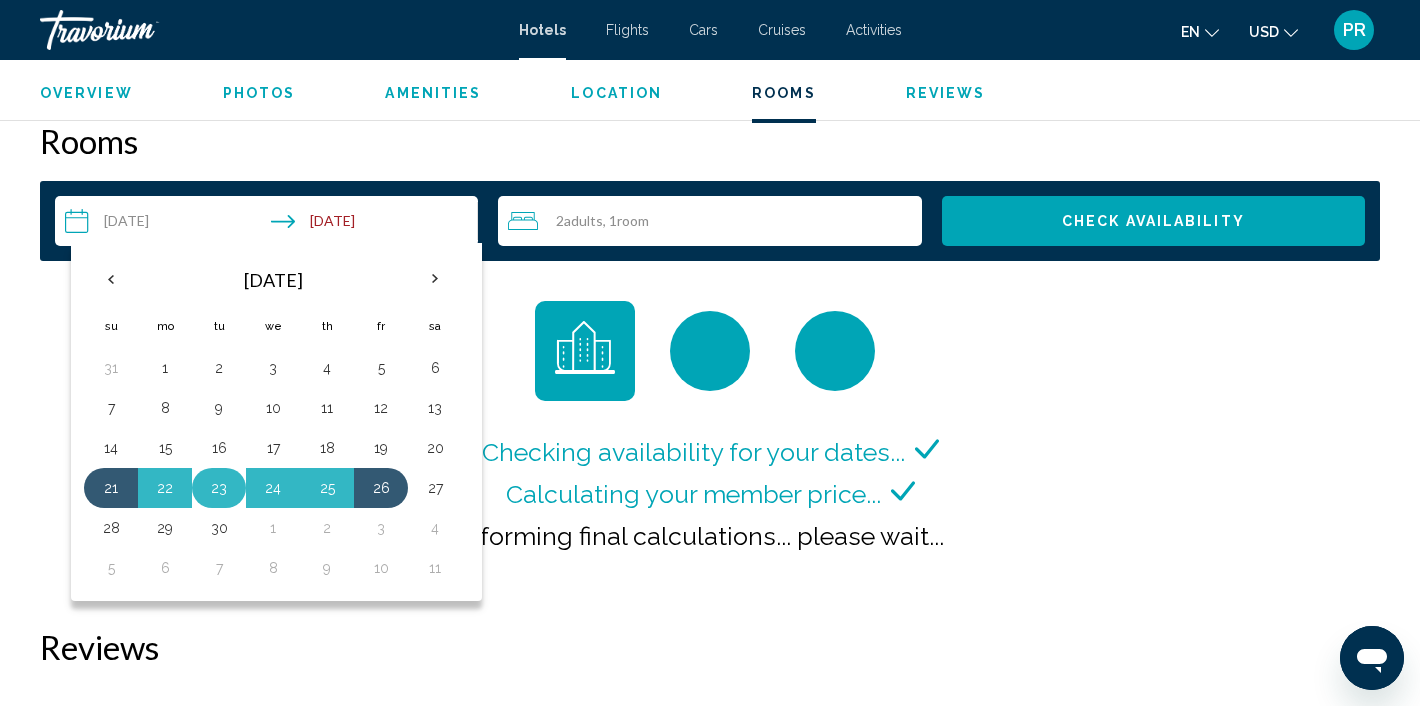 click on "23" at bounding box center (219, 488) 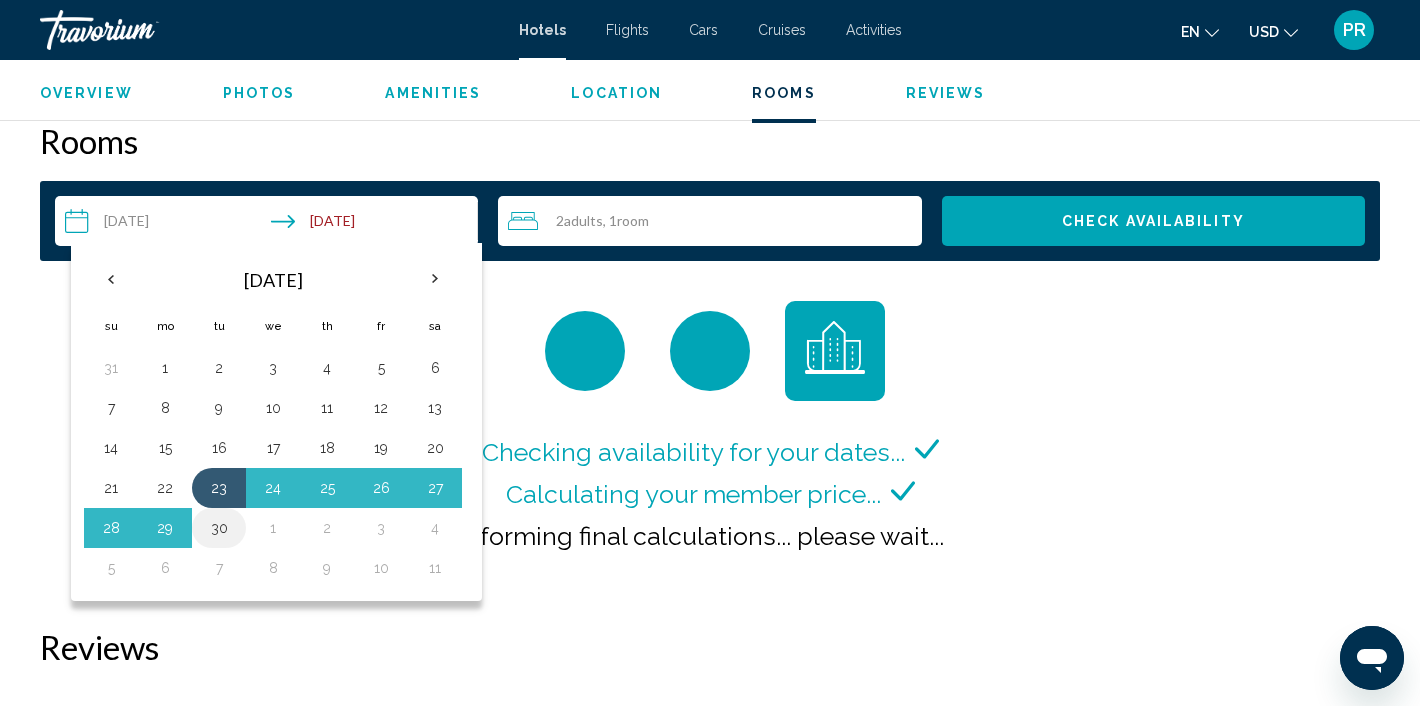 click on "30" at bounding box center [219, 528] 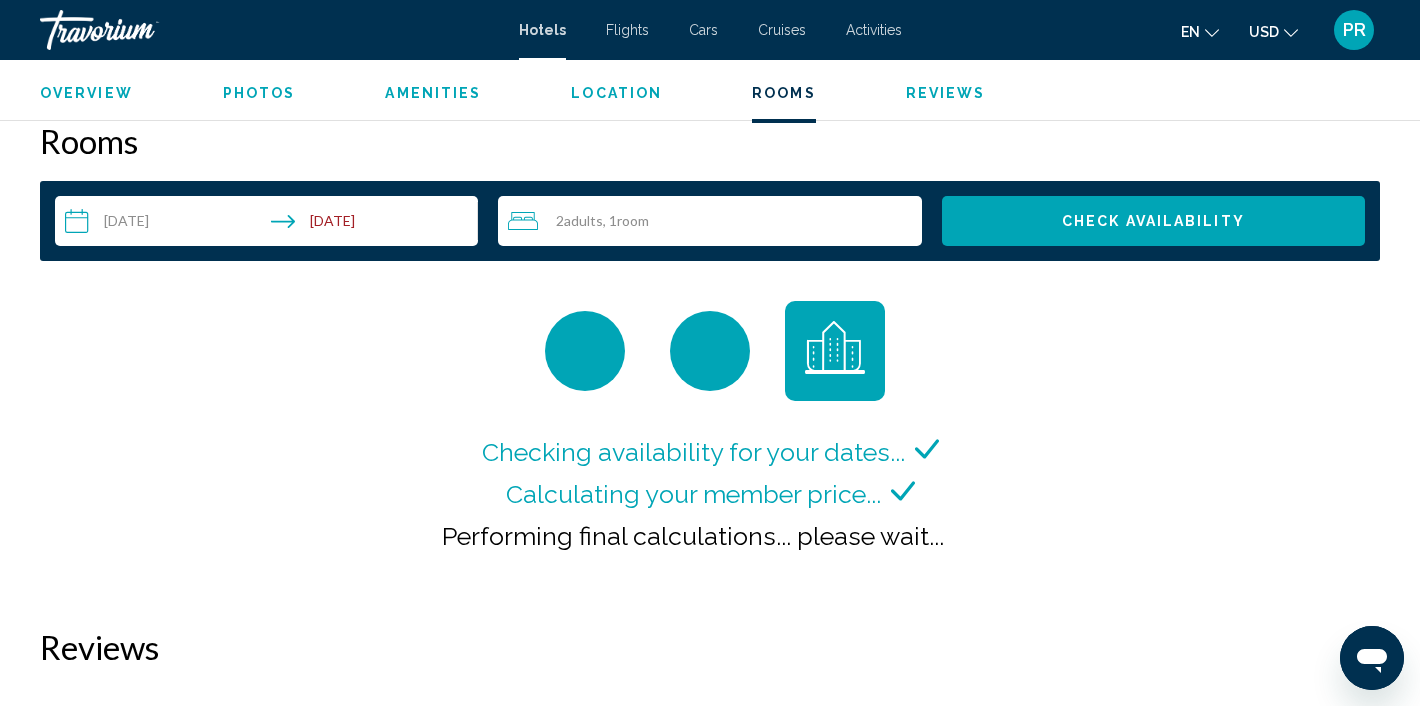 click on "**********" at bounding box center [270, 224] 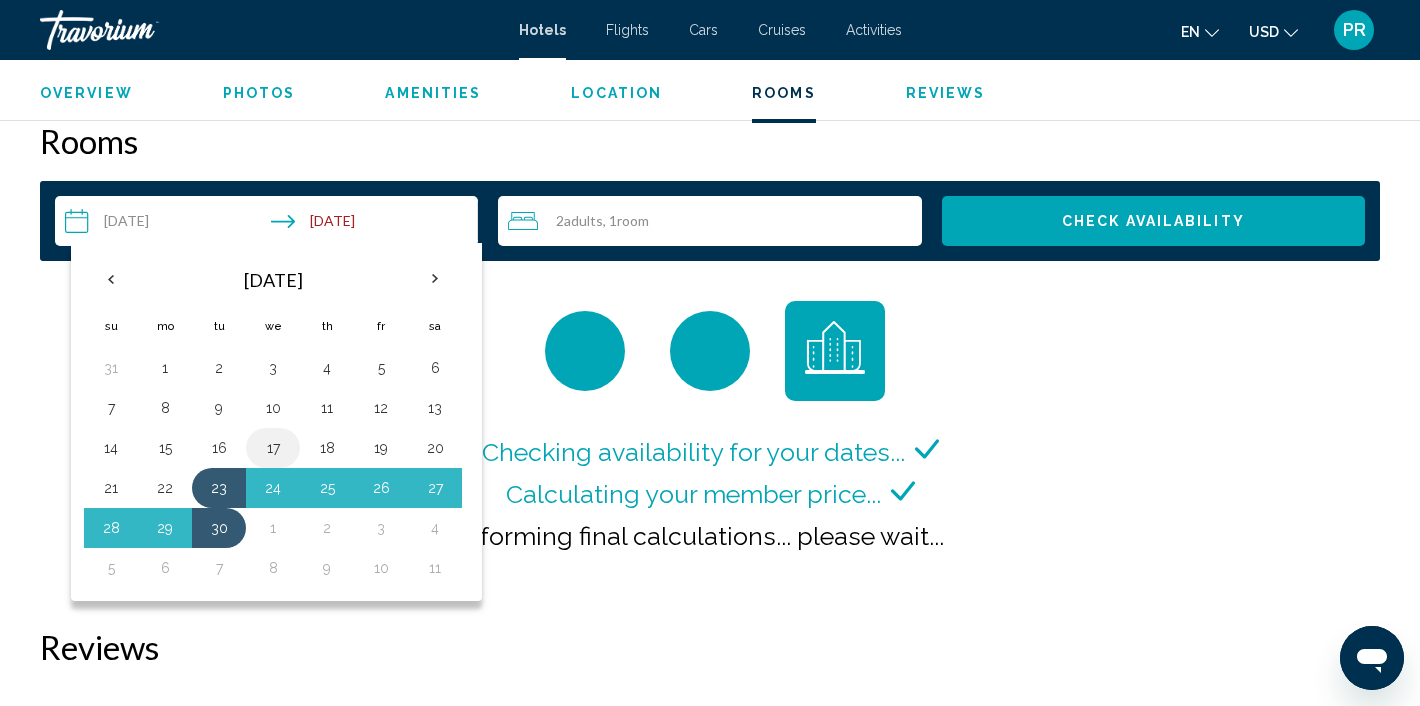 click on "17" at bounding box center (273, 448) 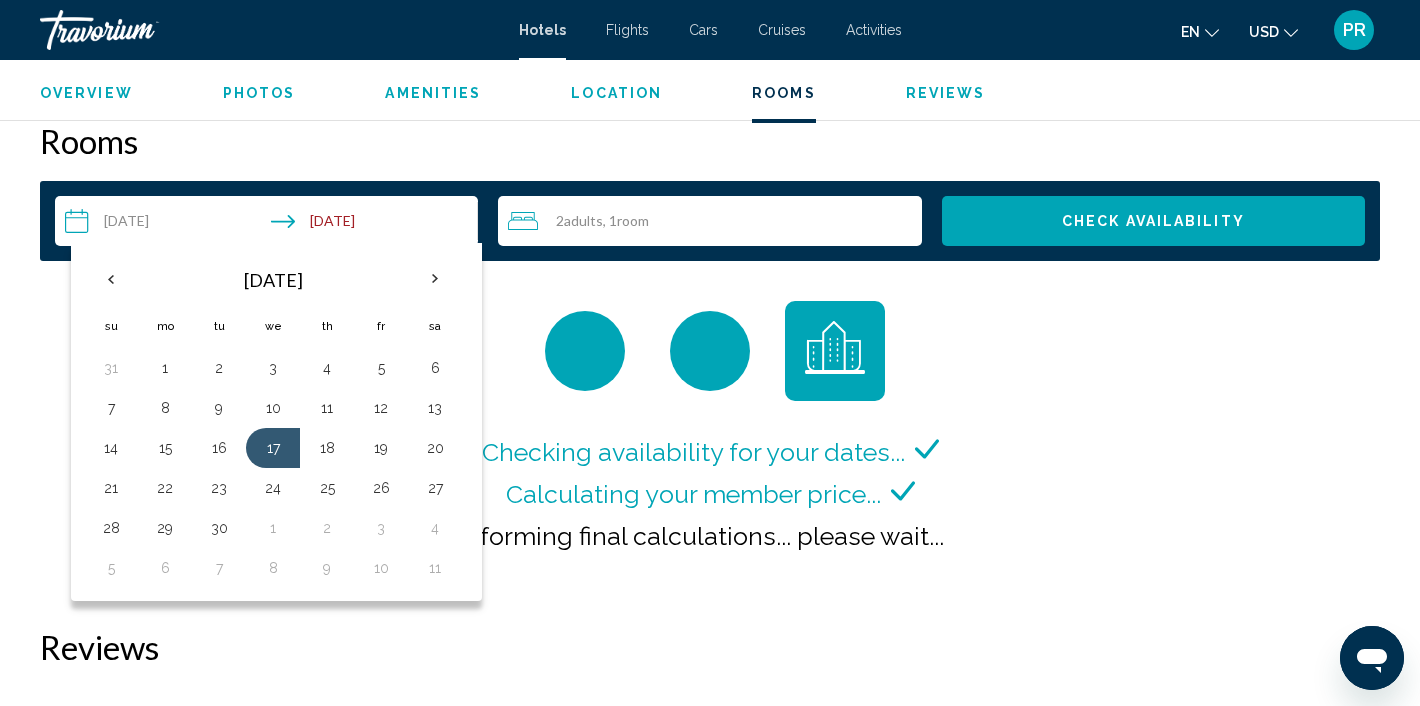 click on "**********" at bounding box center [270, 224] 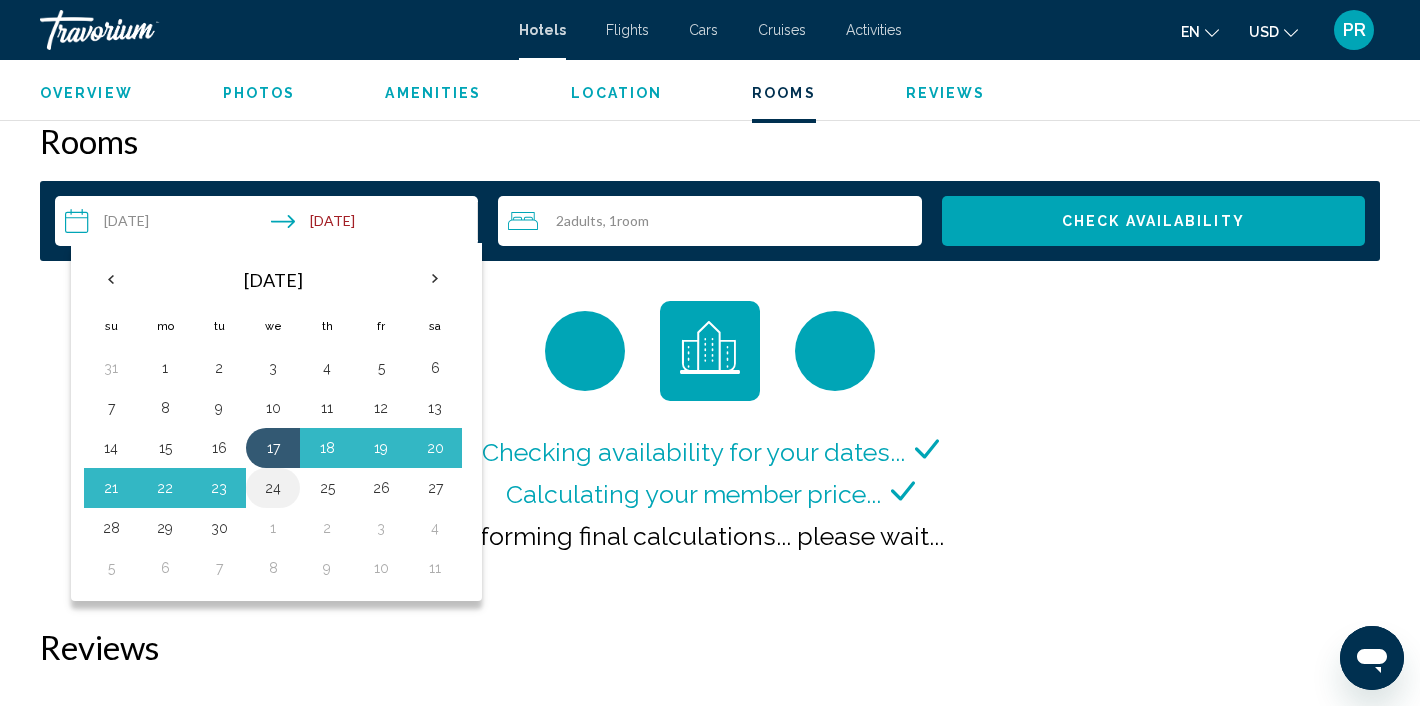 click on "24" at bounding box center [273, 488] 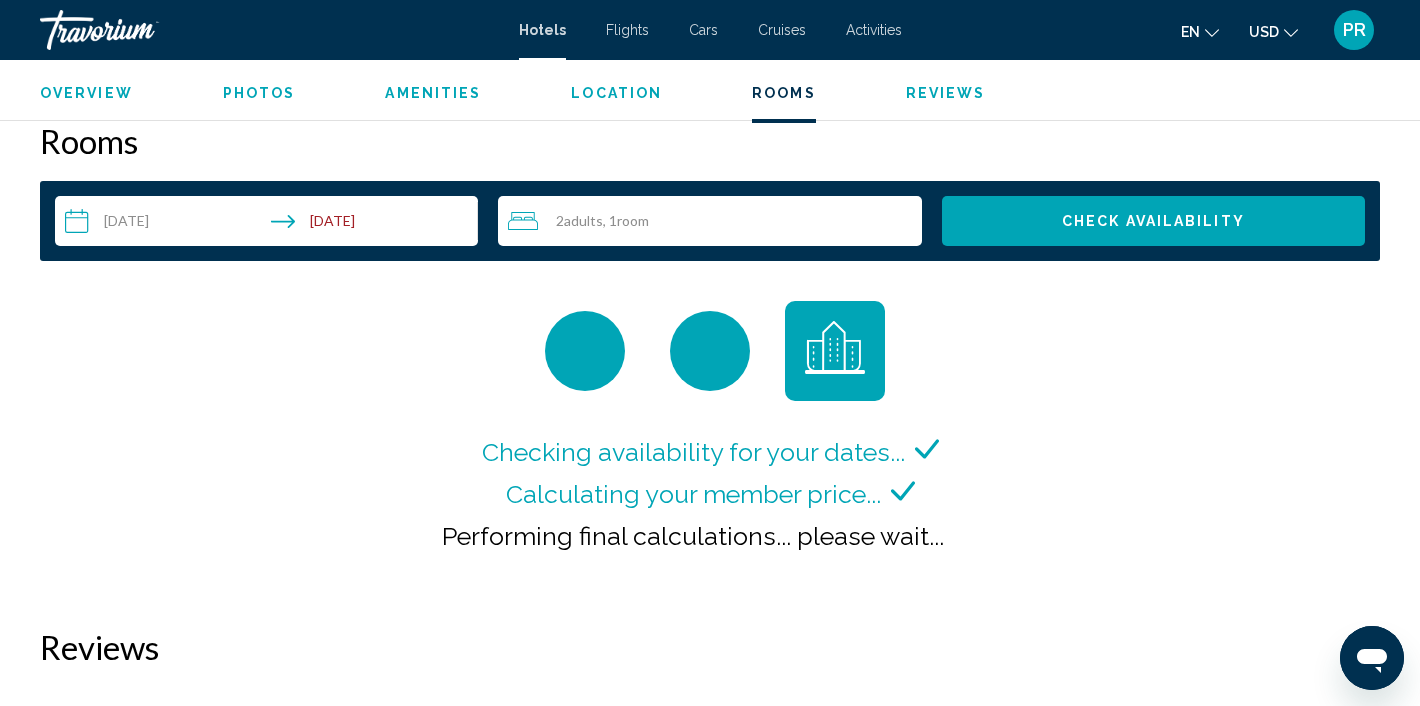 click on "**********" at bounding box center [270, 224] 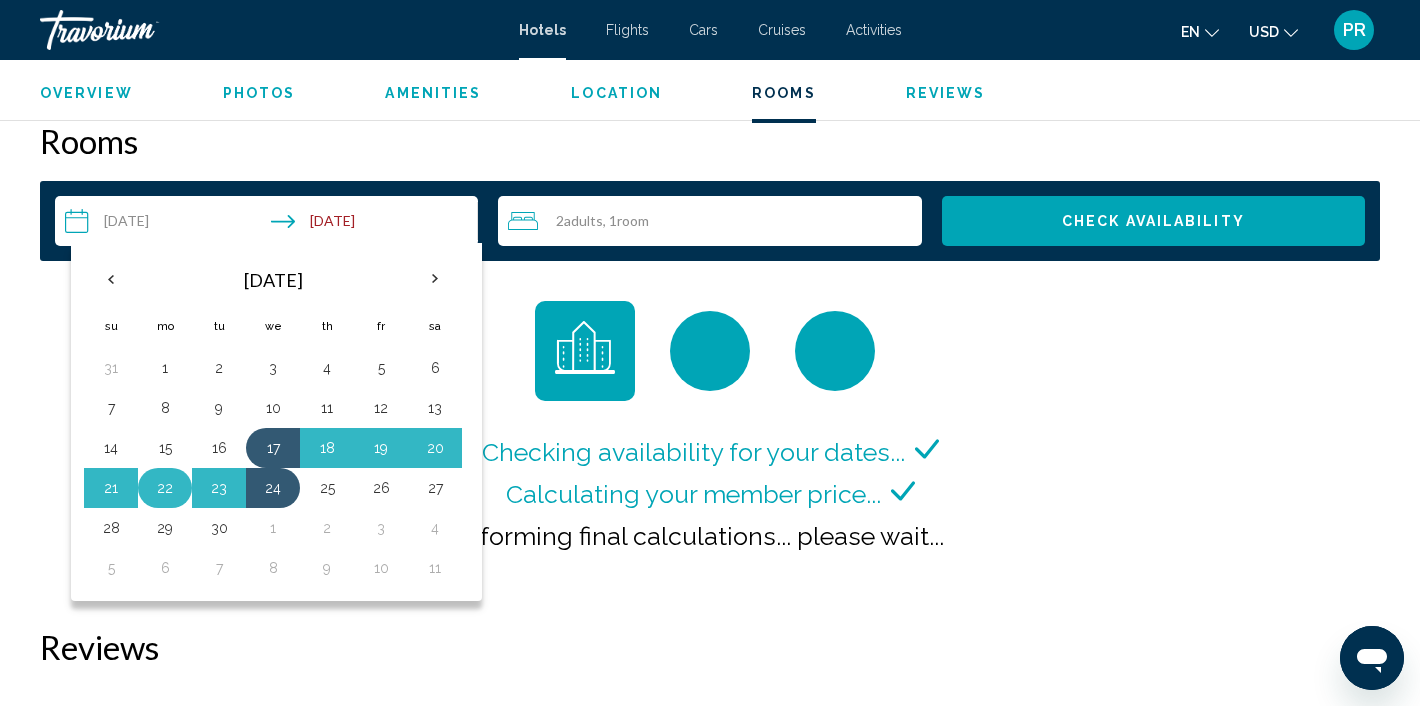click on "22" at bounding box center [165, 488] 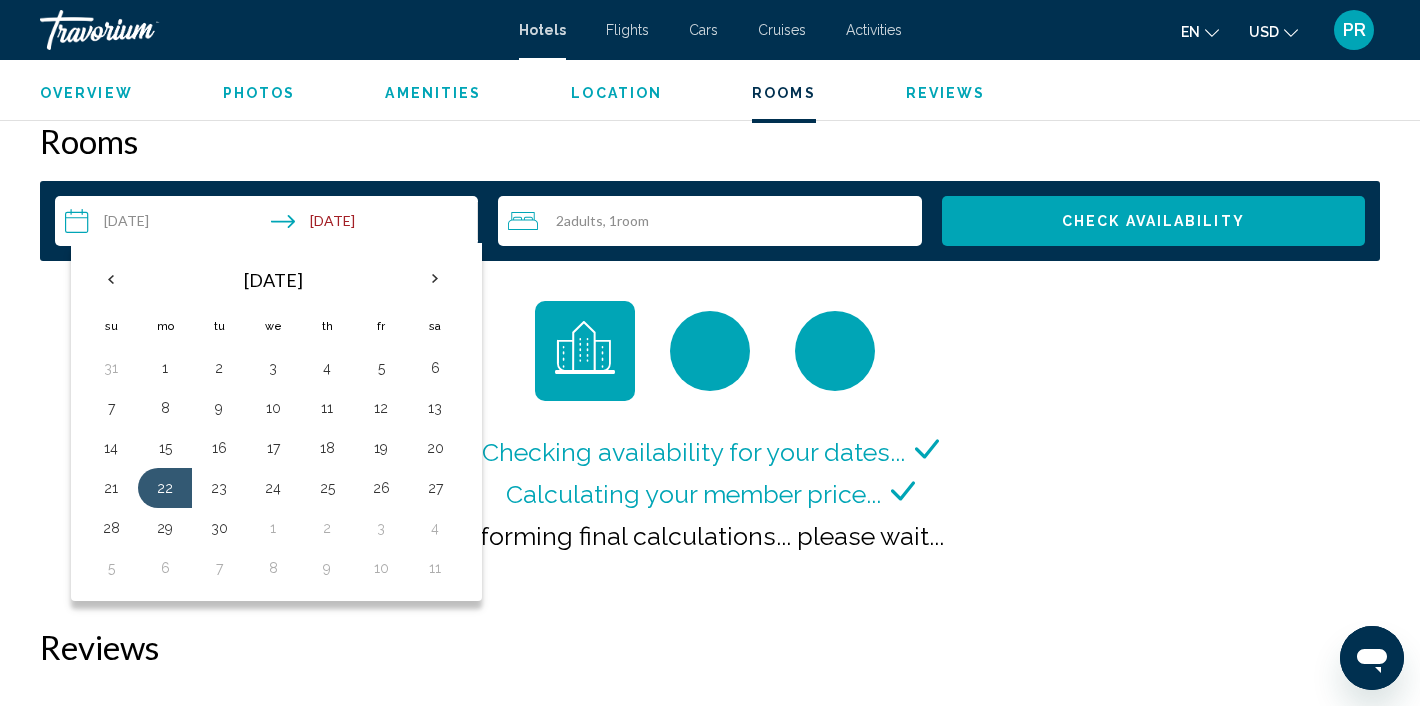 click on "**********" at bounding box center [270, 224] 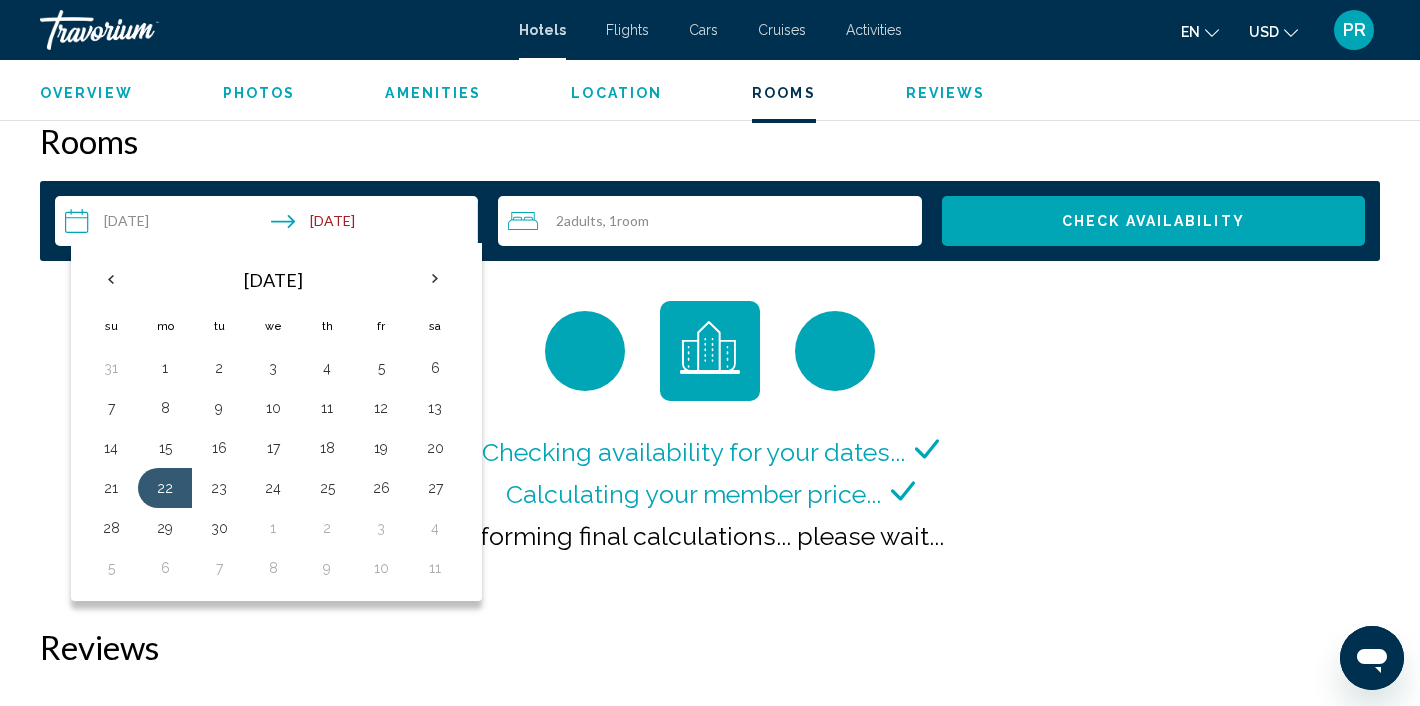 click on "**********" at bounding box center (270, 224) 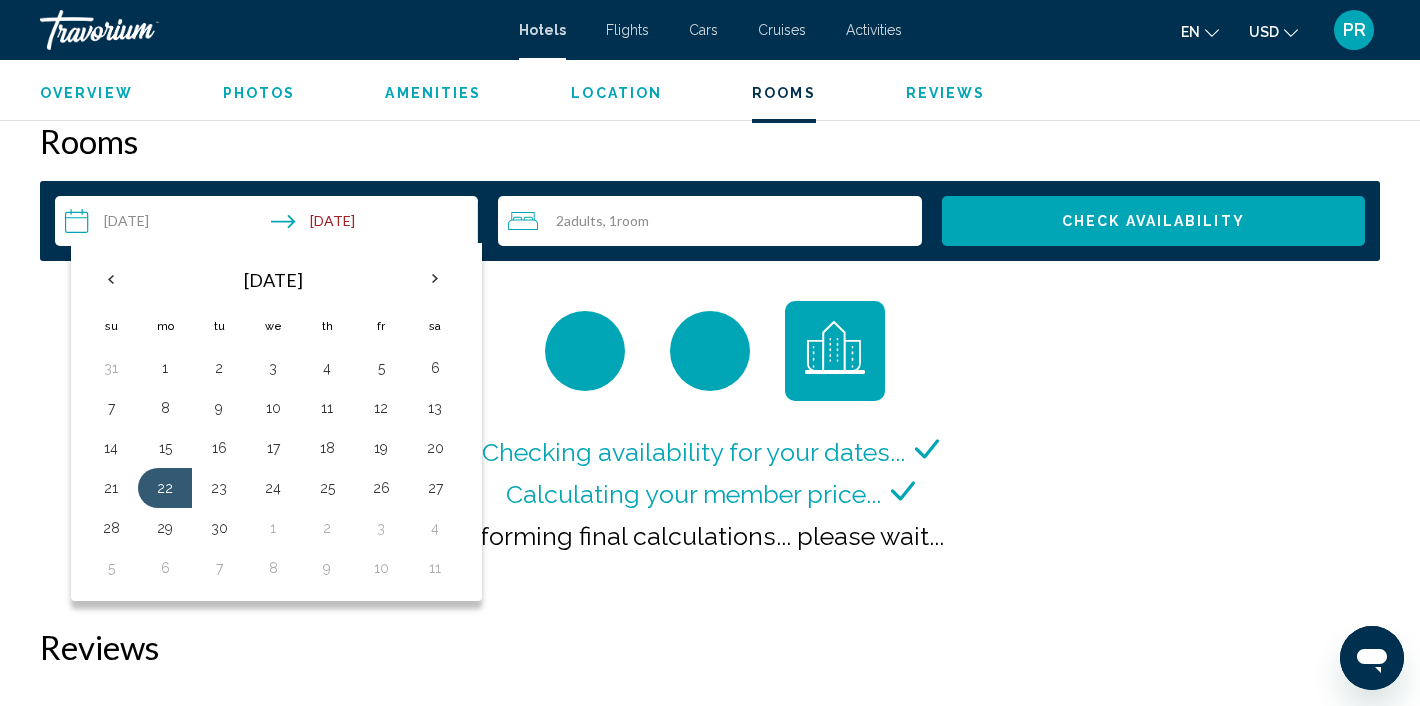click on "**********" at bounding box center [270, 224] 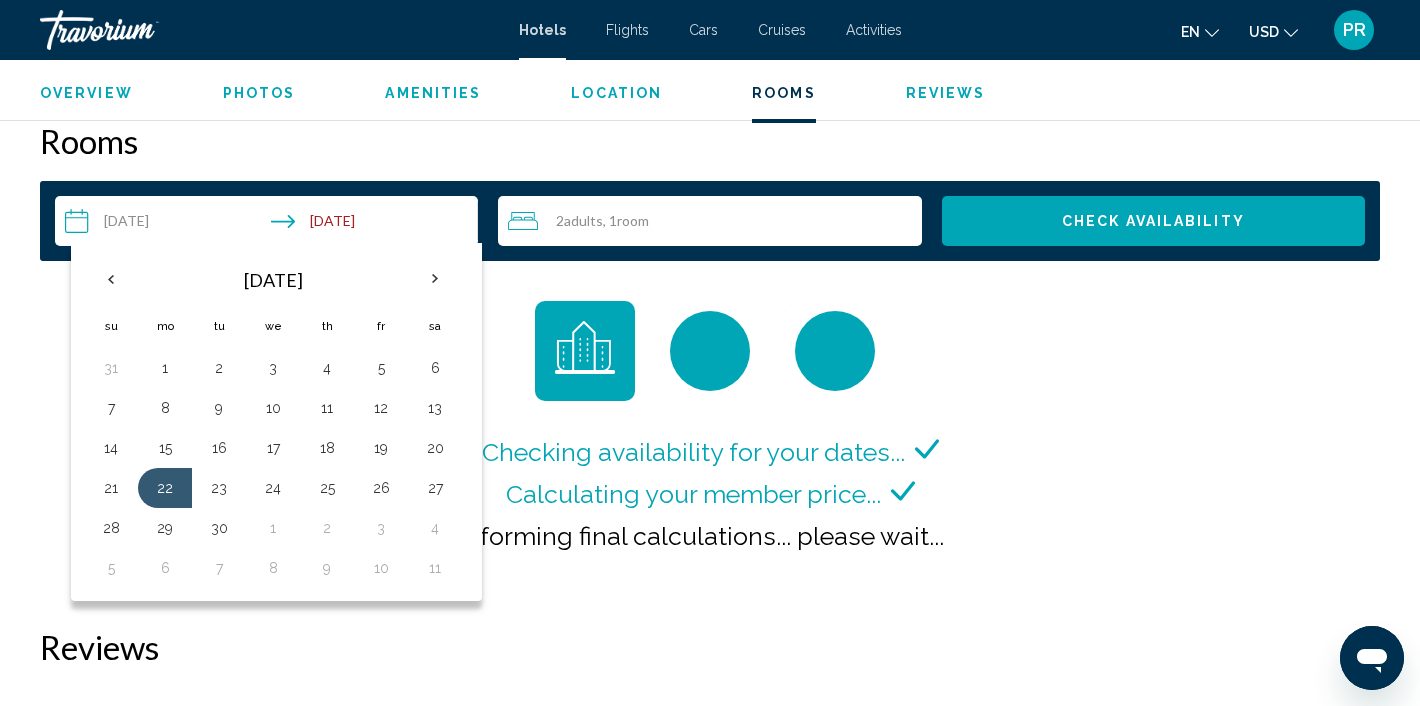 click on "**********" at bounding box center [270, 224] 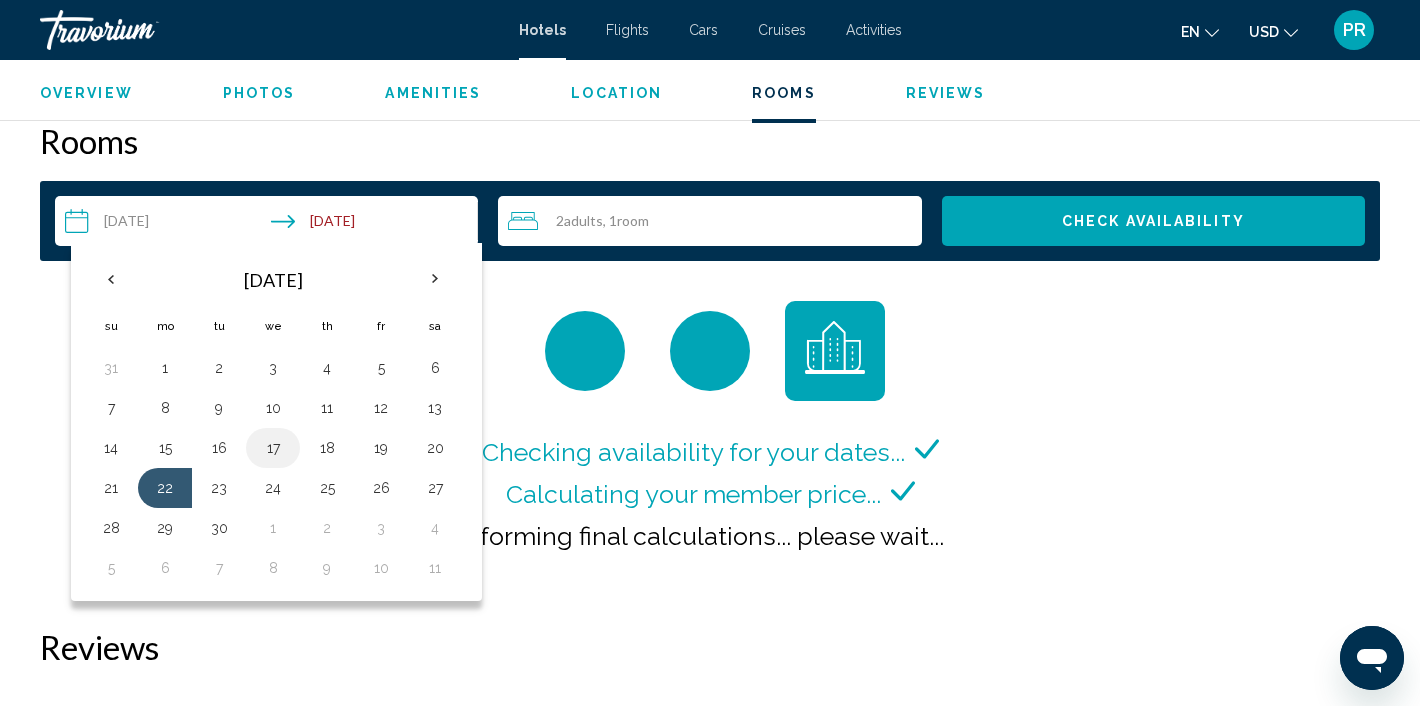 click on "17" at bounding box center (273, 448) 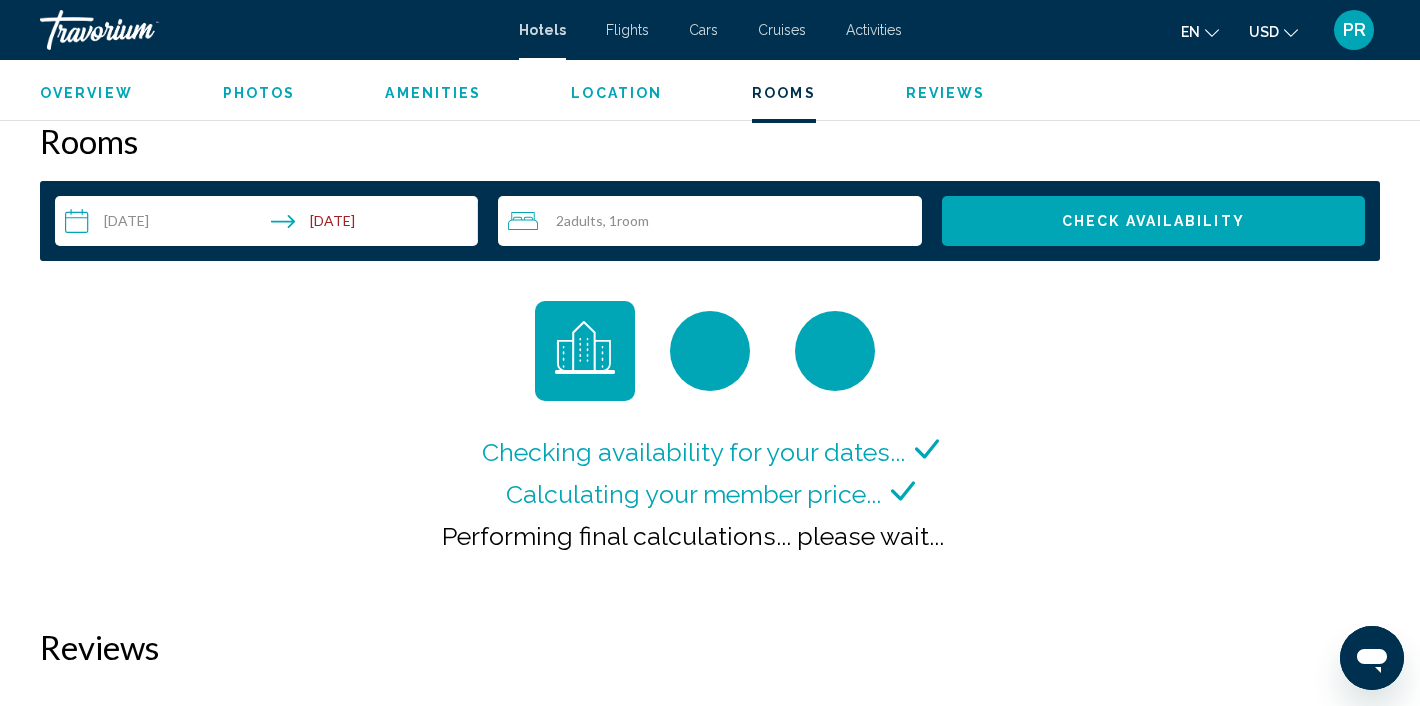 click on "**********" at bounding box center [270, 224] 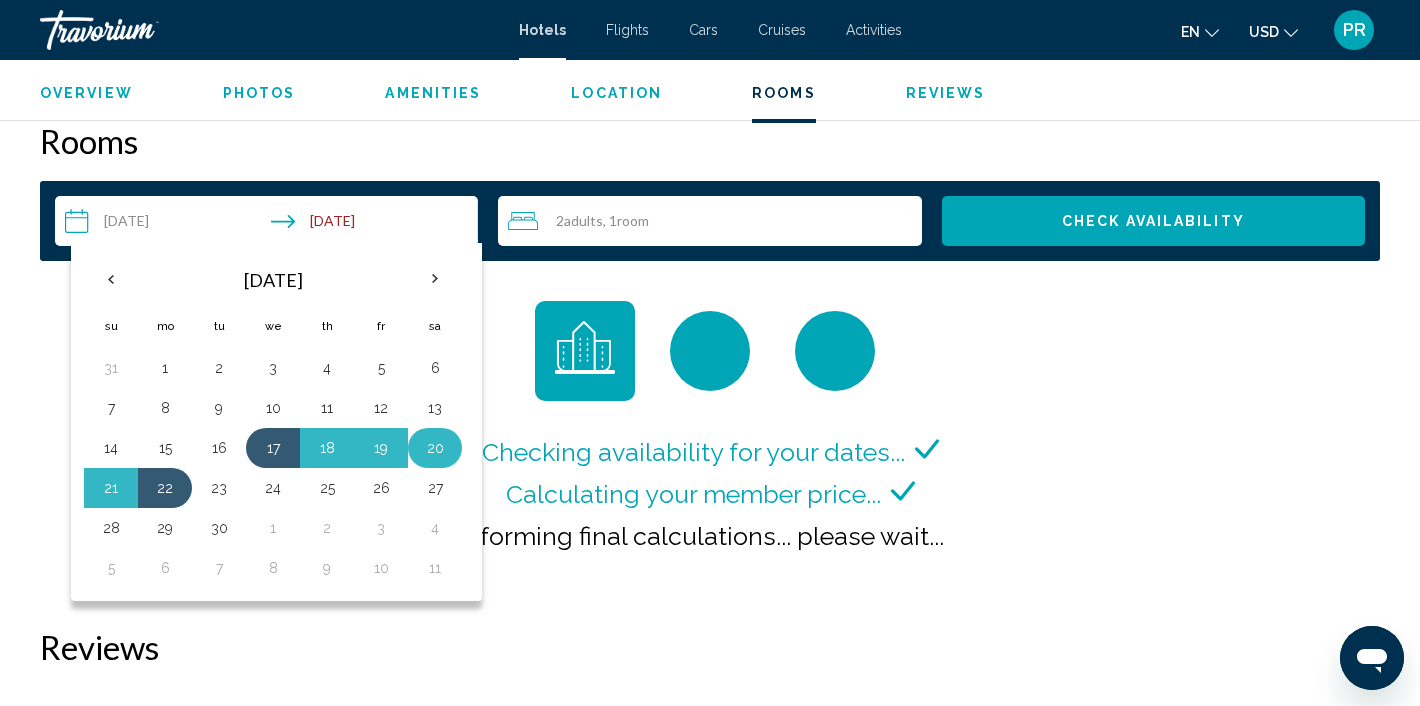click on "20" at bounding box center [435, 448] 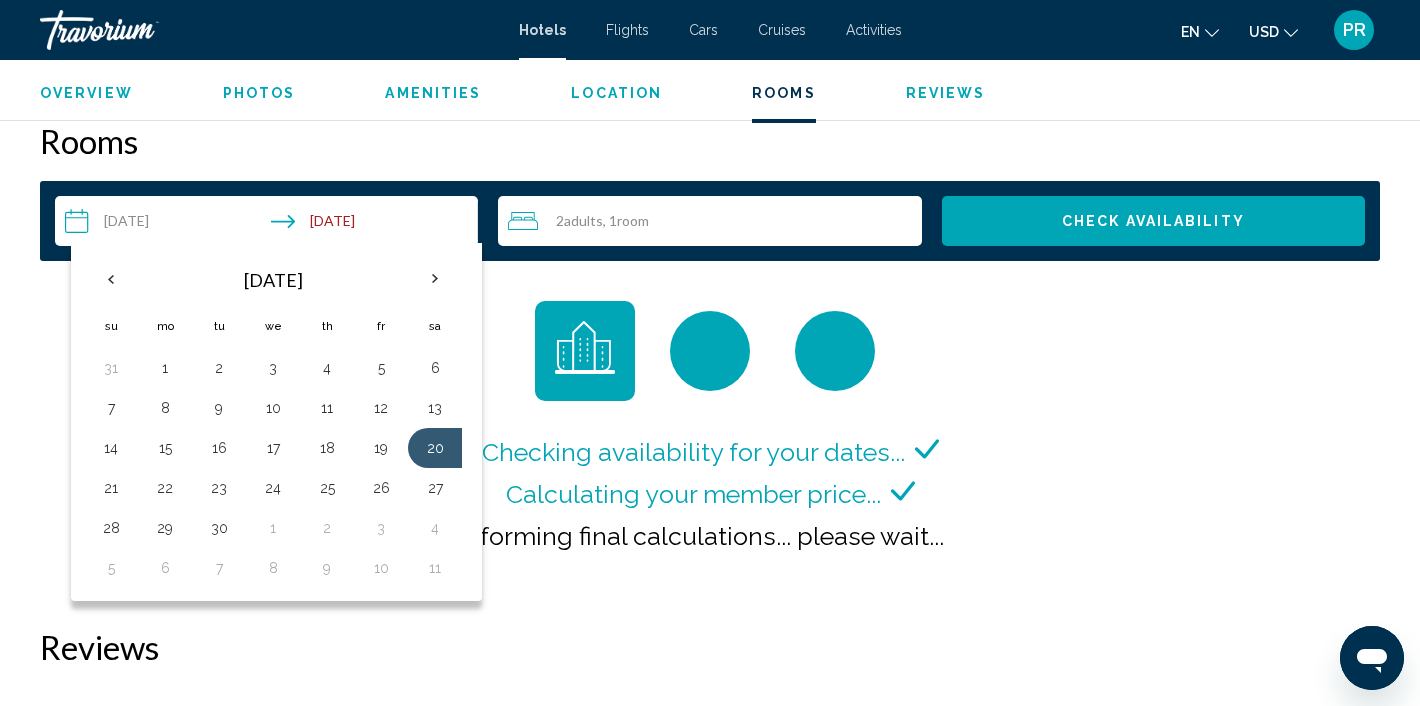 click on "**********" at bounding box center [270, 224] 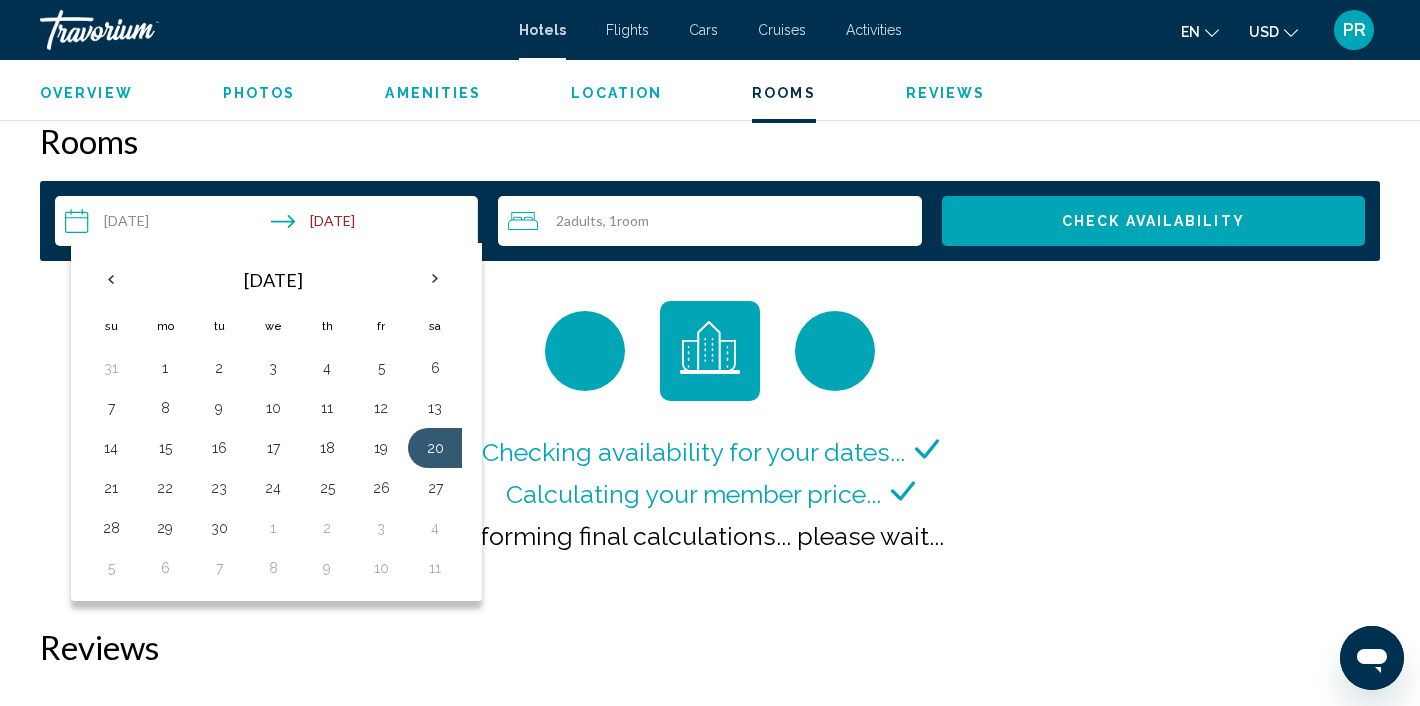 click on "**********" at bounding box center [270, 224] 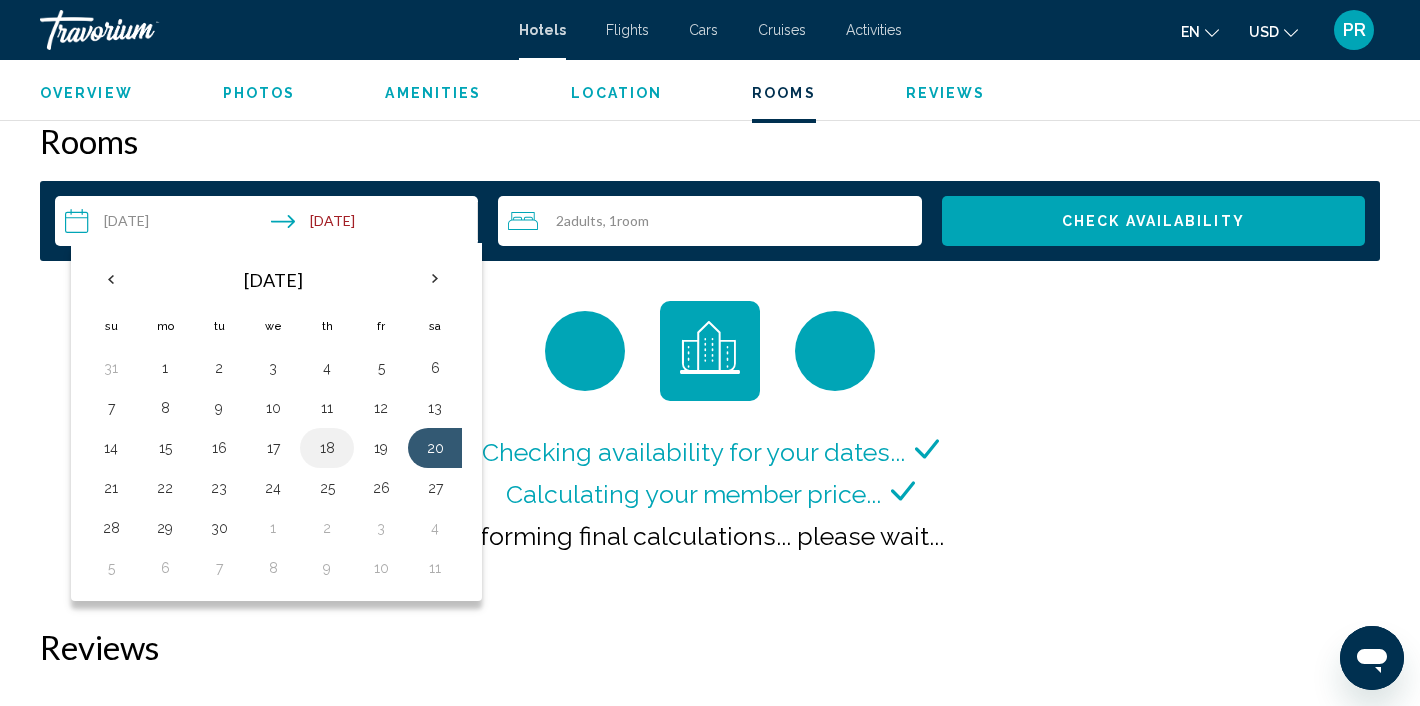 click on "18" at bounding box center (327, 448) 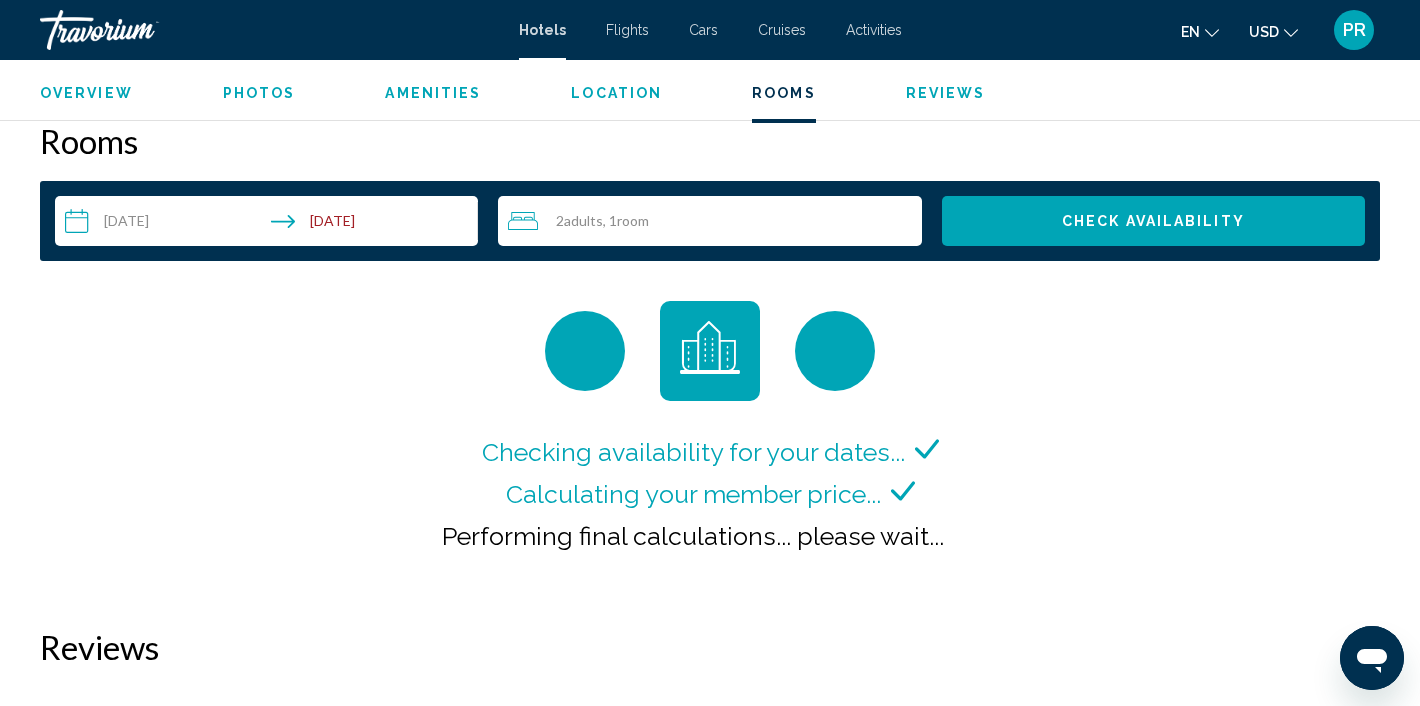 click on "**********" at bounding box center (270, 224) 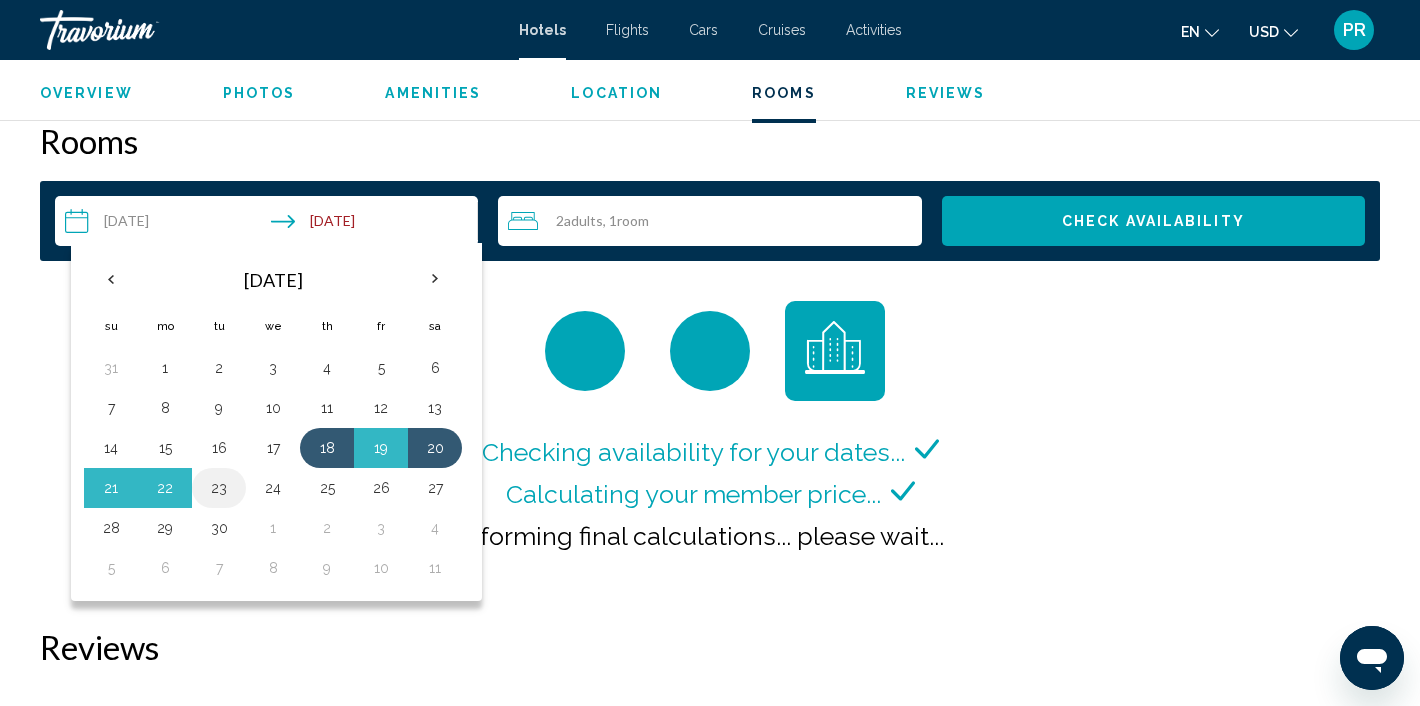 click on "23" at bounding box center (219, 488) 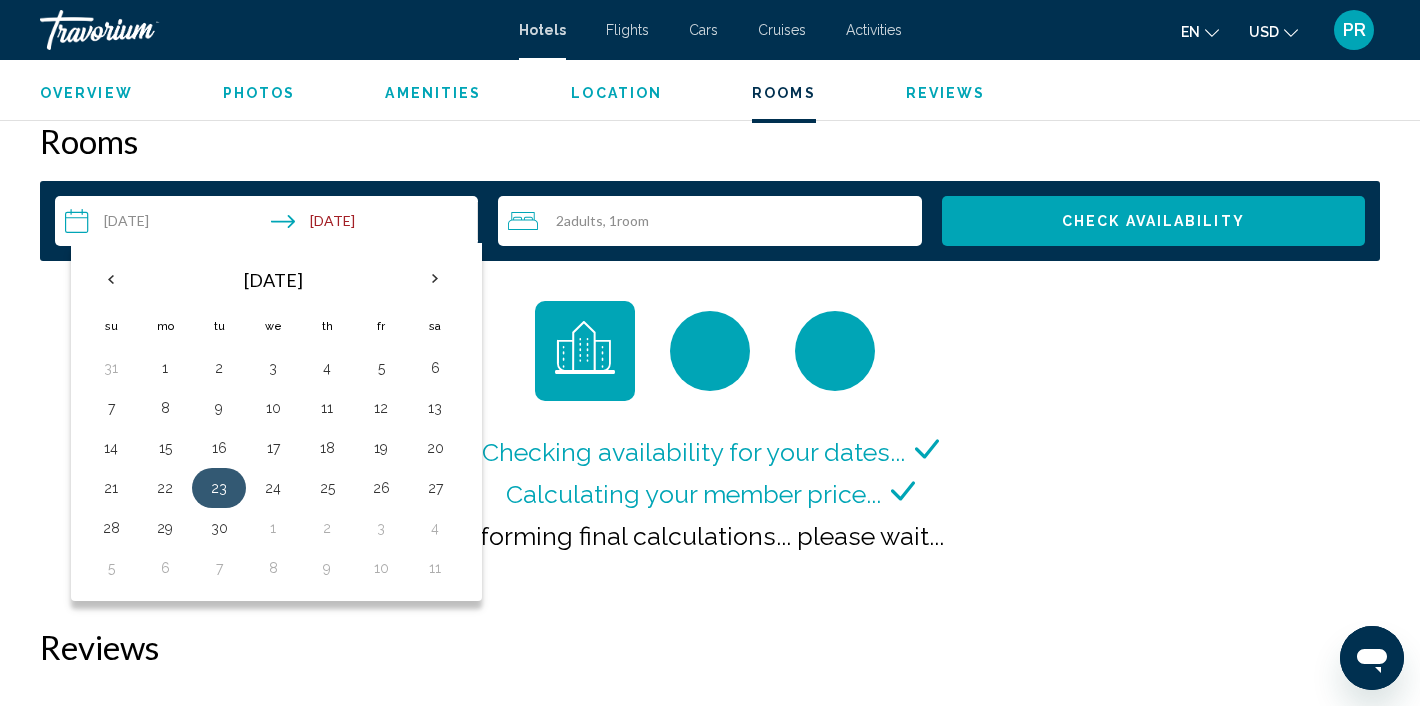 click on "23" at bounding box center (219, 488) 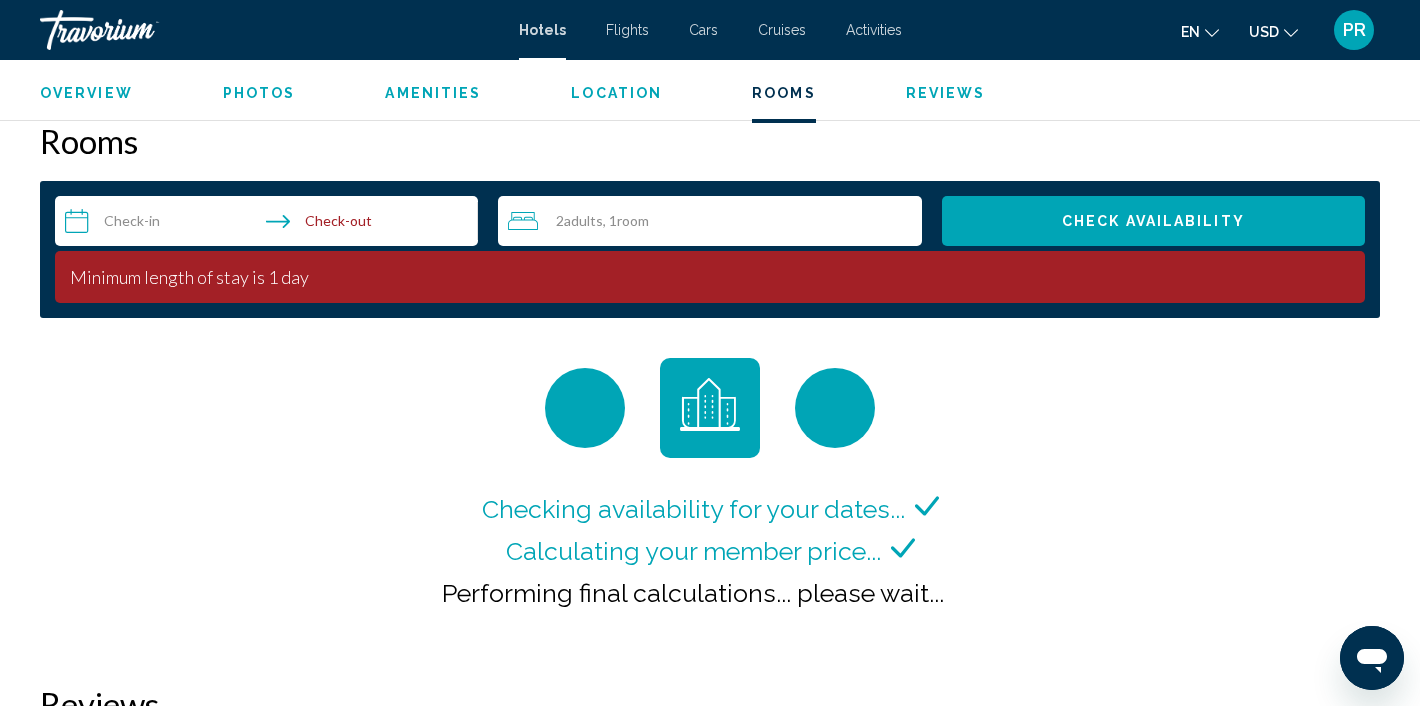 click on "**********" at bounding box center (270, 224) 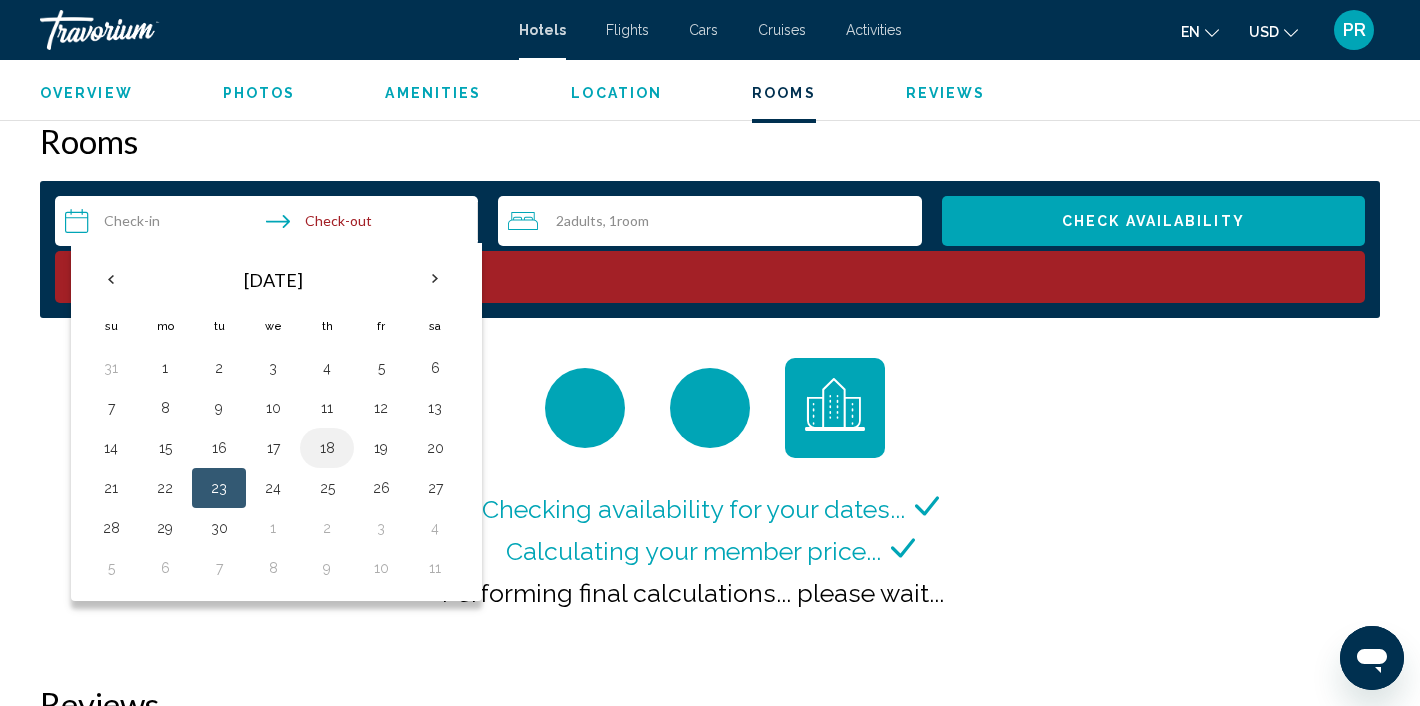 click on "18" at bounding box center [327, 448] 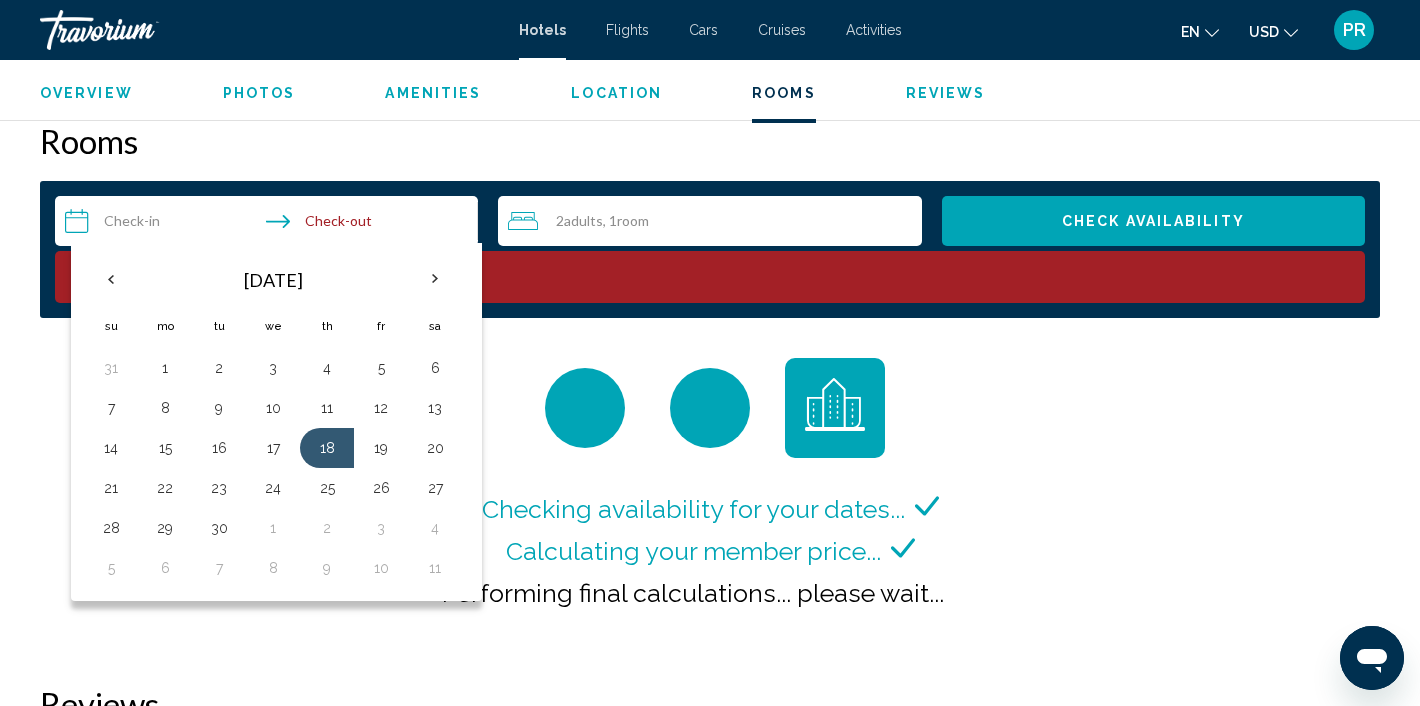 click on "**********" at bounding box center (270, 224) 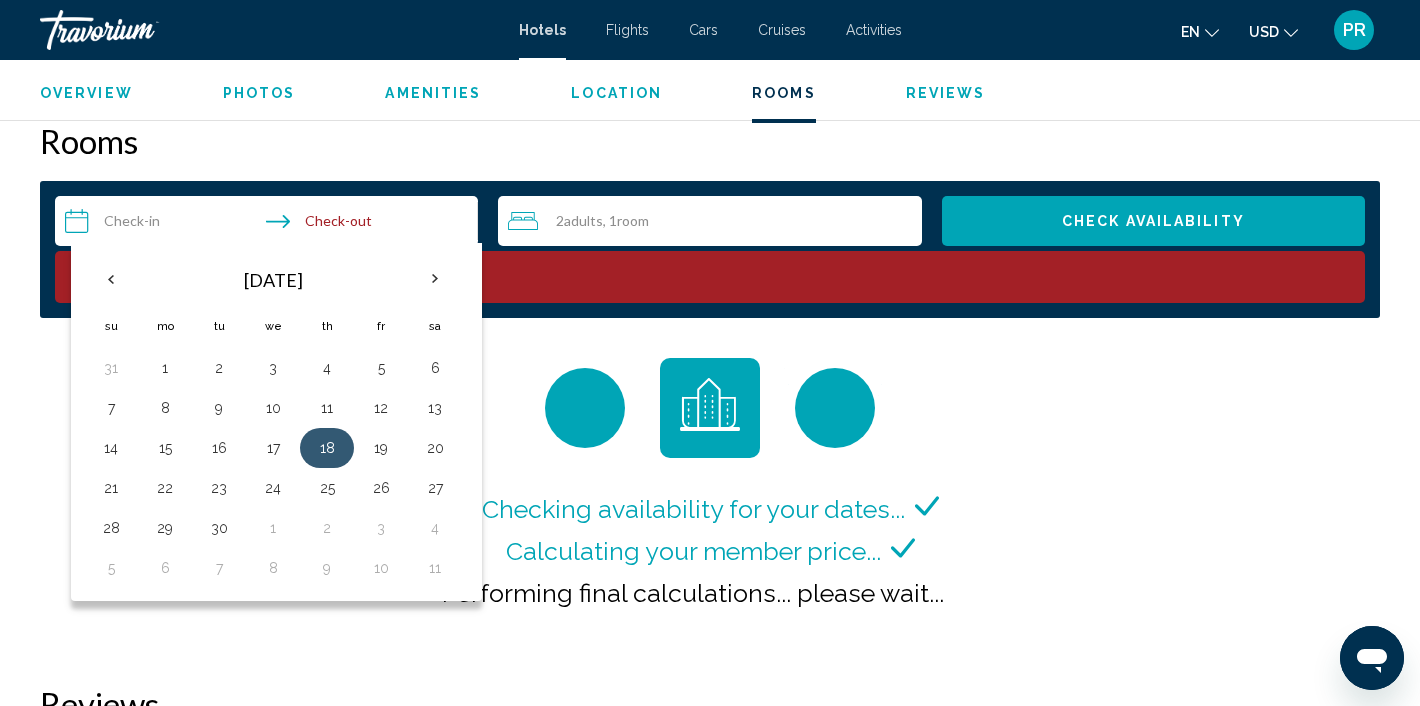 click on "18" at bounding box center [327, 448] 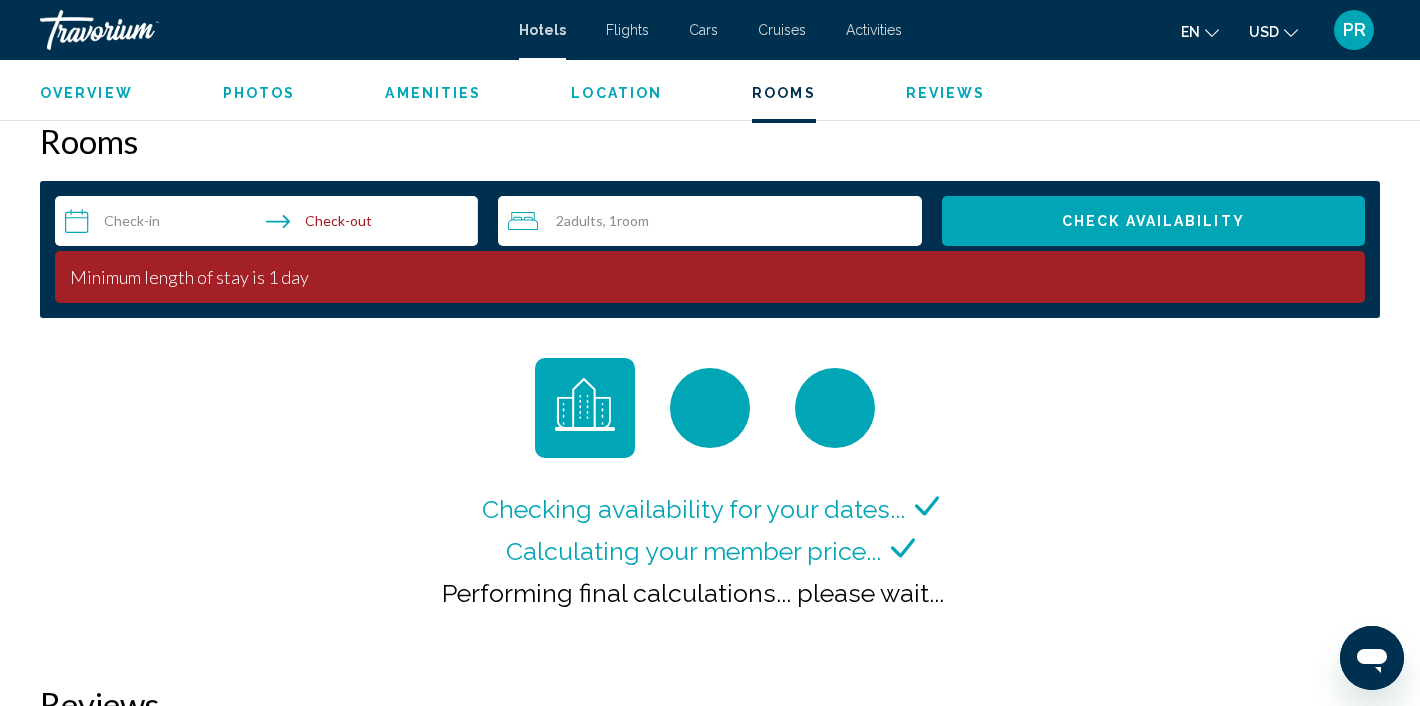 click on "**********" at bounding box center [270, 224] 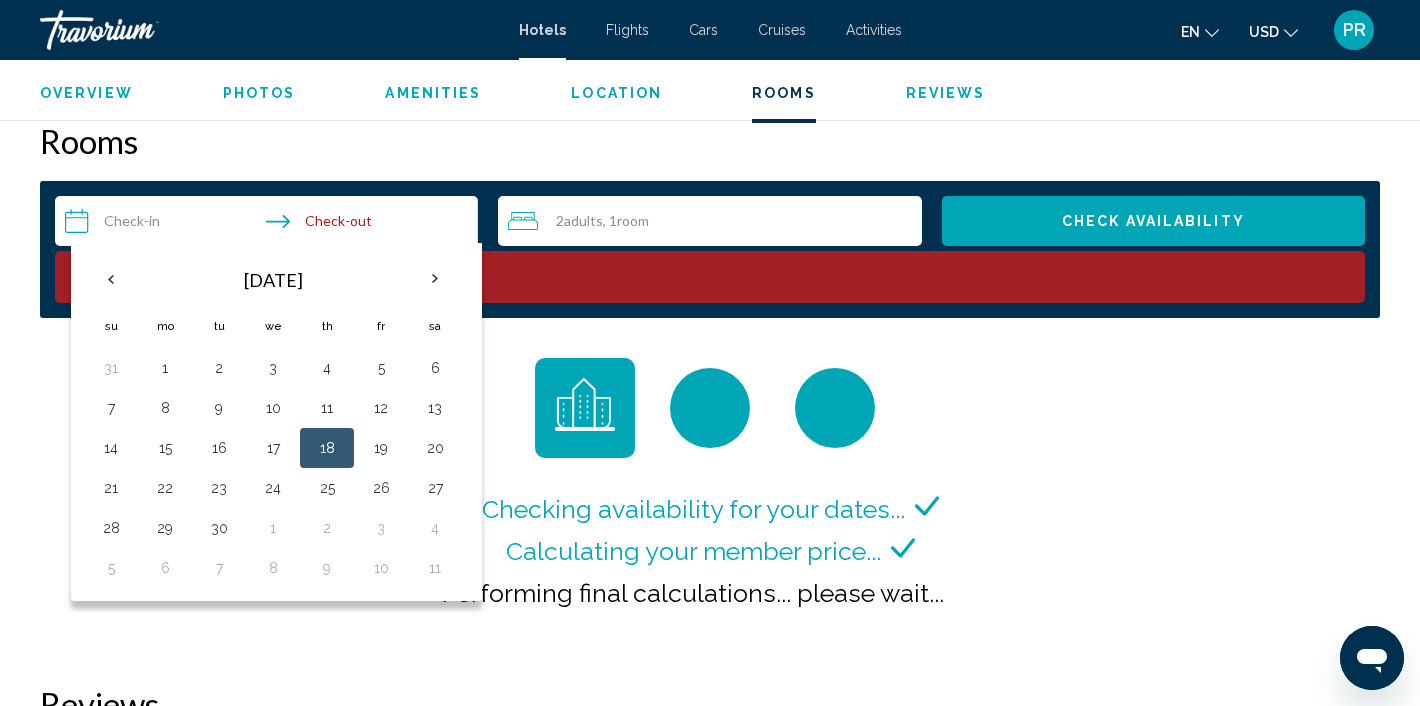 click on "18" at bounding box center (327, 448) 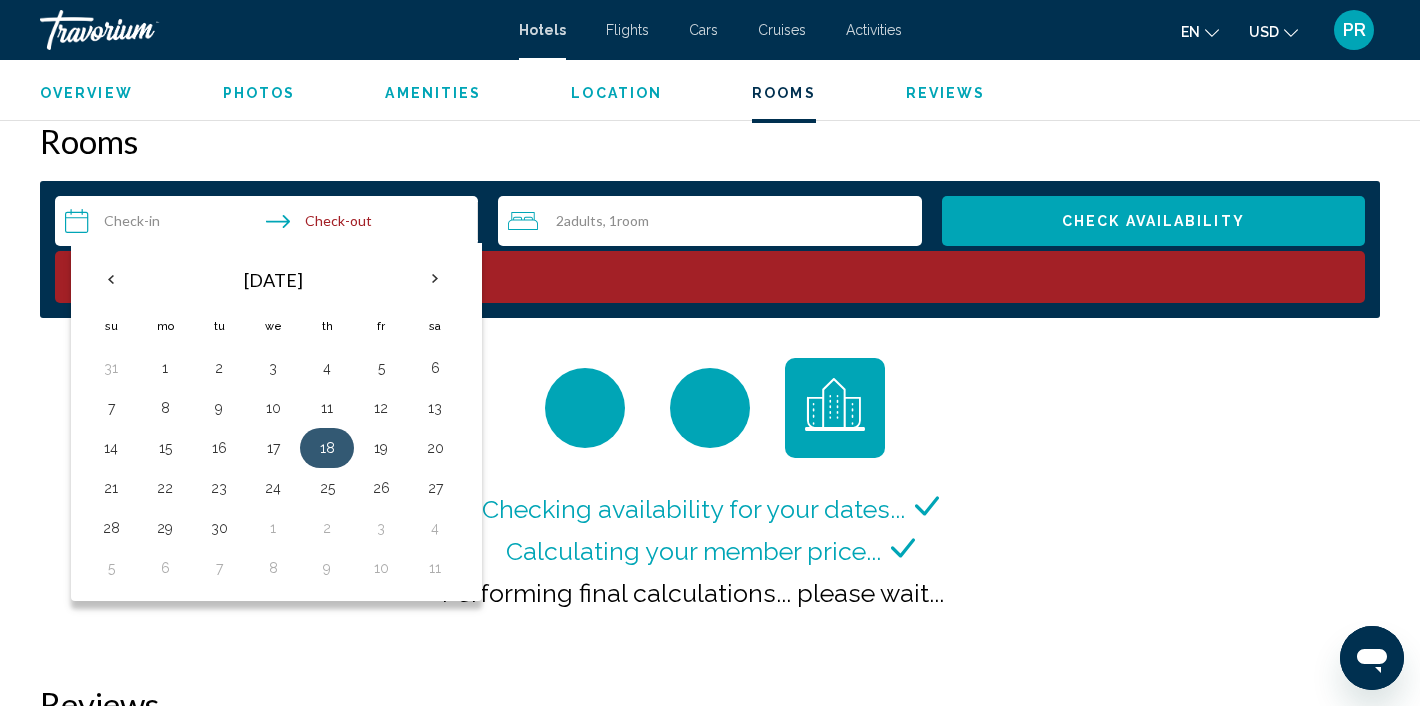 click on "18" at bounding box center [327, 448] 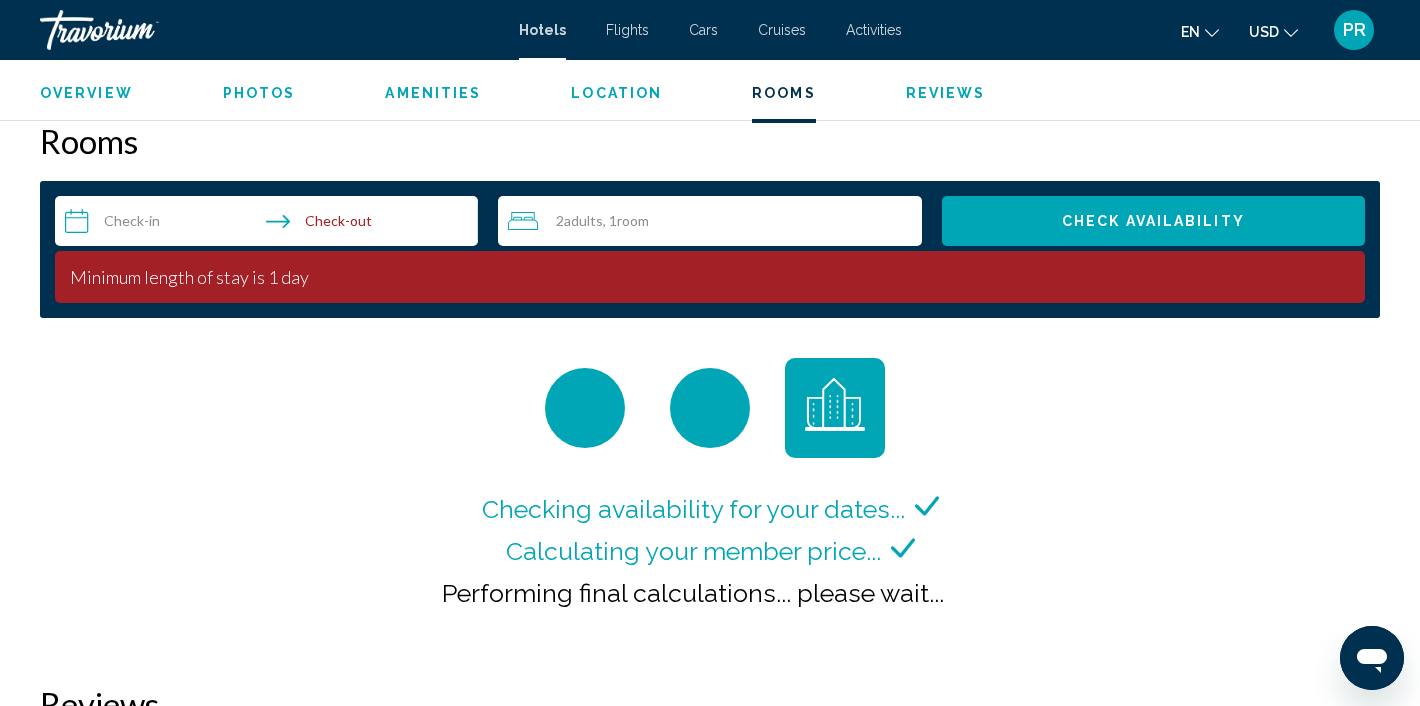 click on "**********" at bounding box center (270, 224) 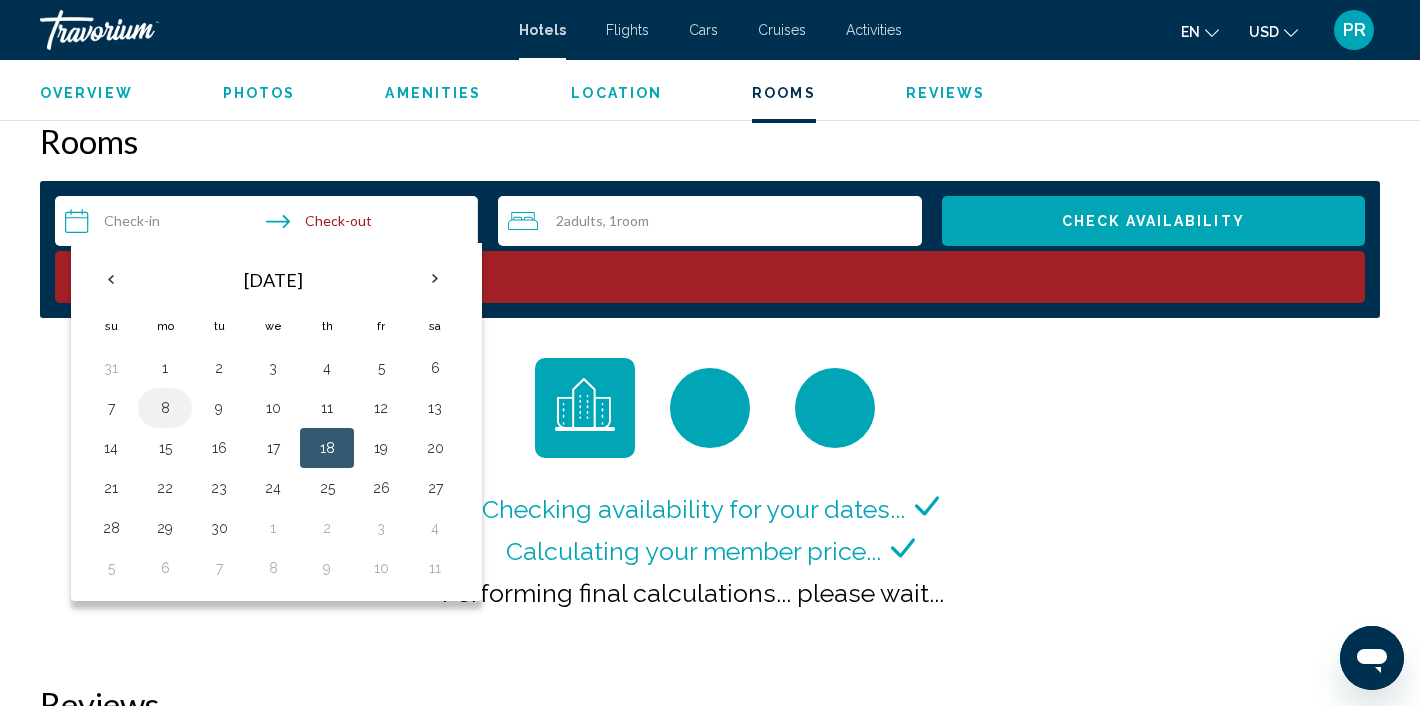 click on "8" at bounding box center [165, 408] 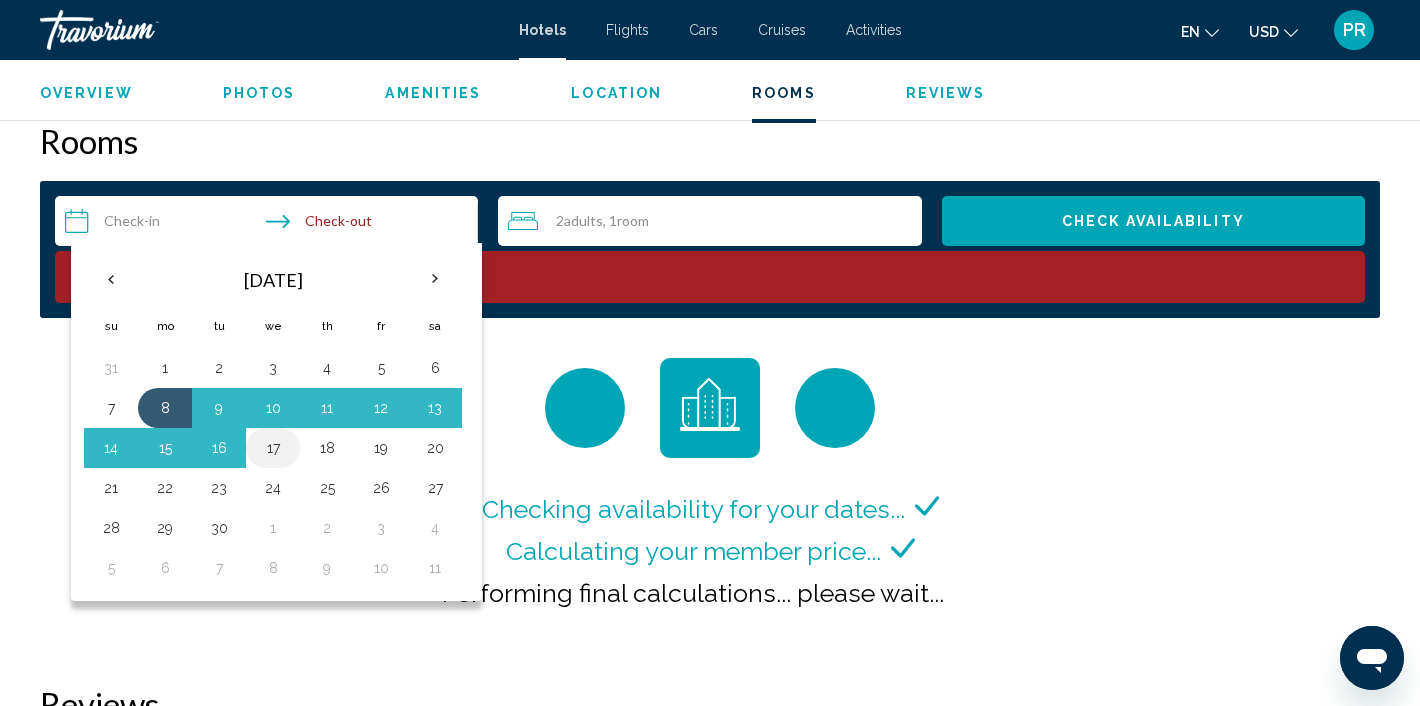 click on "17" at bounding box center [273, 448] 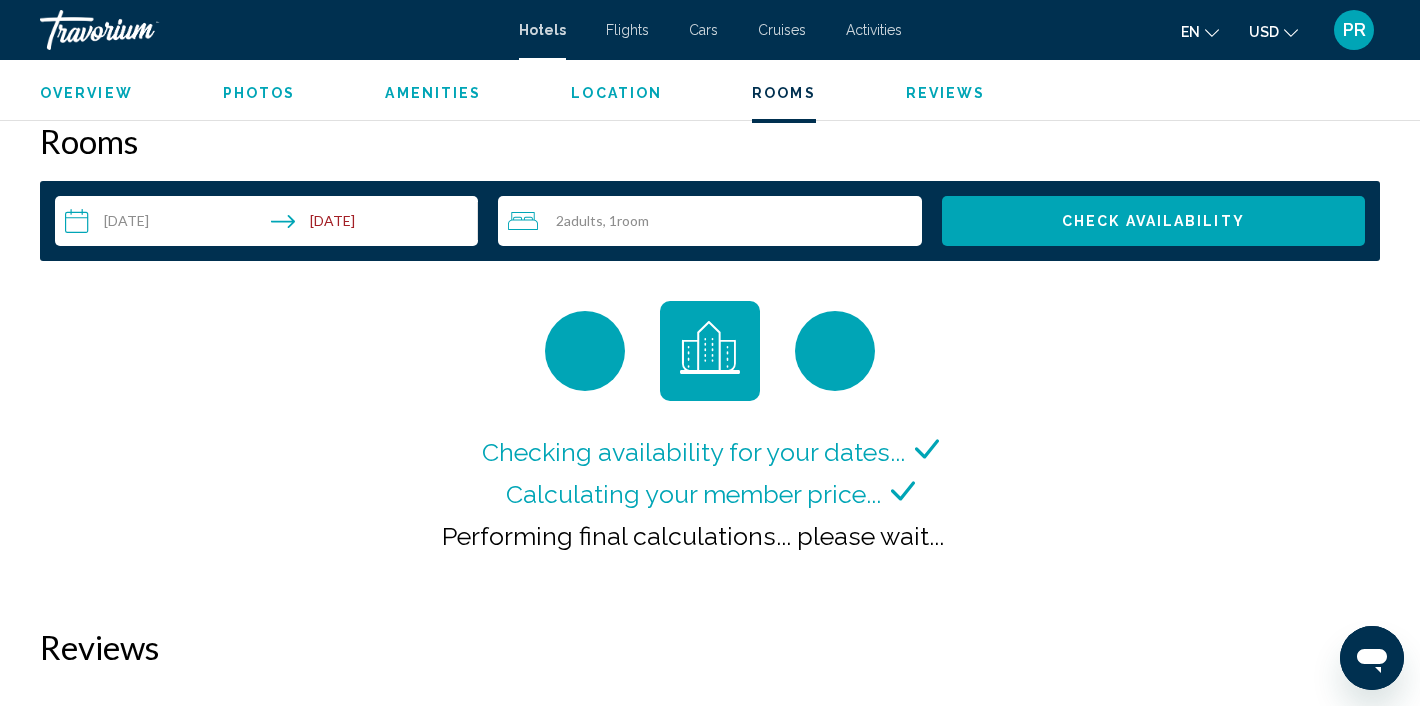 click on "**********" at bounding box center [270, 224] 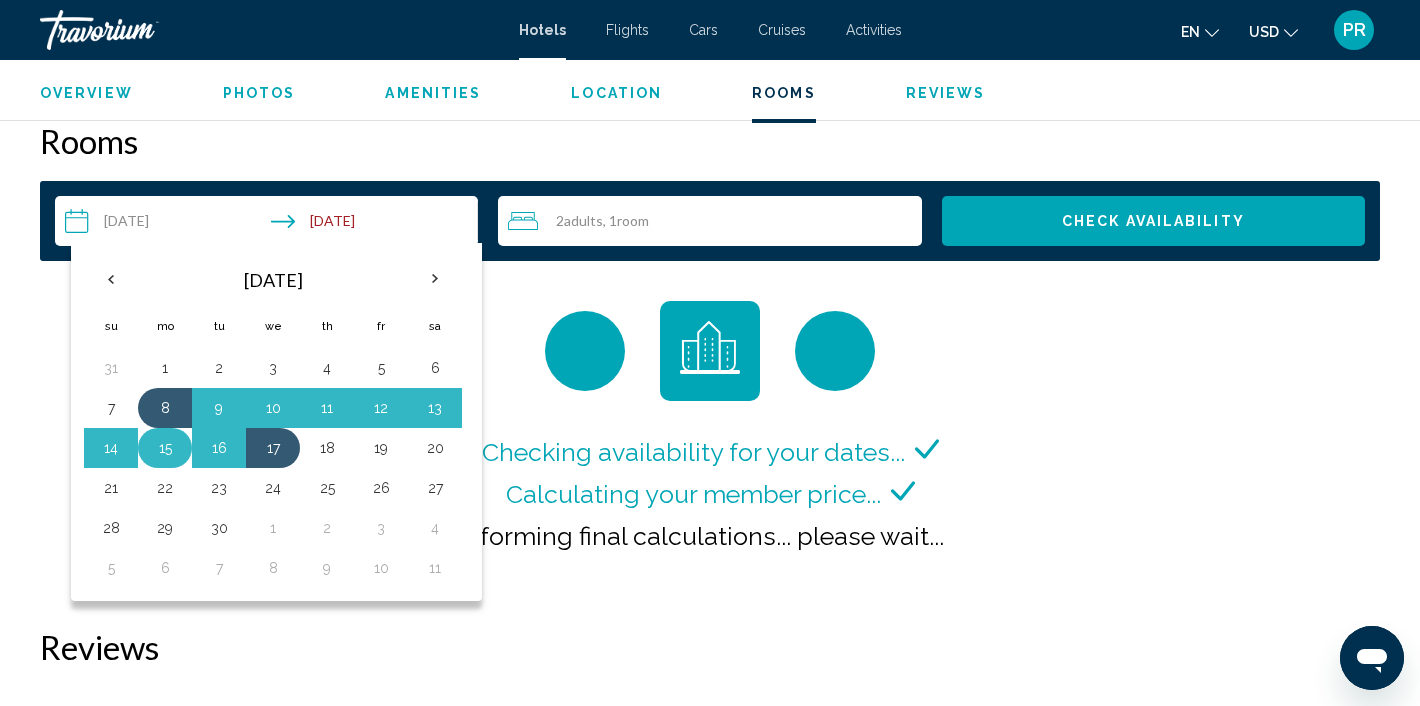 click on "15" at bounding box center [165, 448] 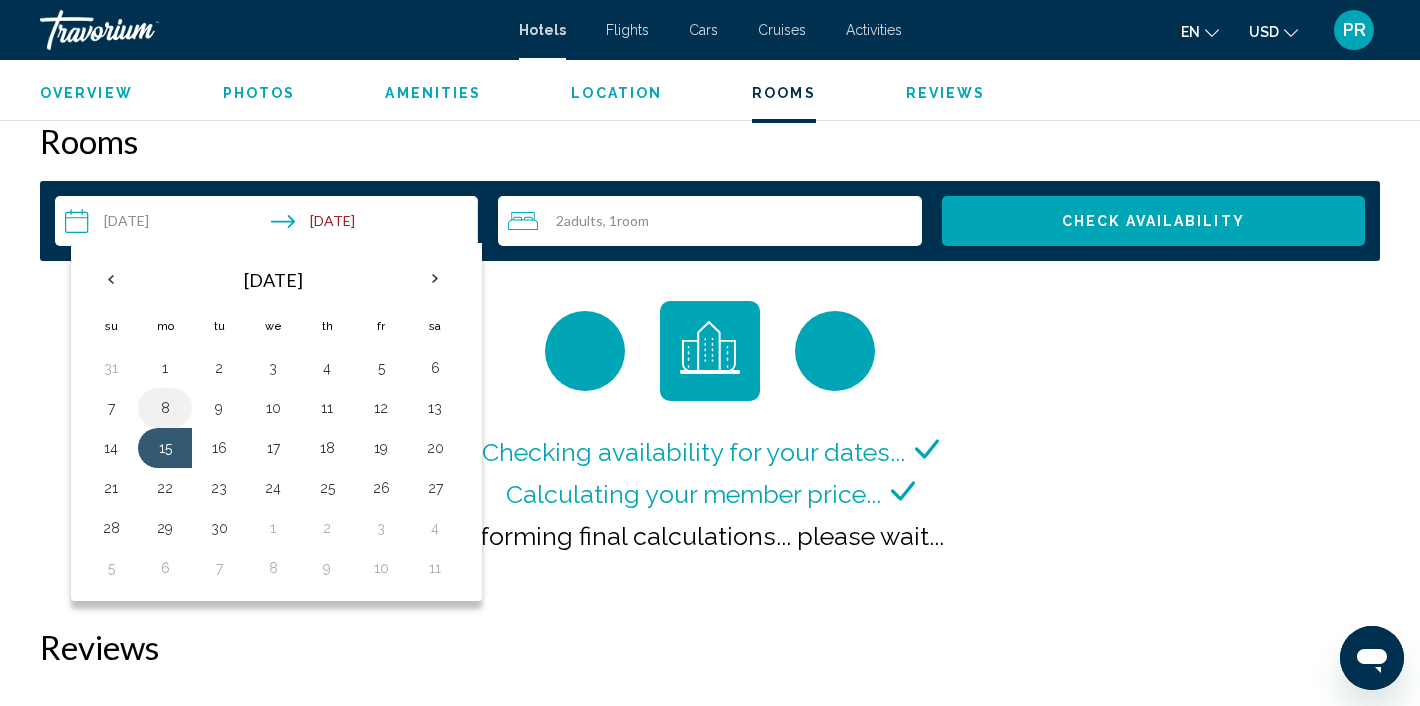 click on "8" at bounding box center (165, 408) 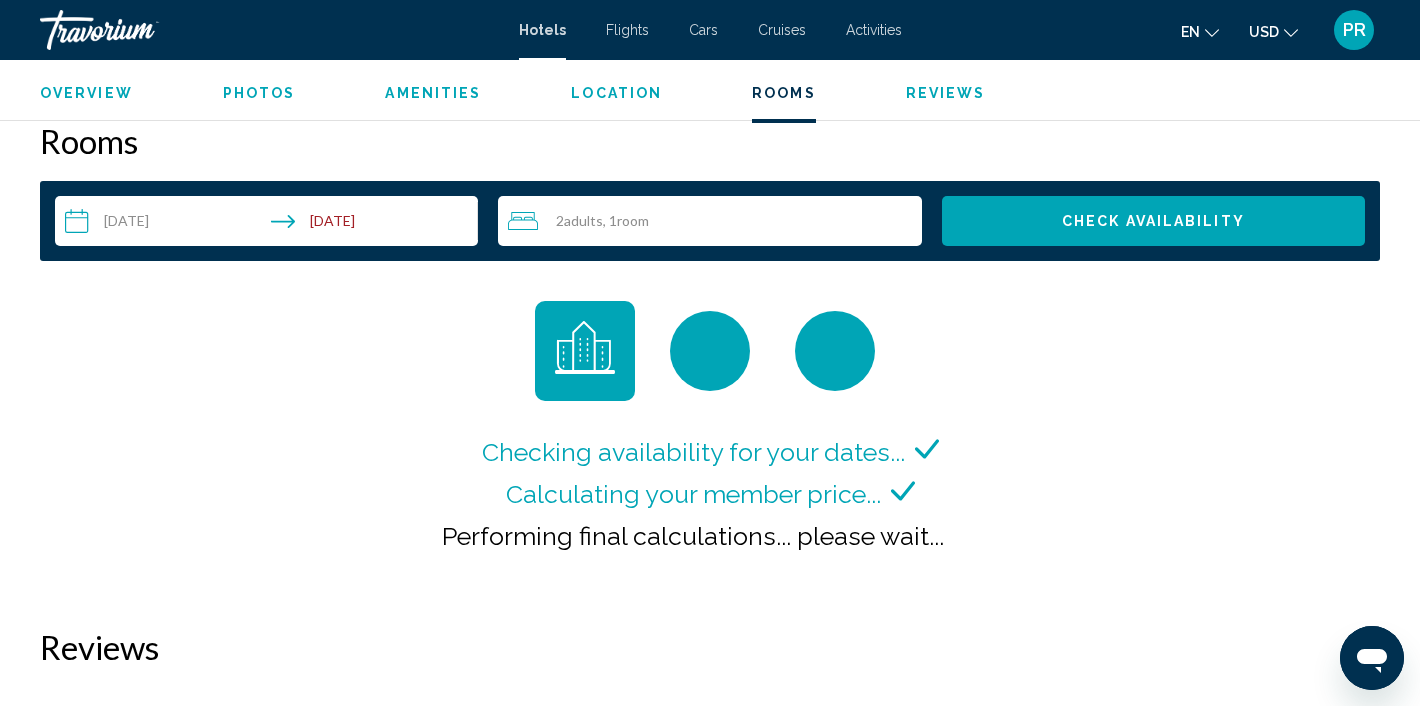 click on "**********" at bounding box center [270, 224] 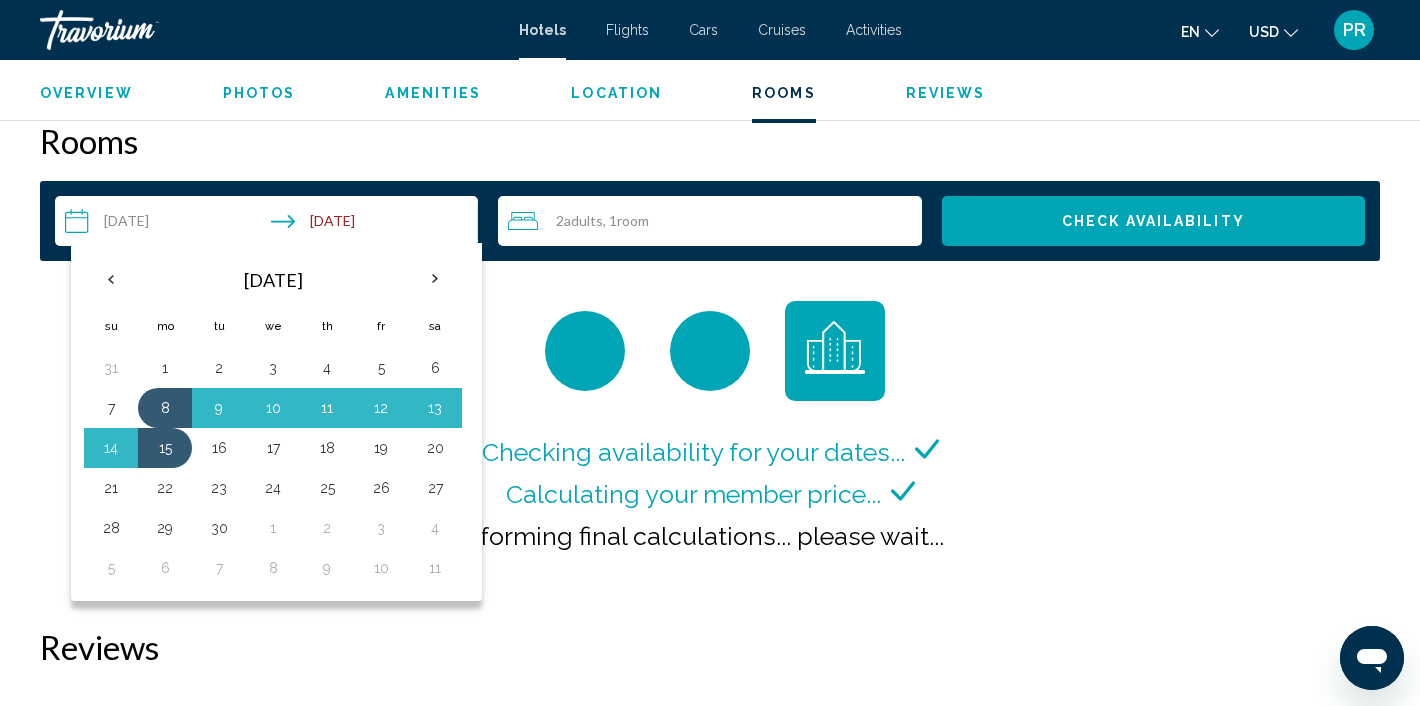click on "**********" at bounding box center (270, 224) 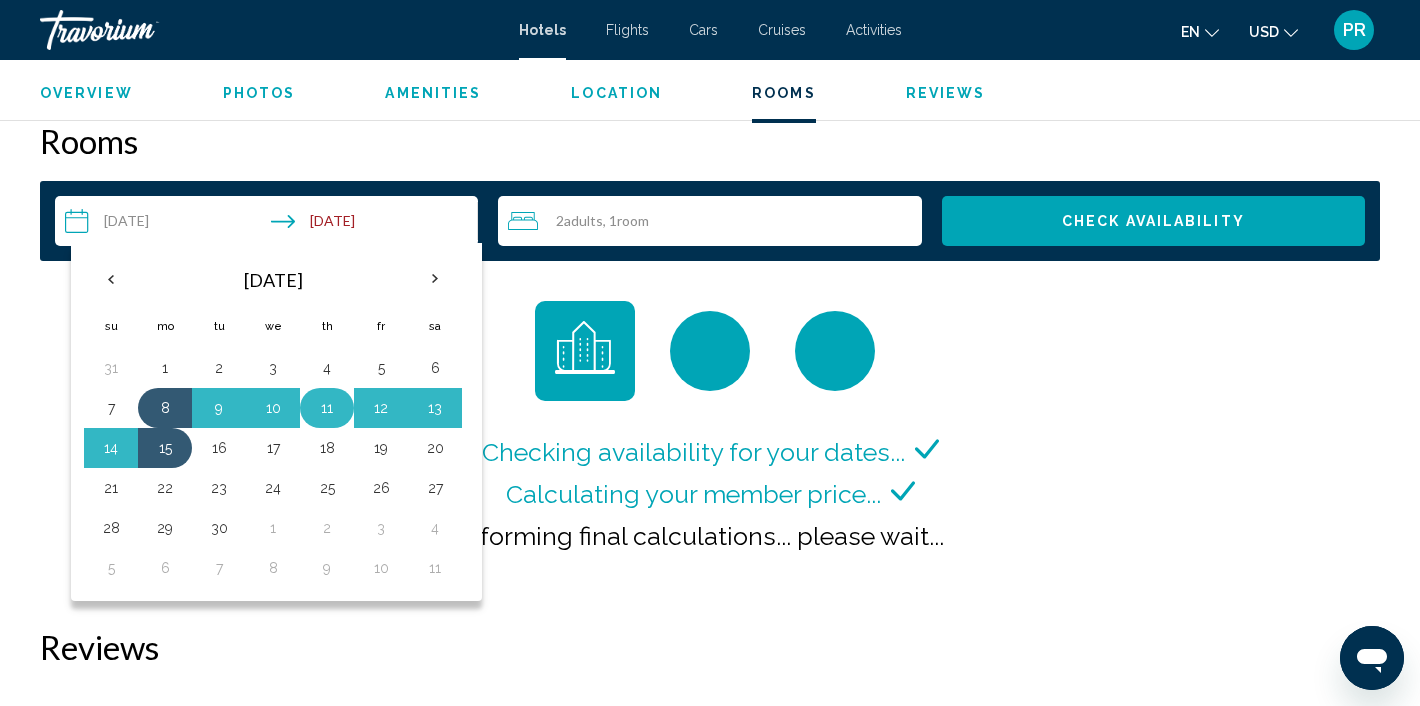 click on "11" at bounding box center (327, 408) 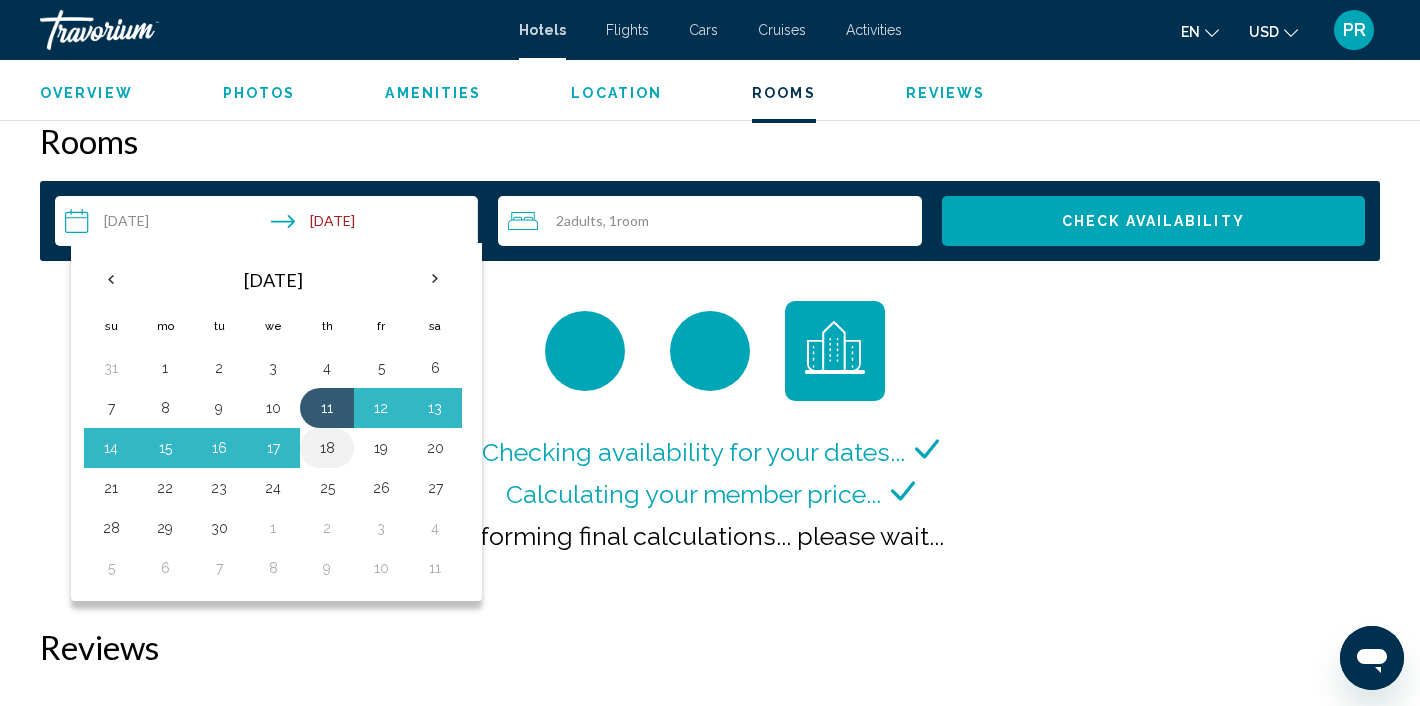 click on "18" at bounding box center [327, 448] 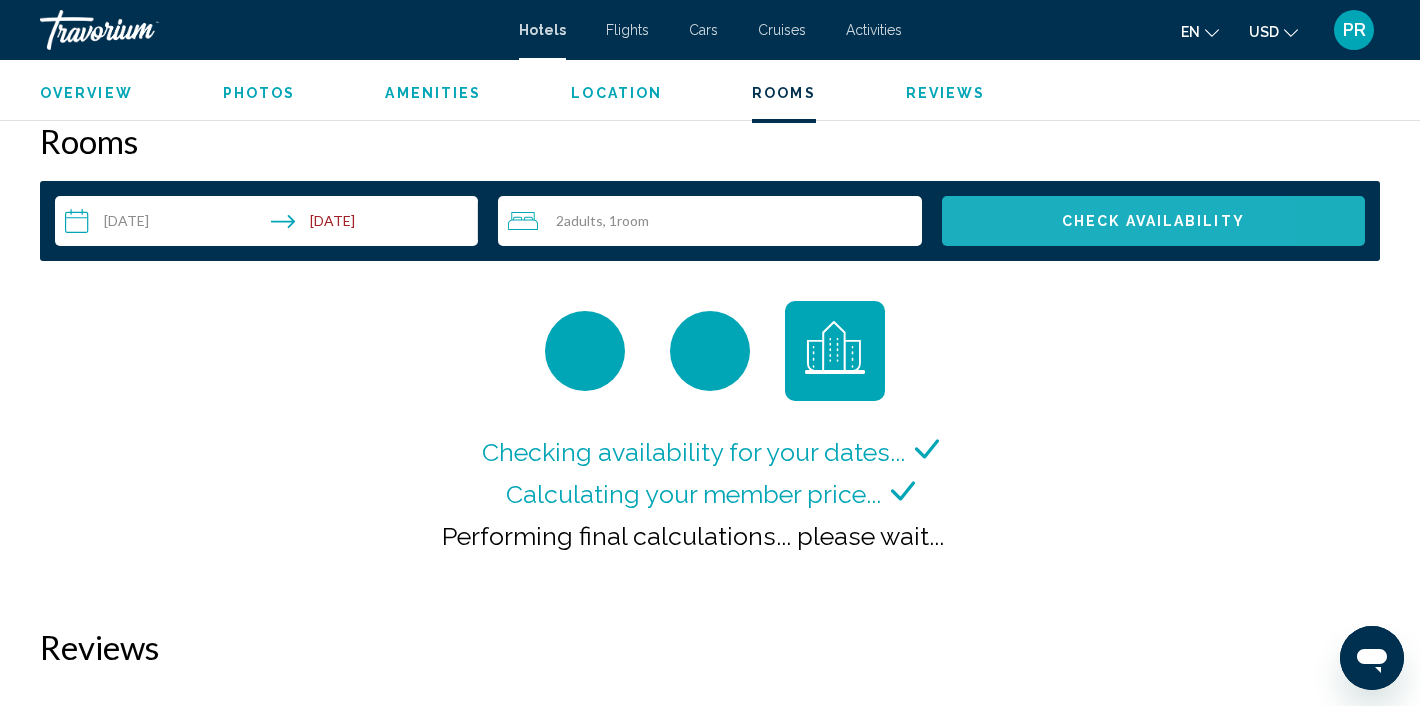 click on "Check Availability" at bounding box center [1153, 221] 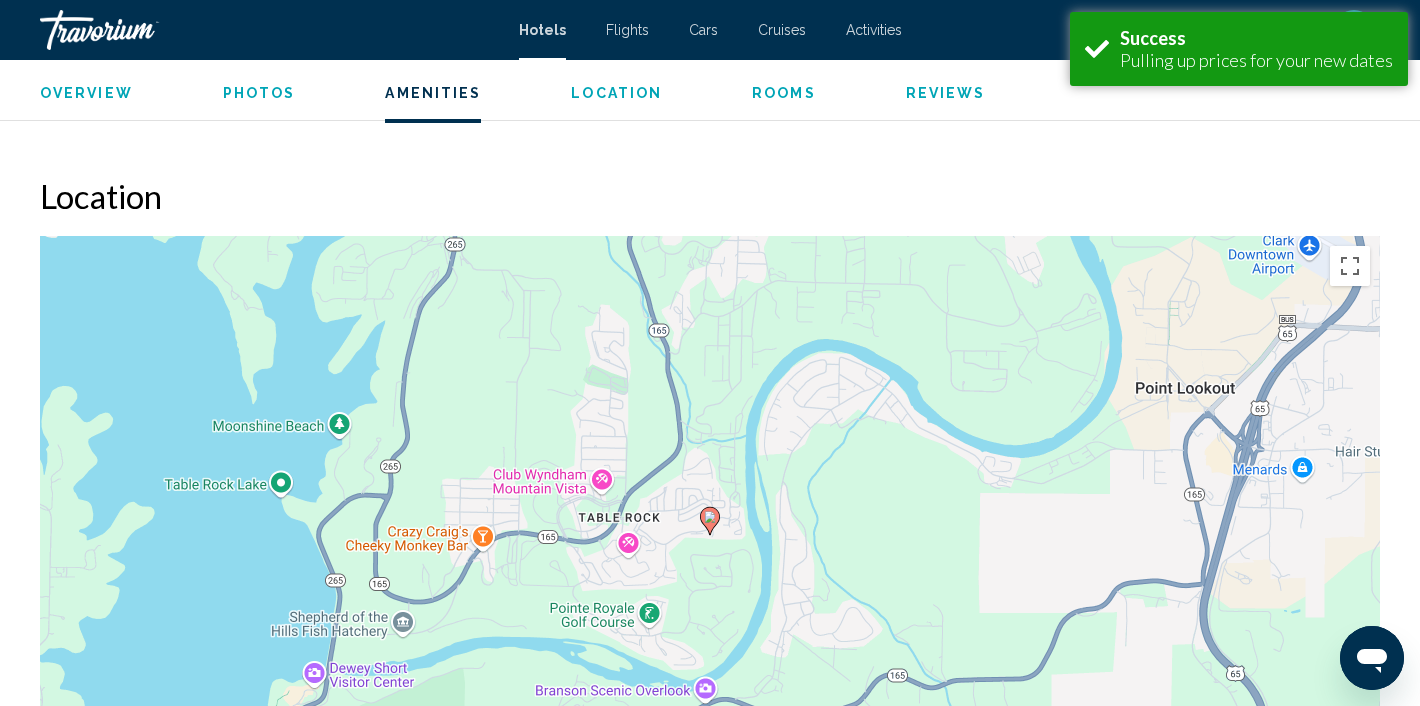 scroll, scrollTop: 1553, scrollLeft: 0, axis: vertical 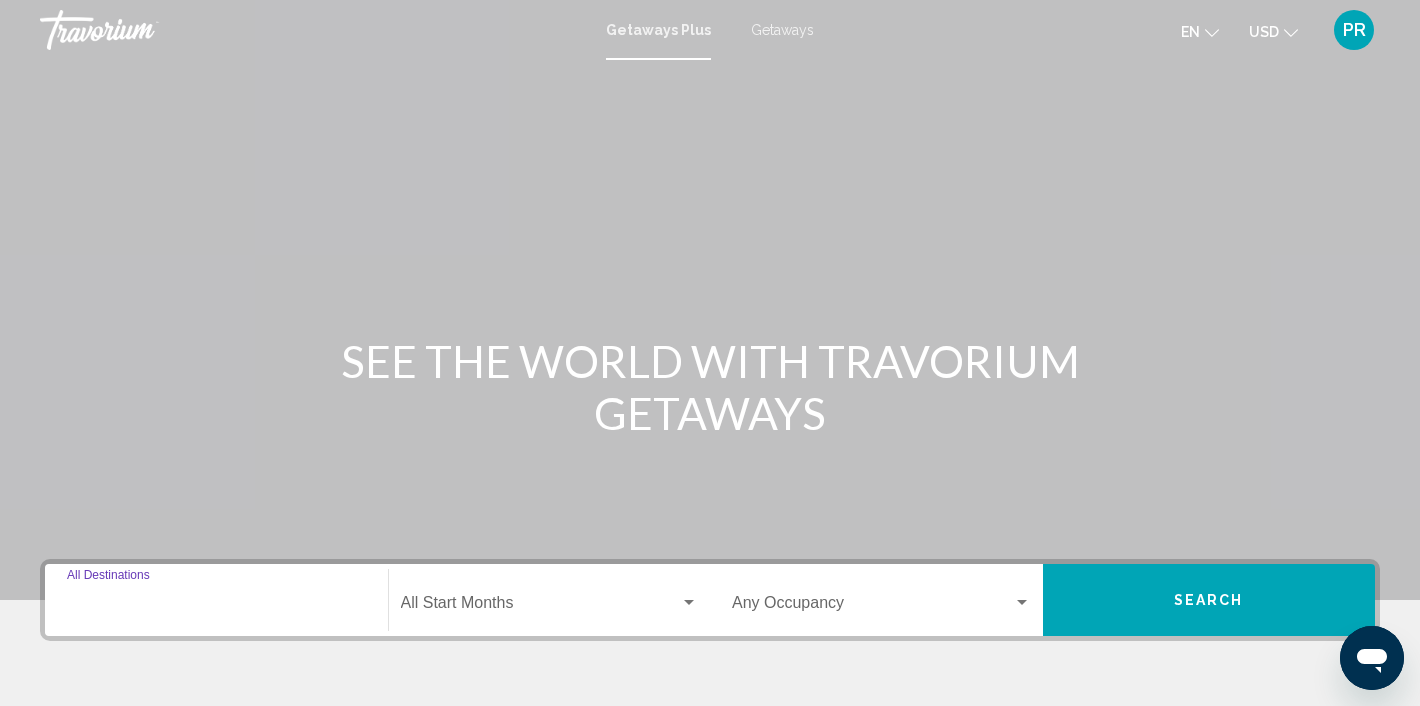 click on "Destination All Destinations" at bounding box center (216, 607) 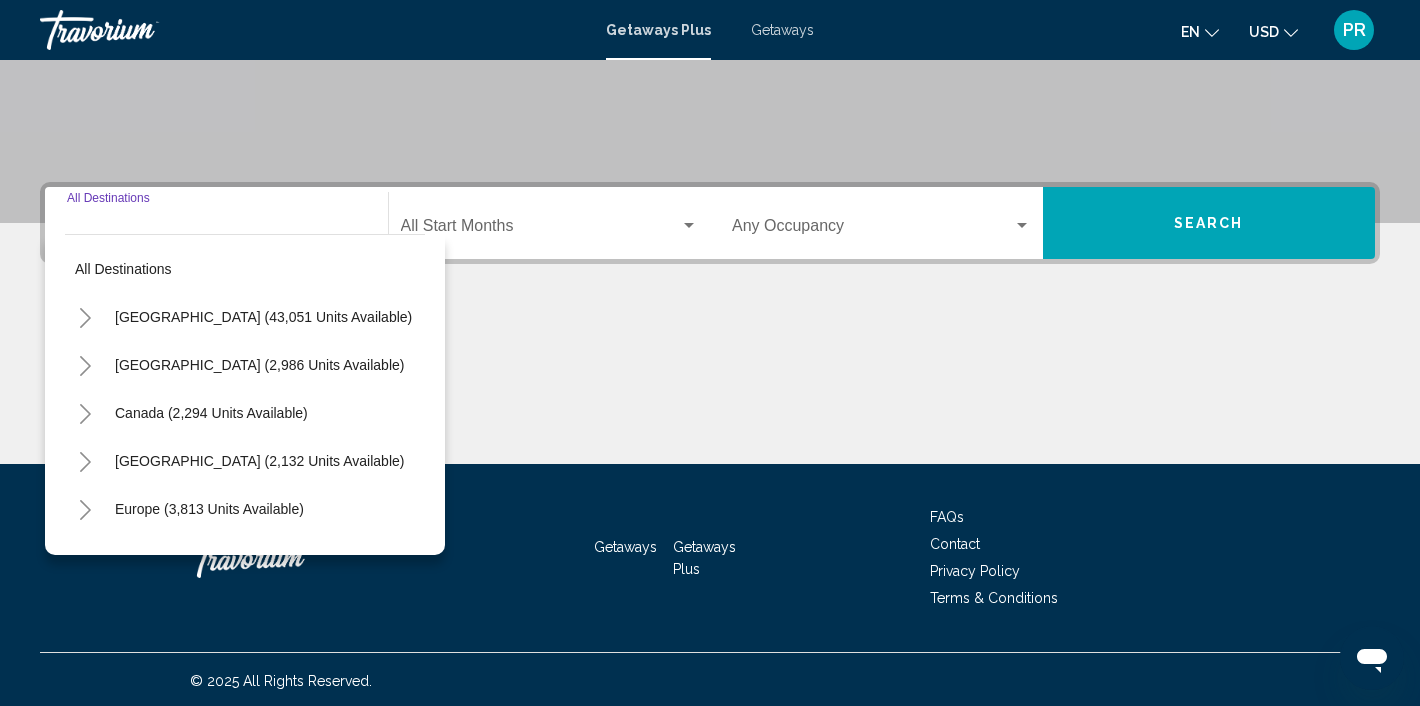 scroll, scrollTop: 380, scrollLeft: 0, axis: vertical 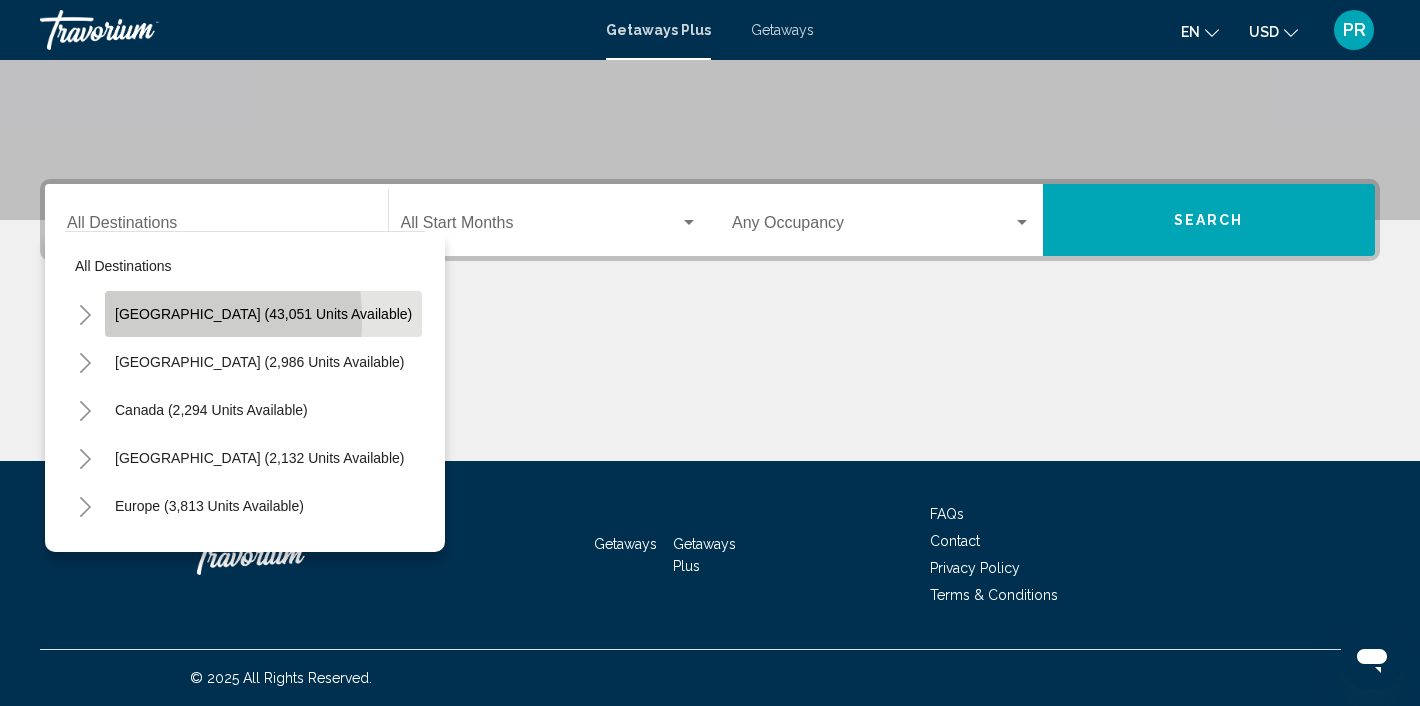 click on "[GEOGRAPHIC_DATA] (43,051 units available)" 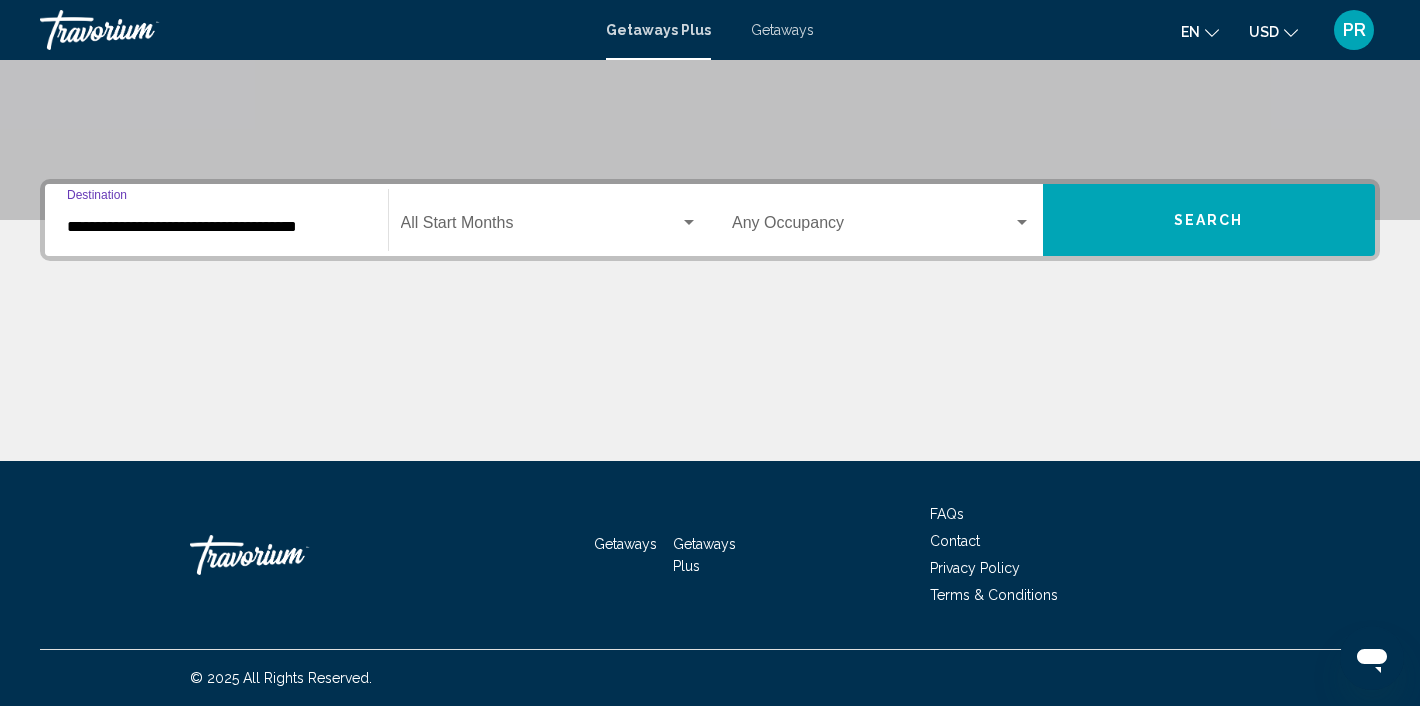 click on "**********" at bounding box center (216, 227) 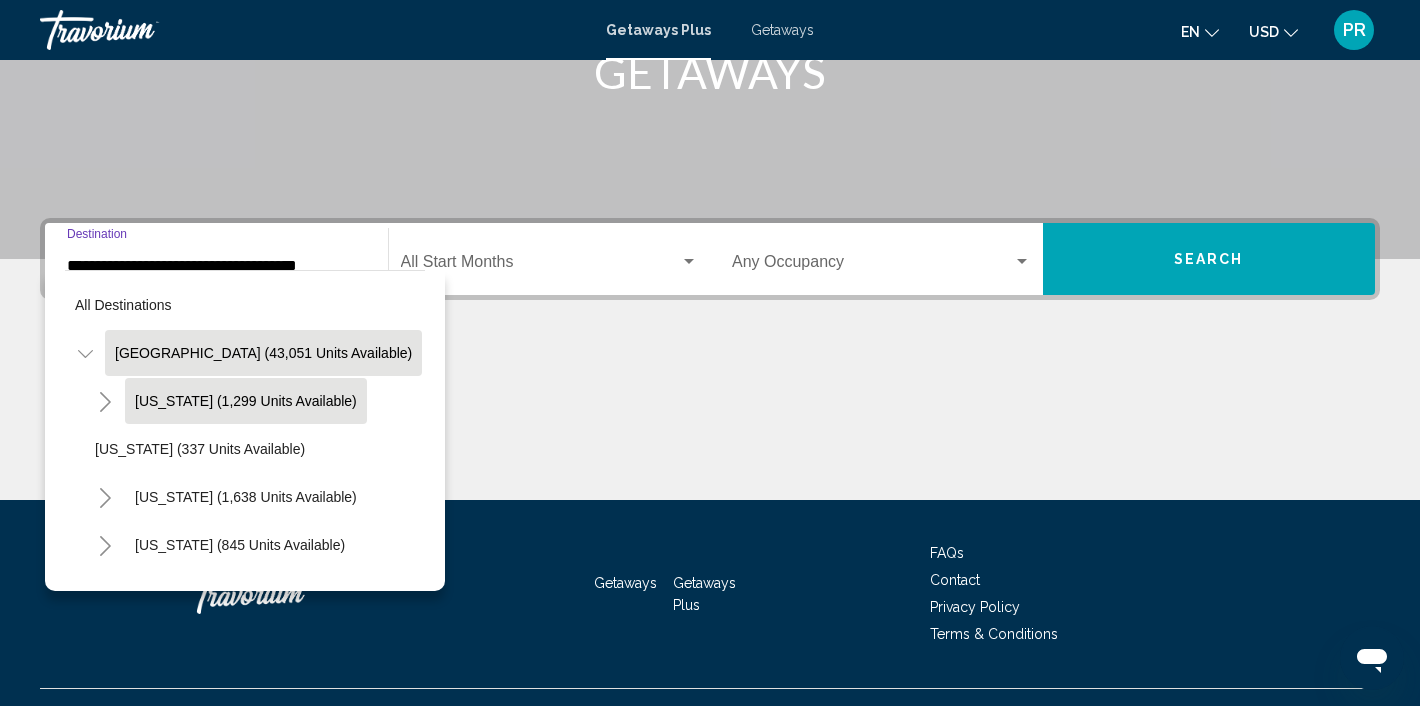 scroll, scrollTop: 36, scrollLeft: 0, axis: vertical 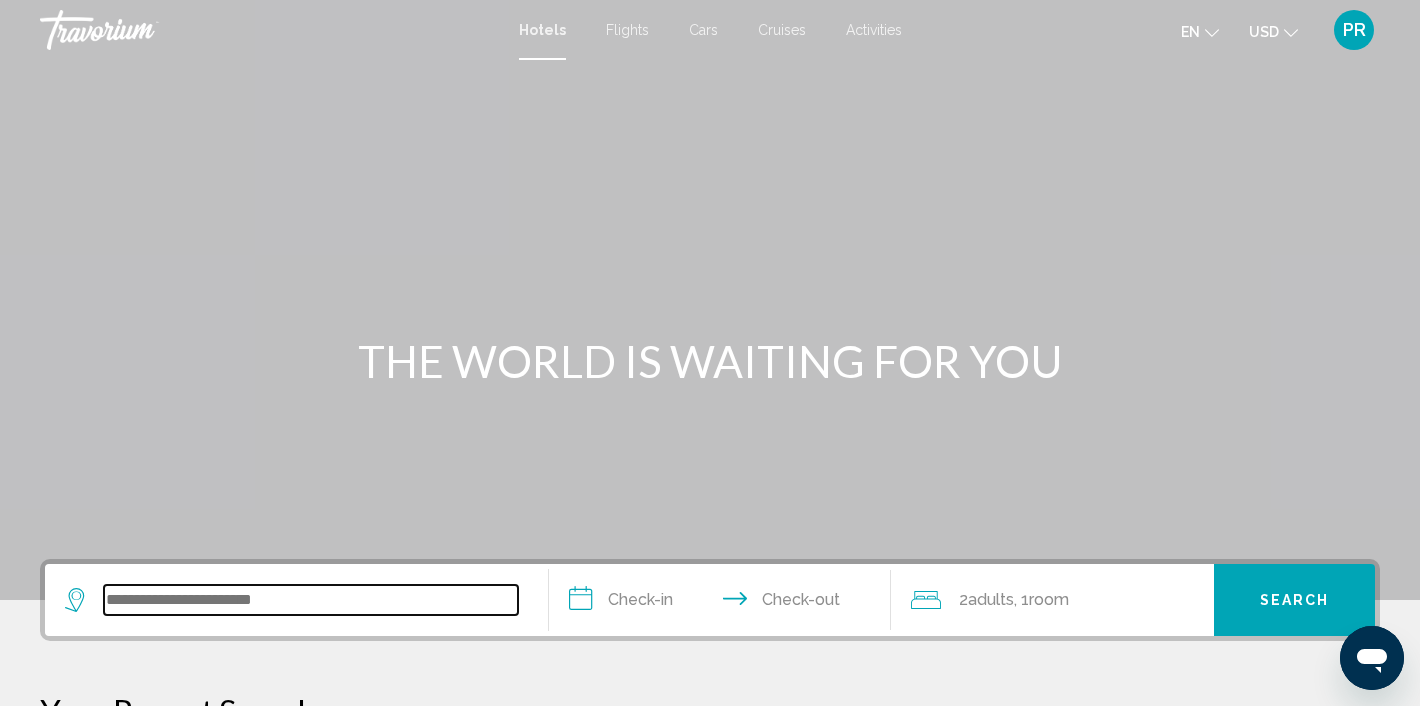 click at bounding box center [311, 600] 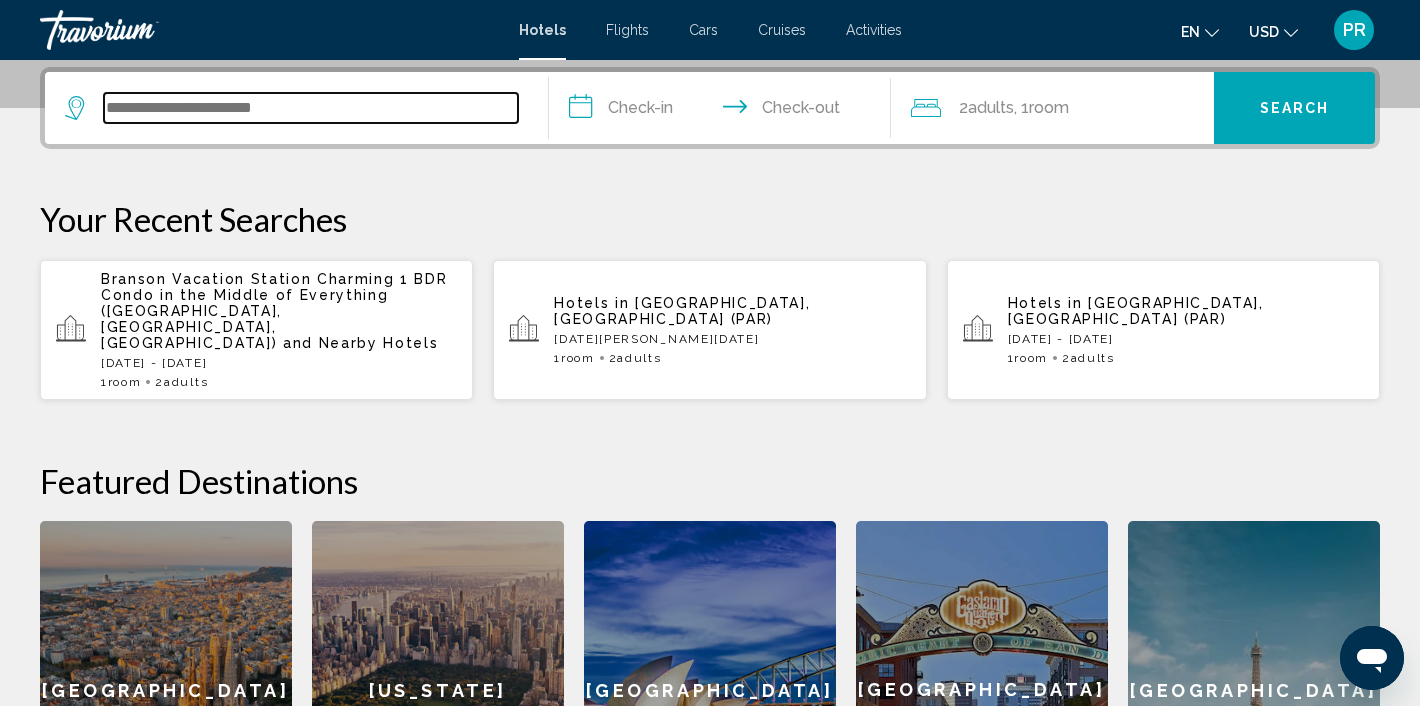scroll, scrollTop: 494, scrollLeft: 0, axis: vertical 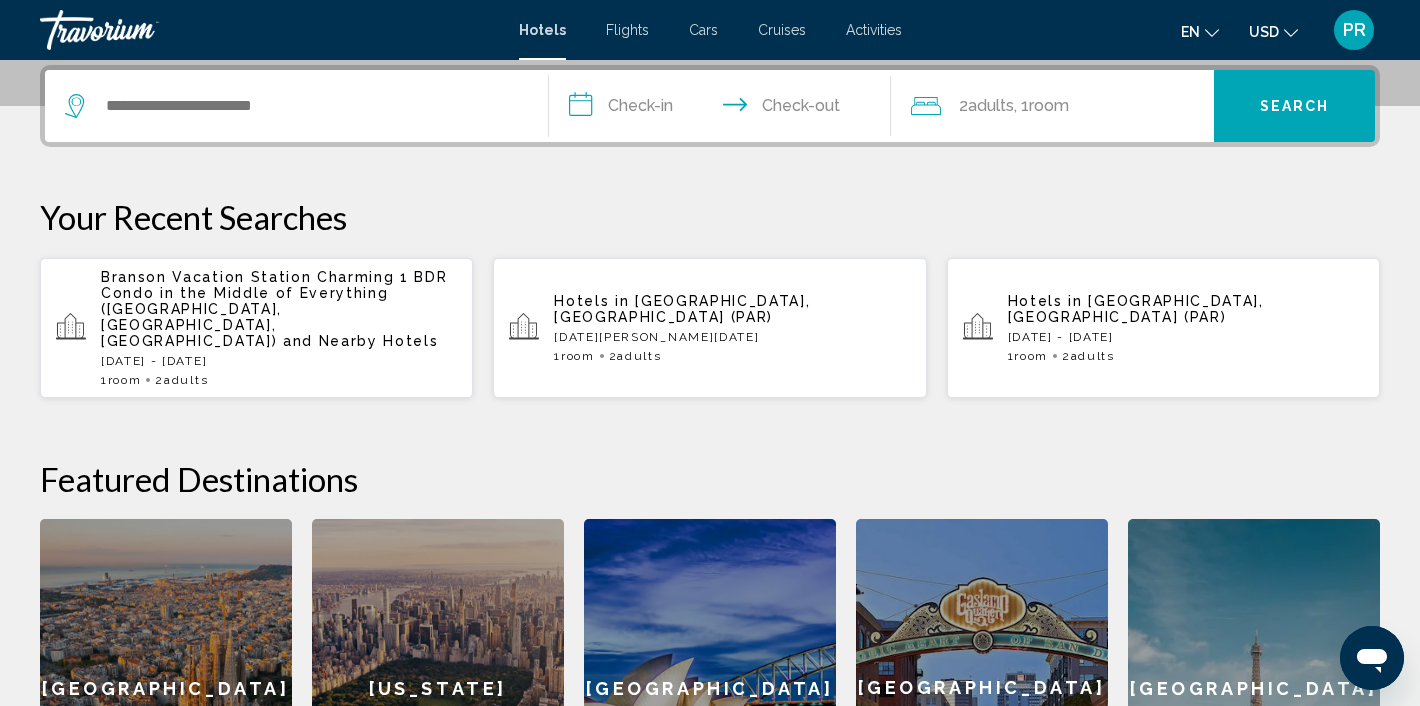 click on "Branson Vacation Station Charming 1 BDR Condo in the Middle of Everything ([GEOGRAPHIC_DATA], [GEOGRAPHIC_DATA], [GEOGRAPHIC_DATA])" at bounding box center [274, 309] 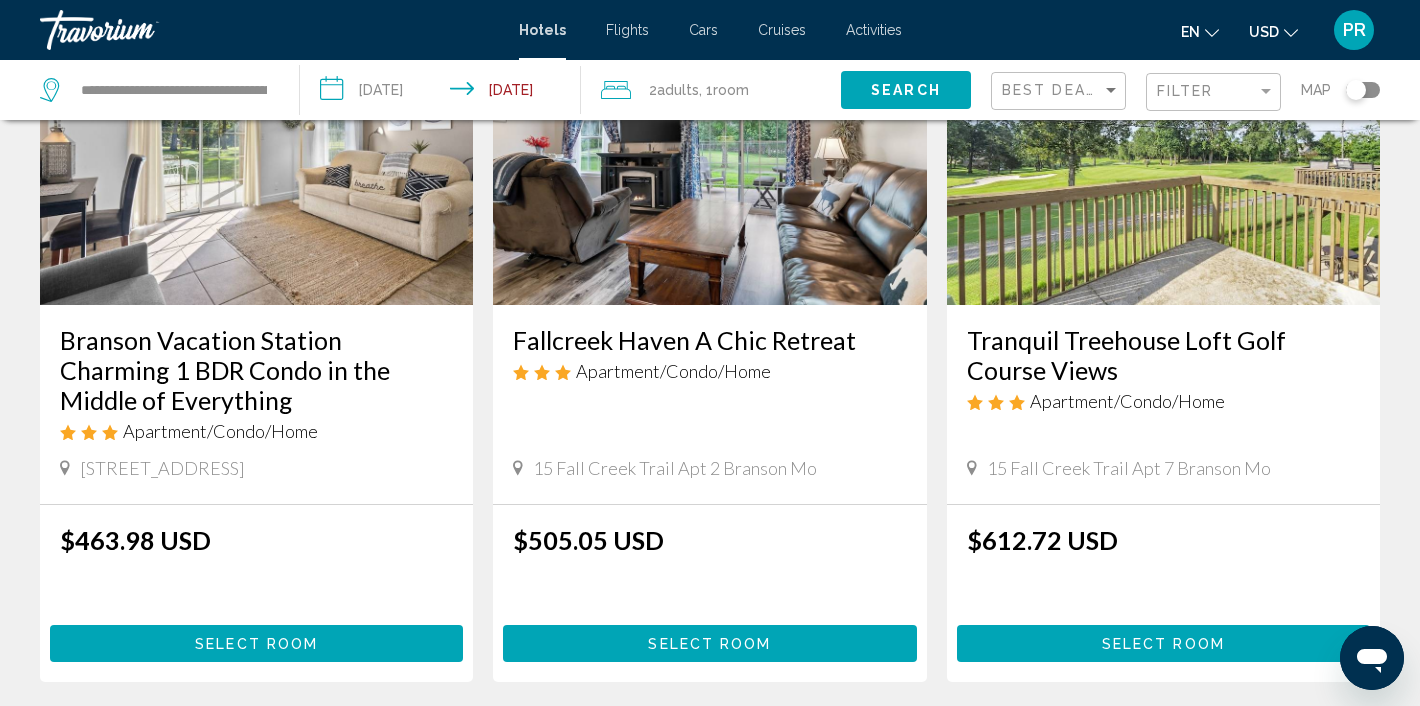 scroll, scrollTop: 209, scrollLeft: 0, axis: vertical 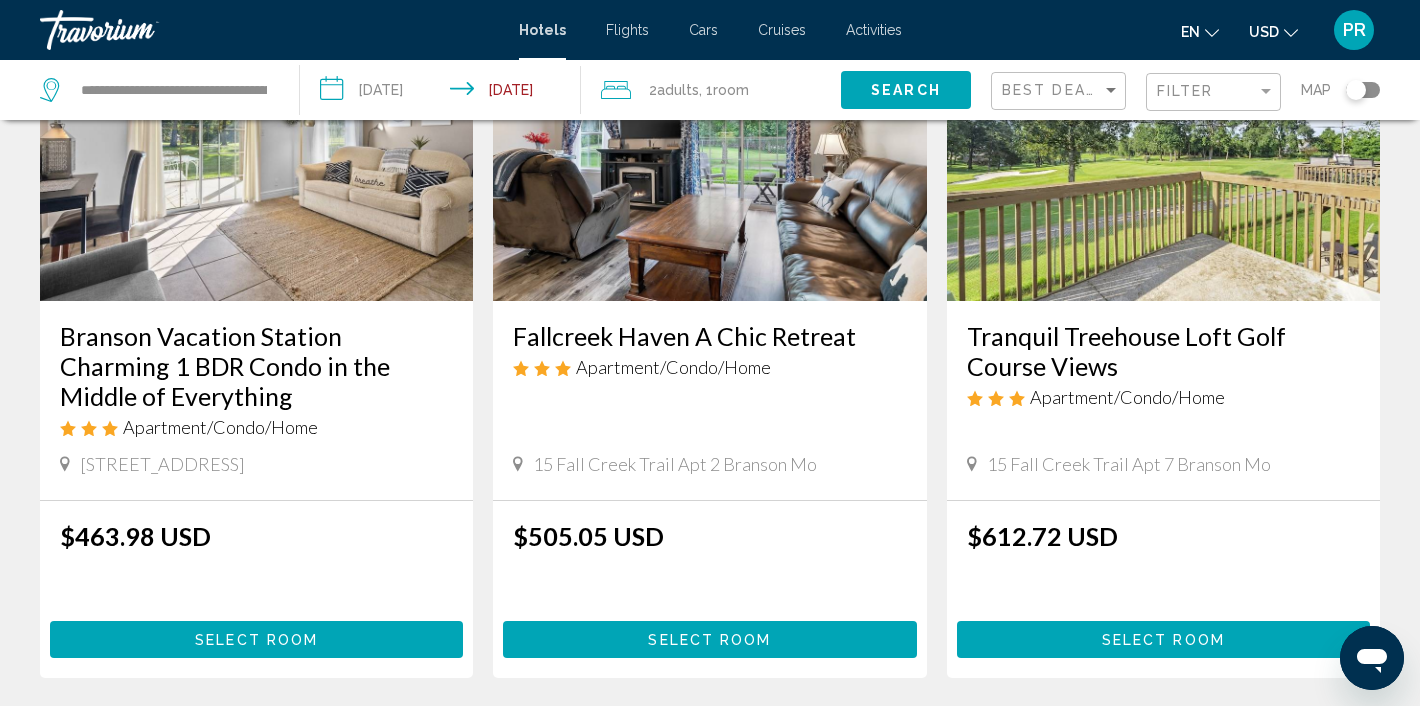 click on "**********" at bounding box center (444, 93) 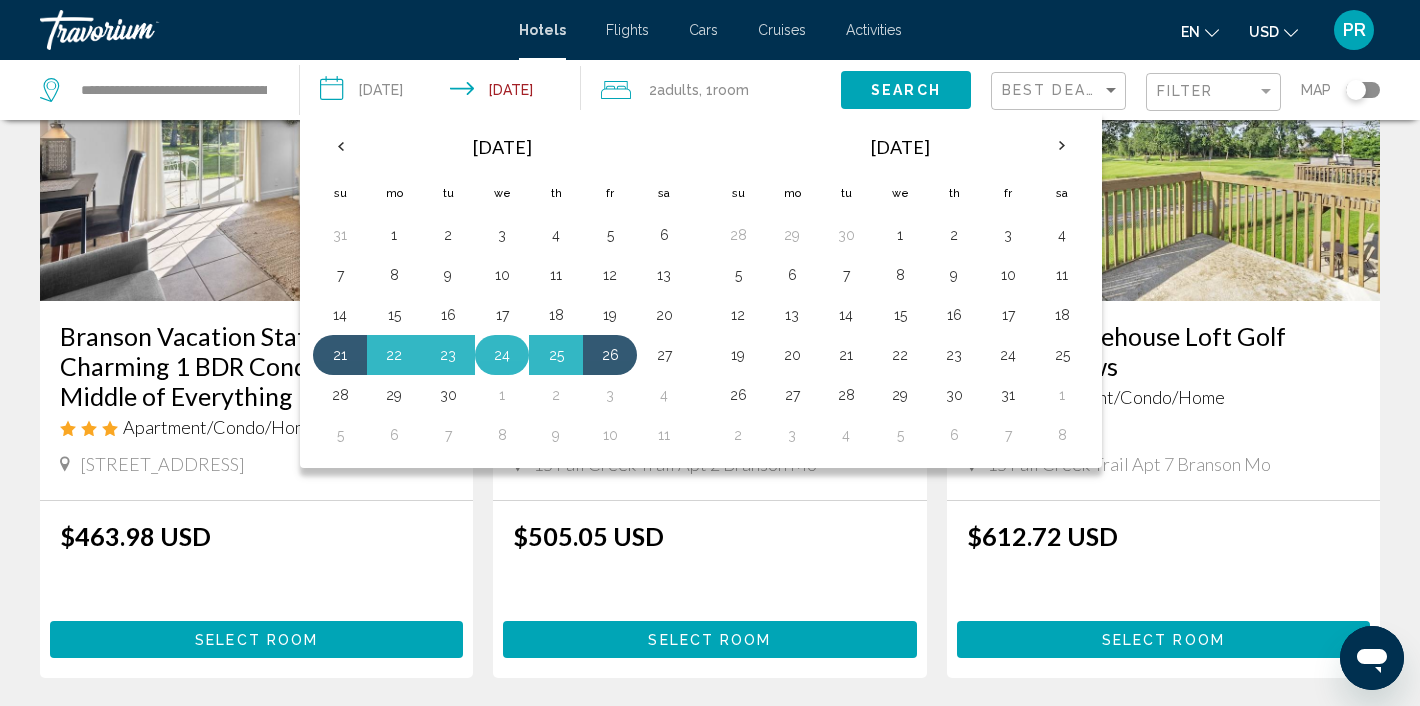 click on "24" at bounding box center (502, 355) 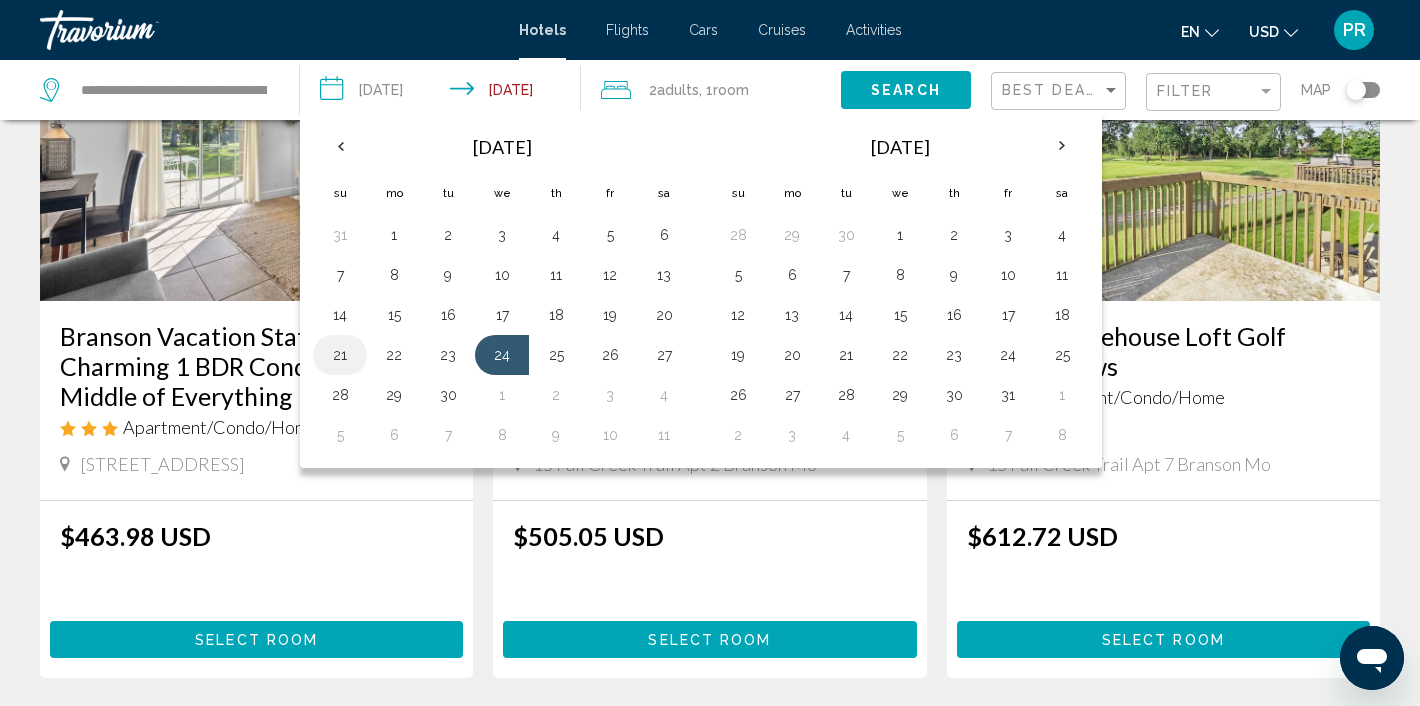 click on "21" at bounding box center [340, 355] 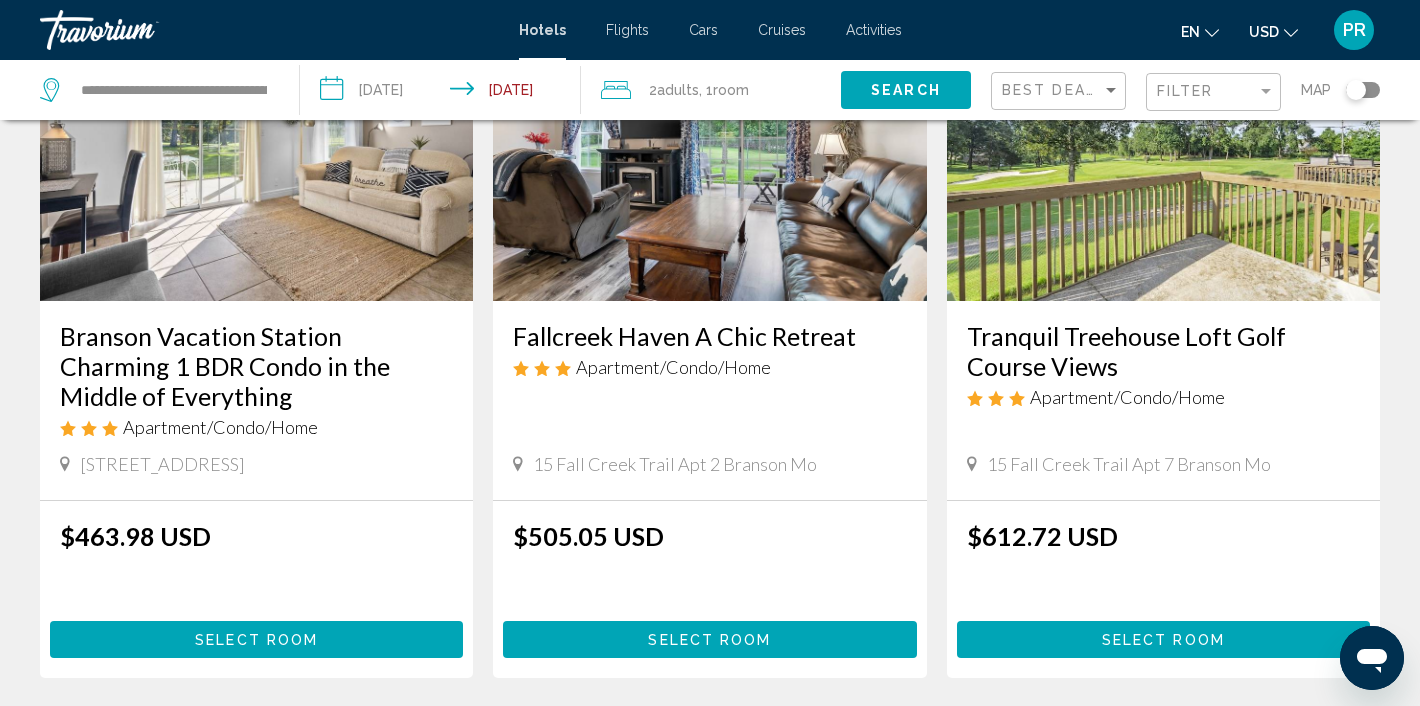 click on "**********" at bounding box center (444, 93) 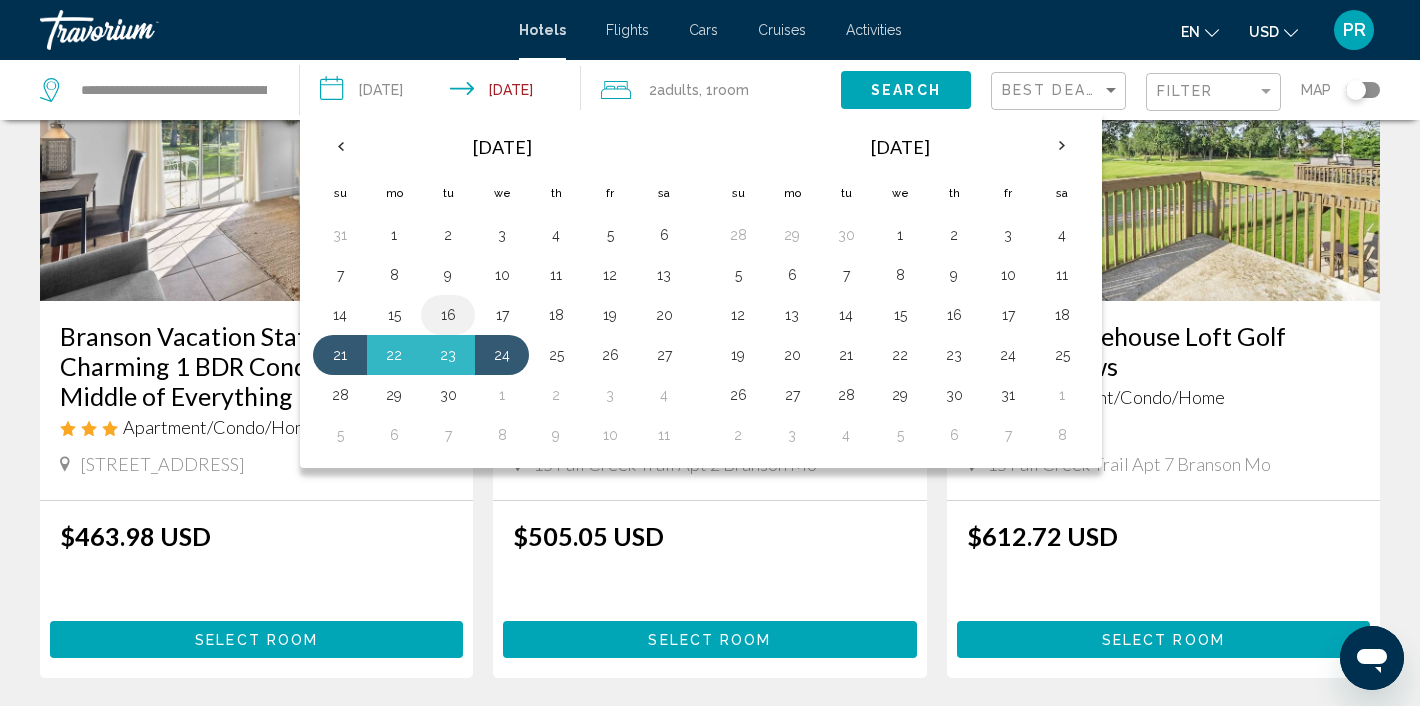 click on "16" at bounding box center (448, 315) 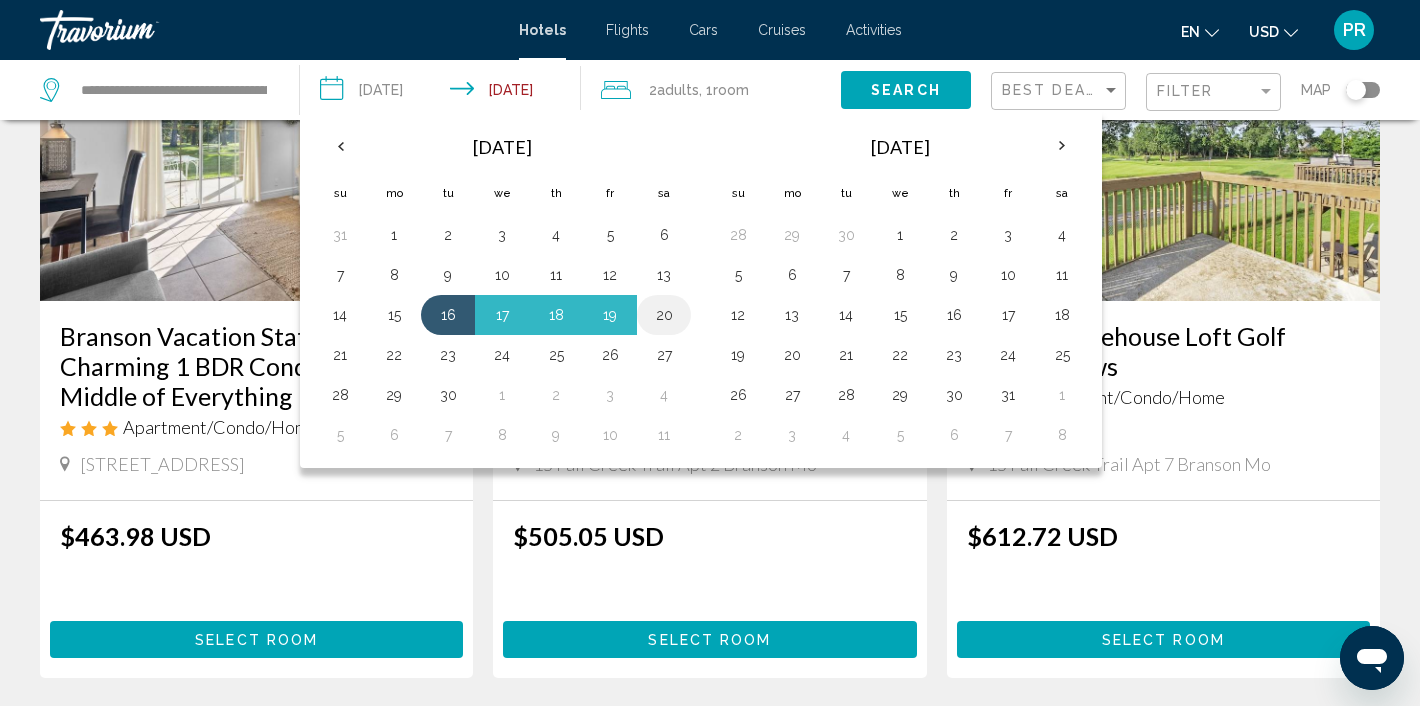 click on "20" at bounding box center (664, 315) 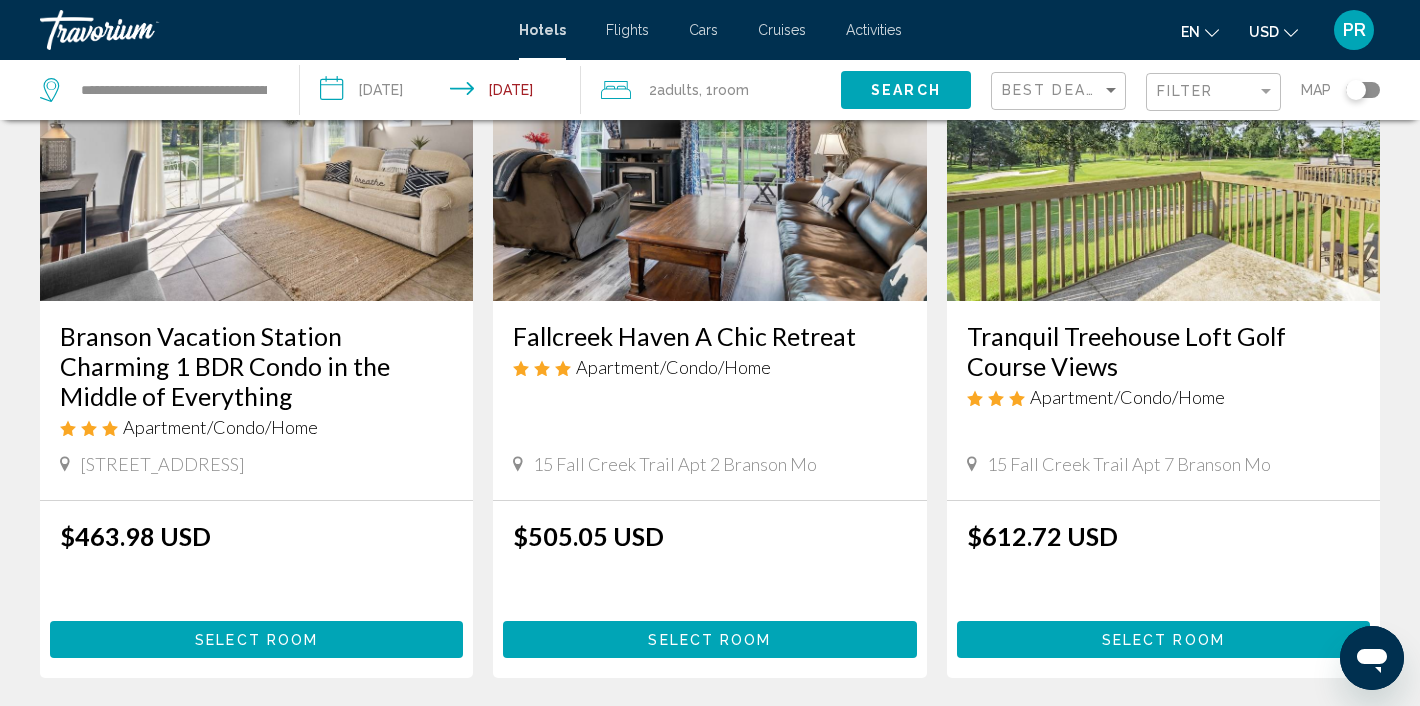 click on "**********" at bounding box center (444, 93) 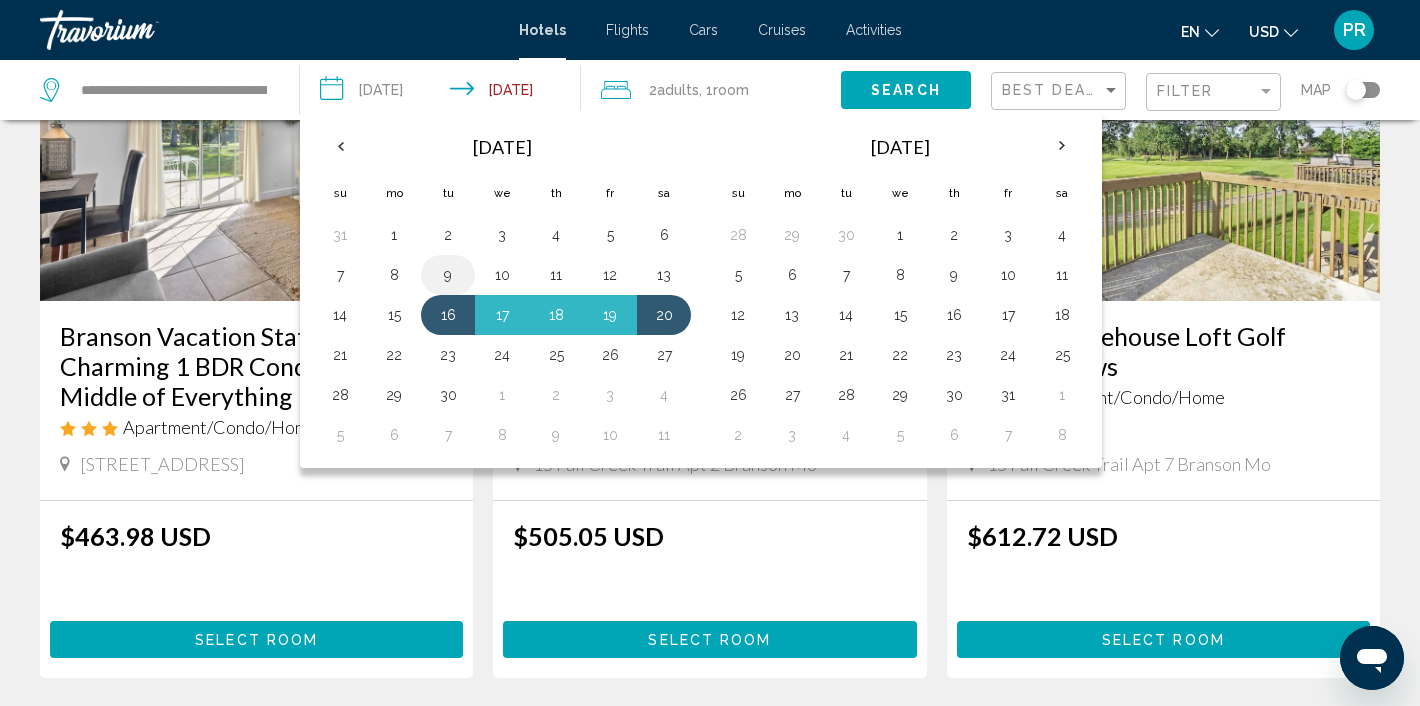 click on "9" at bounding box center (448, 275) 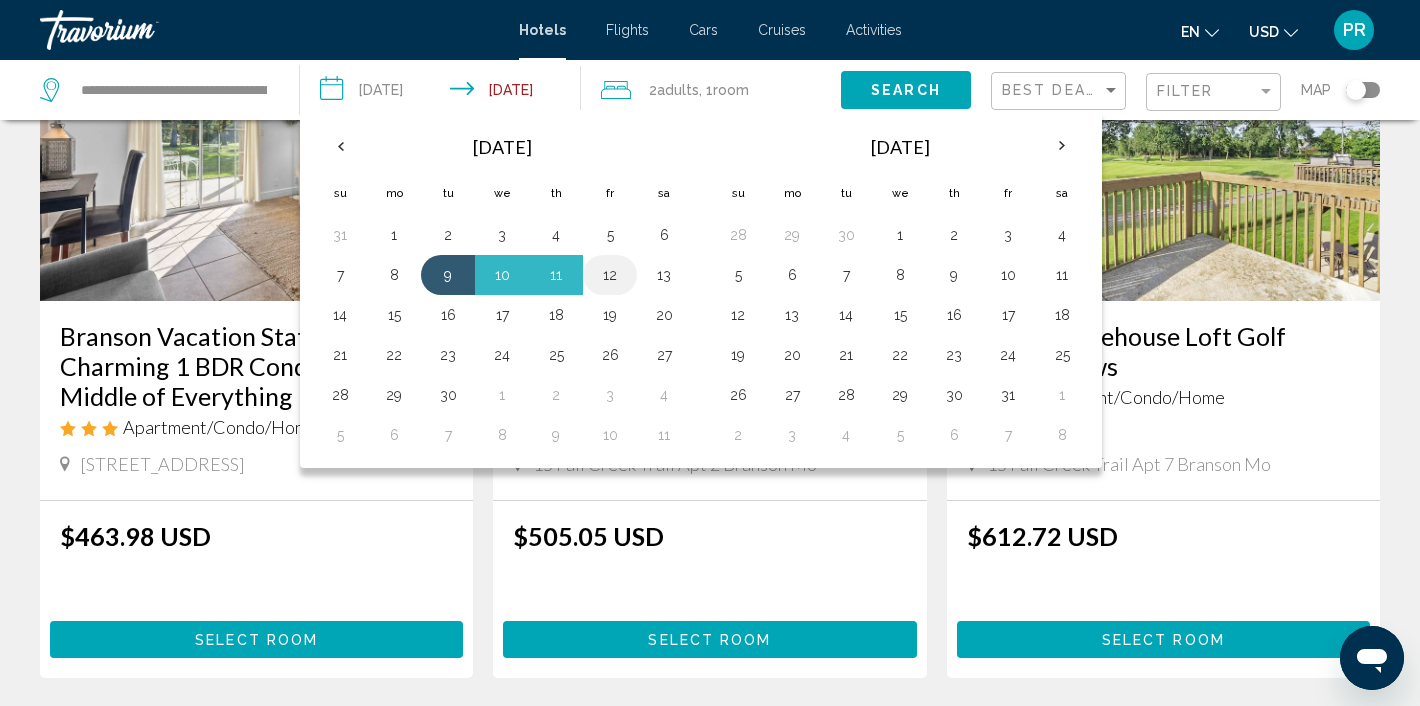 click on "12" at bounding box center (610, 275) 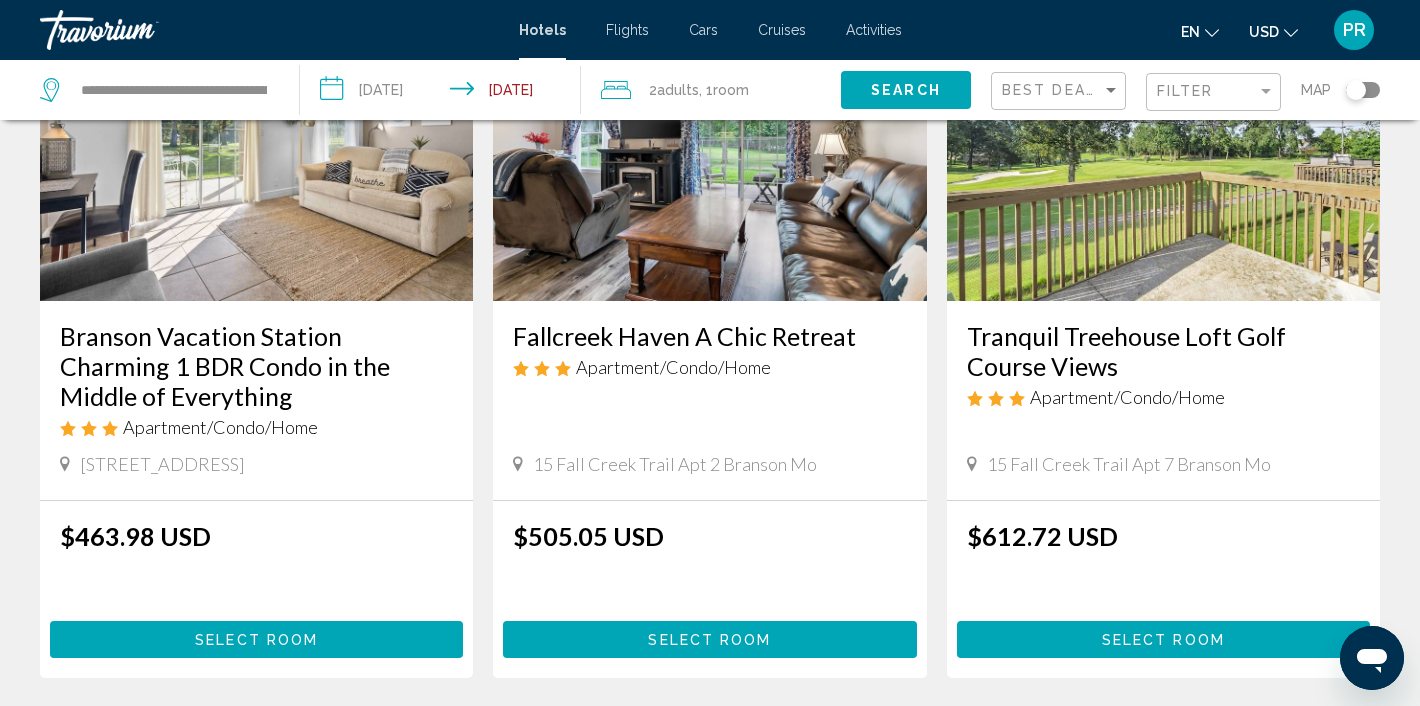 click on "**********" at bounding box center [444, 93] 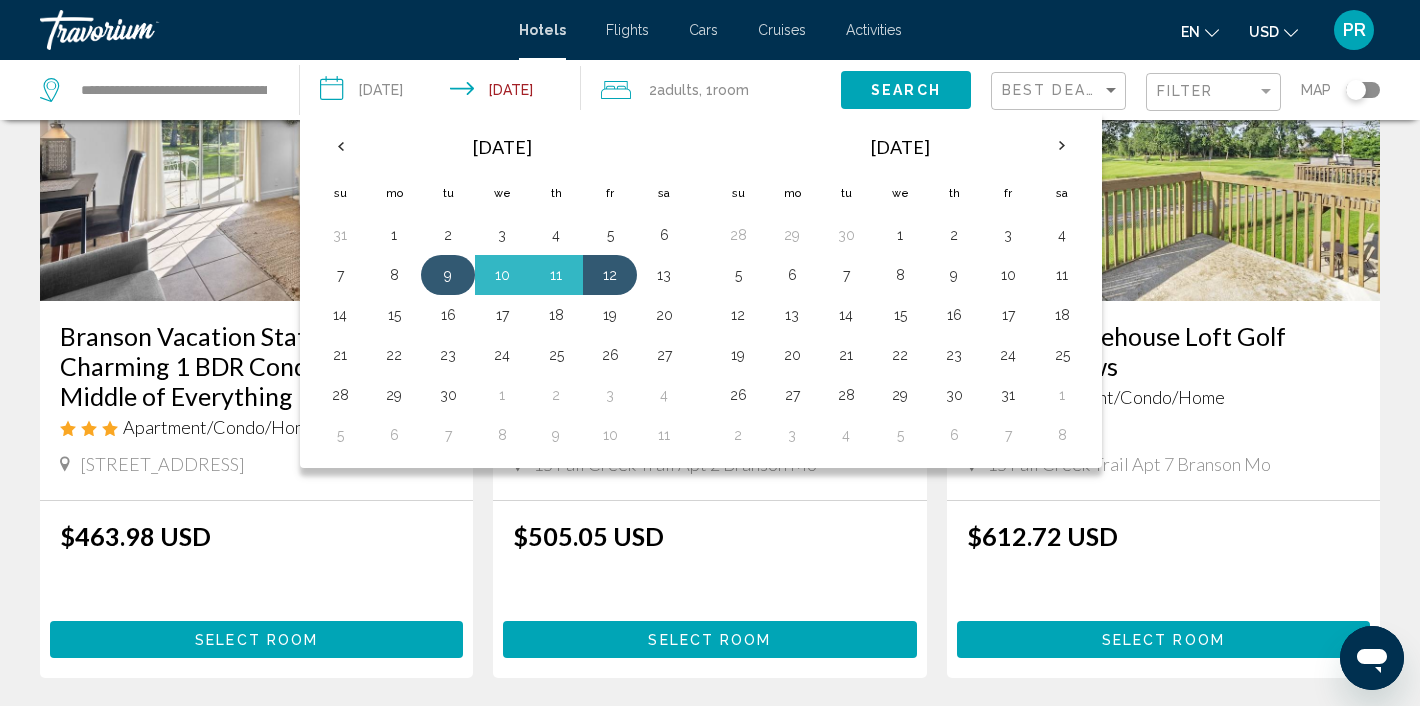 click on "9" at bounding box center [448, 275] 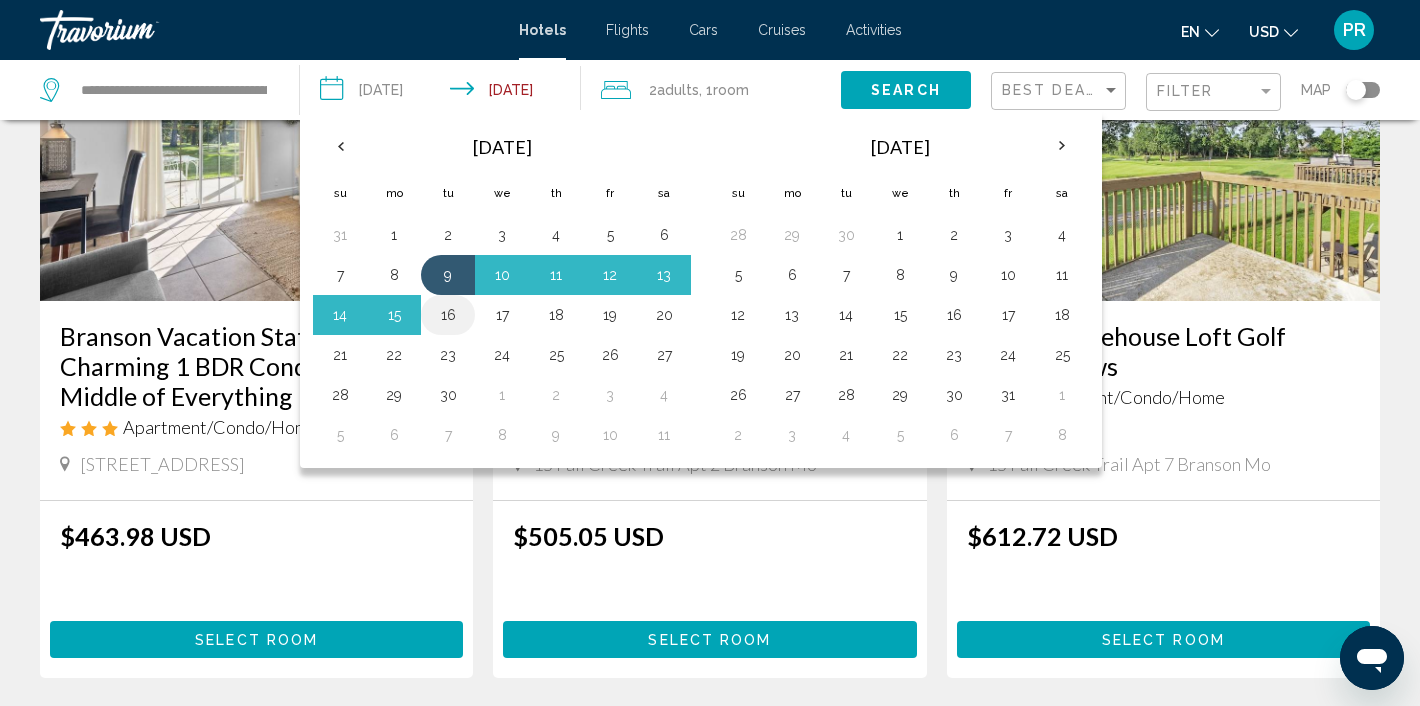 click on "16" at bounding box center [448, 315] 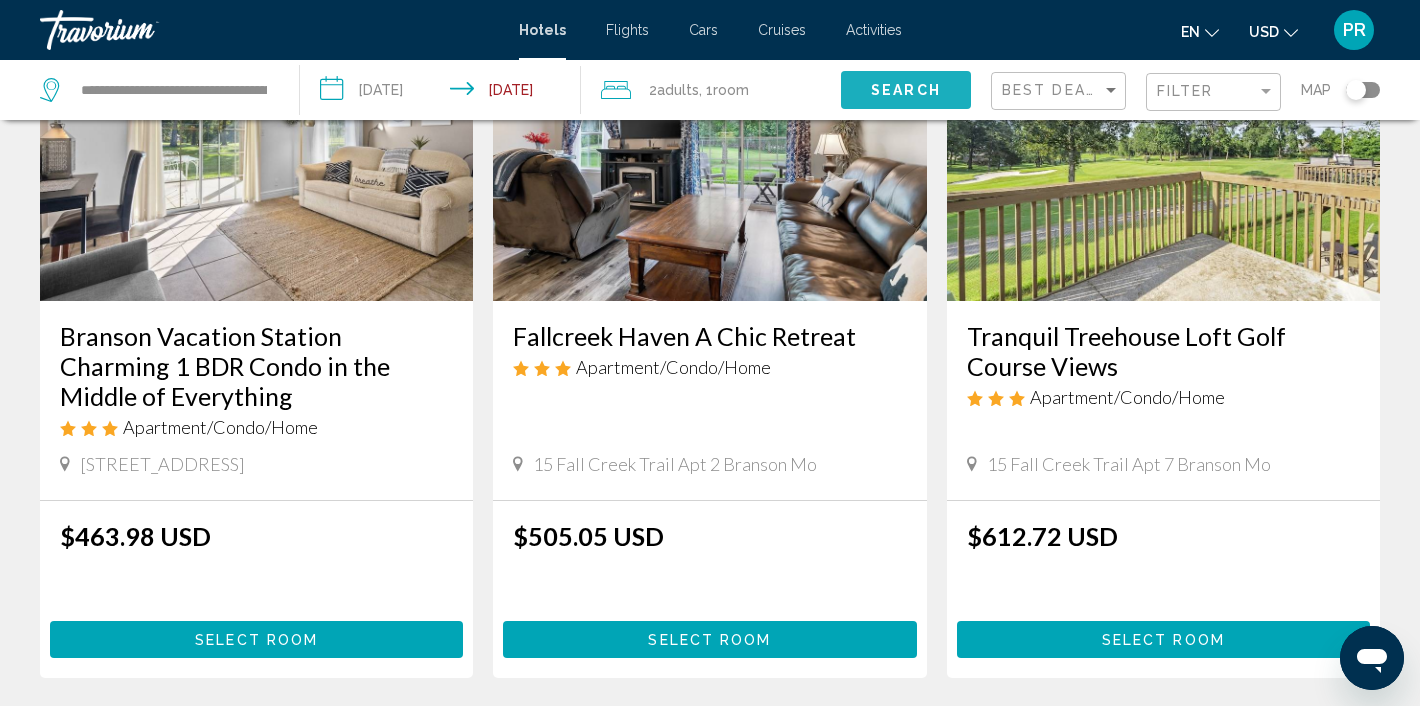 click on "Search" 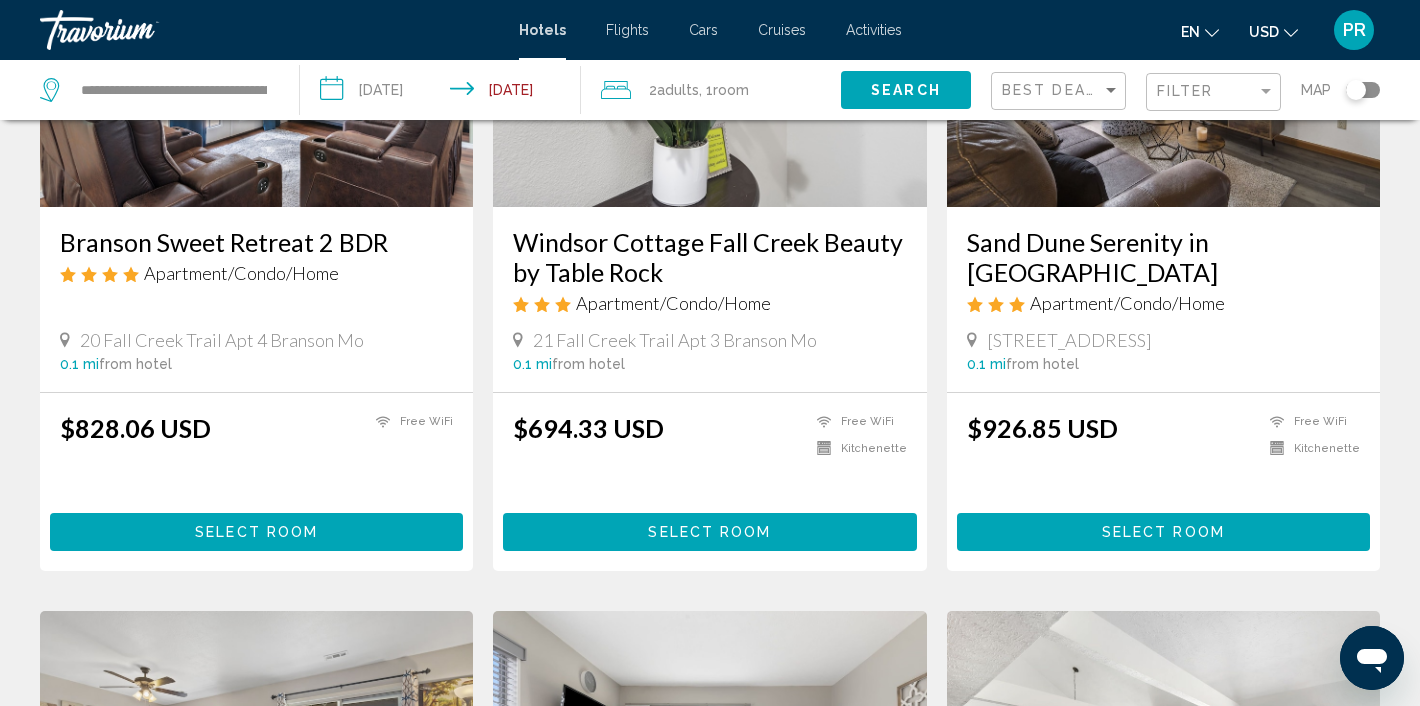 scroll, scrollTop: 1056, scrollLeft: 0, axis: vertical 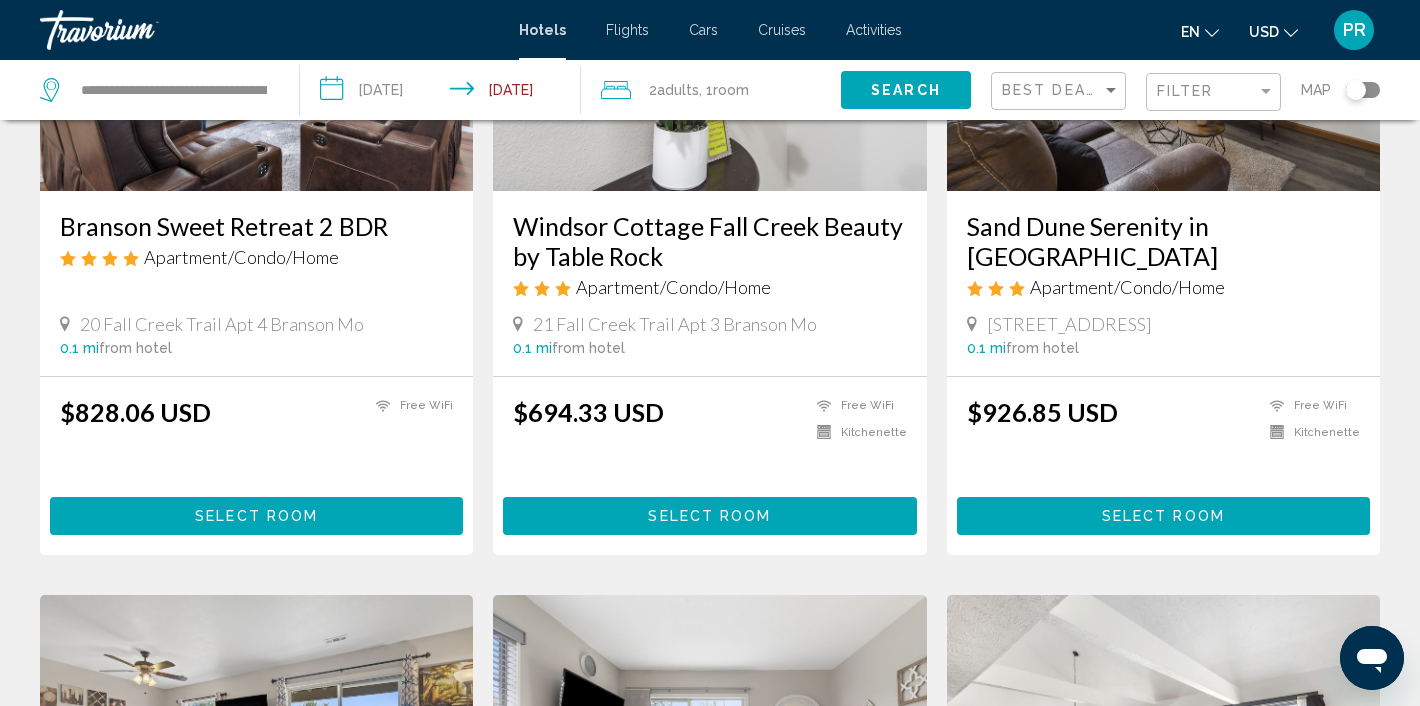 click on "Select Room" at bounding box center [256, 515] 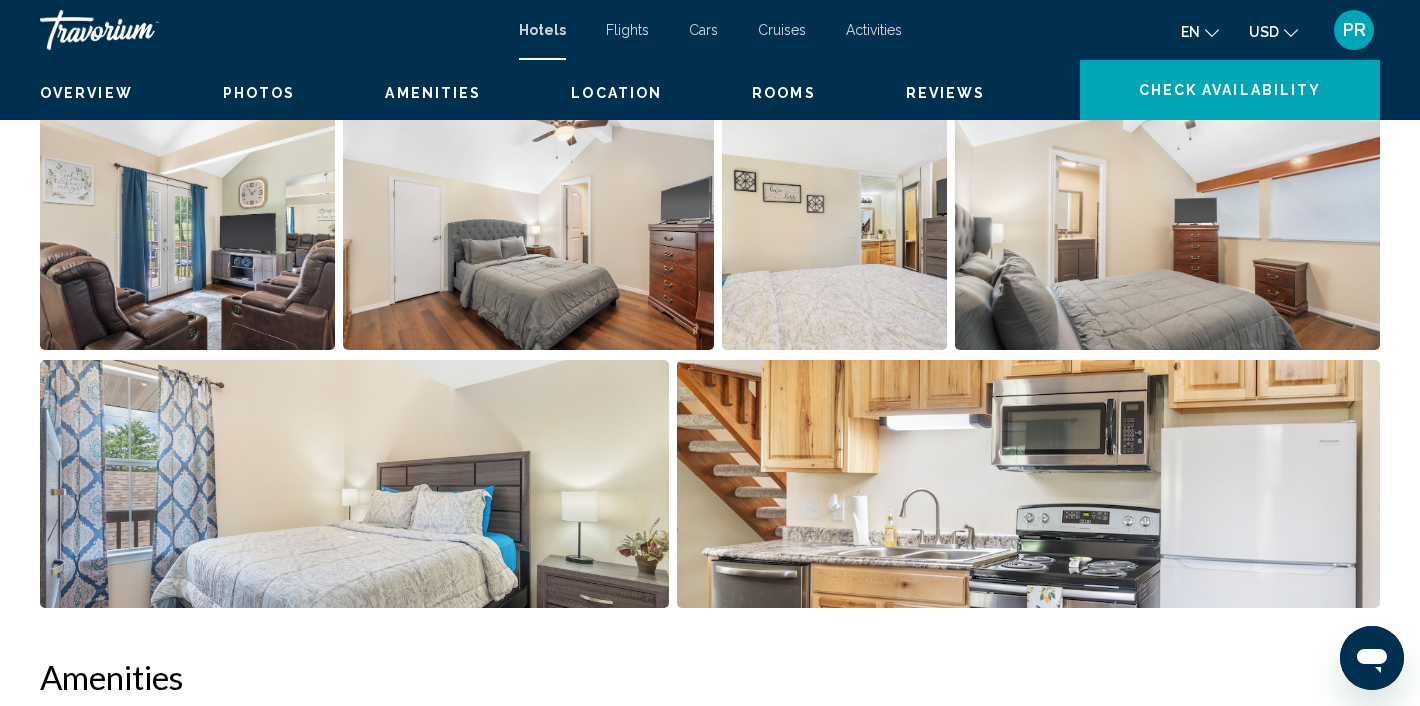 scroll, scrollTop: 7, scrollLeft: 0, axis: vertical 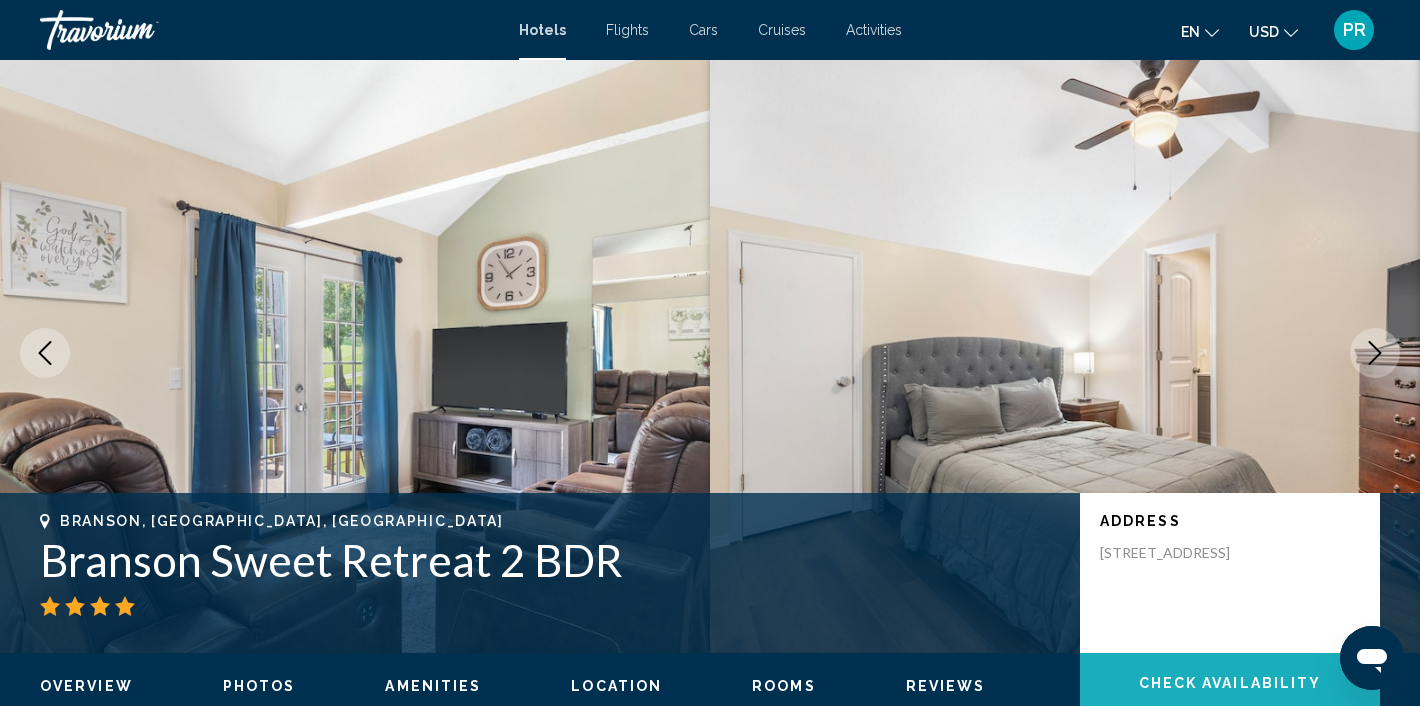 click on "Check Availability" 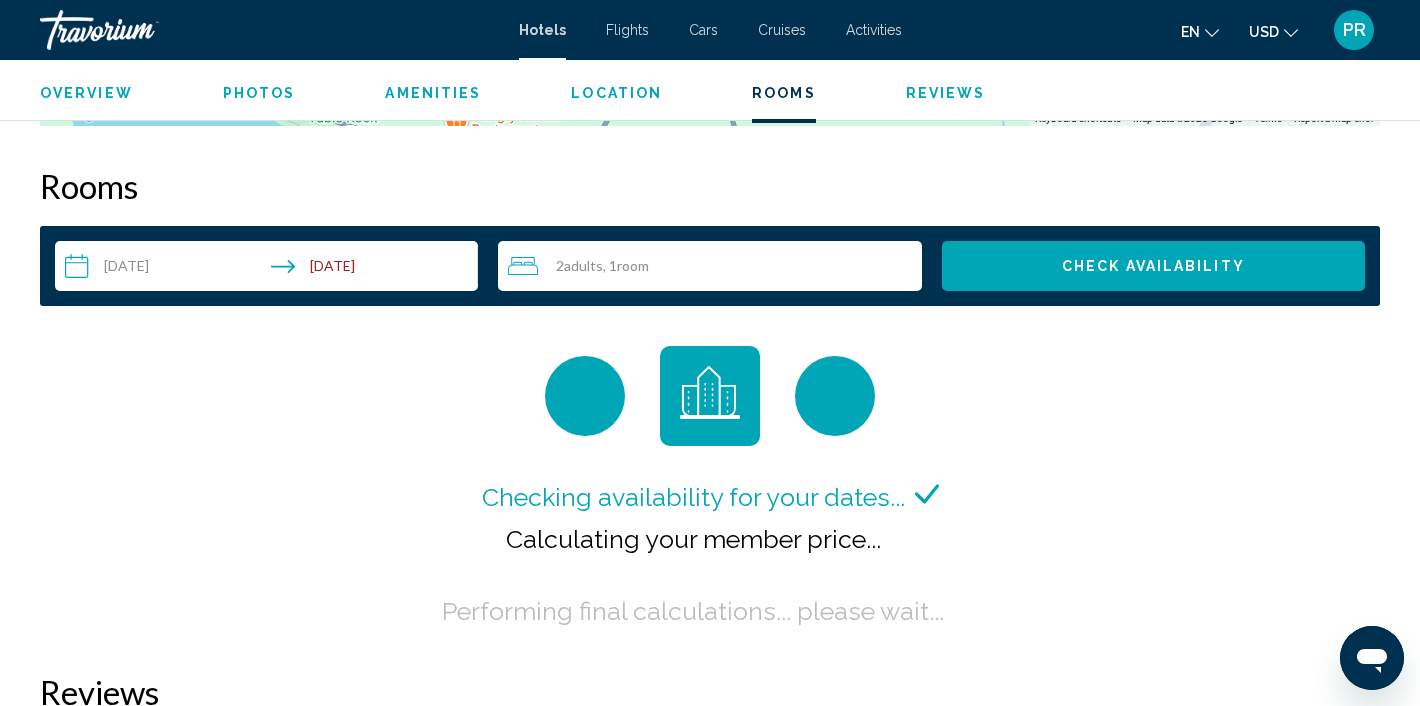 scroll, scrollTop: 2531, scrollLeft: 0, axis: vertical 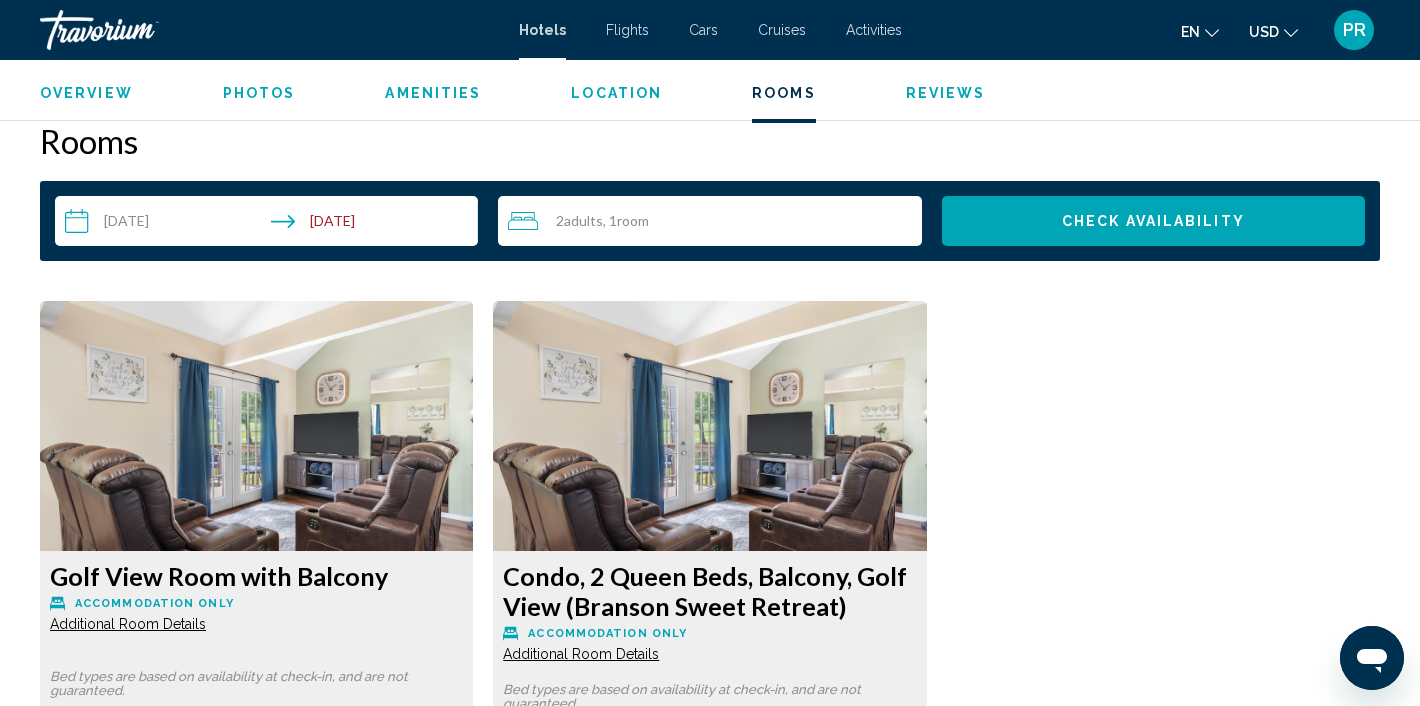 click on "**********" at bounding box center (270, 224) 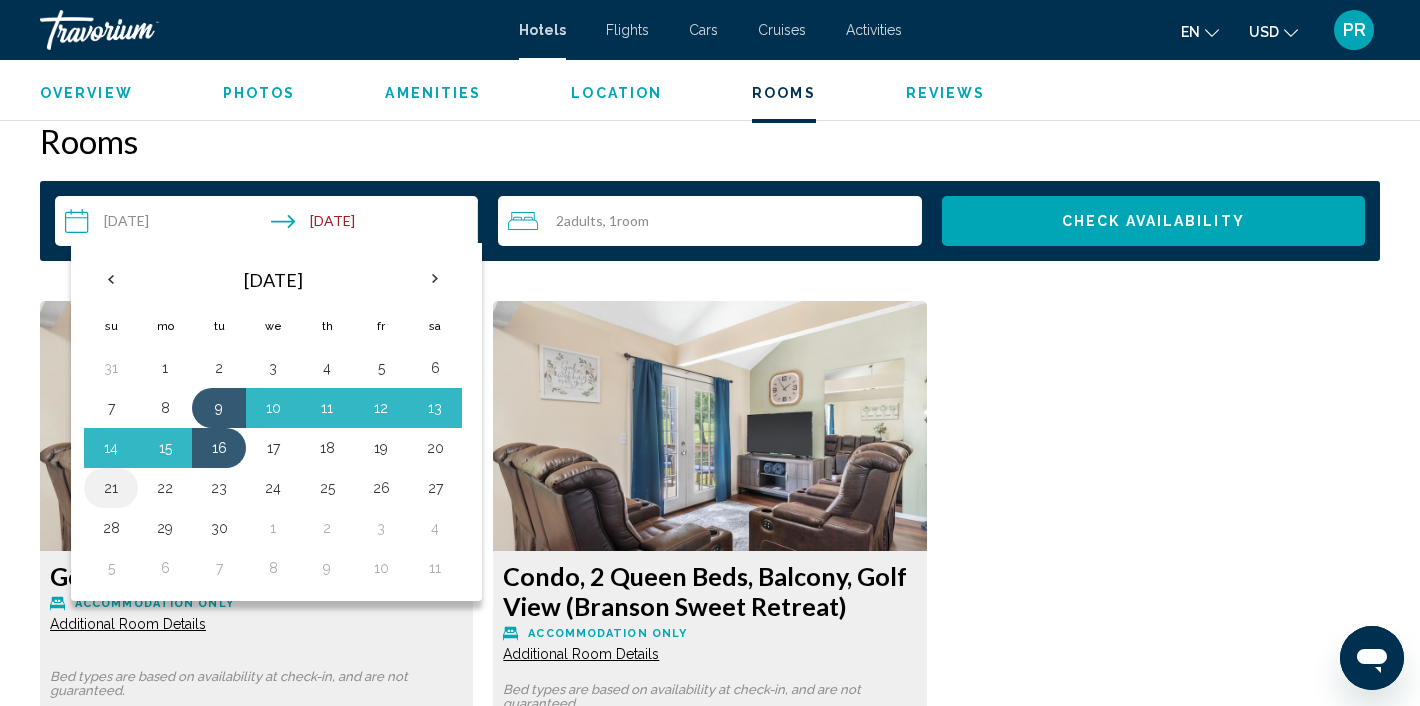 click on "21" at bounding box center [111, 488] 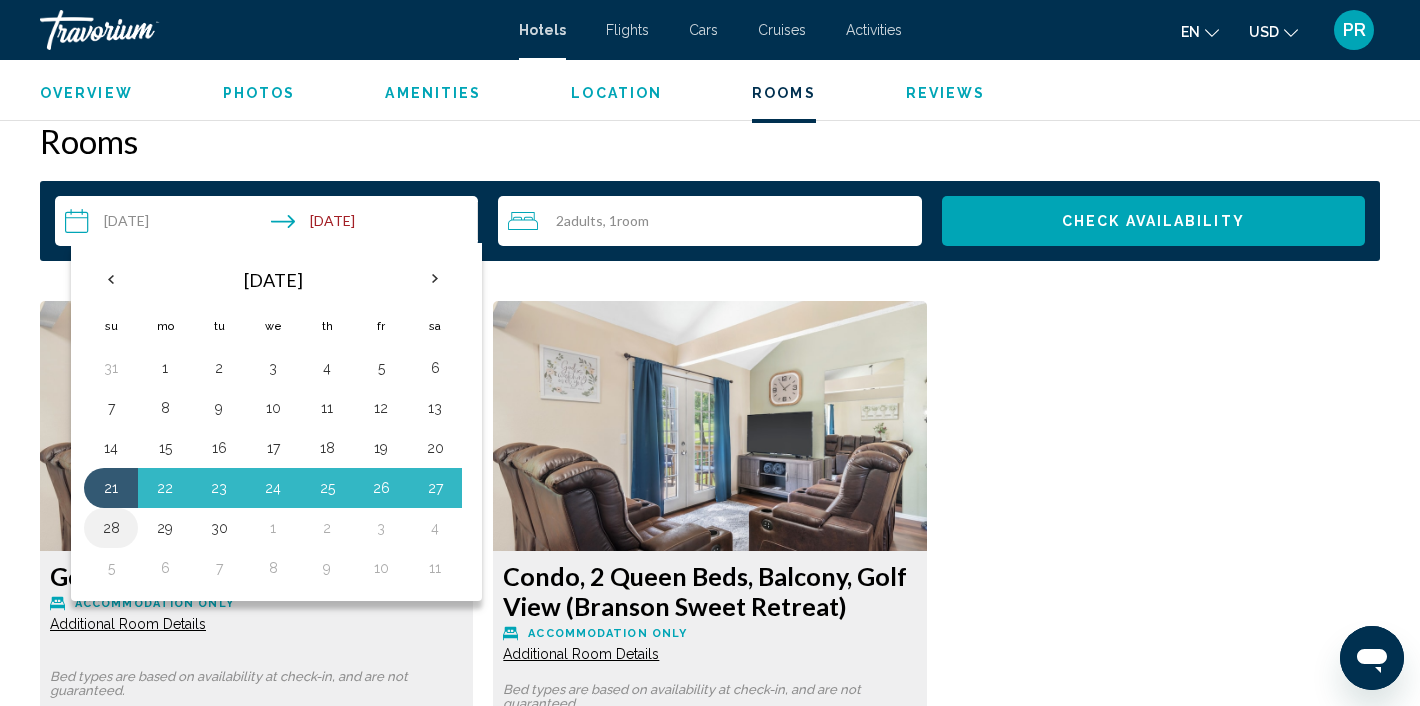 click on "28" at bounding box center [111, 528] 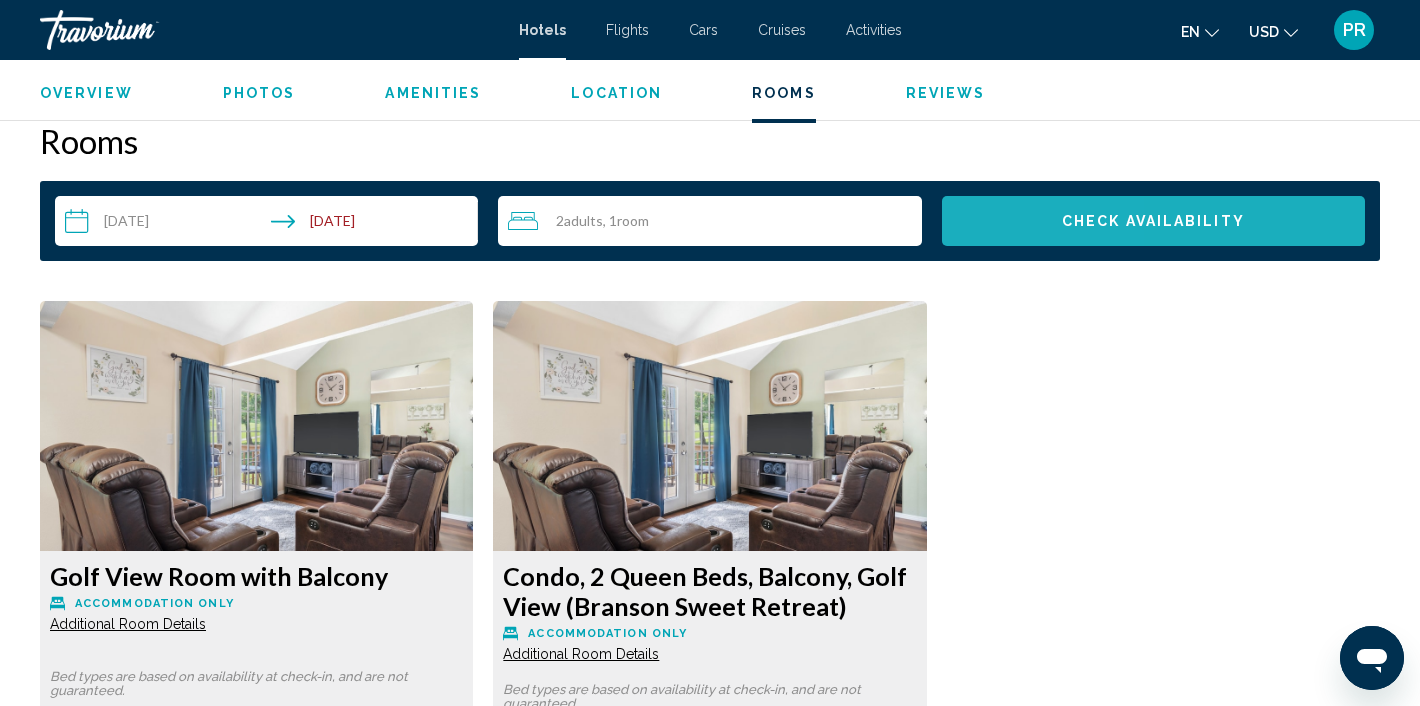 click on "Check Availability" at bounding box center (1153, 221) 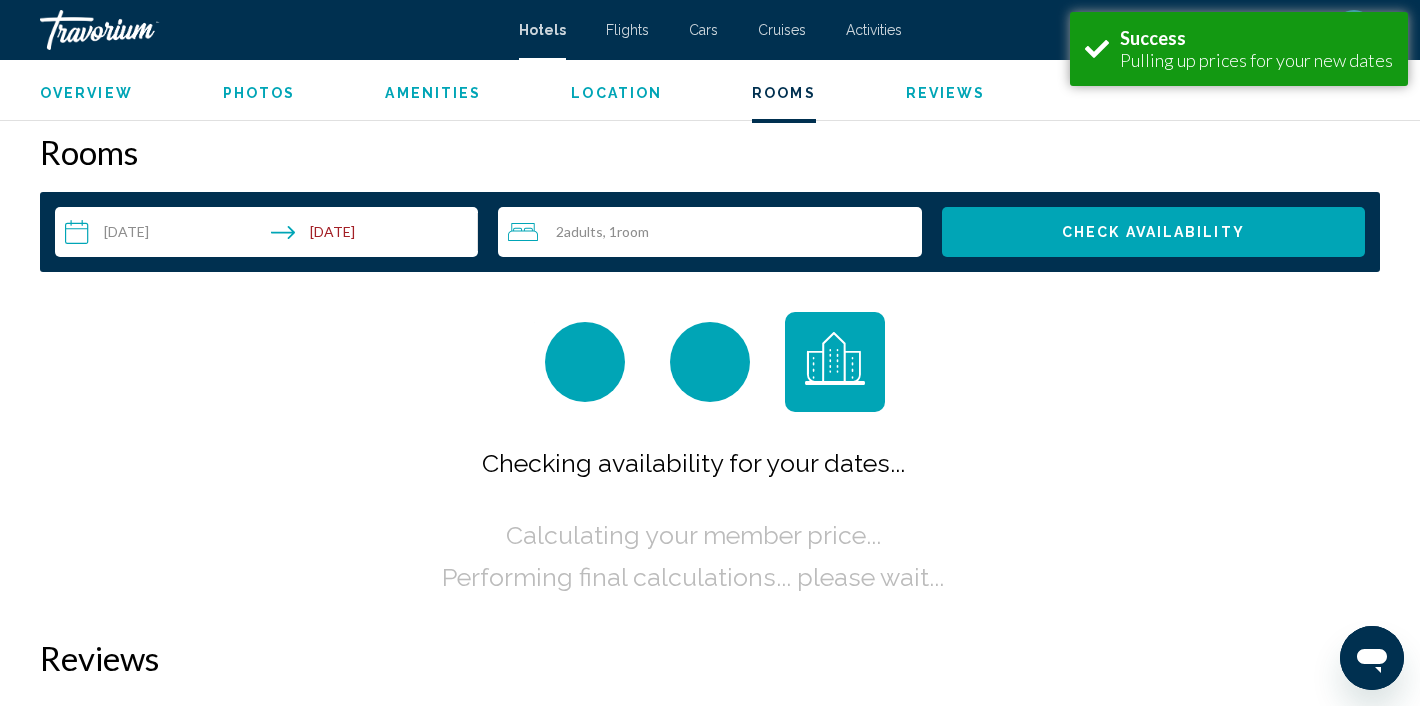 scroll, scrollTop: 2531, scrollLeft: 0, axis: vertical 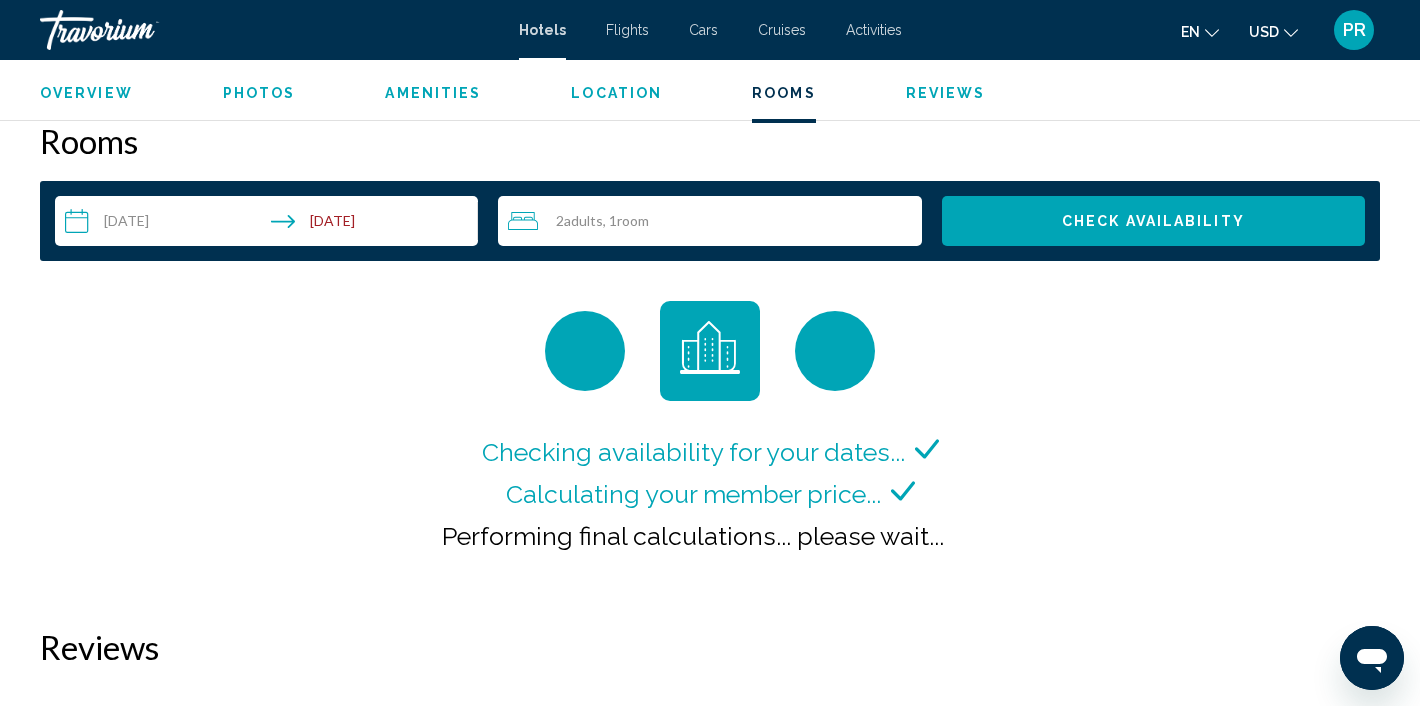 click on "Cruises" at bounding box center (782, 30) 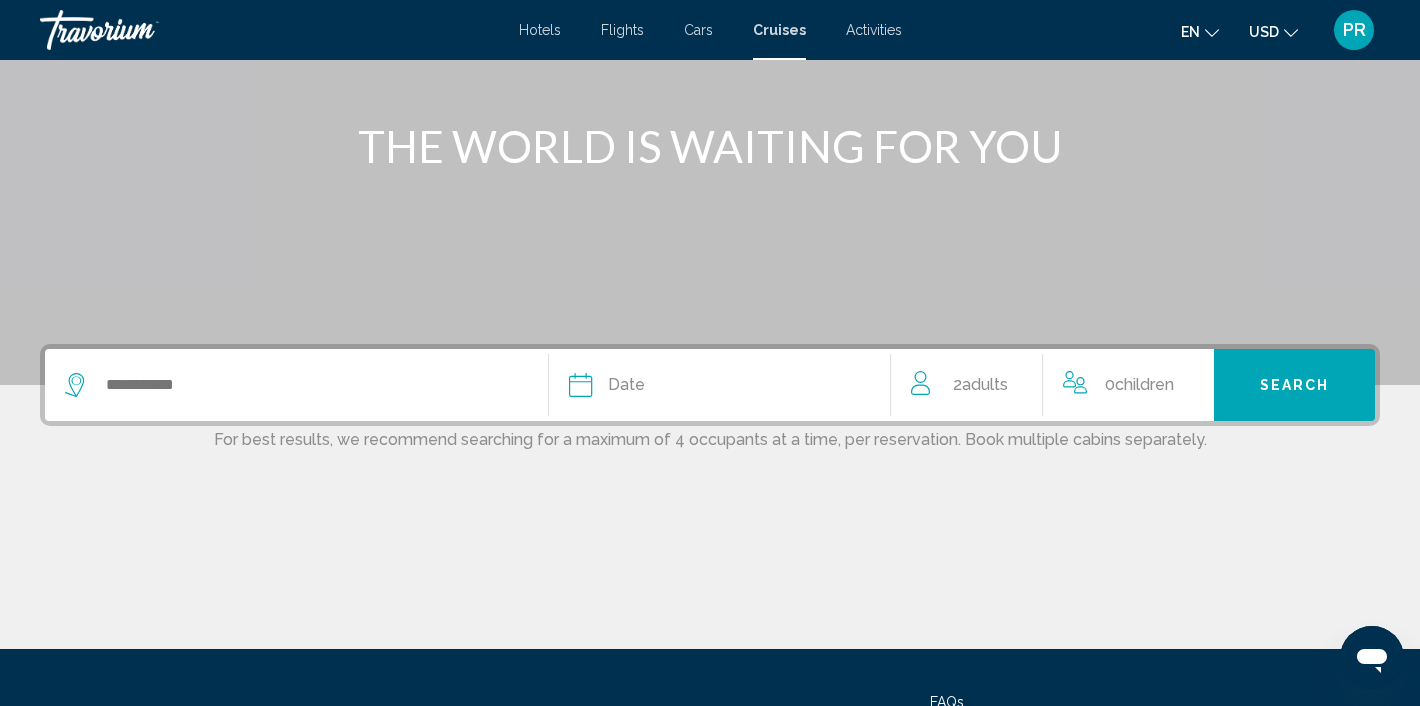 scroll, scrollTop: 217, scrollLeft: 0, axis: vertical 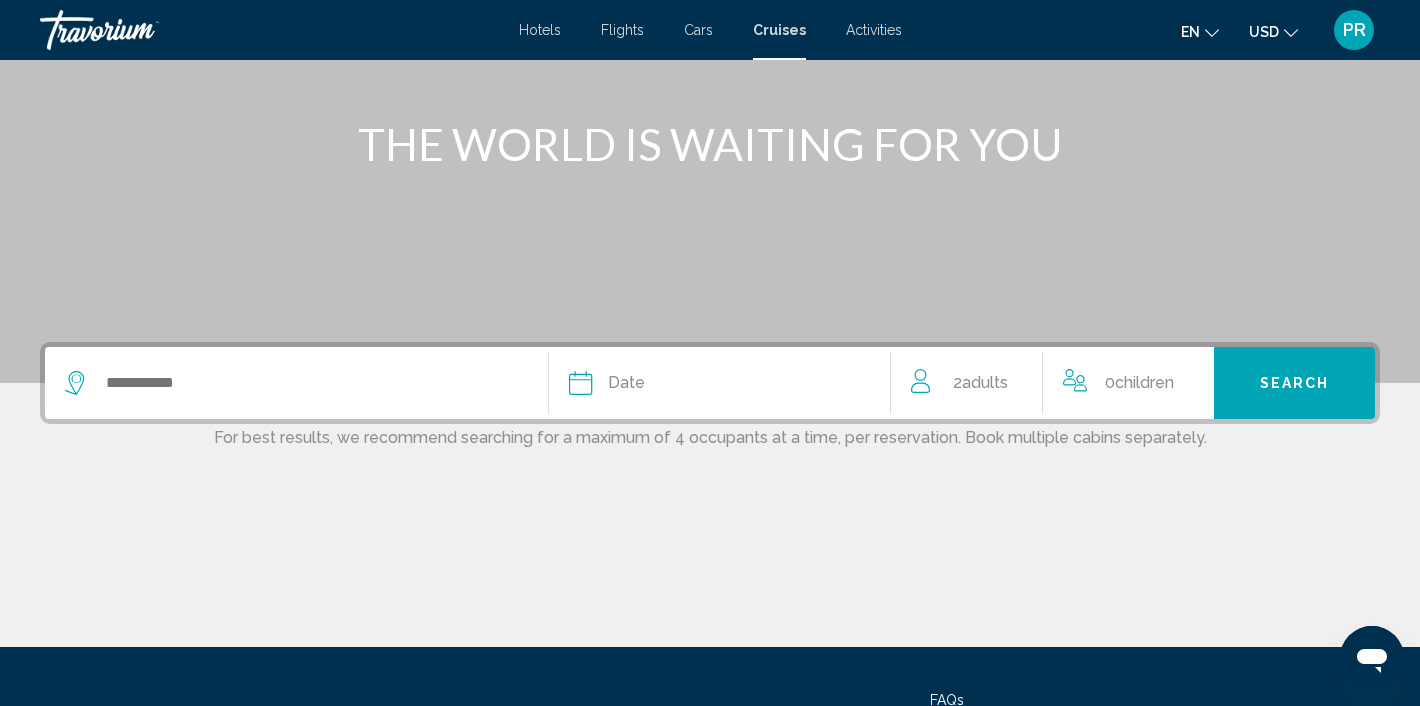 click at bounding box center [296, 383] 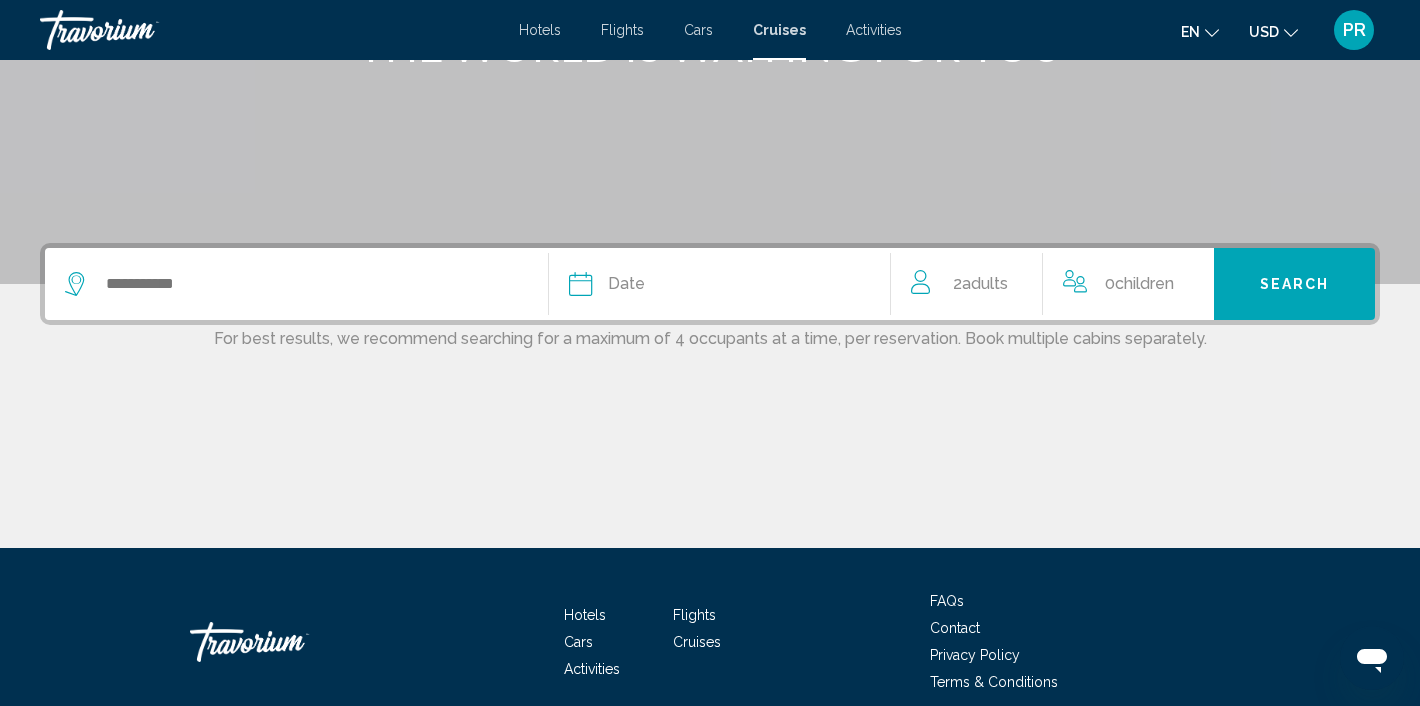 scroll, scrollTop: 403, scrollLeft: 0, axis: vertical 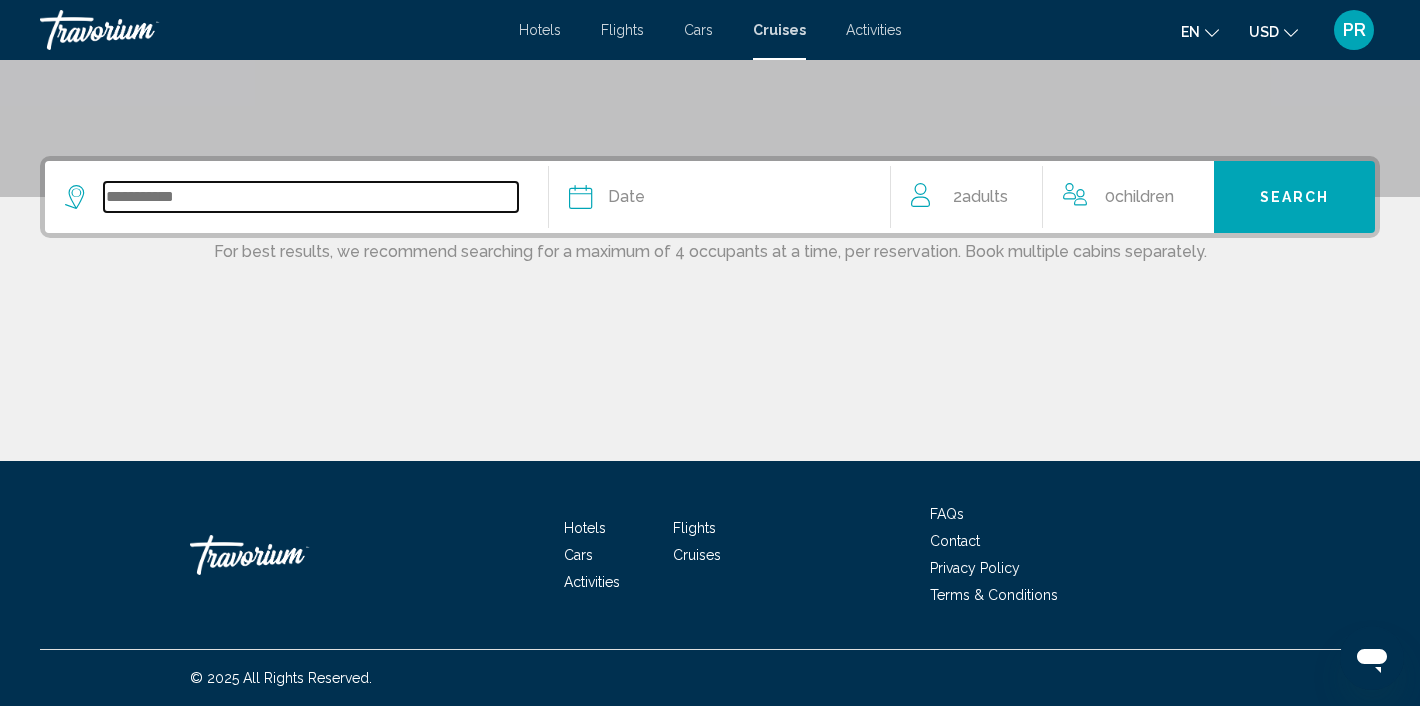 click at bounding box center [311, 197] 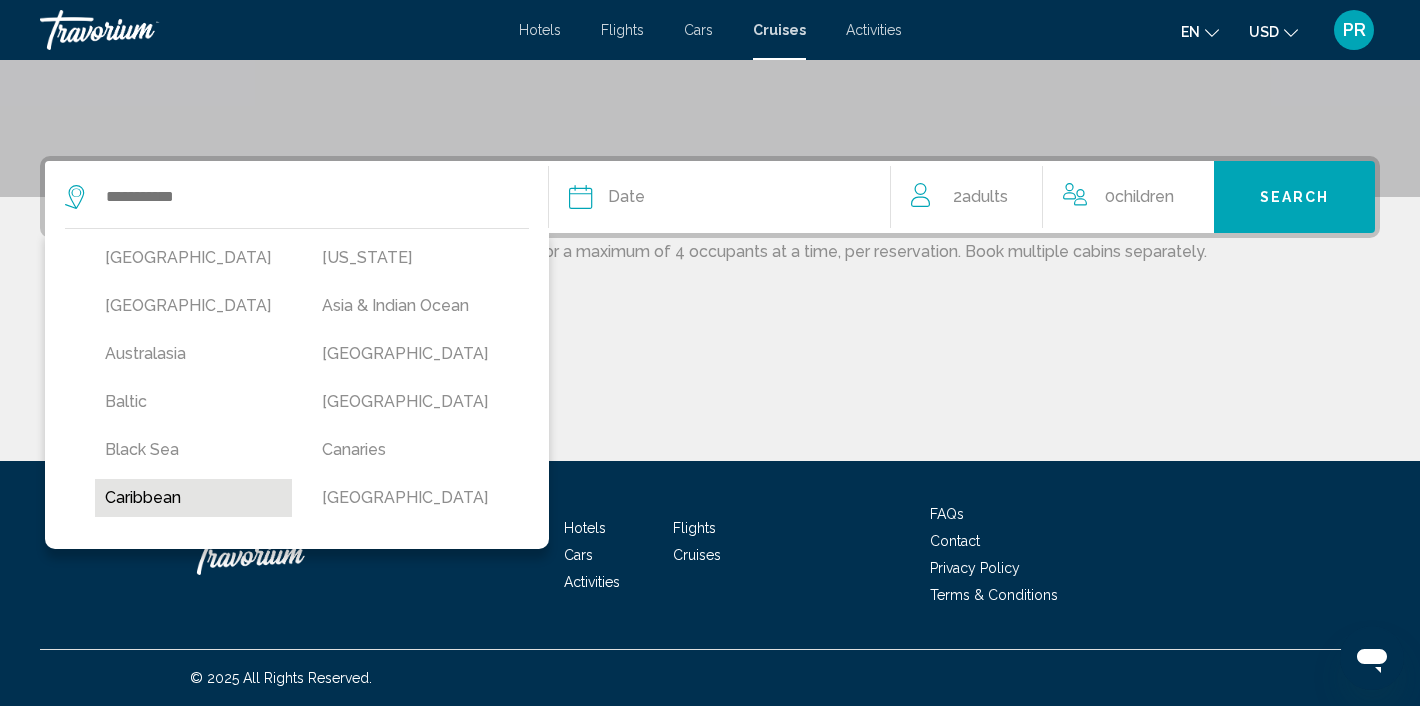 click on "Caribbean" at bounding box center (193, 498) 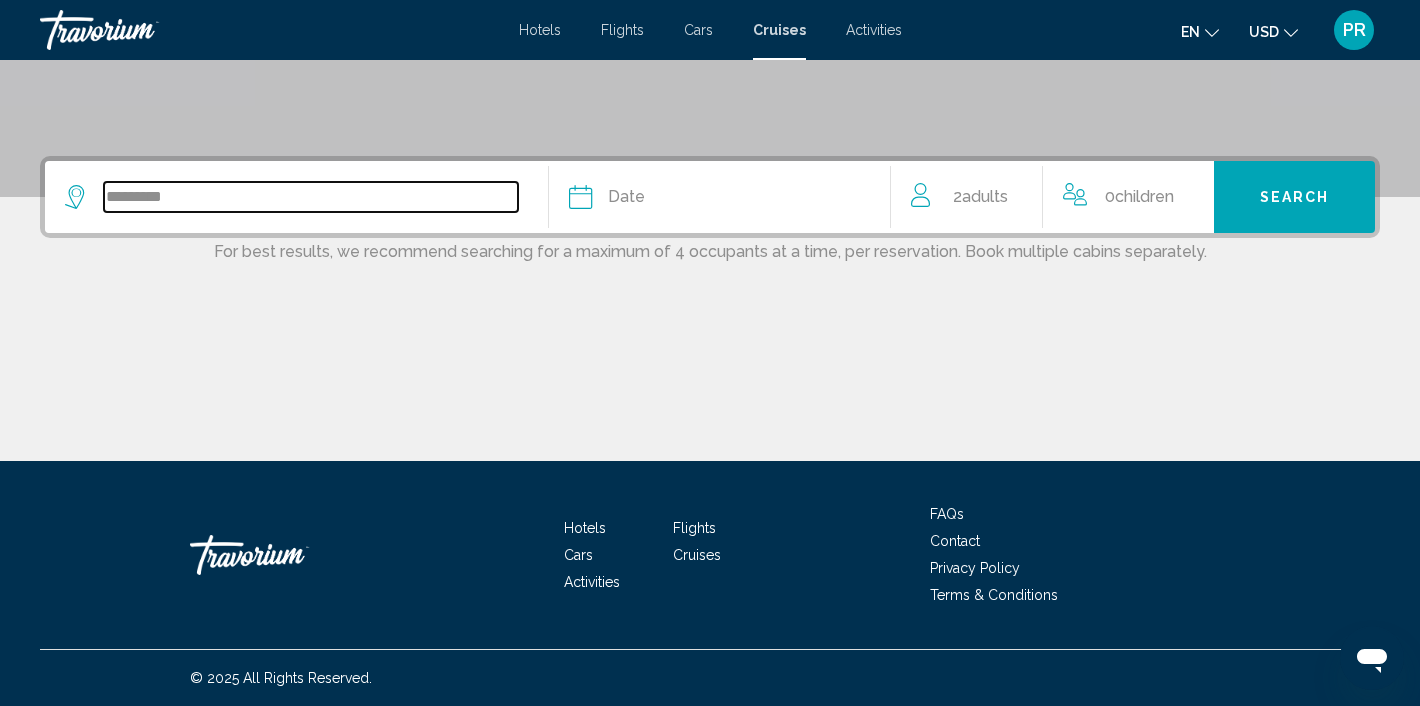 click on "*********" at bounding box center (311, 197) 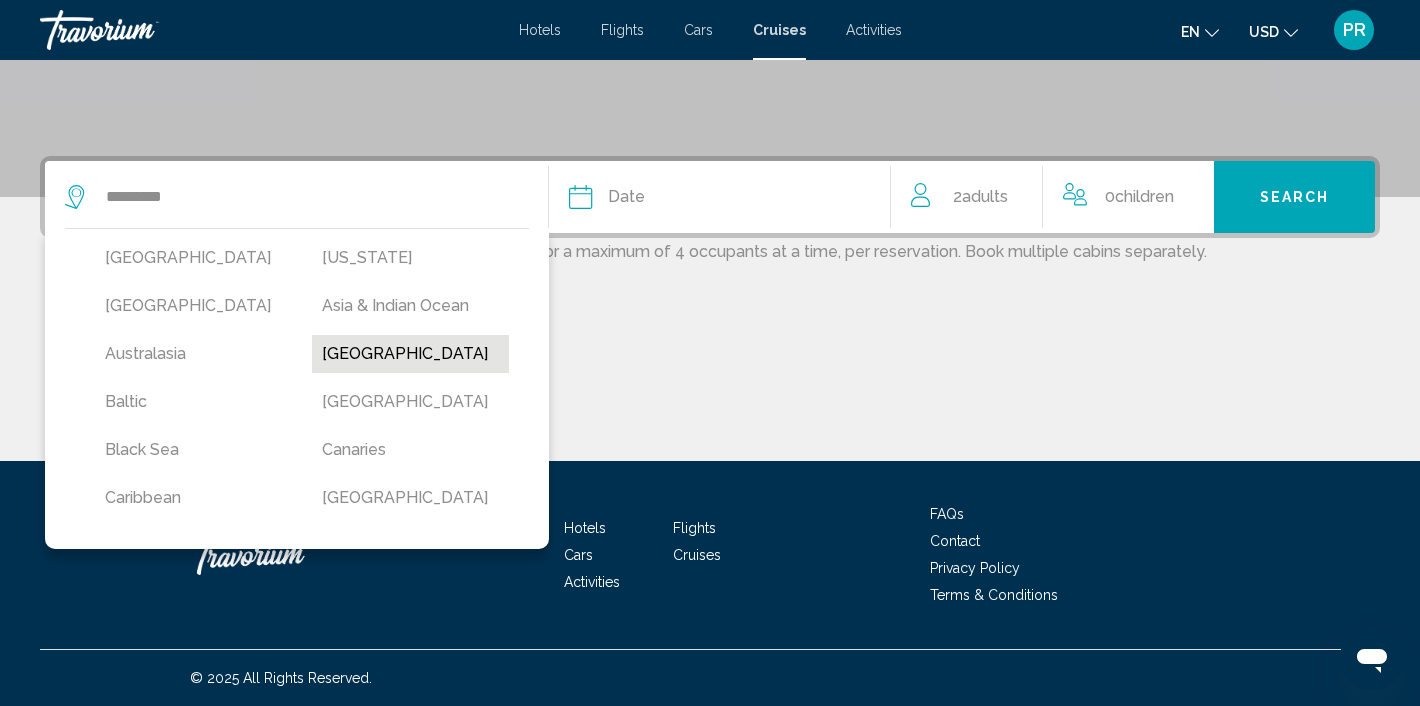 click on "Bahamas" at bounding box center [410, 354] 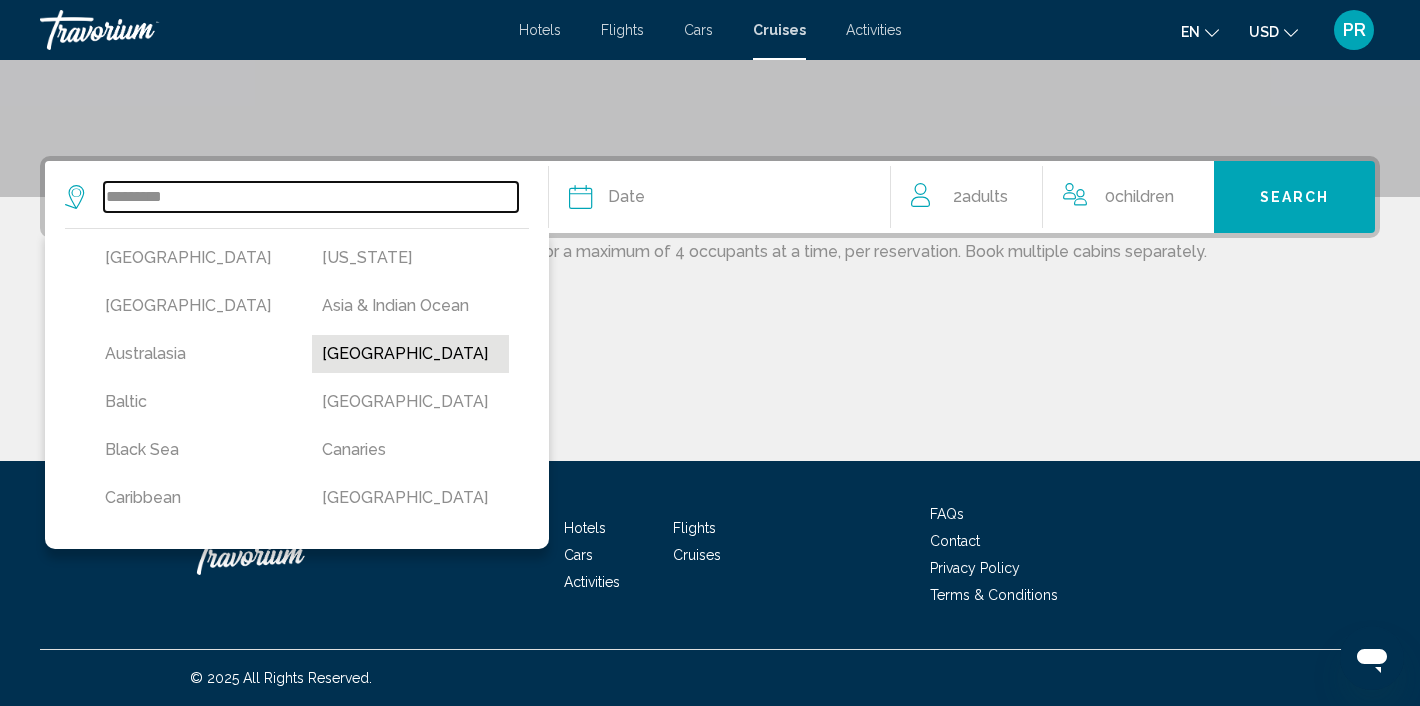 type on "*******" 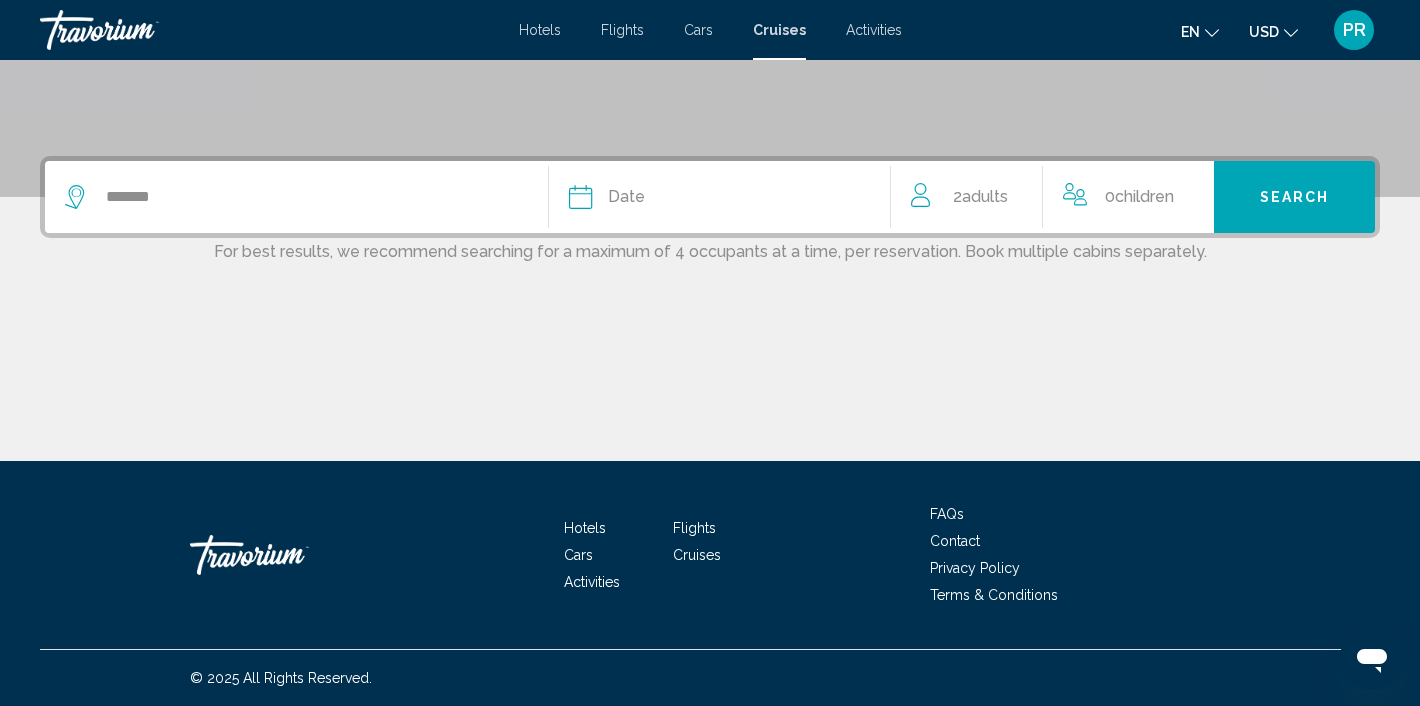 click 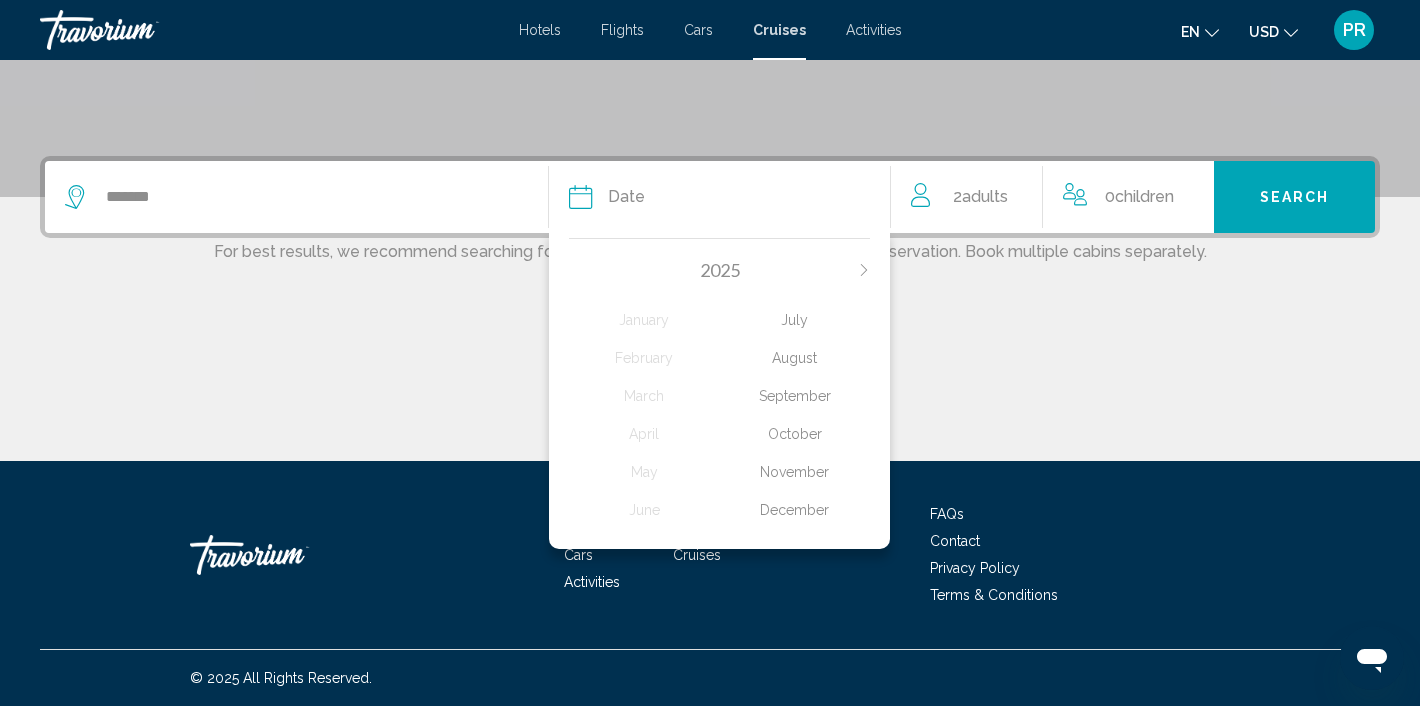 click on "November" 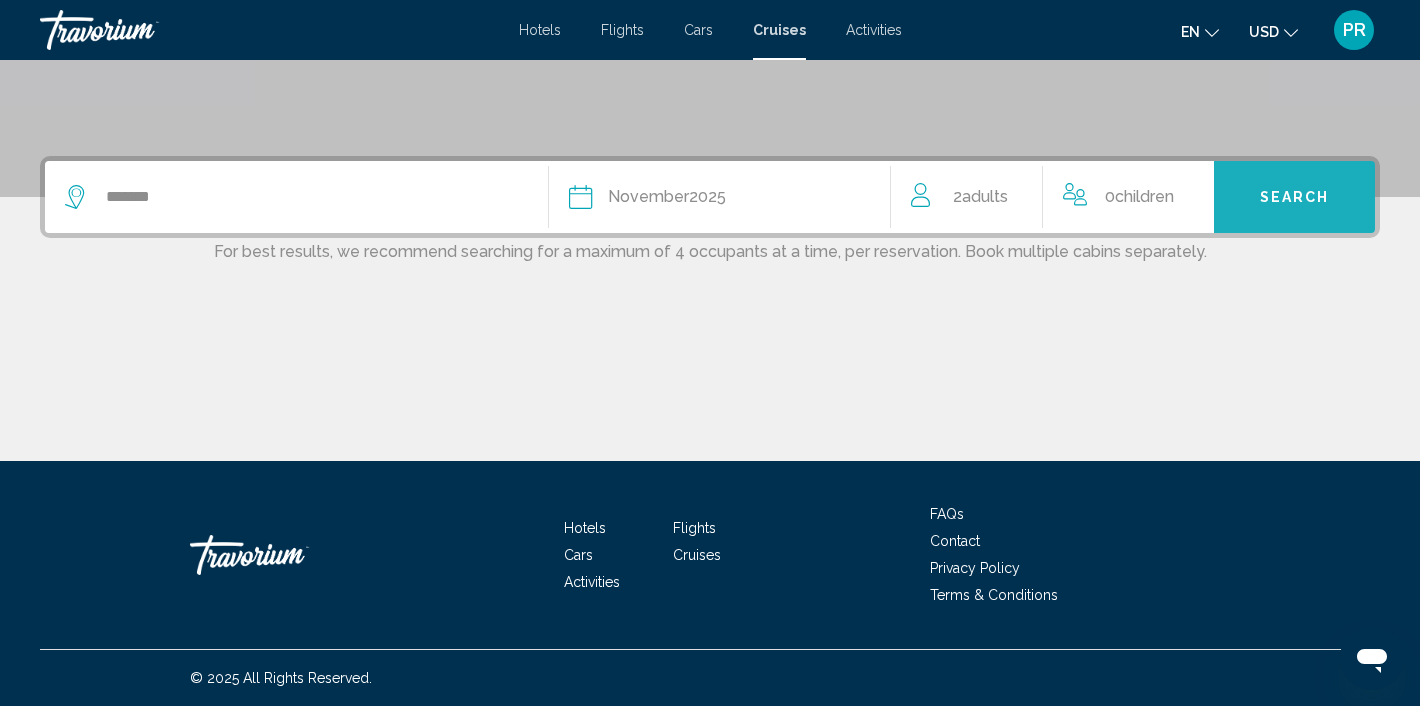 click on "Search" at bounding box center [1294, 197] 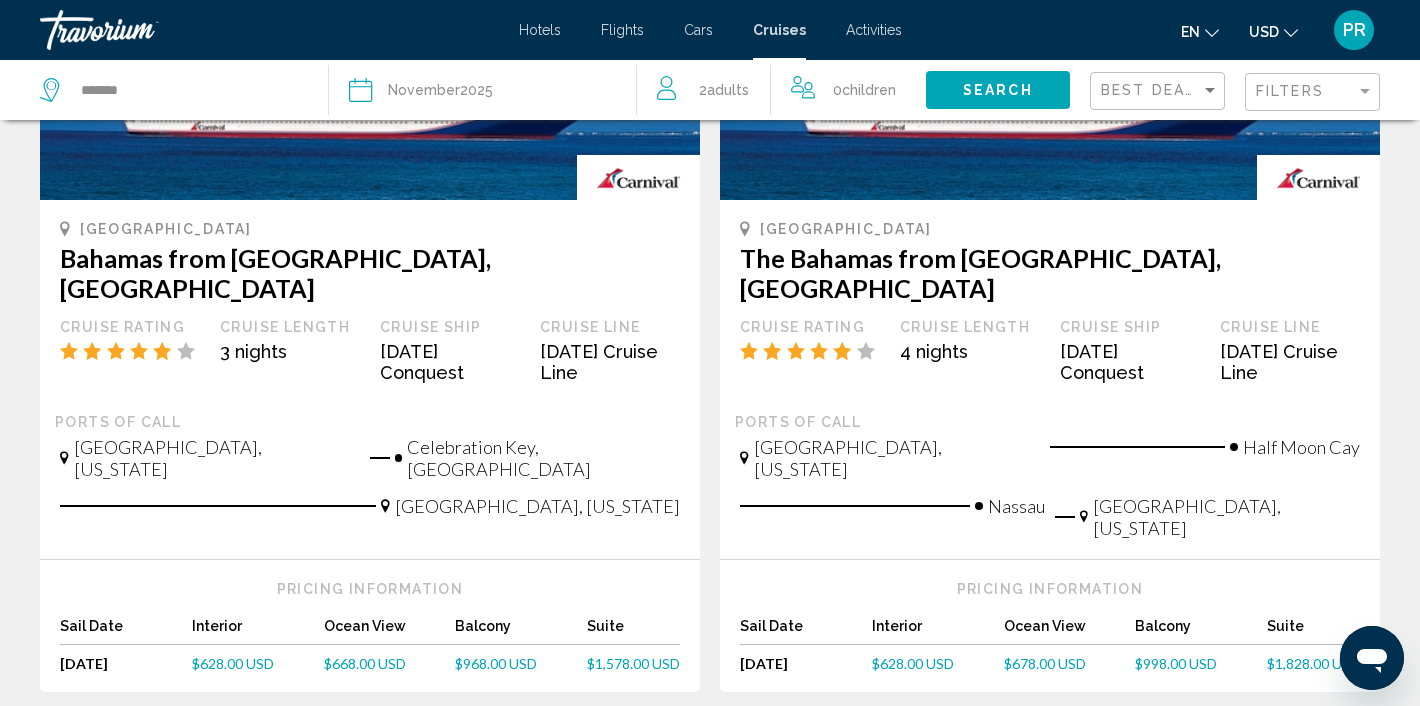 scroll, scrollTop: 2232, scrollLeft: 0, axis: vertical 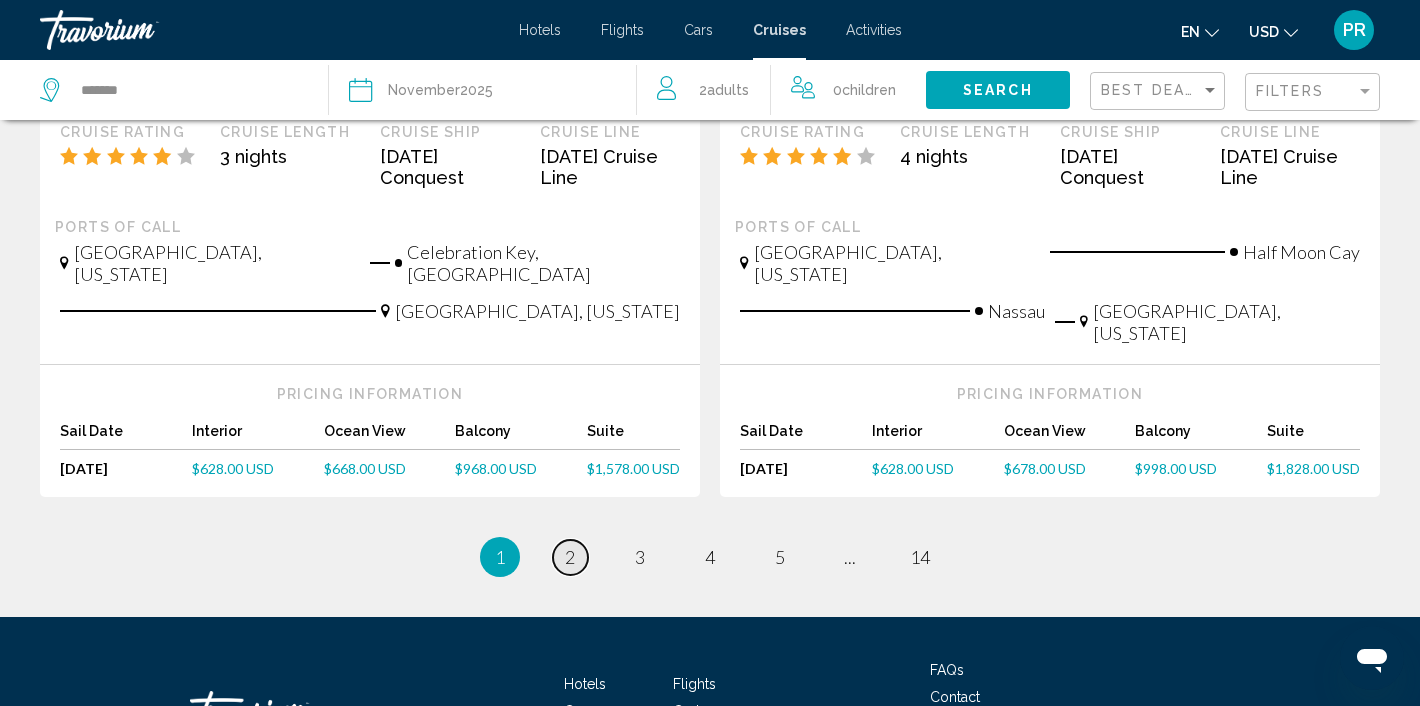 click on "2" at bounding box center (570, 557) 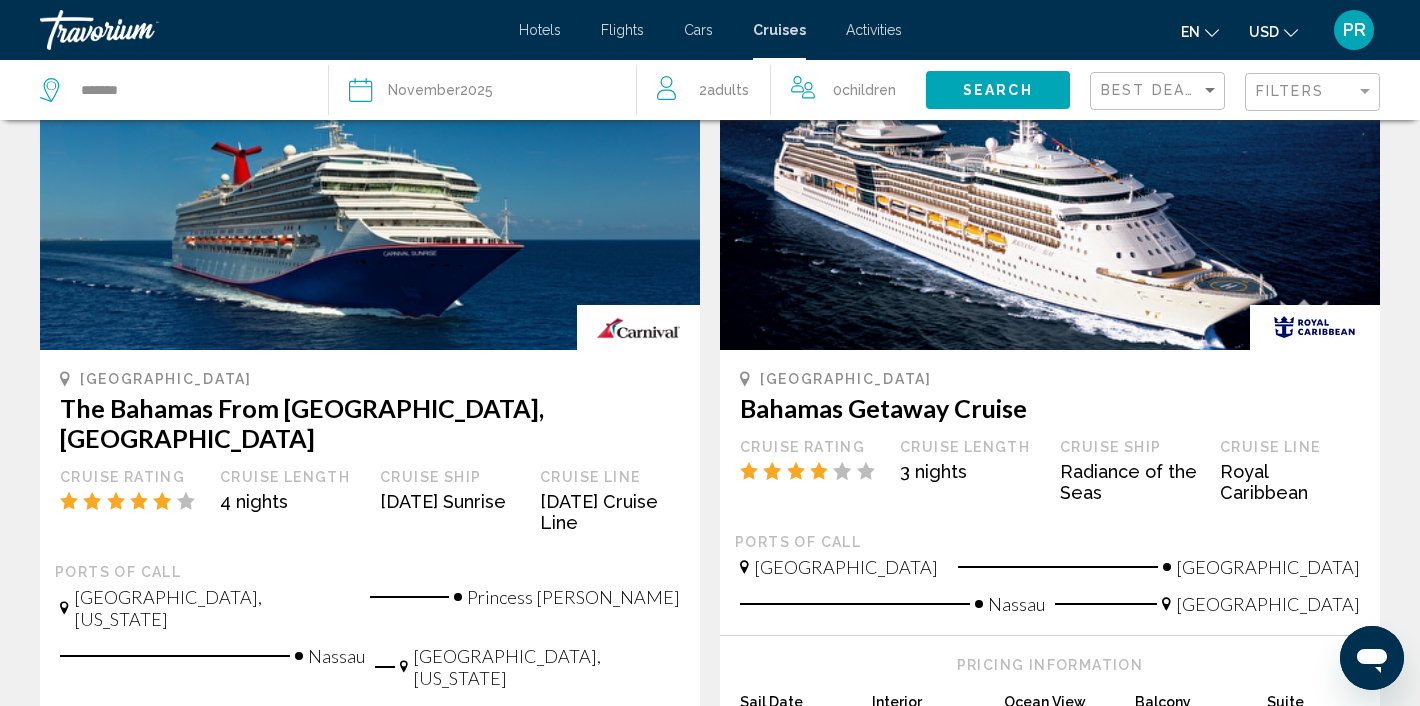 scroll, scrollTop: 0, scrollLeft: 0, axis: both 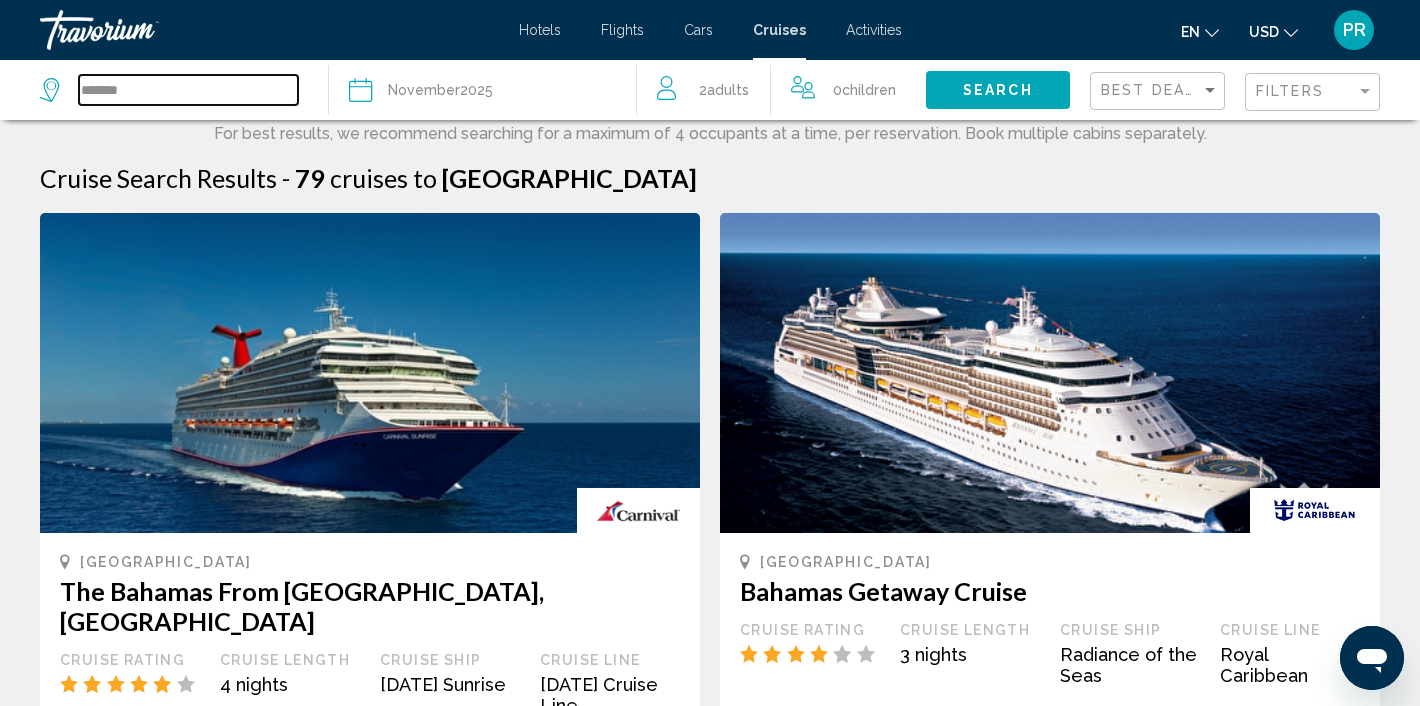 click on "*******" at bounding box center [188, 90] 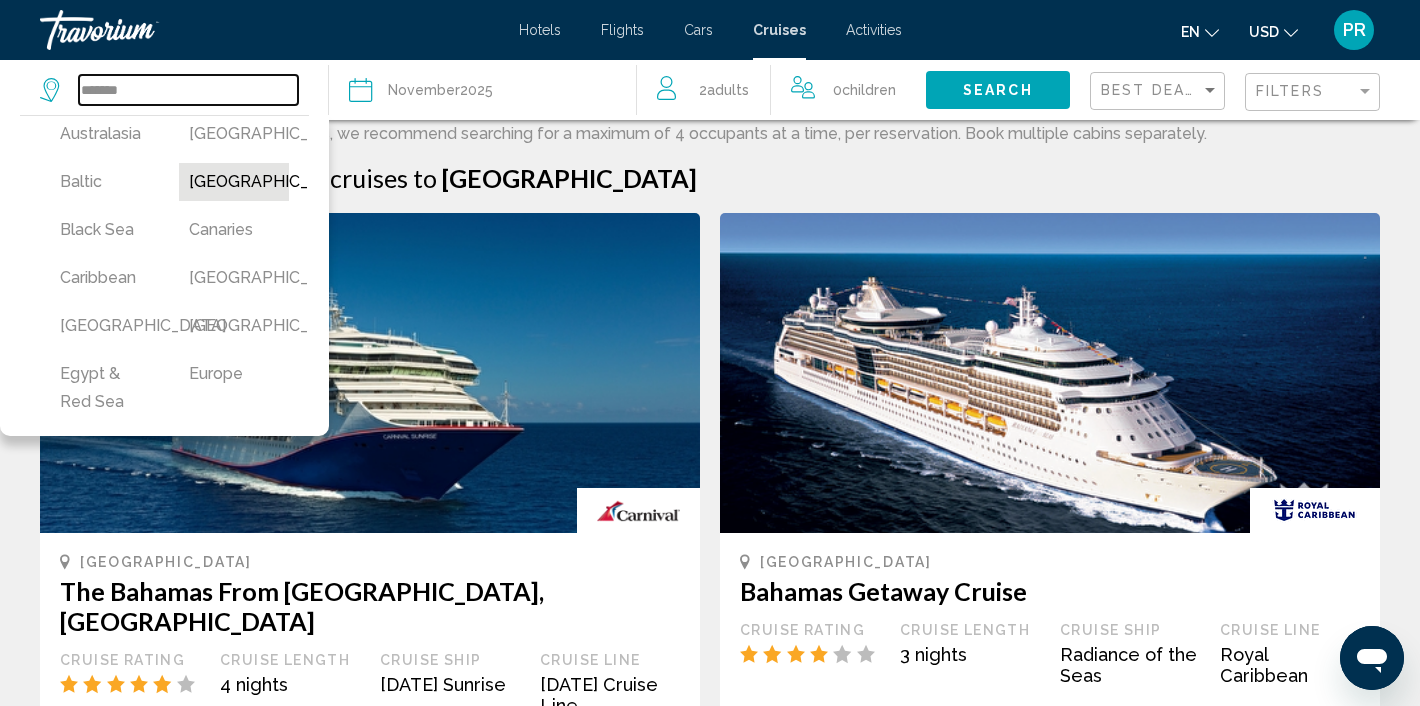 scroll, scrollTop: 167, scrollLeft: 0, axis: vertical 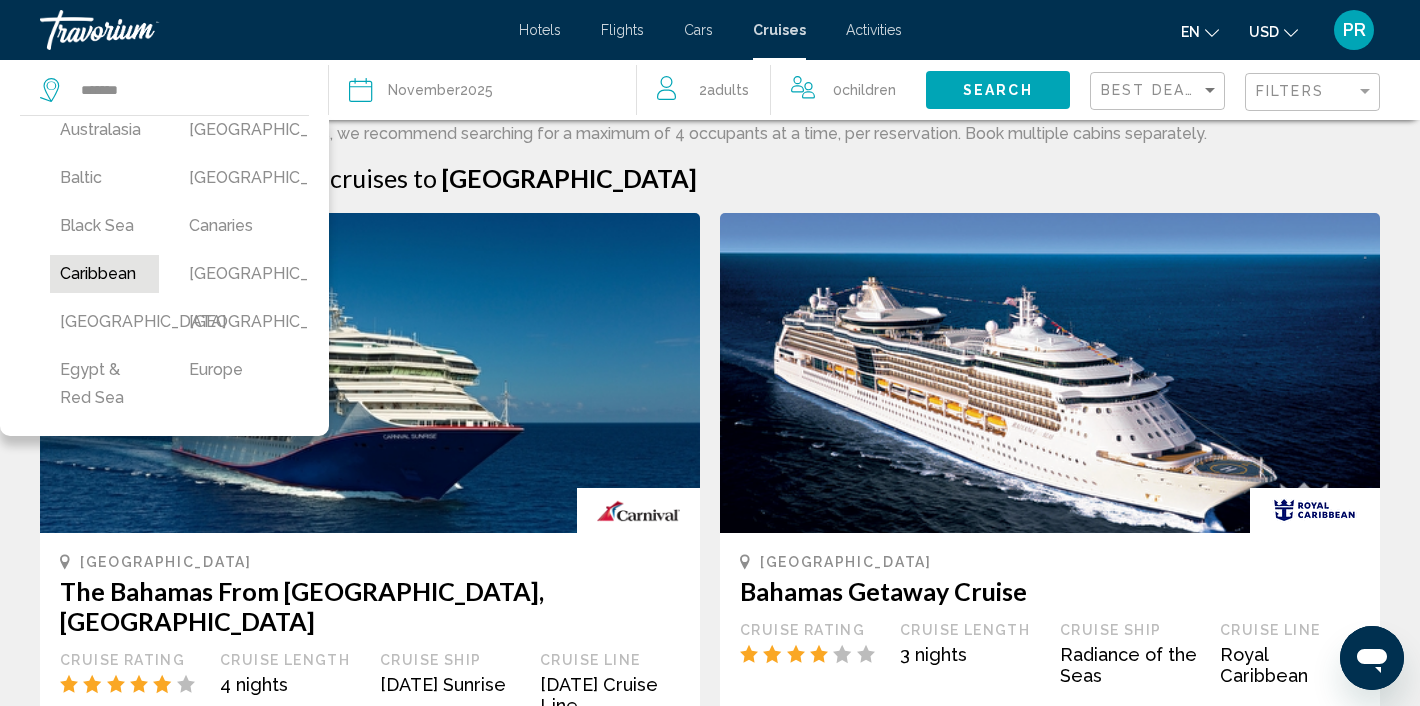 click on "Caribbean" at bounding box center (104, 274) 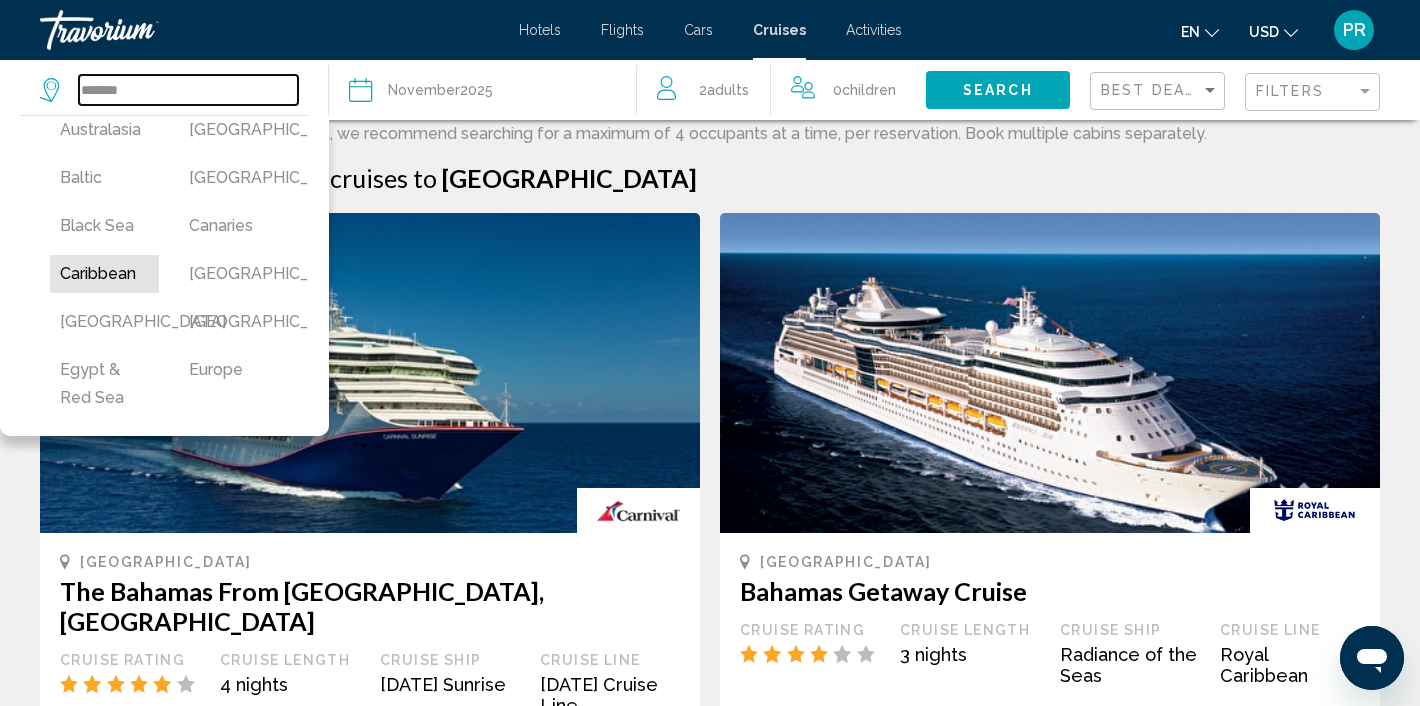 type on "*********" 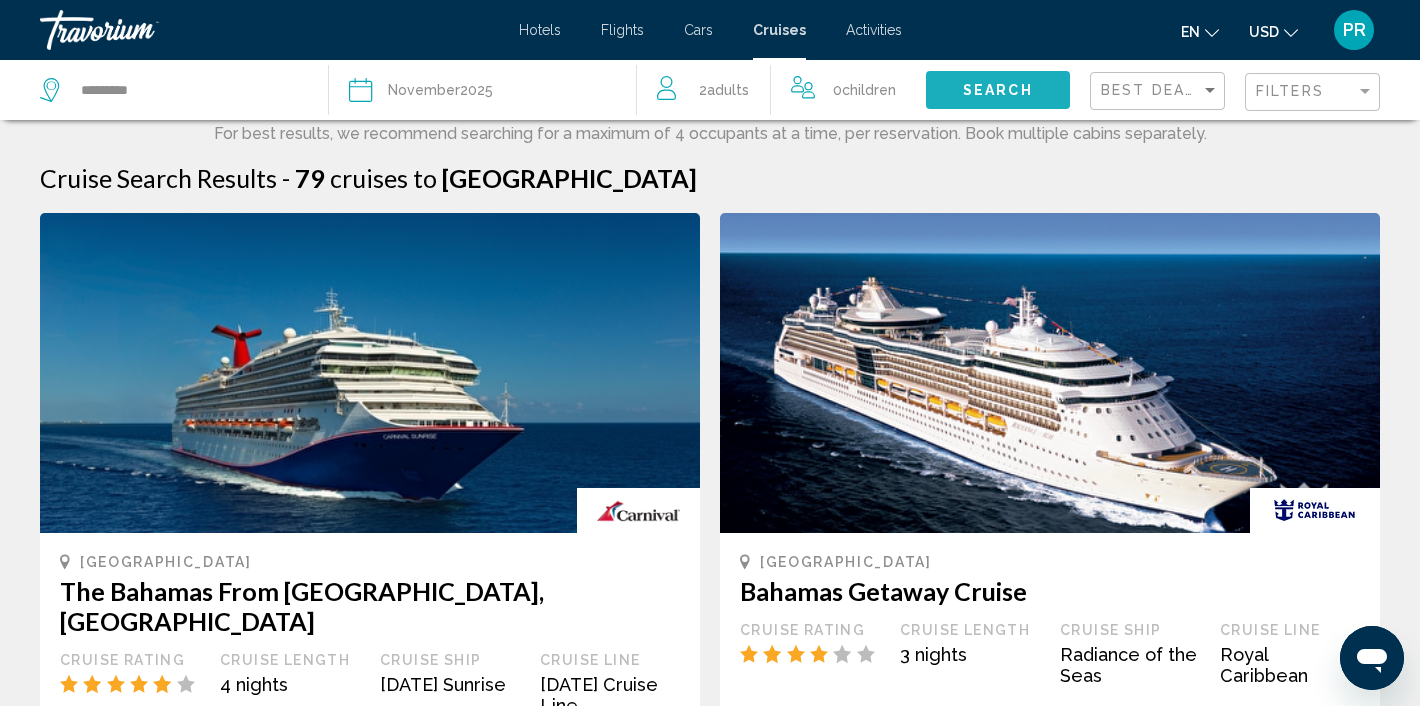 click on "Search" 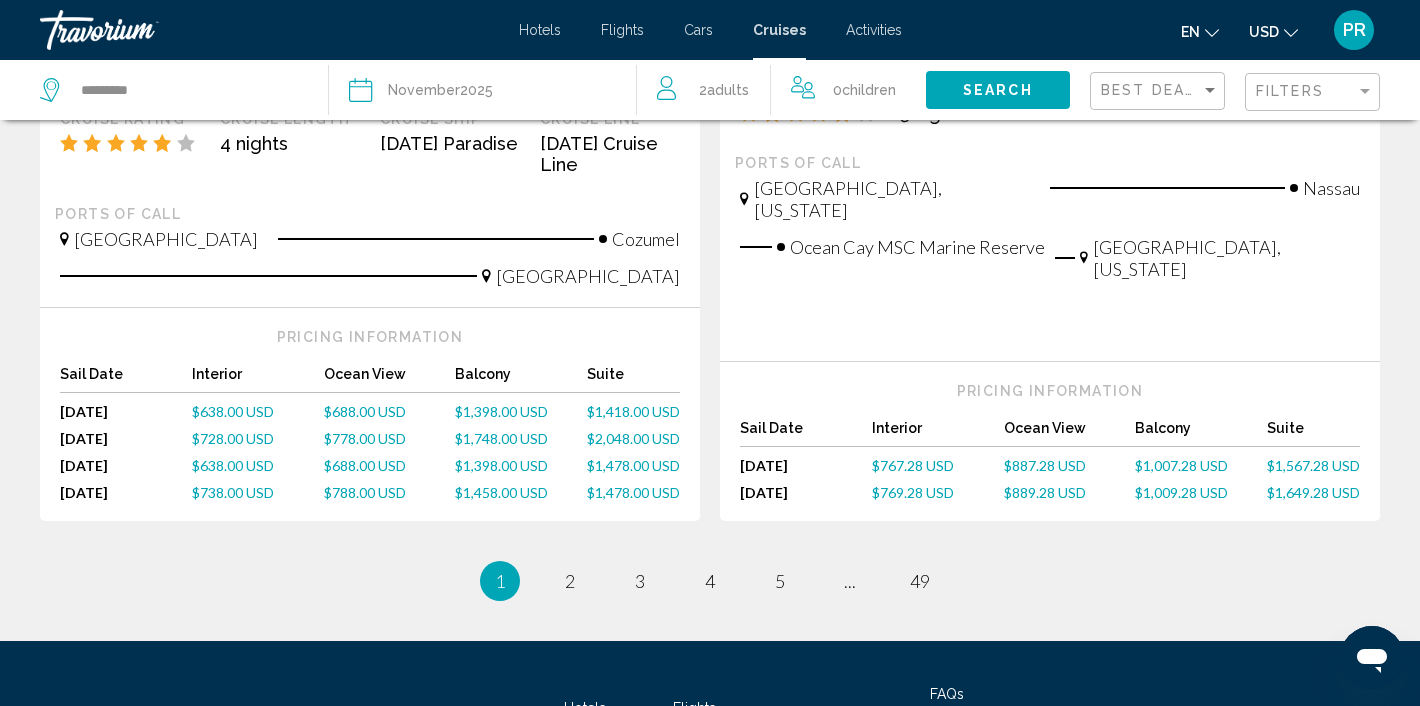 scroll, scrollTop: 2176, scrollLeft: 0, axis: vertical 